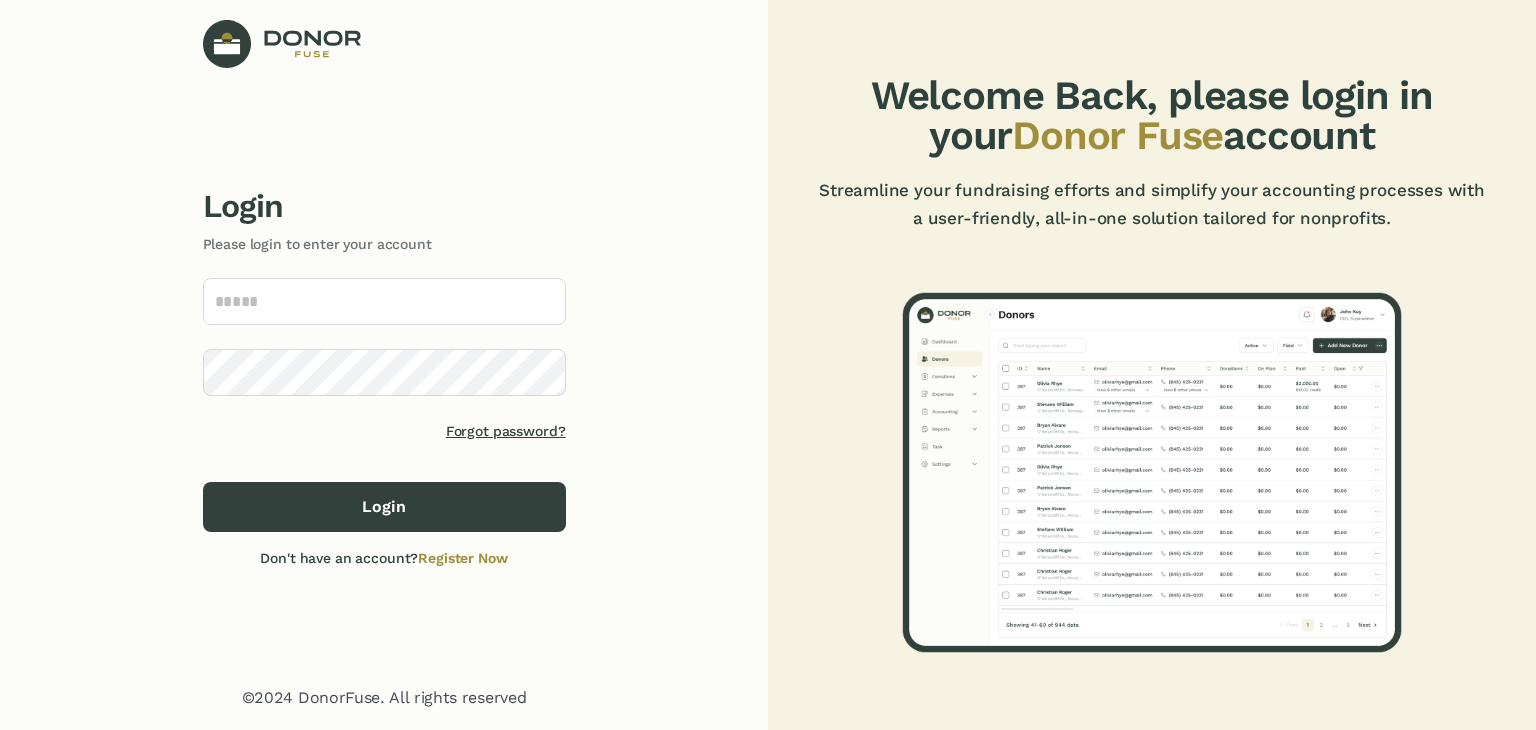 scroll, scrollTop: 0, scrollLeft: 0, axis: both 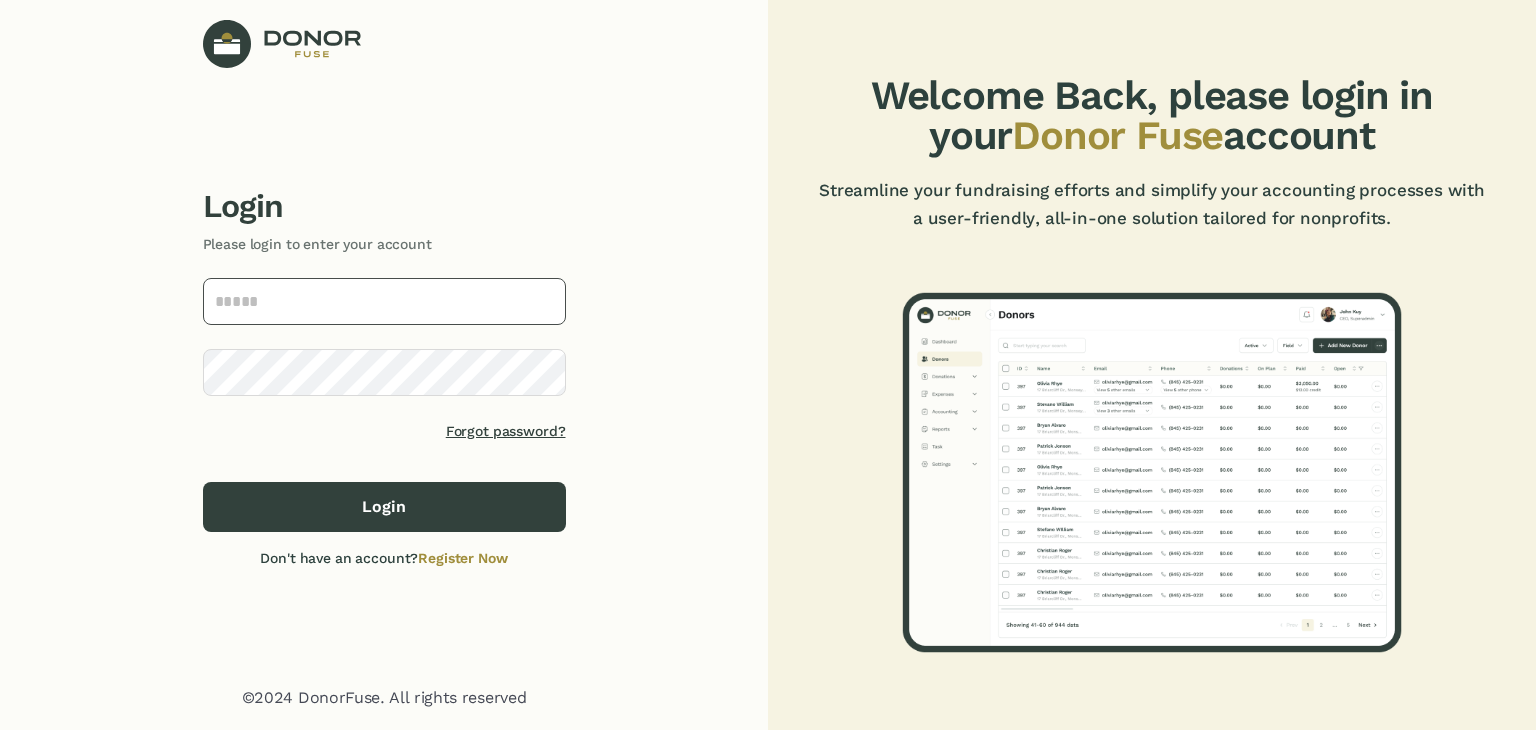 type on "**********" 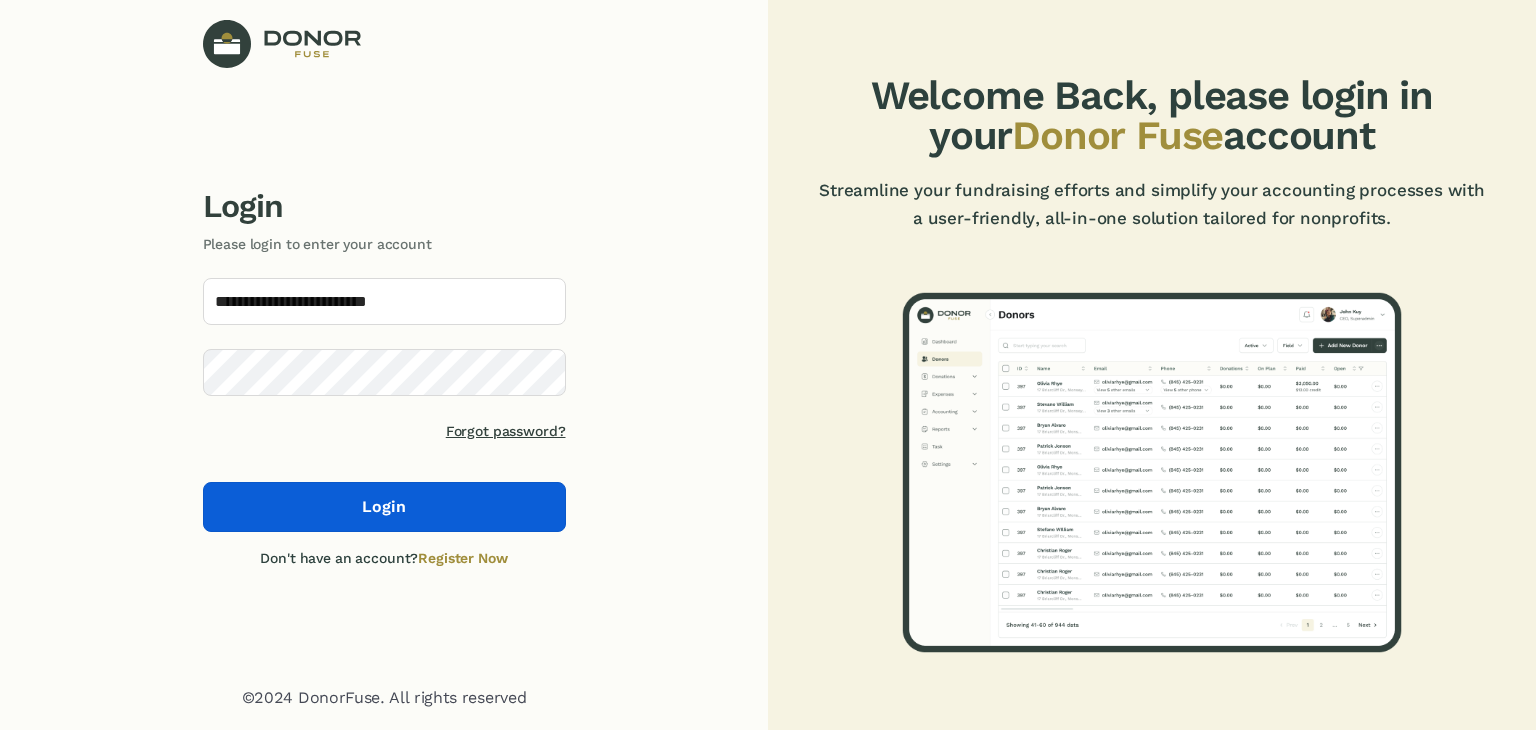 click on "Login" 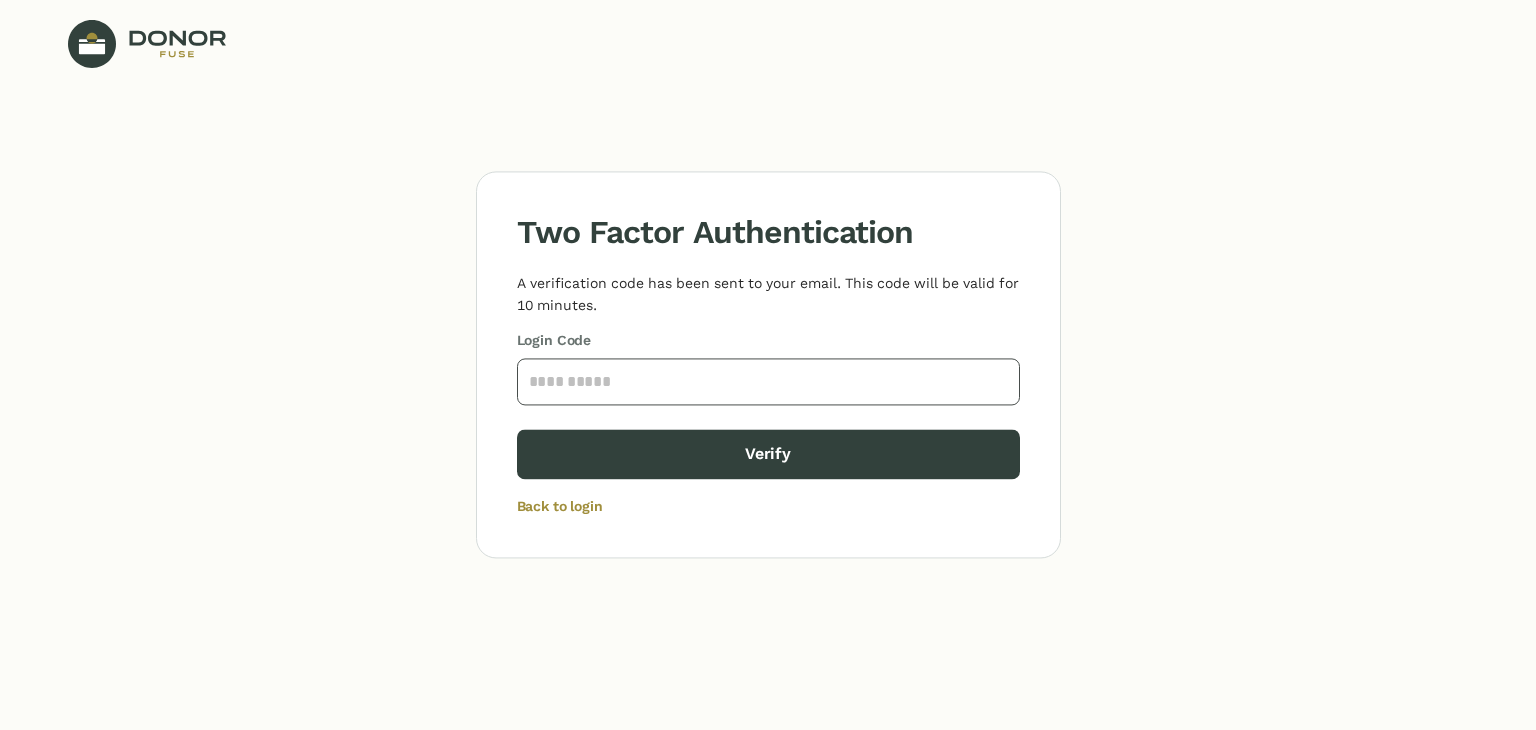 paste on "****" 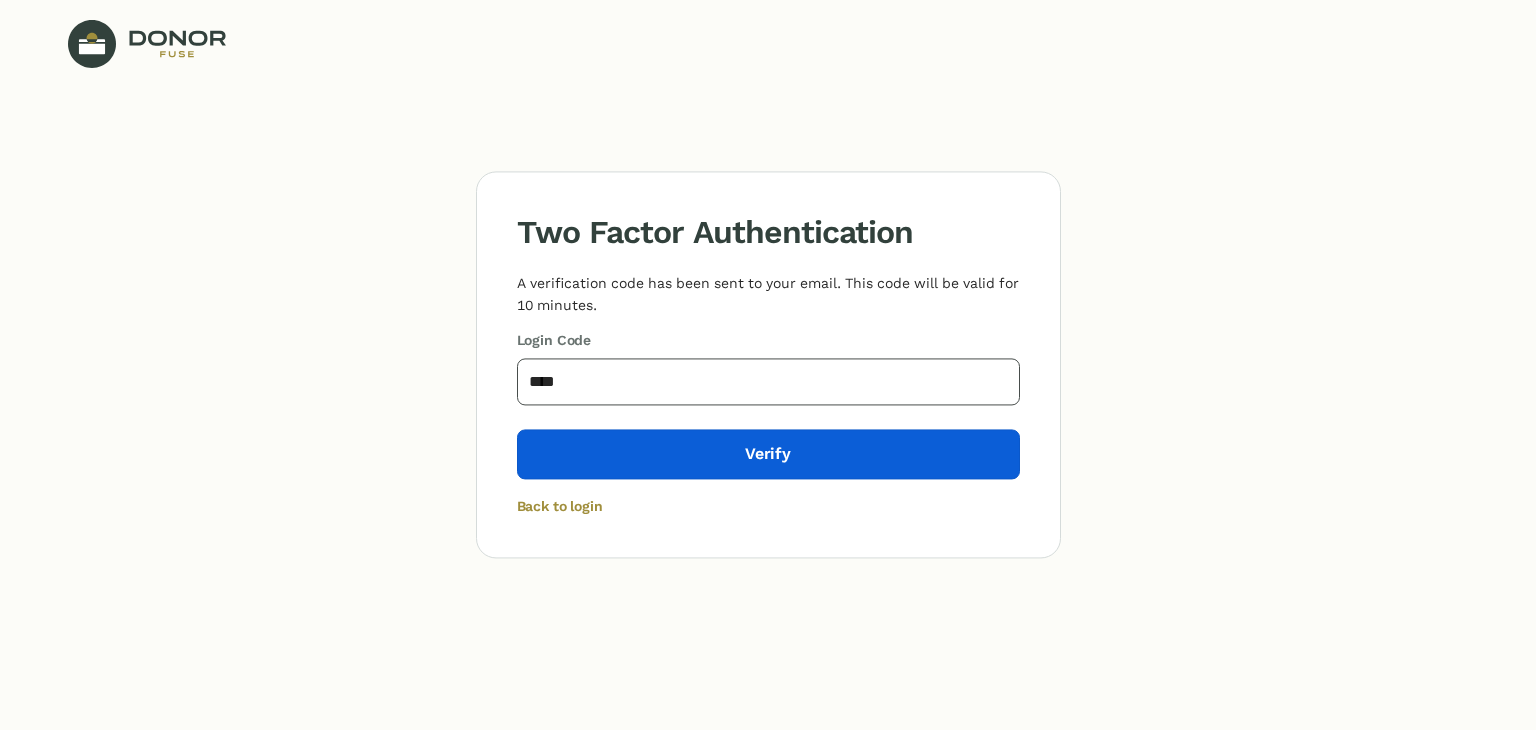 type on "****" 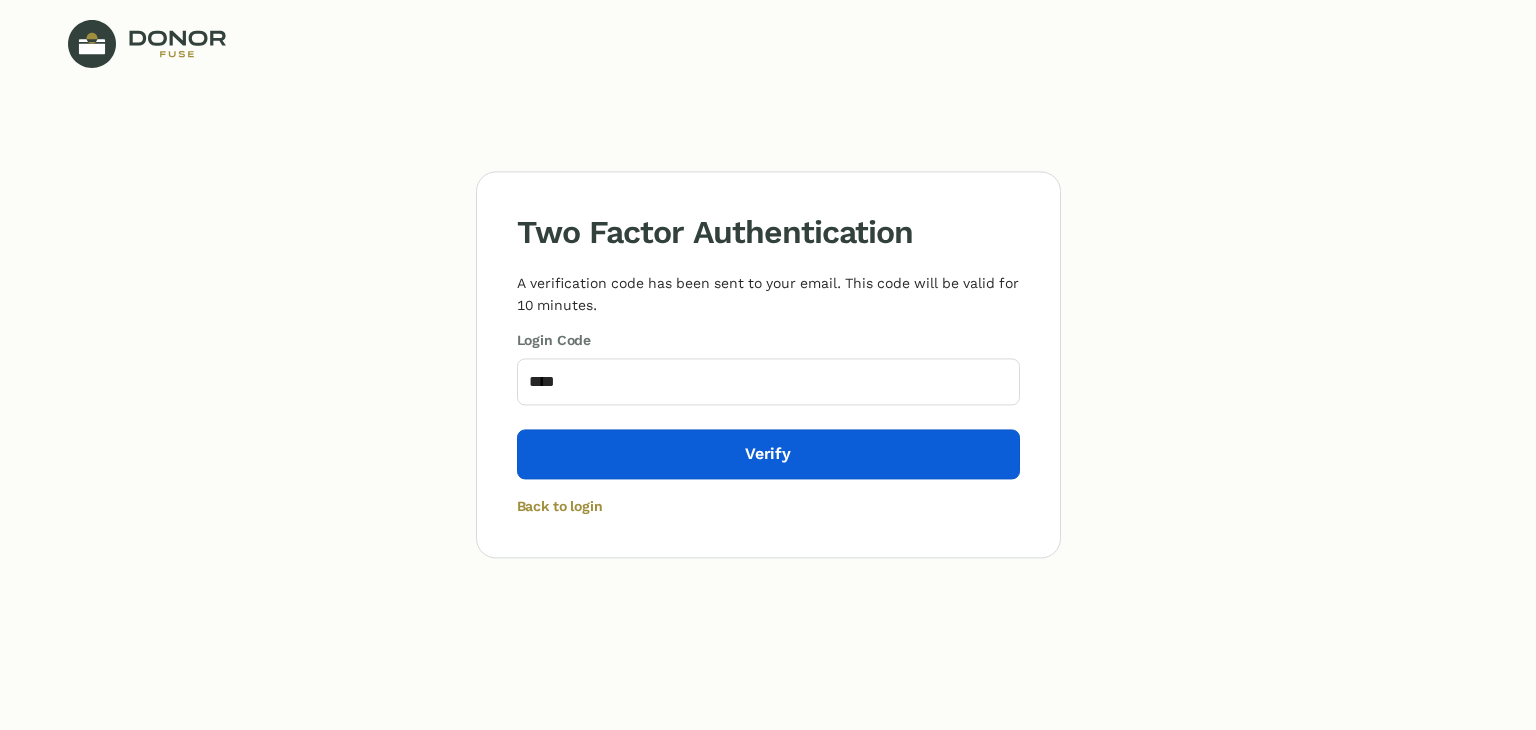 click on "Verify" 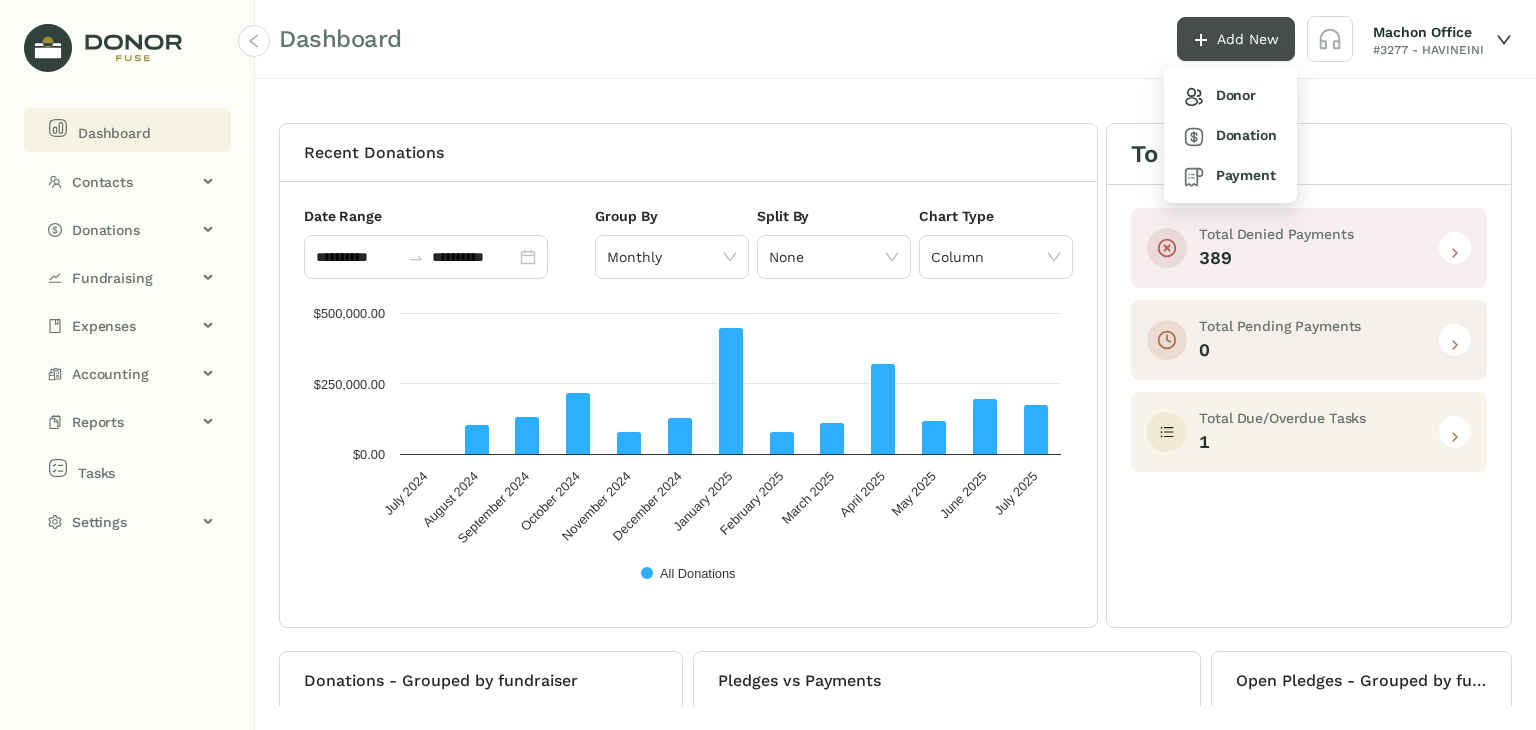 click on "Add New" 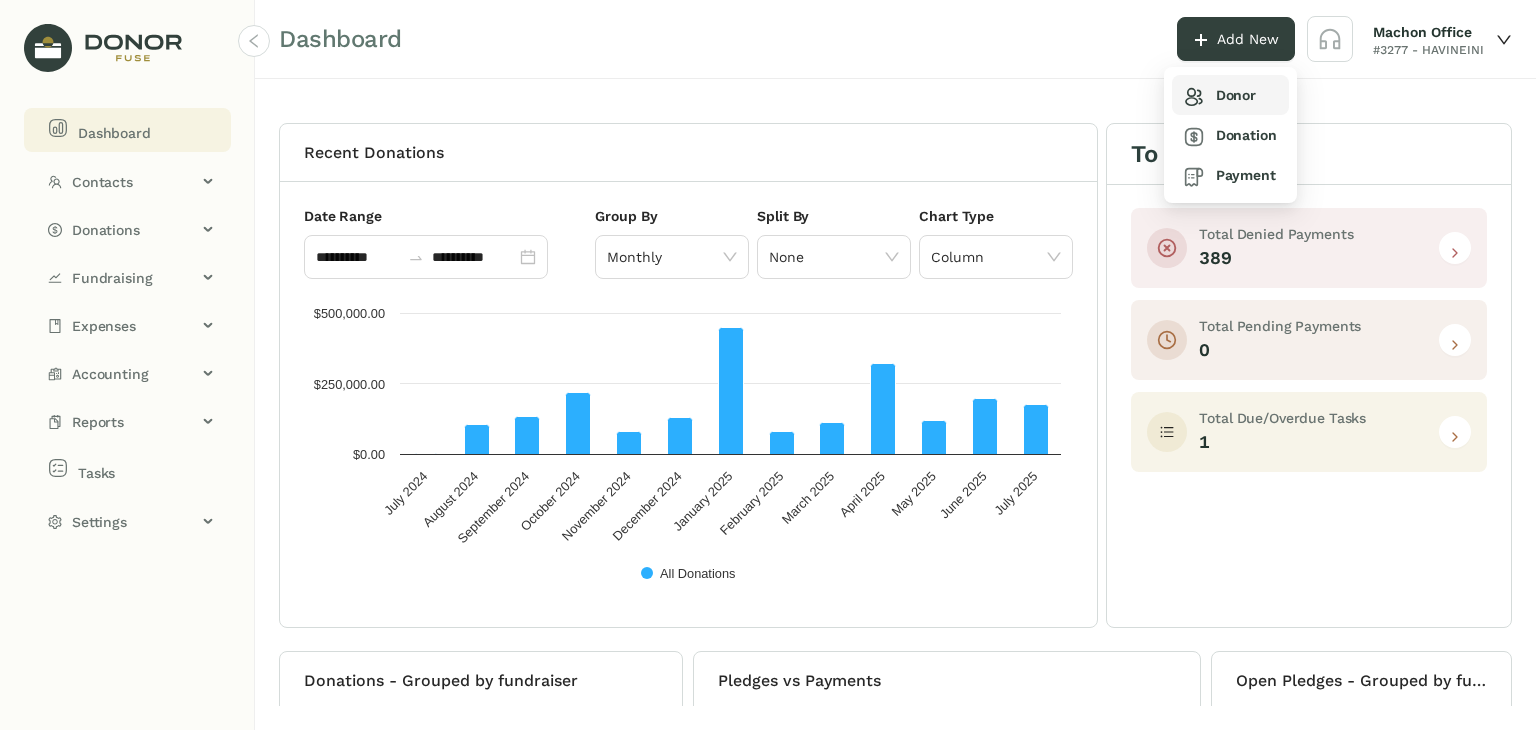 click on "Donor" at bounding box center [1220, 95] 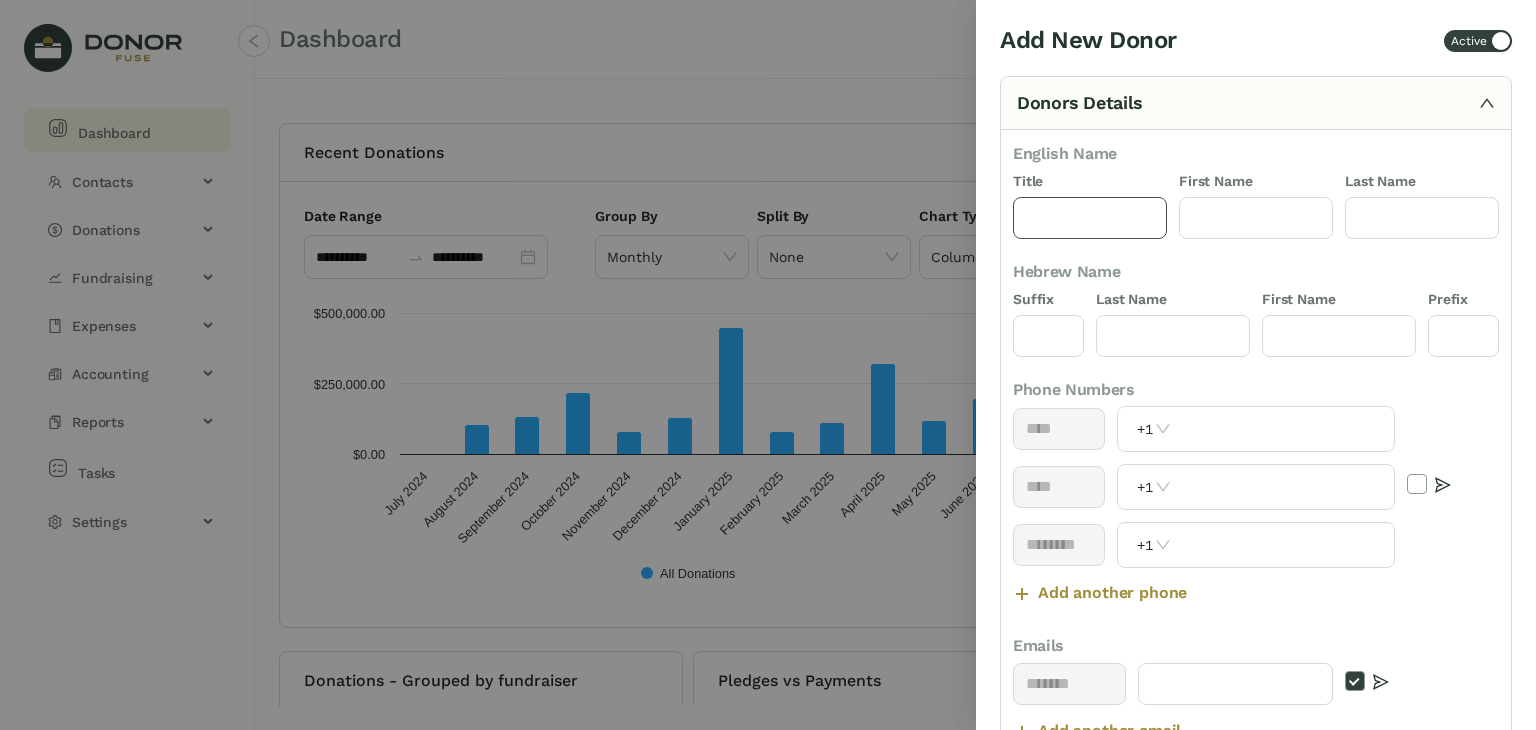click 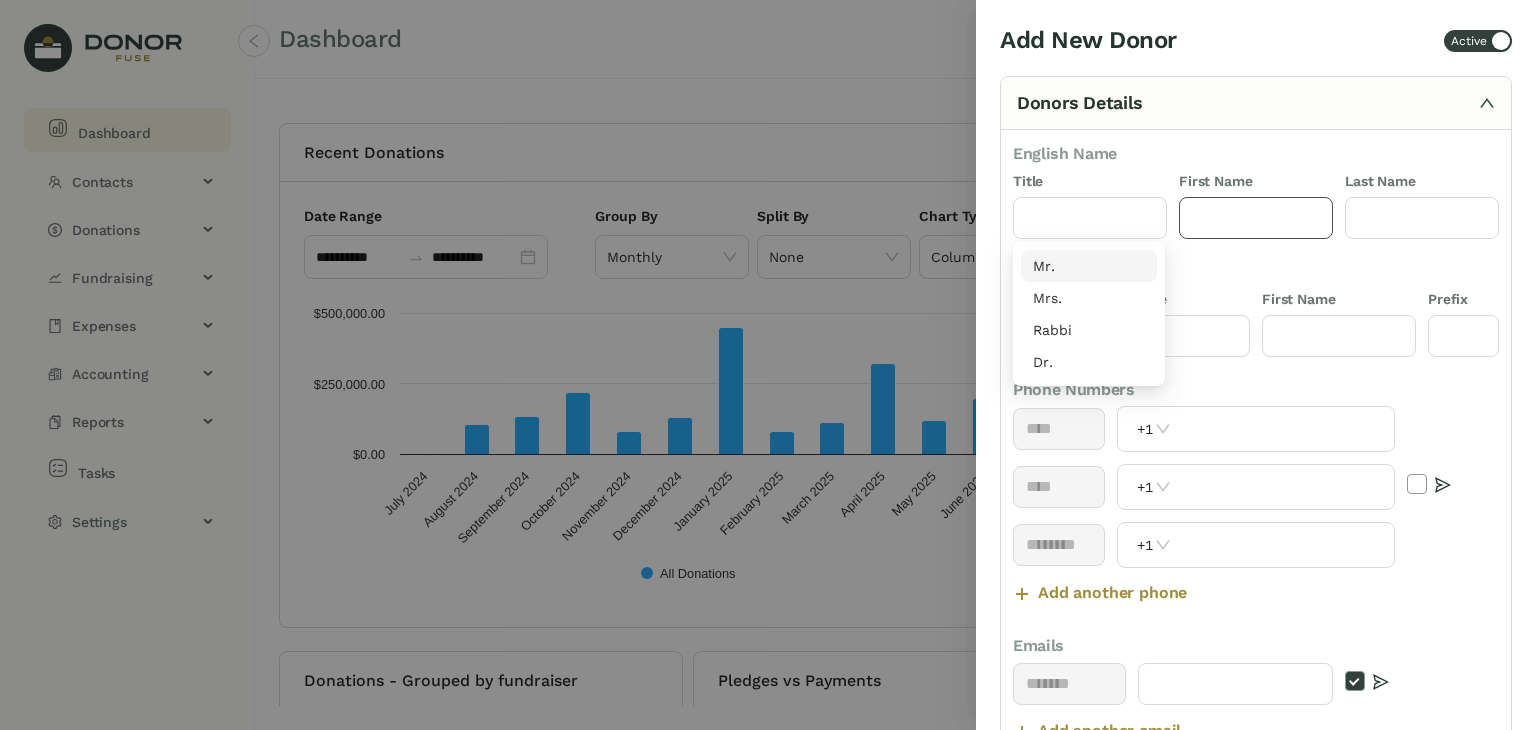 click 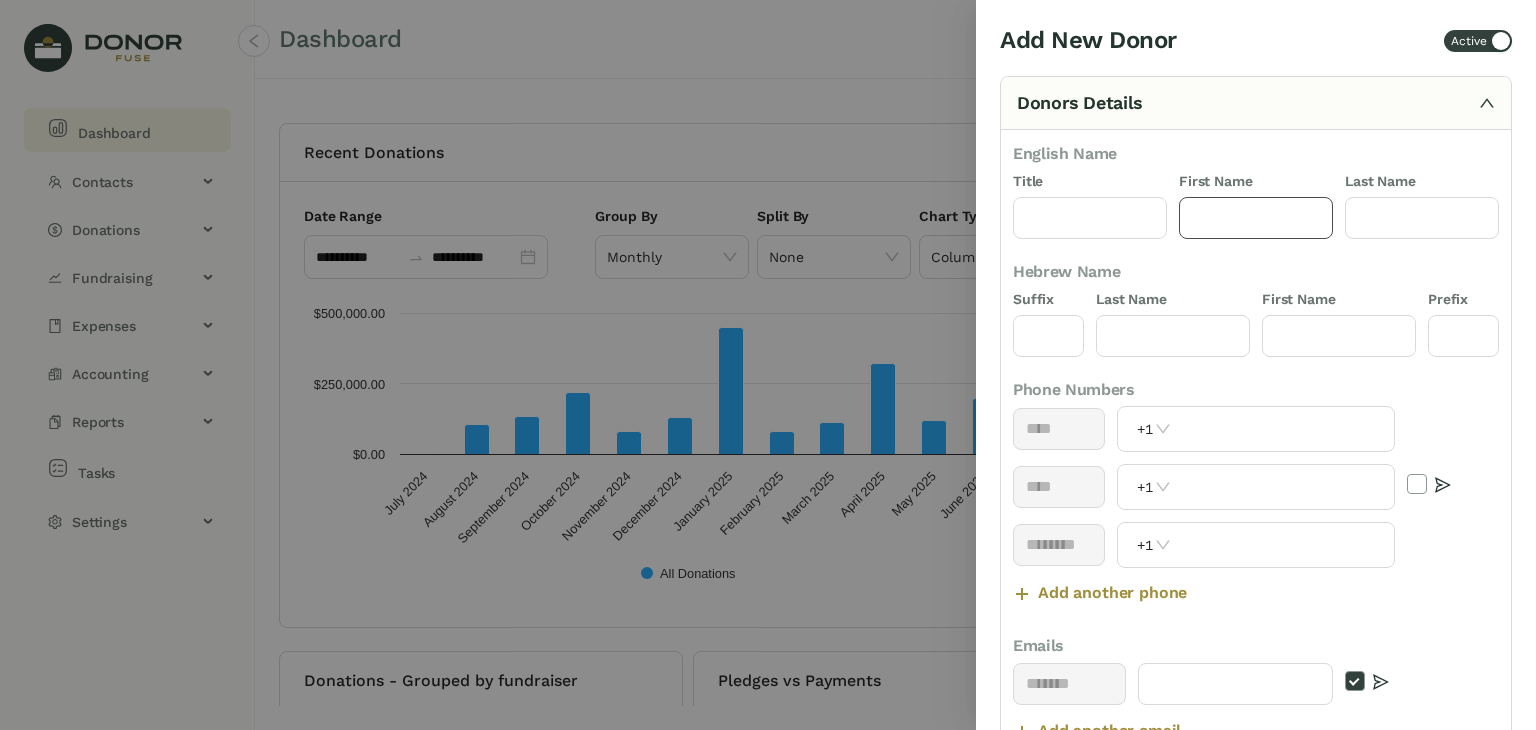 paste on "*****" 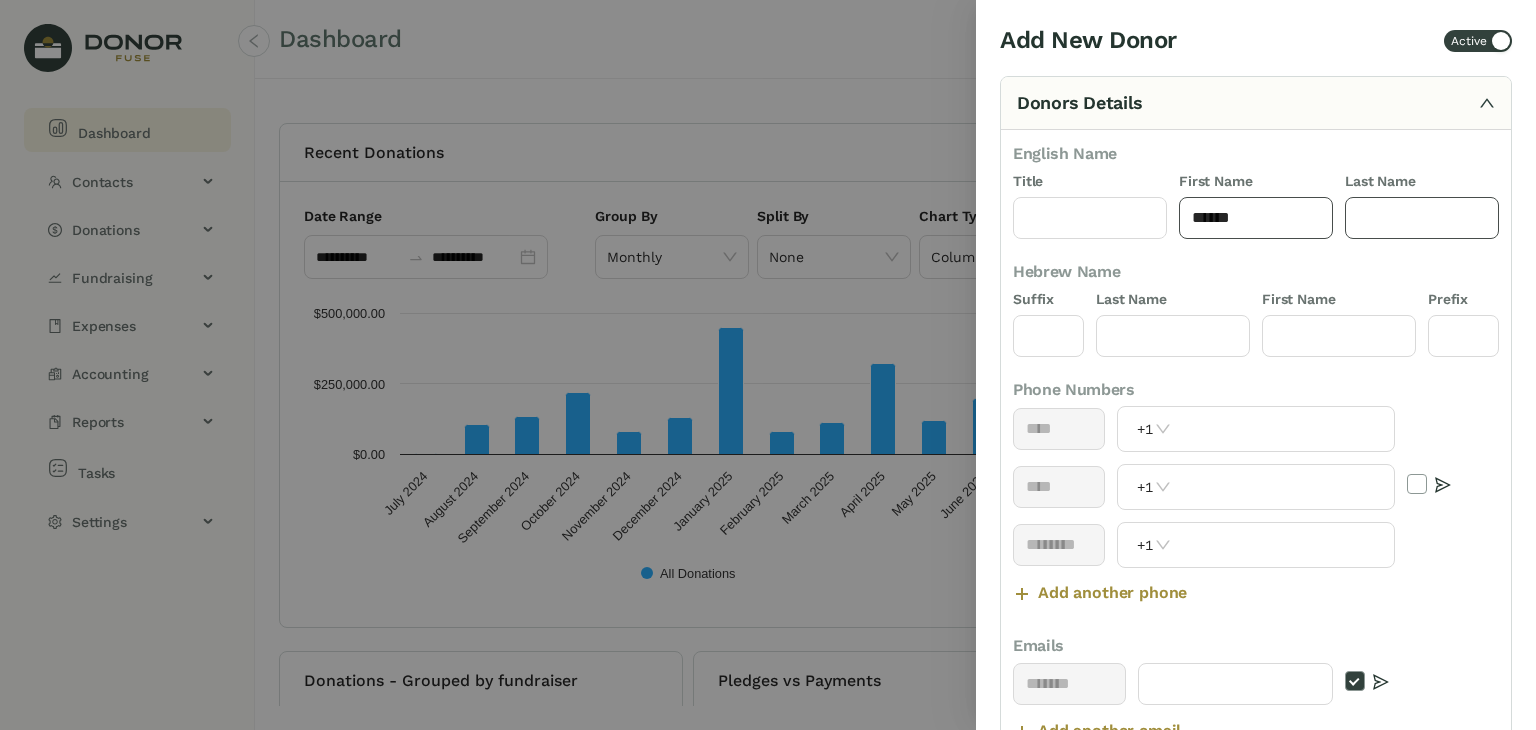 type on "*****" 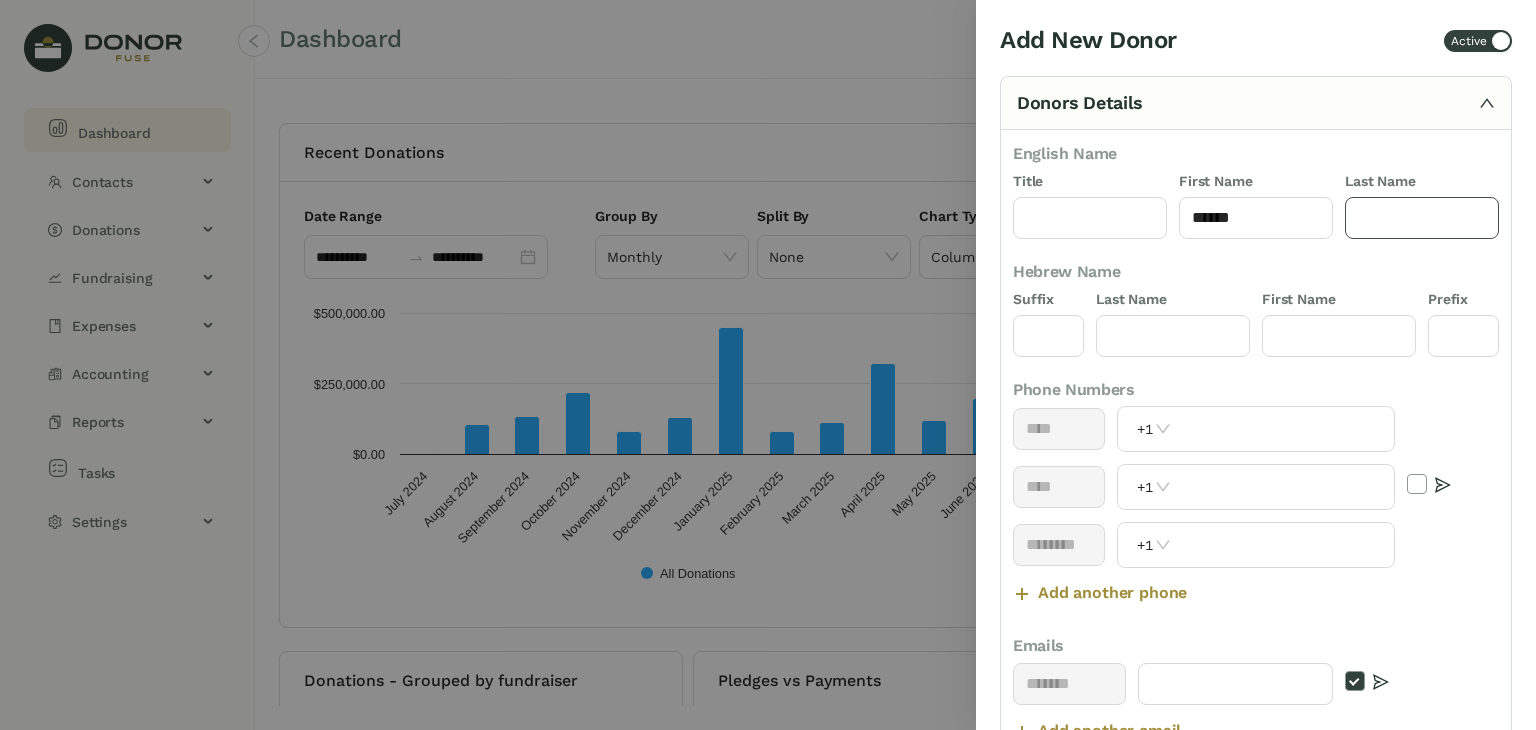 click 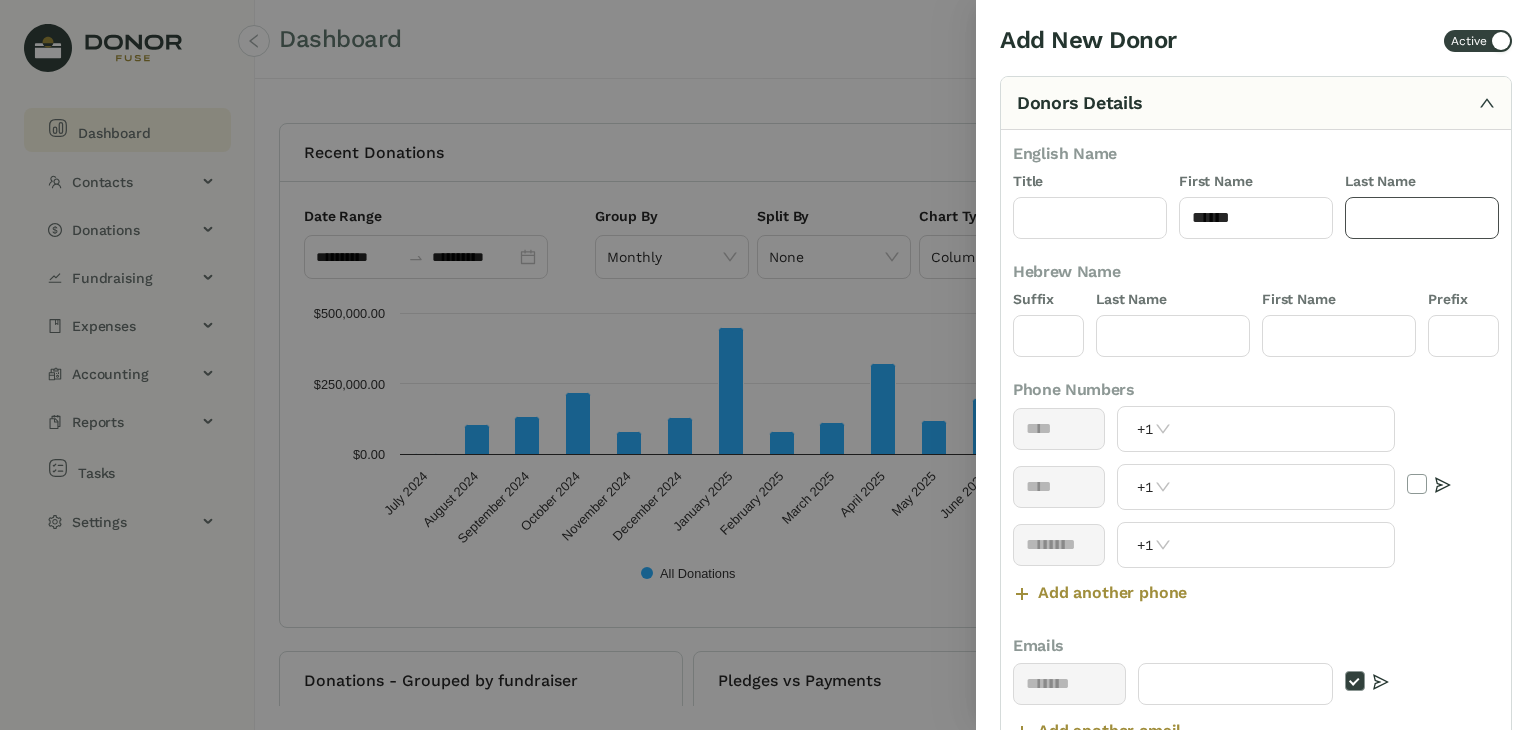 paste on "********" 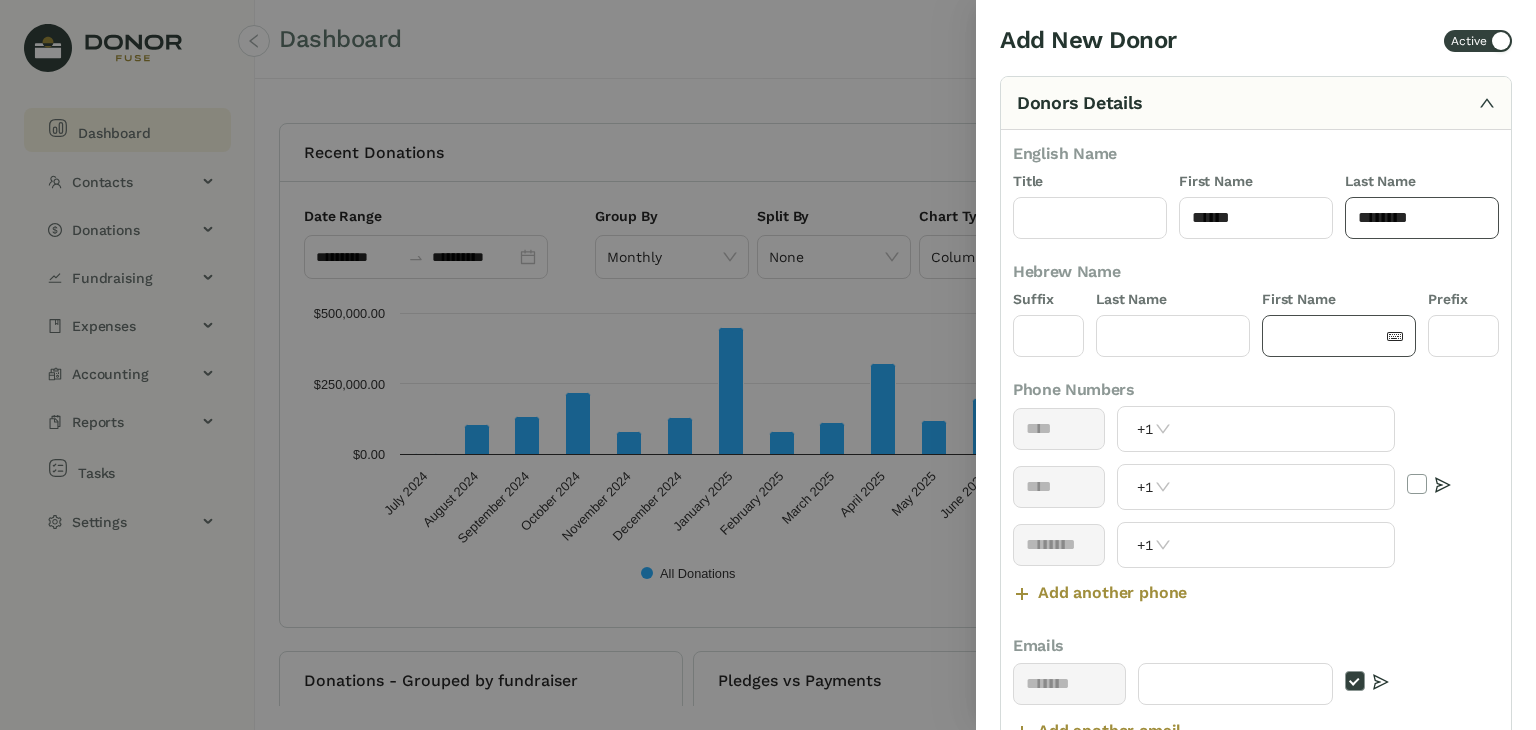 type on "********" 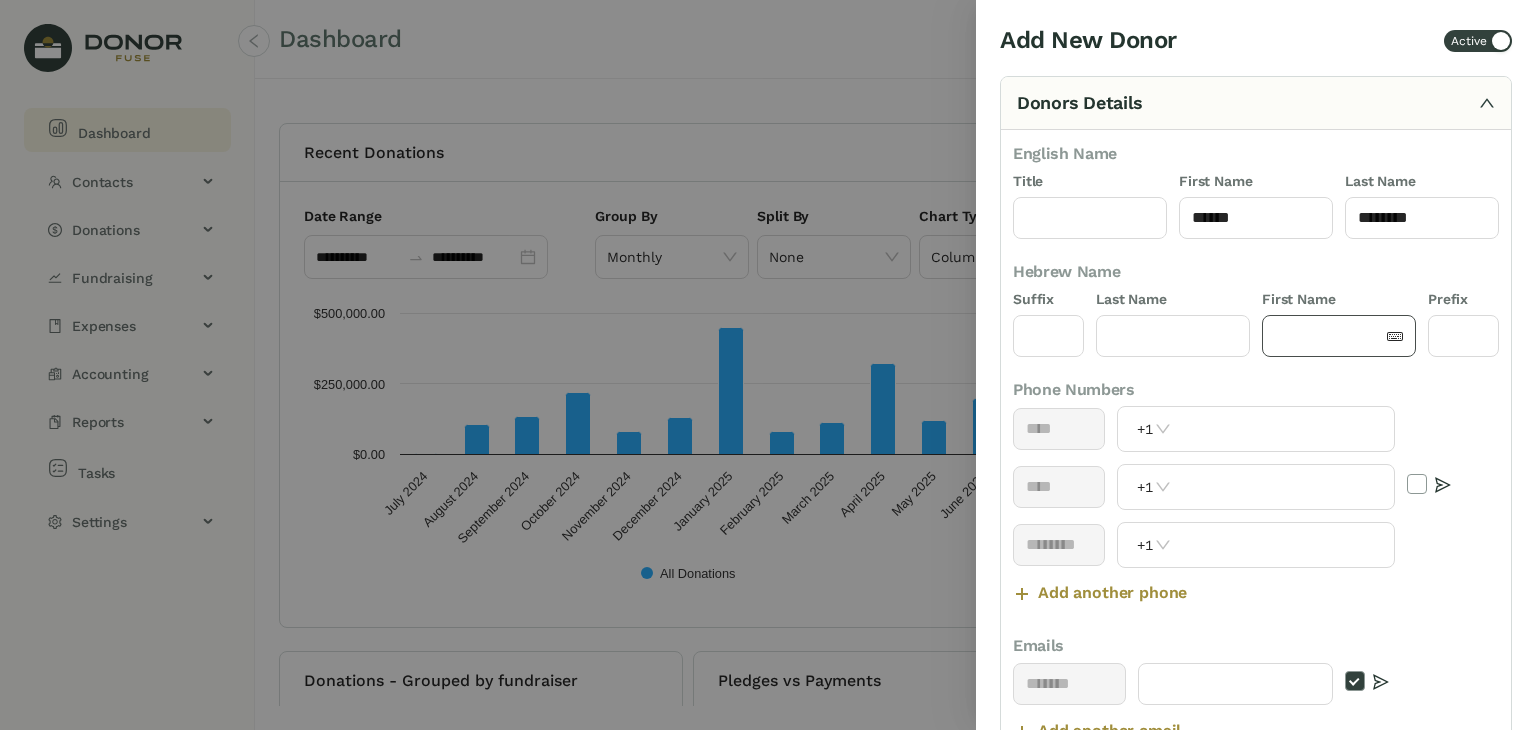 click 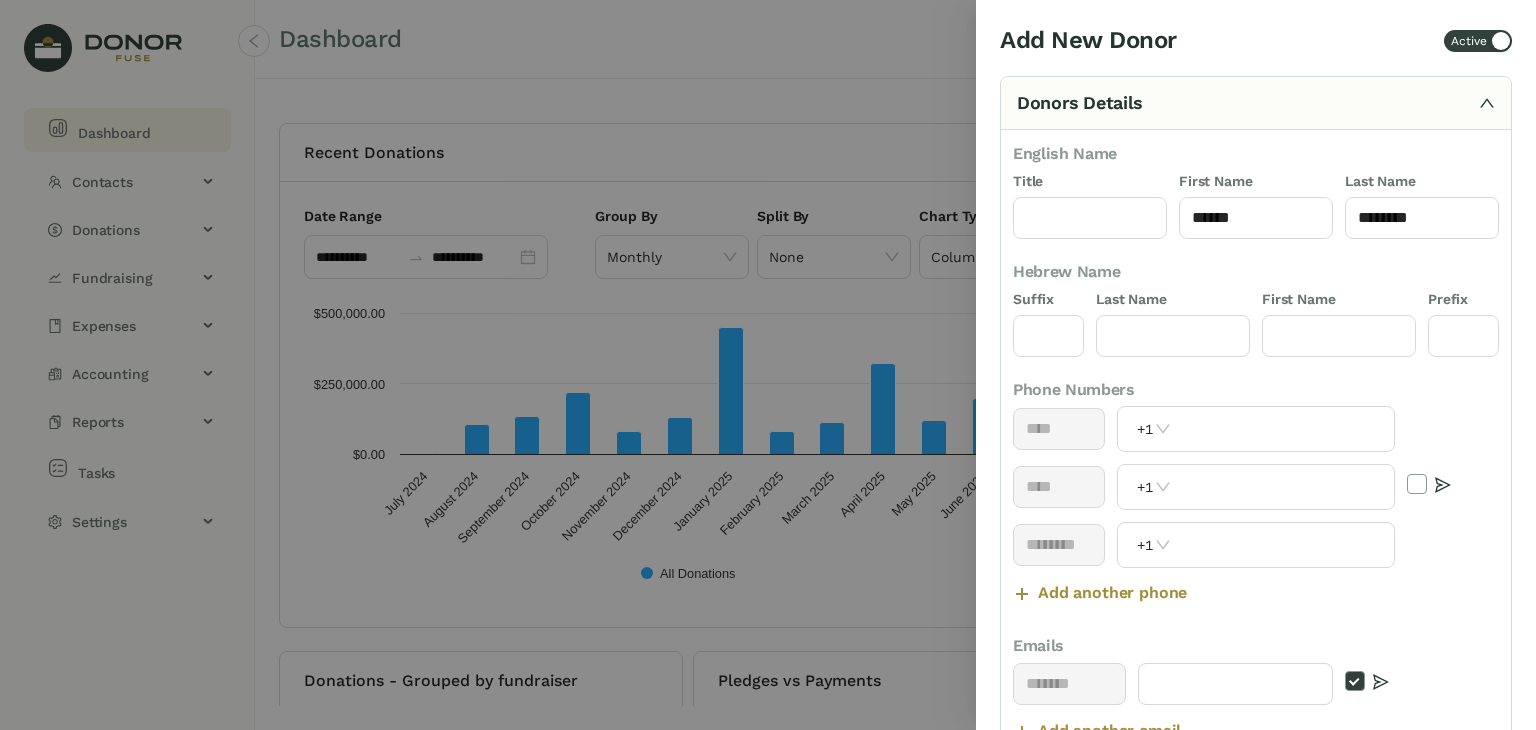 click on "First Name" at bounding box center [1339, 329] 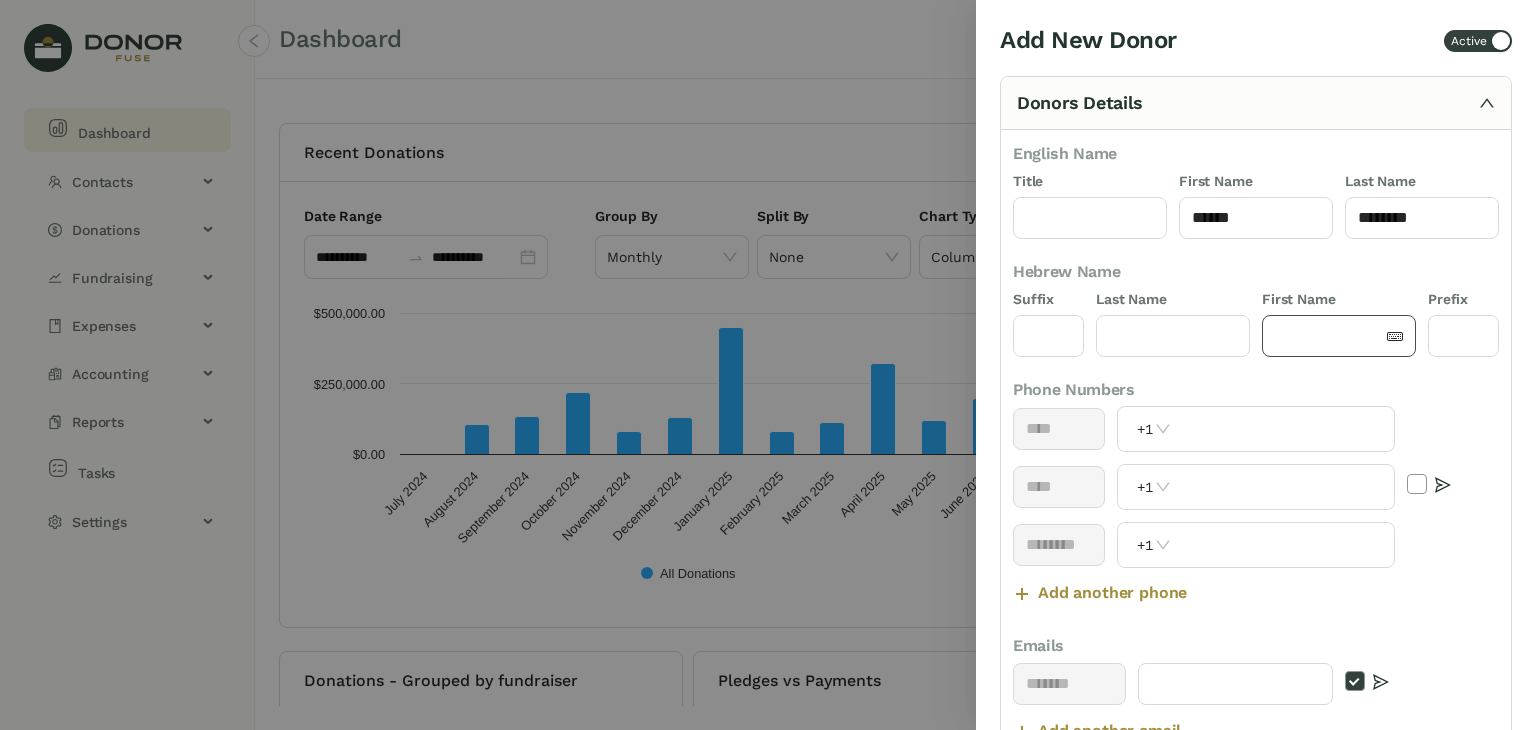 click 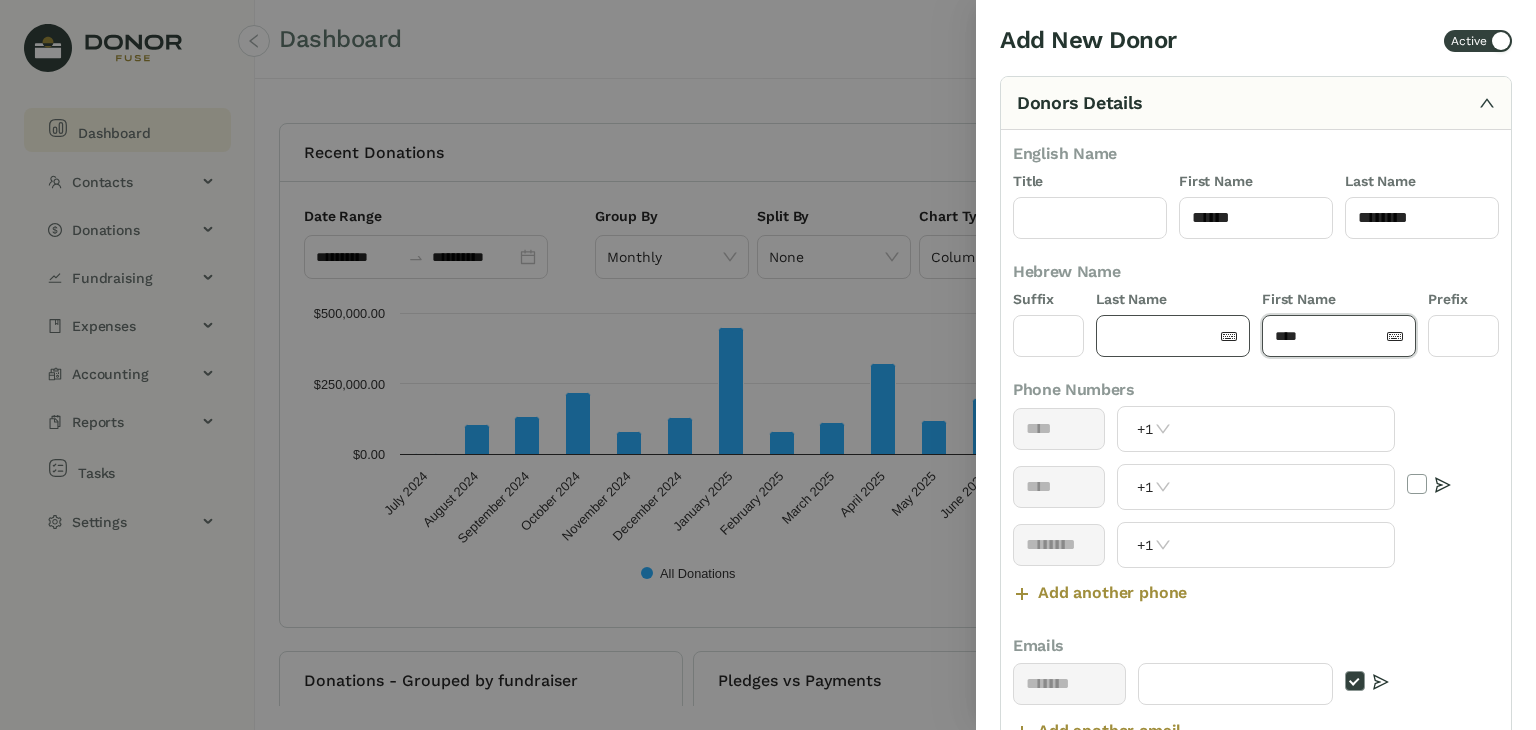 type on "****" 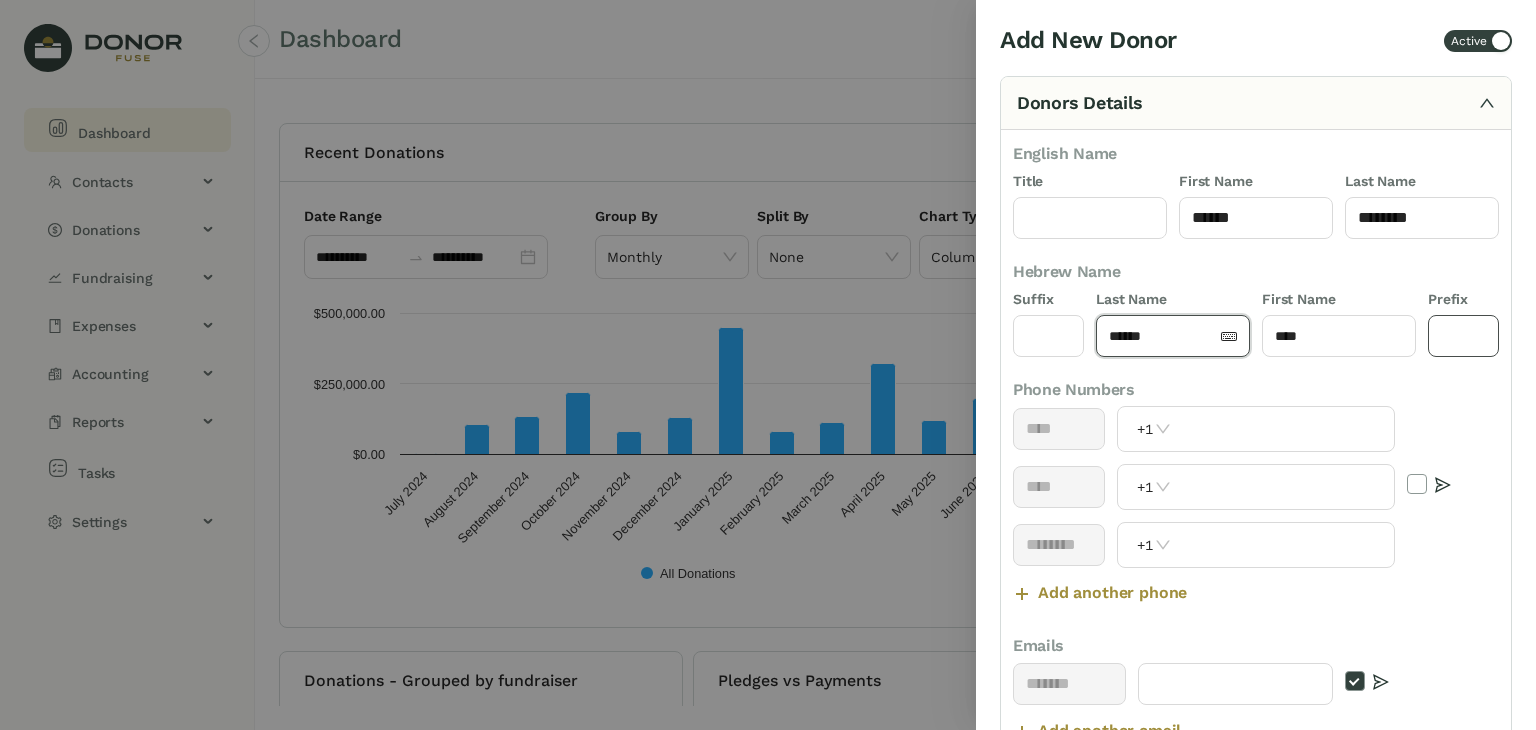 type on "******" 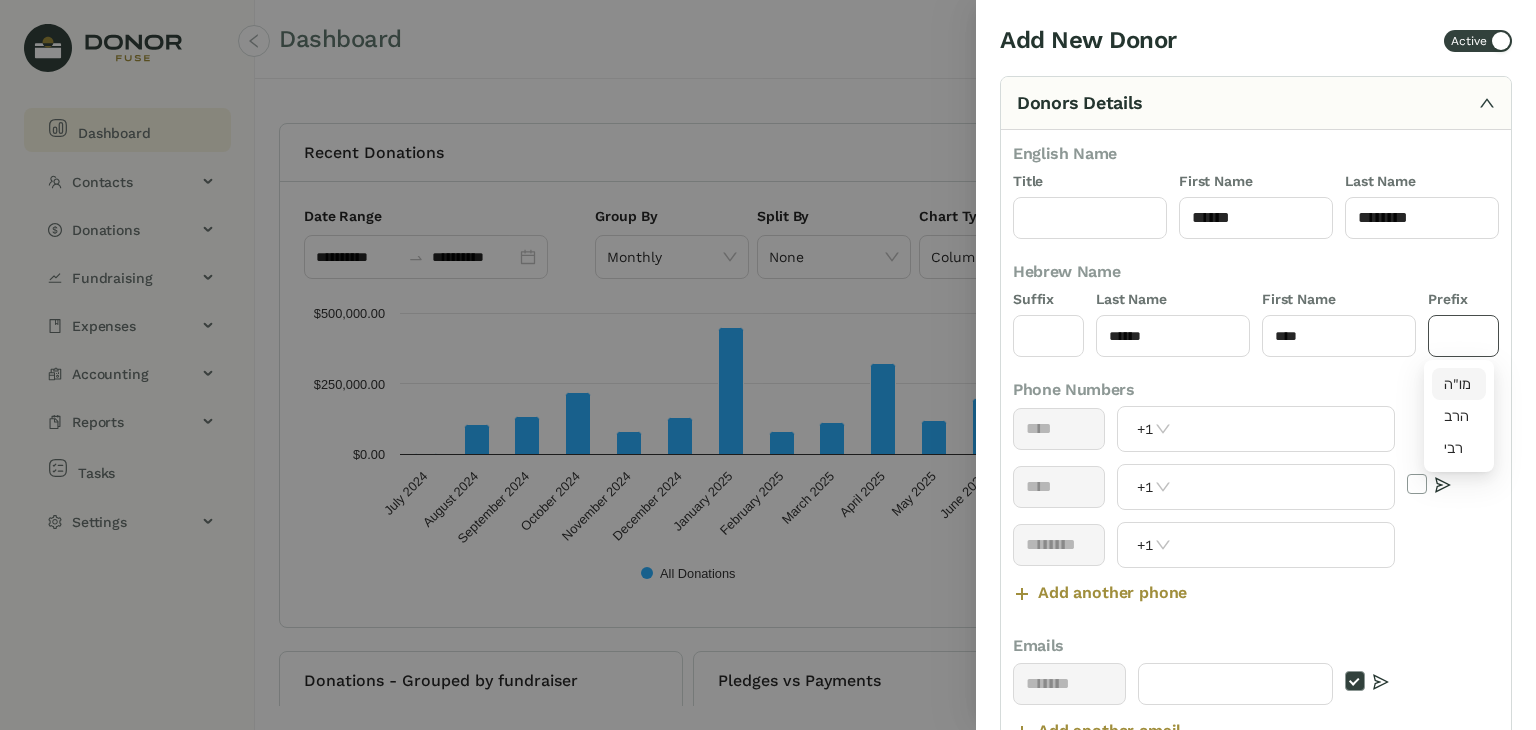 click on "מו"ה" at bounding box center (1459, 384) 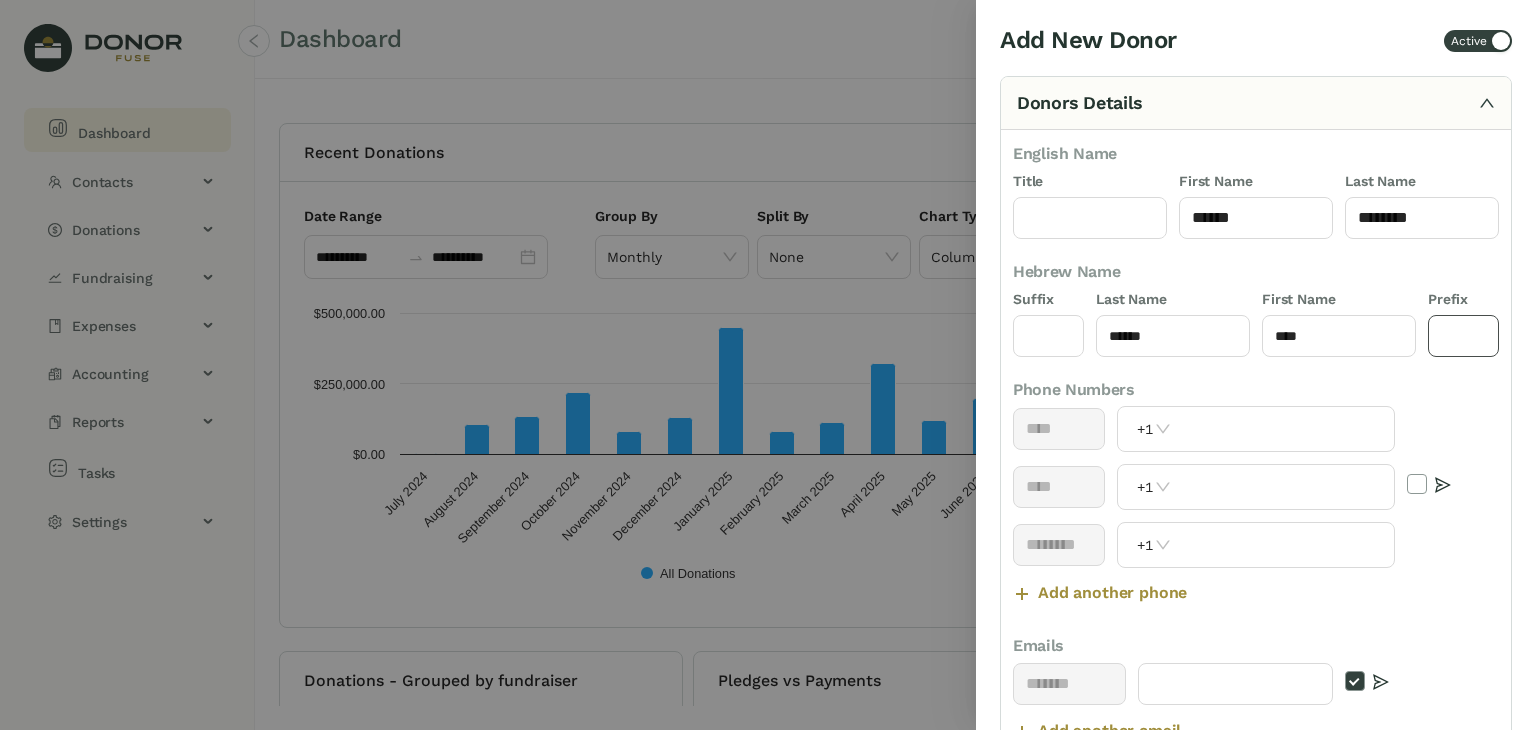 type on "****" 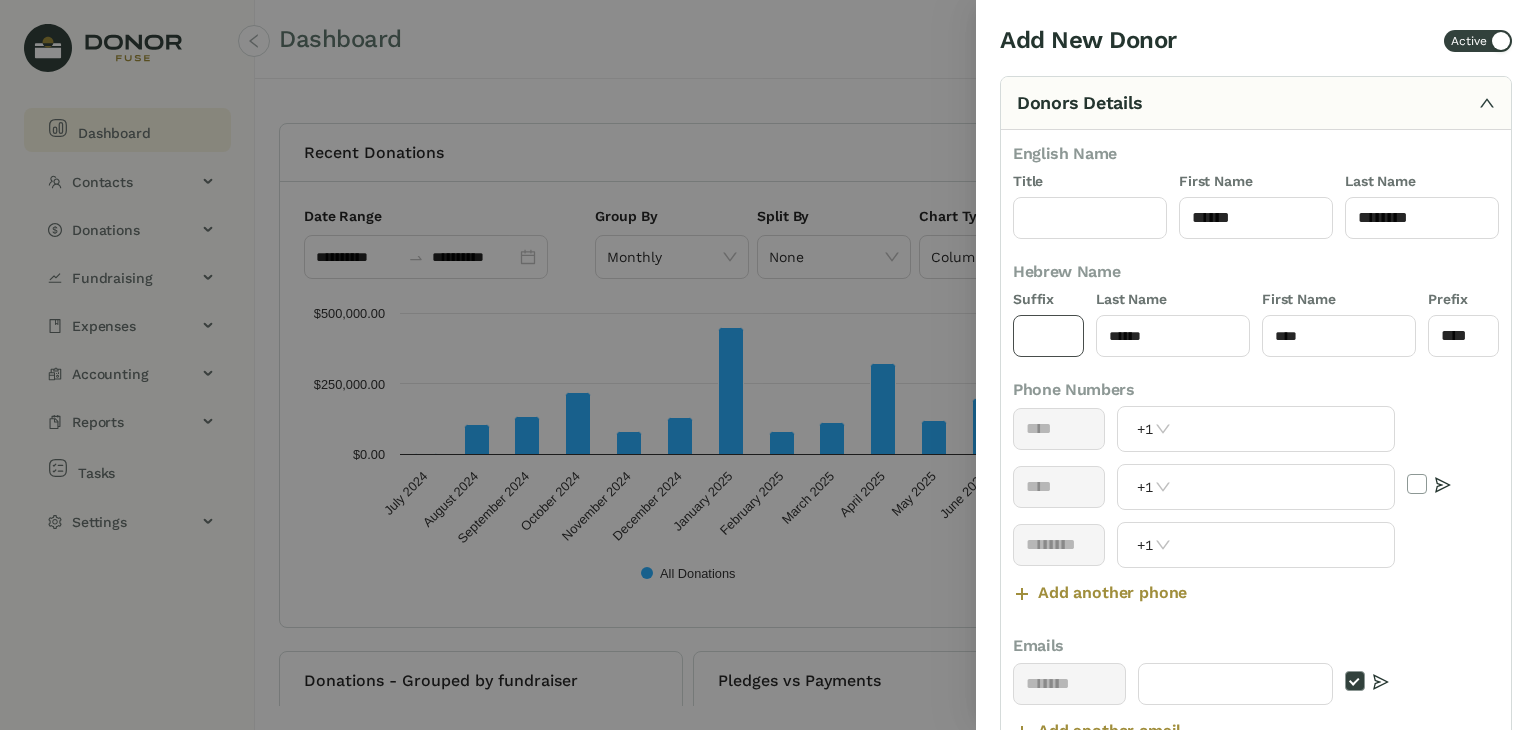 click 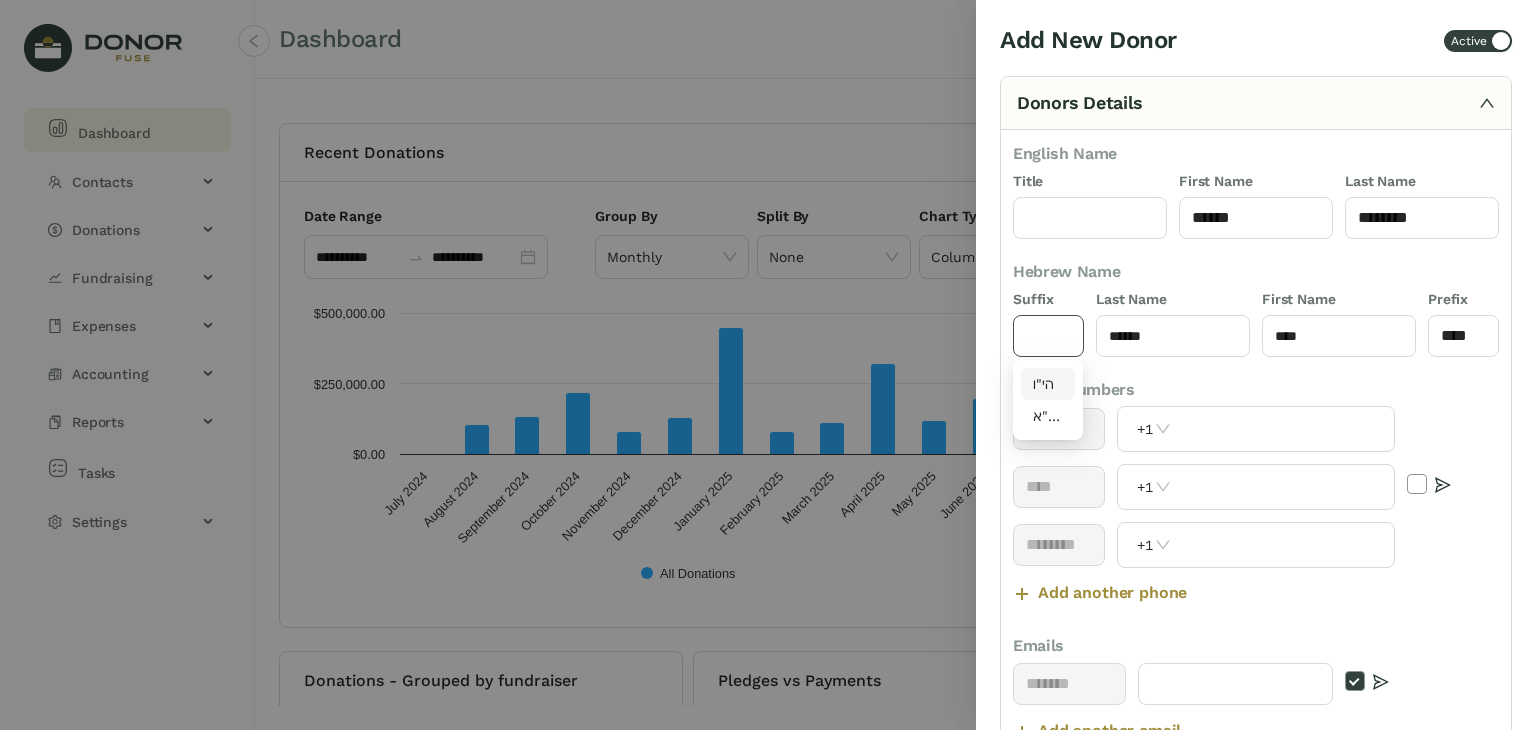 click on "הי"ו" at bounding box center (1048, 384) 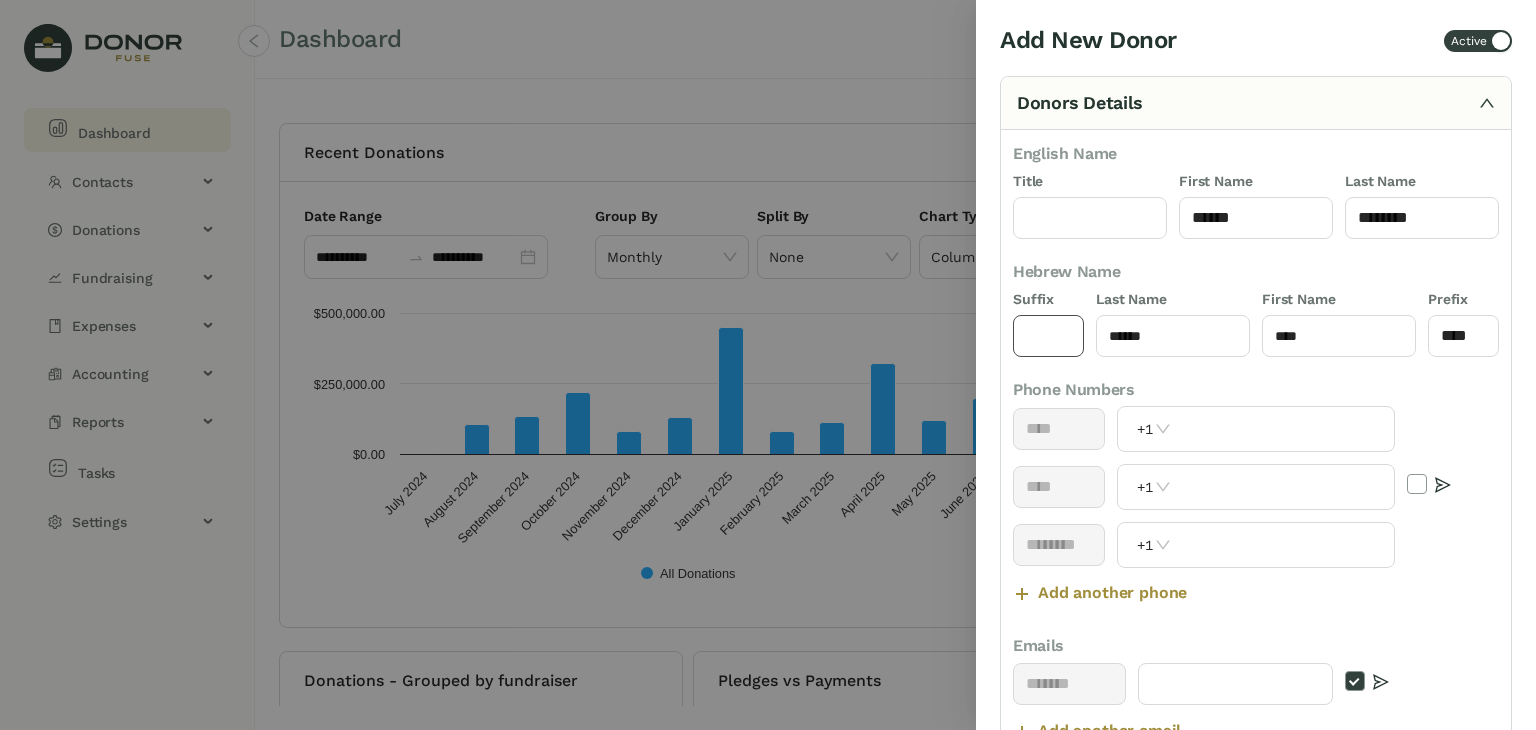 type on "****" 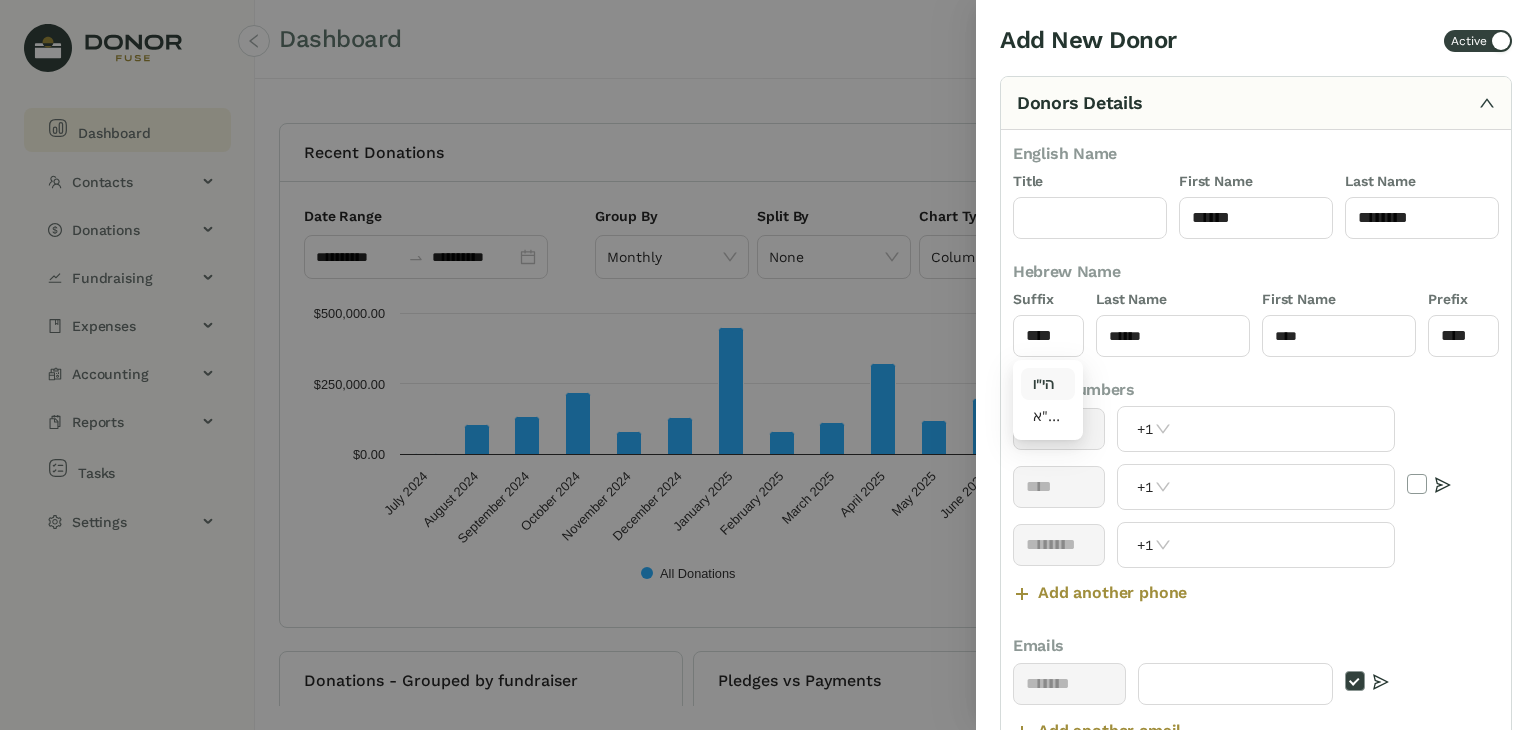 click on "Phone Numbers" at bounding box center [1256, 390] 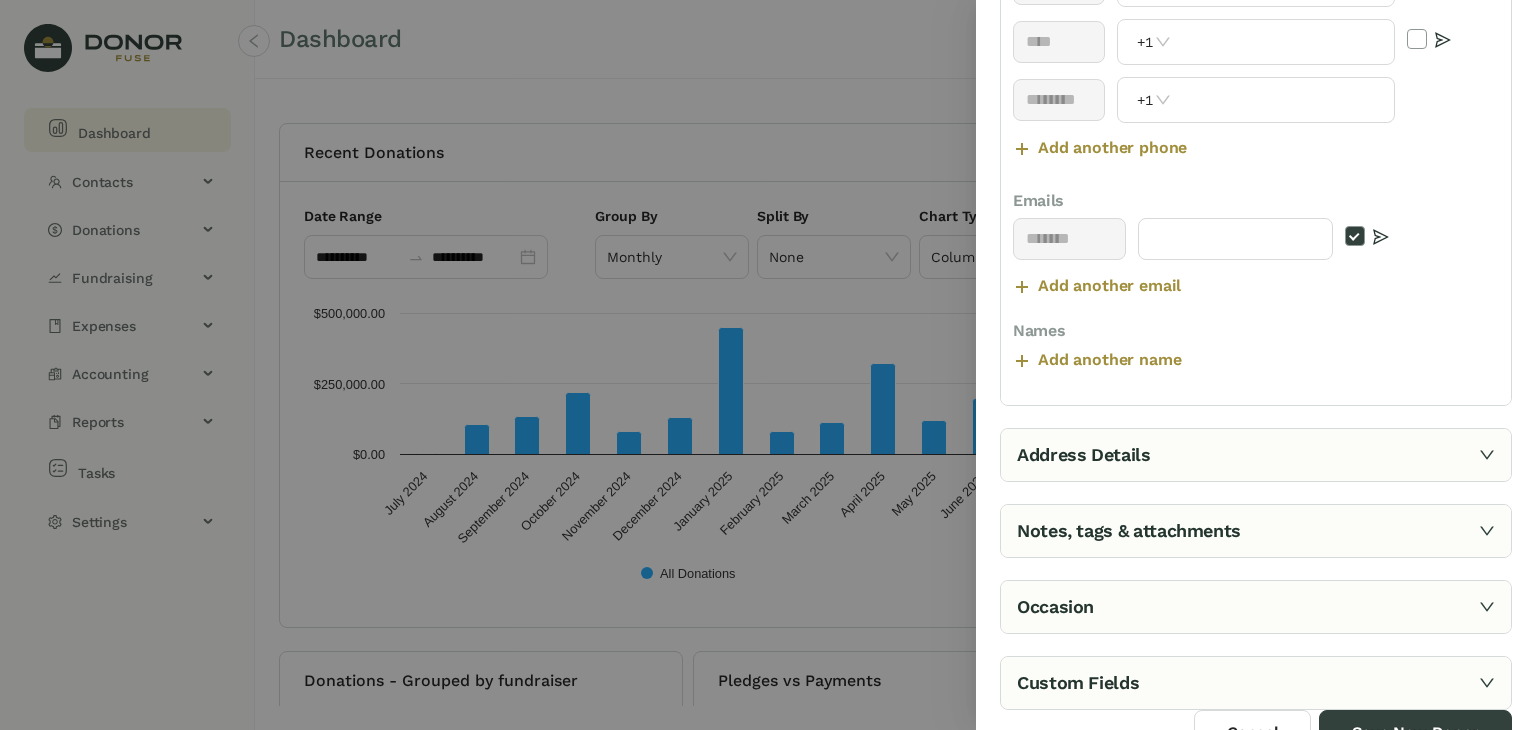 scroll, scrollTop: 466, scrollLeft: 0, axis: vertical 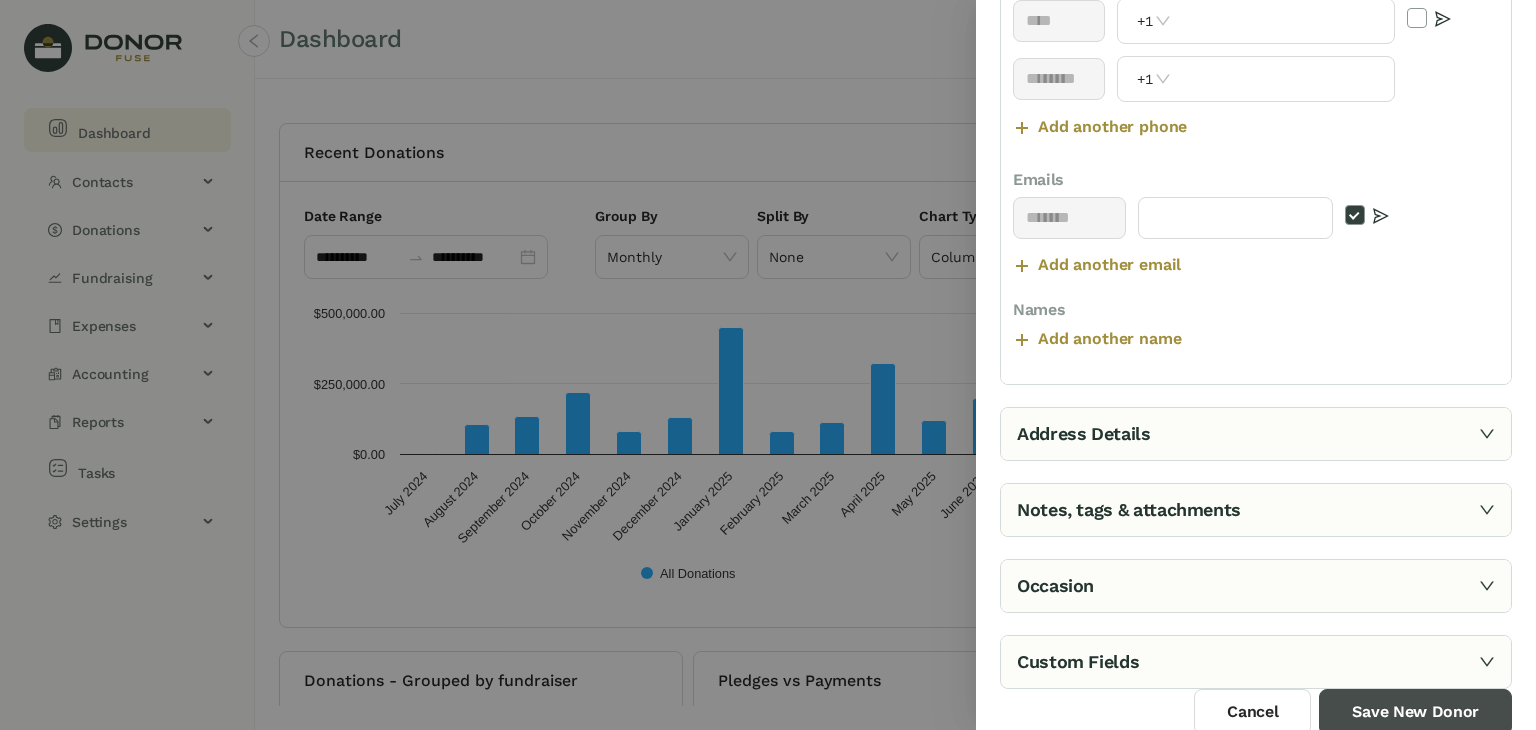 click on "Save New Donor" at bounding box center [1415, 712] 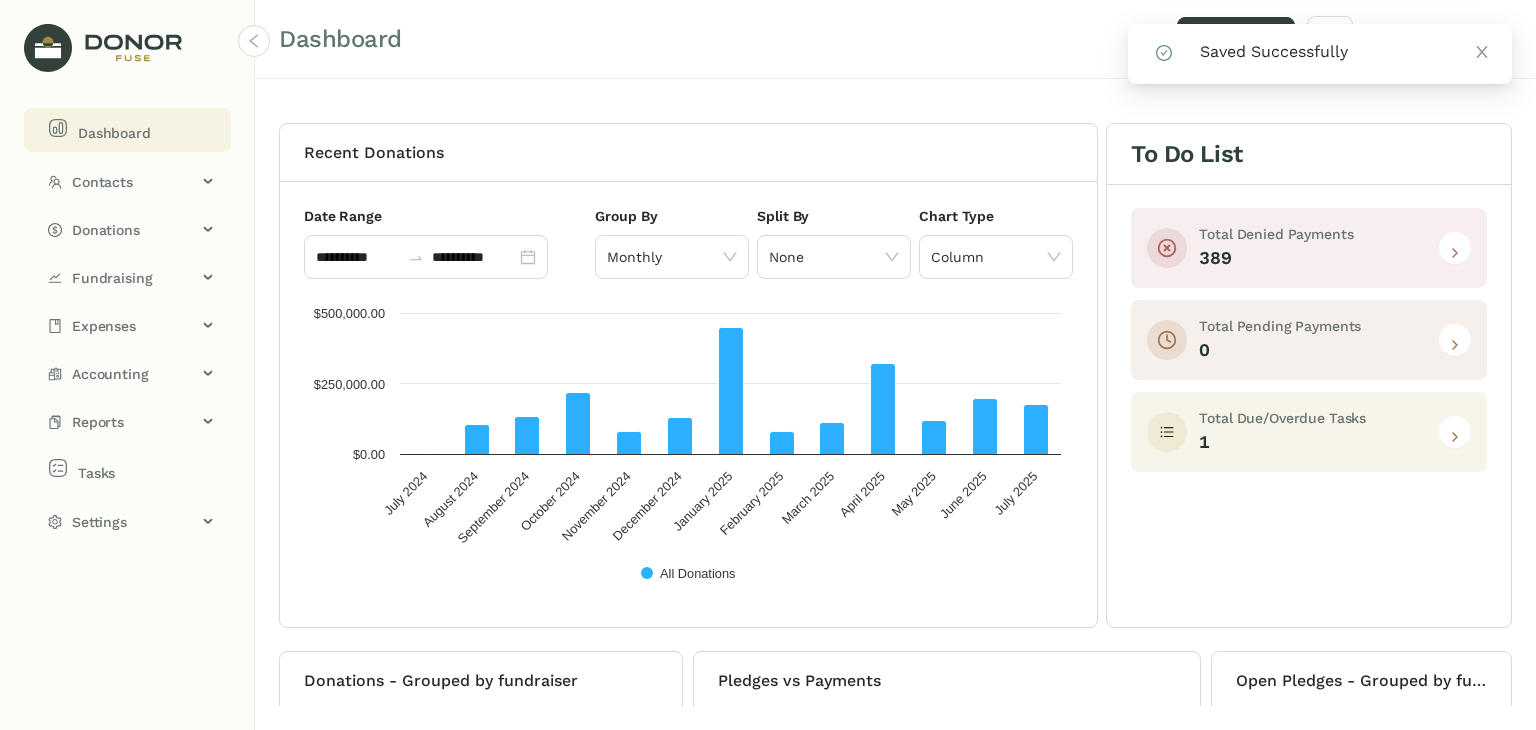 click on "Dashboard Add New [CATEGORY] [CATEGORY] # [NUMBER] - [CATEGORY]" 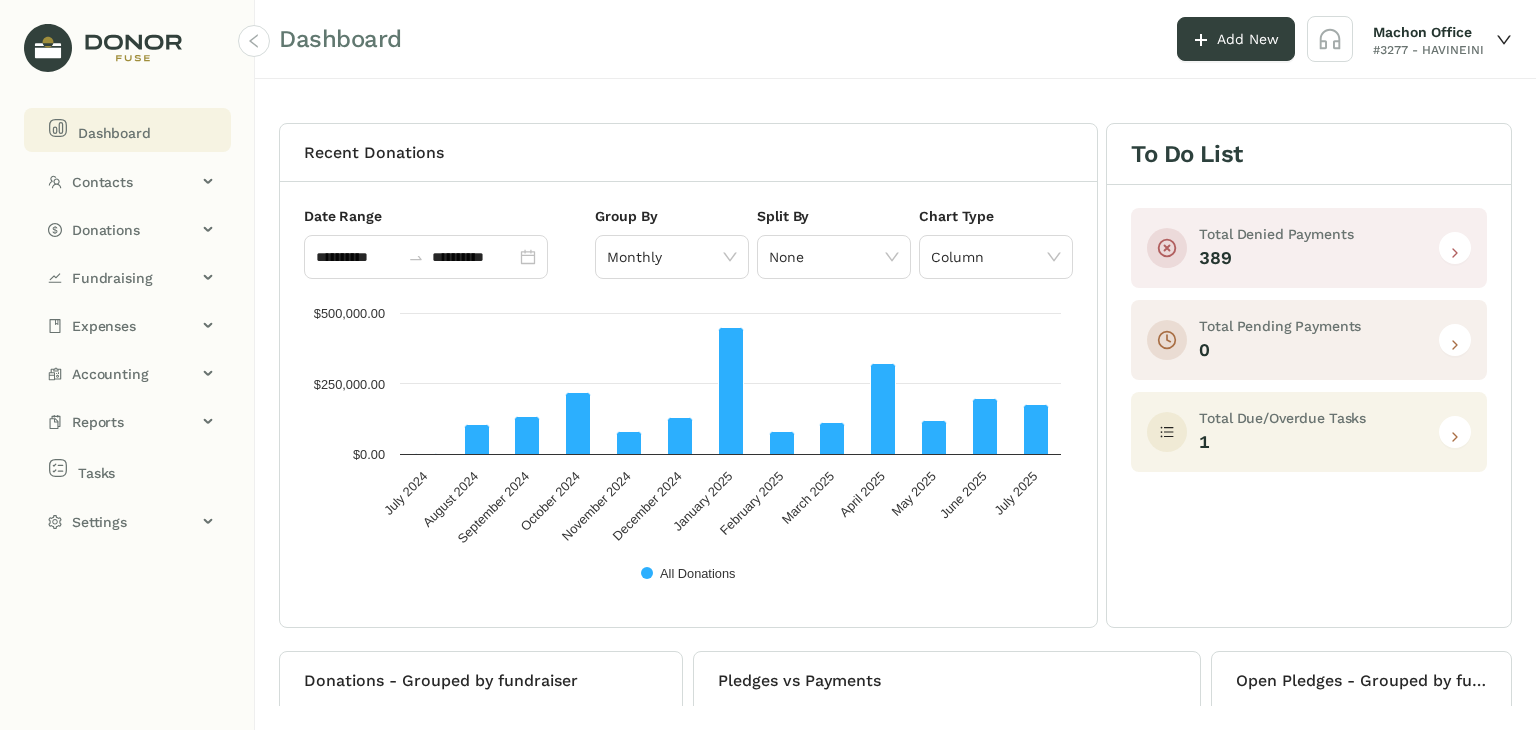 click on "Add New" 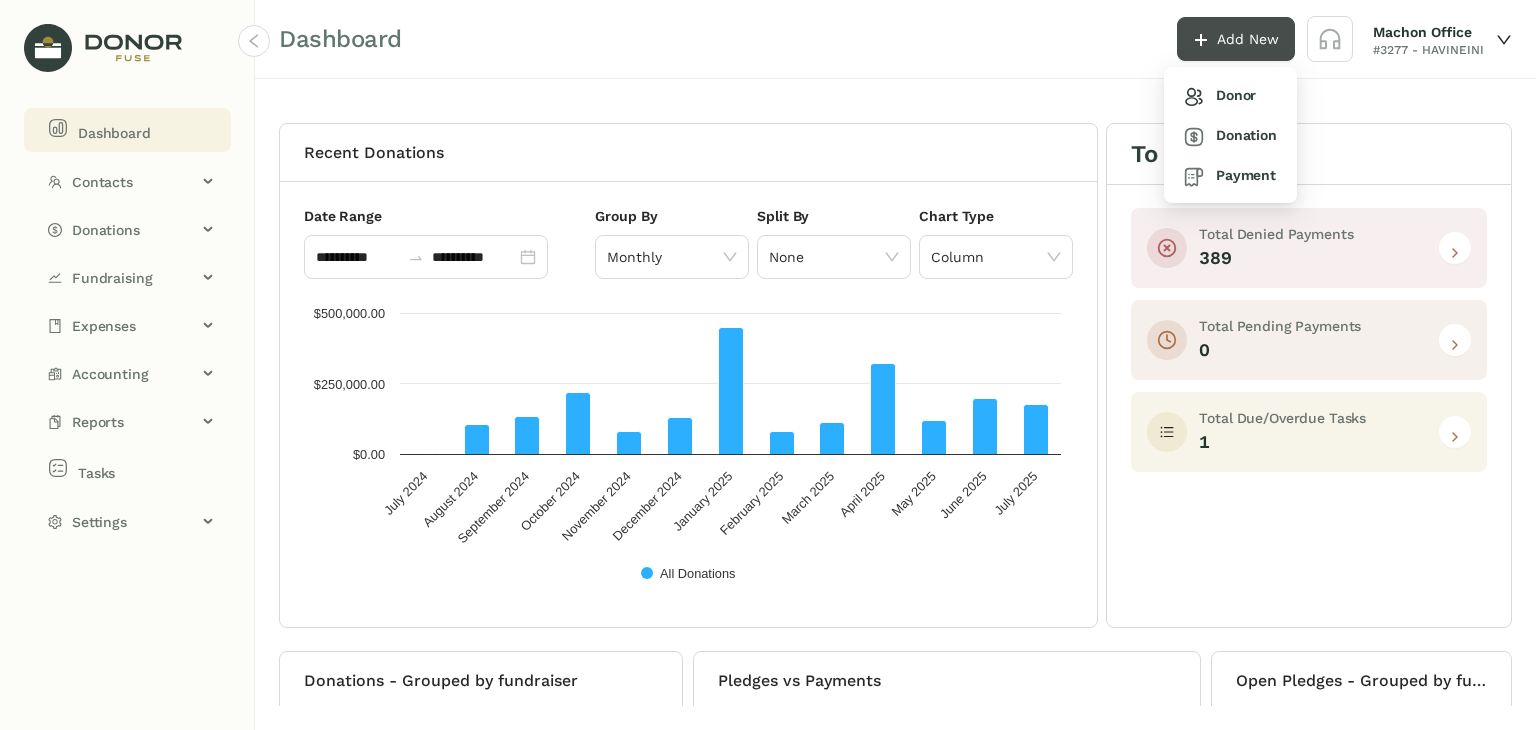 click on "Add New" 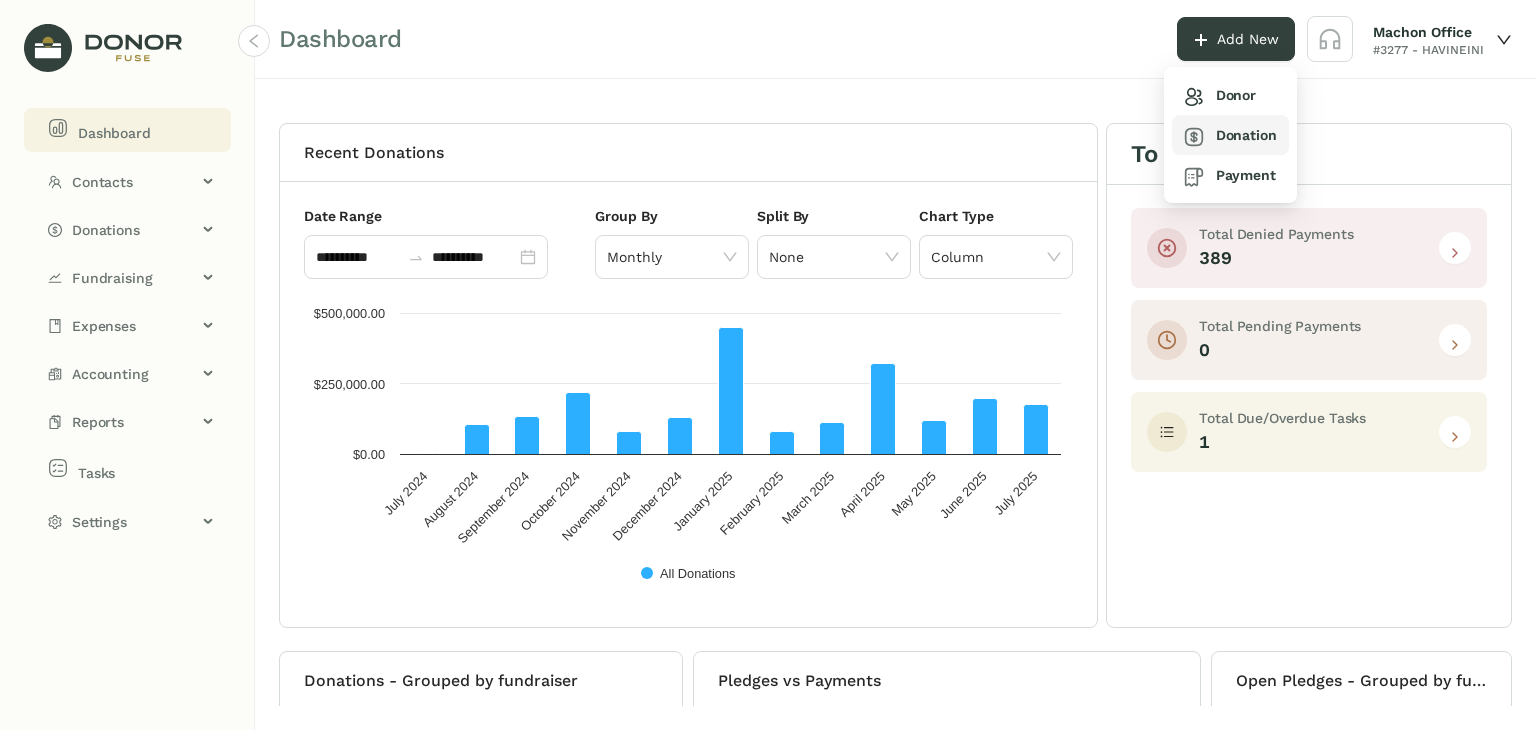 click on "Donation" at bounding box center [1230, 135] 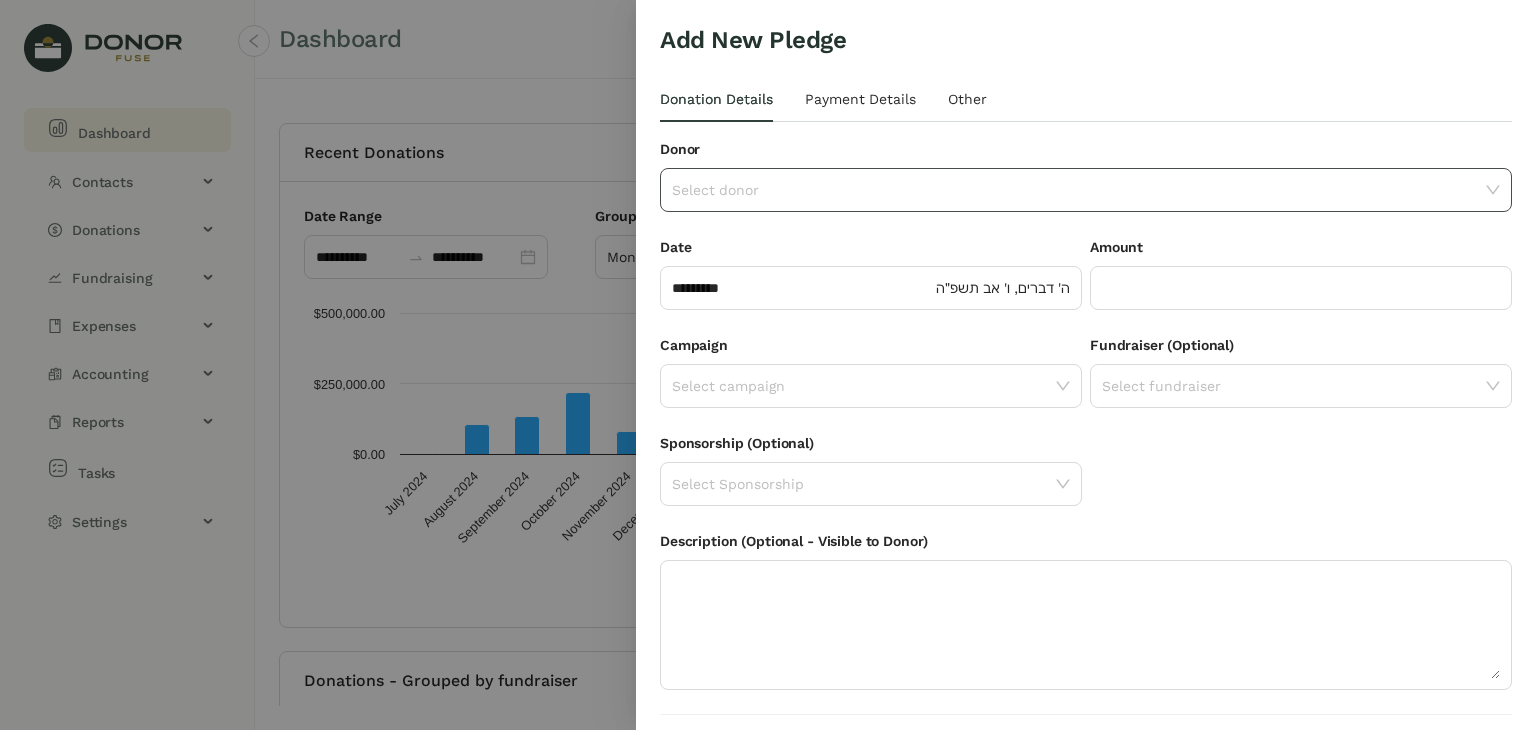 click 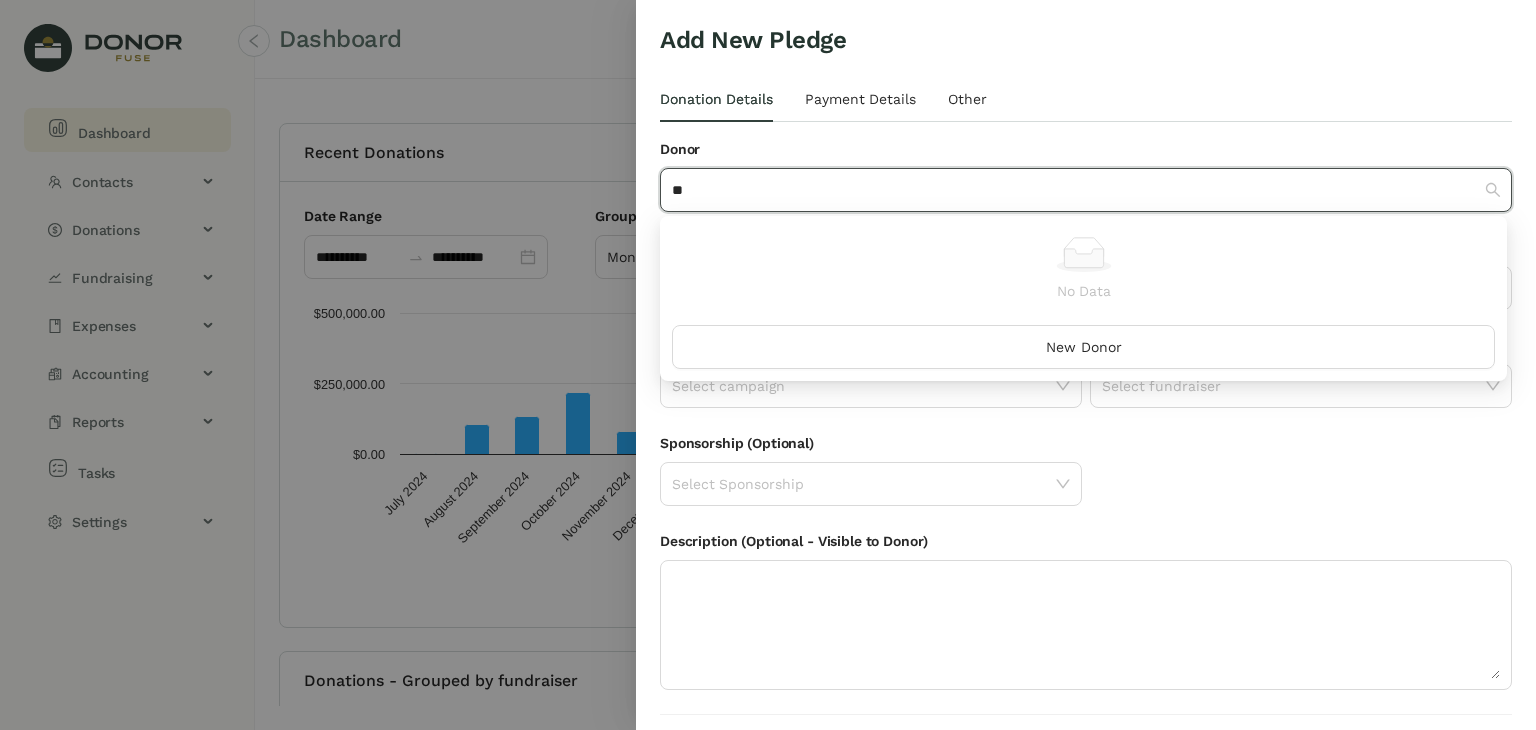 type on "*" 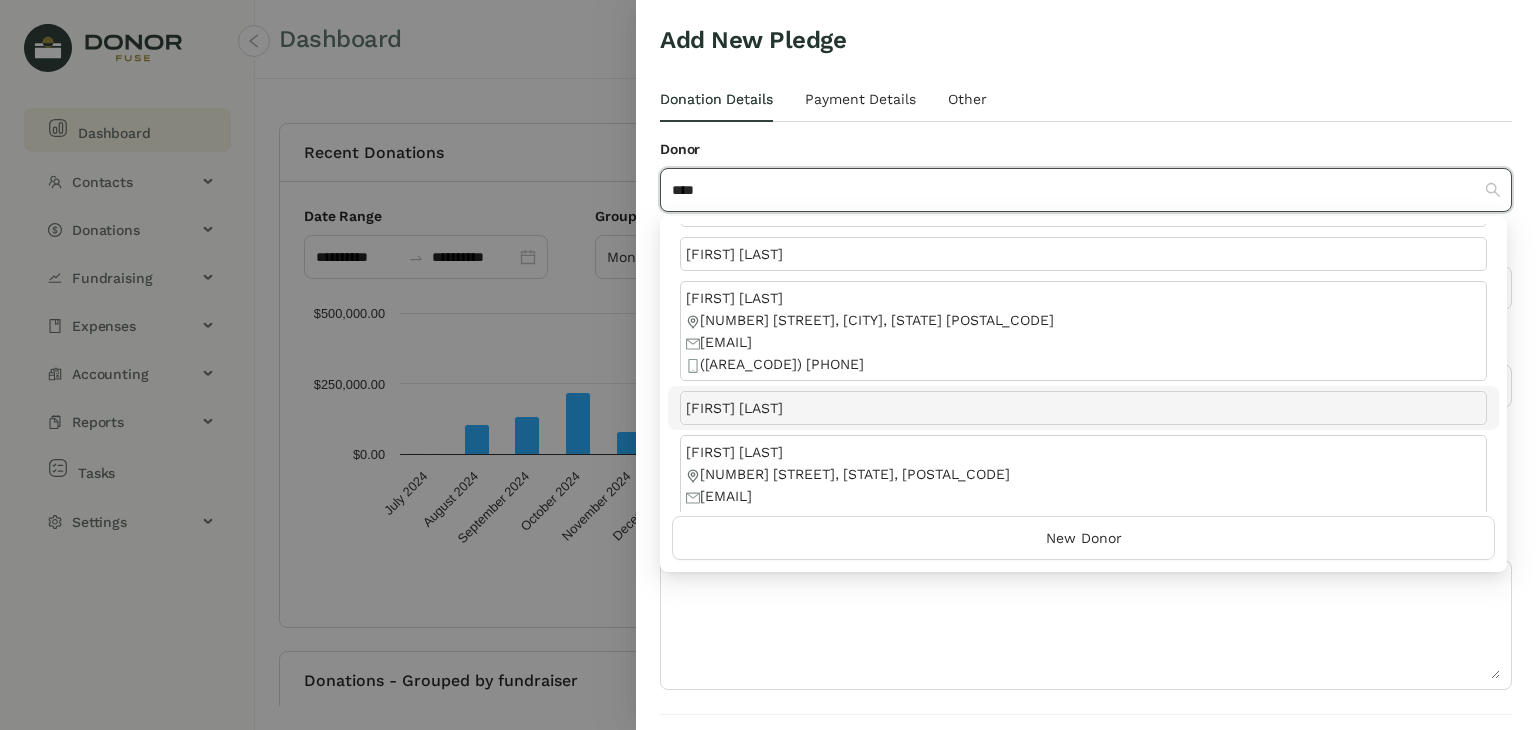 scroll, scrollTop: 390, scrollLeft: 0, axis: vertical 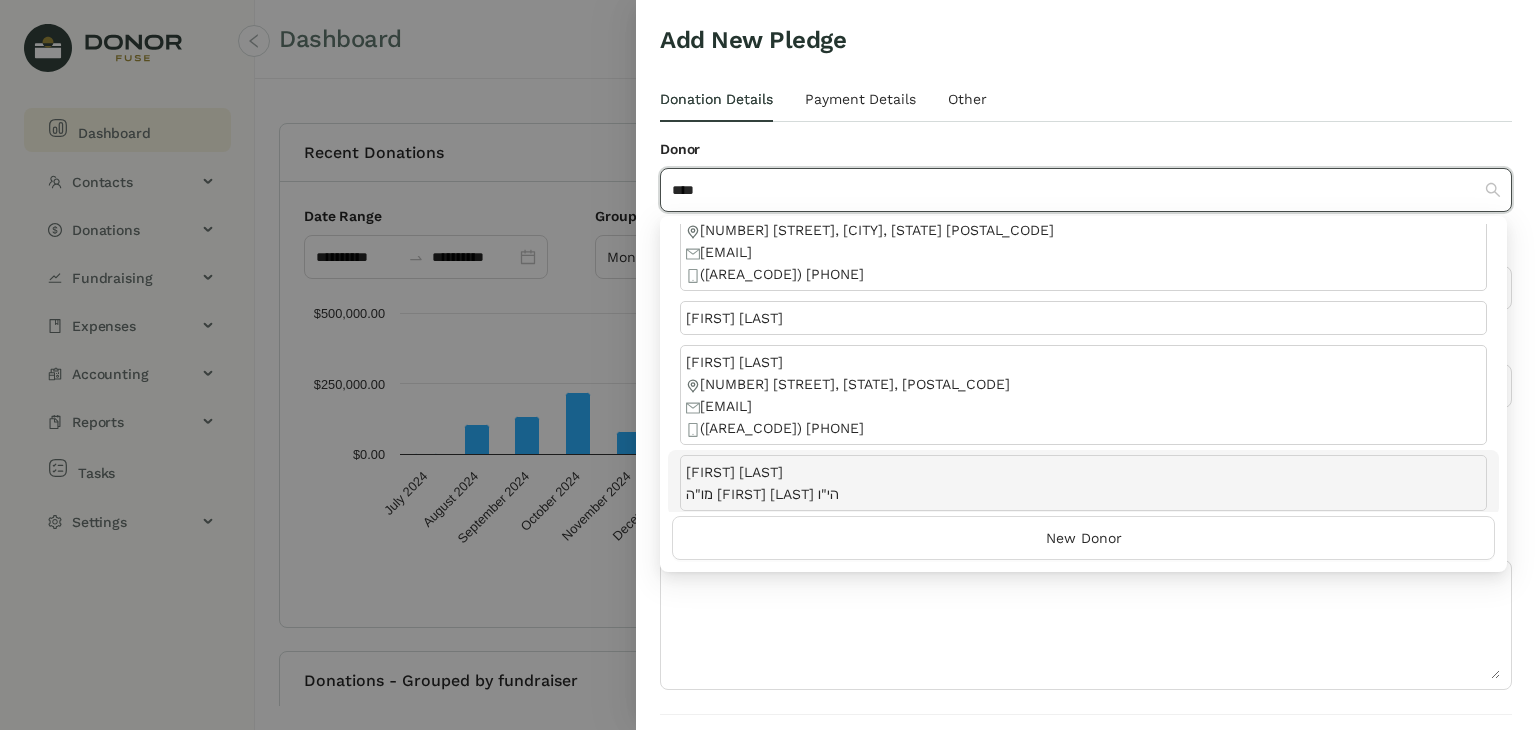 type on "****" 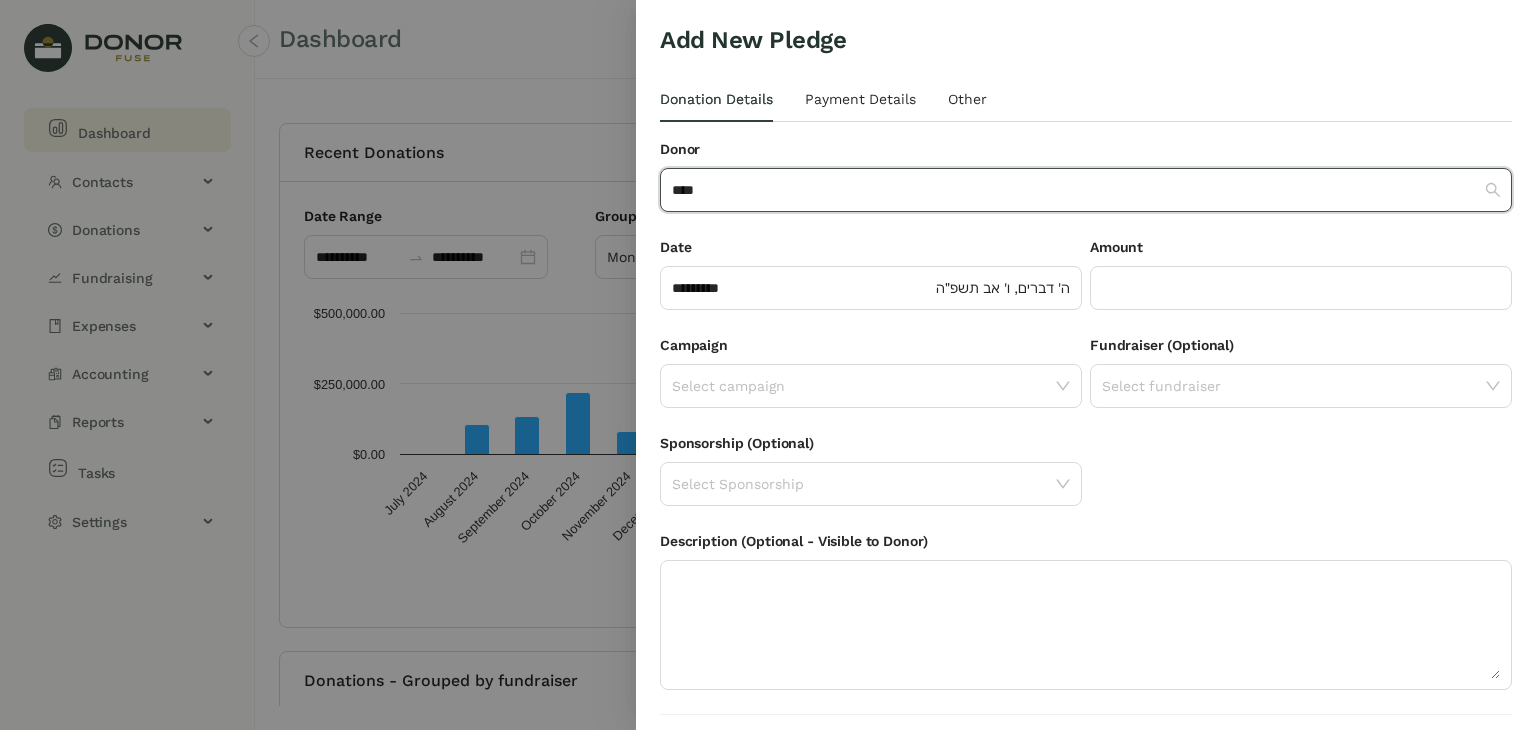 type 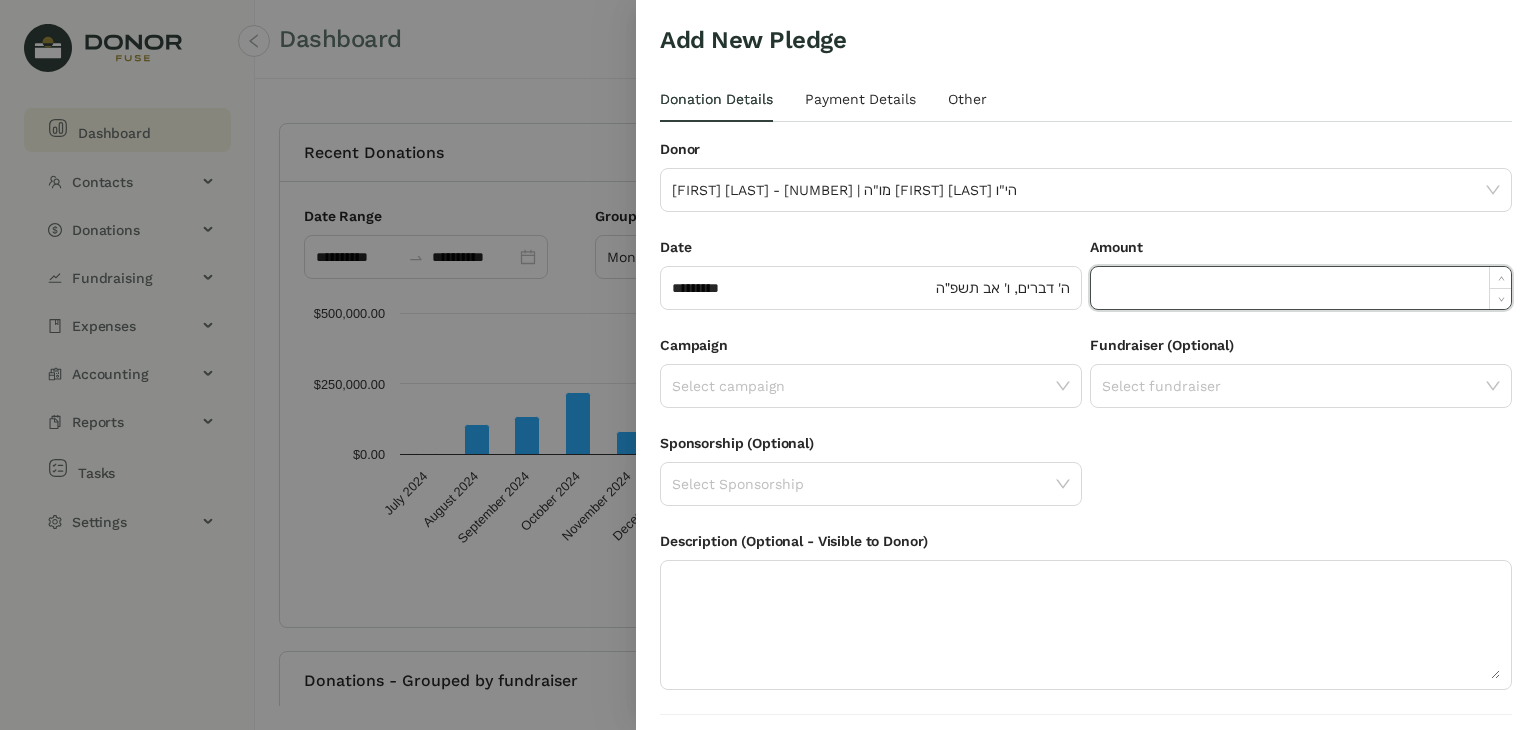 click 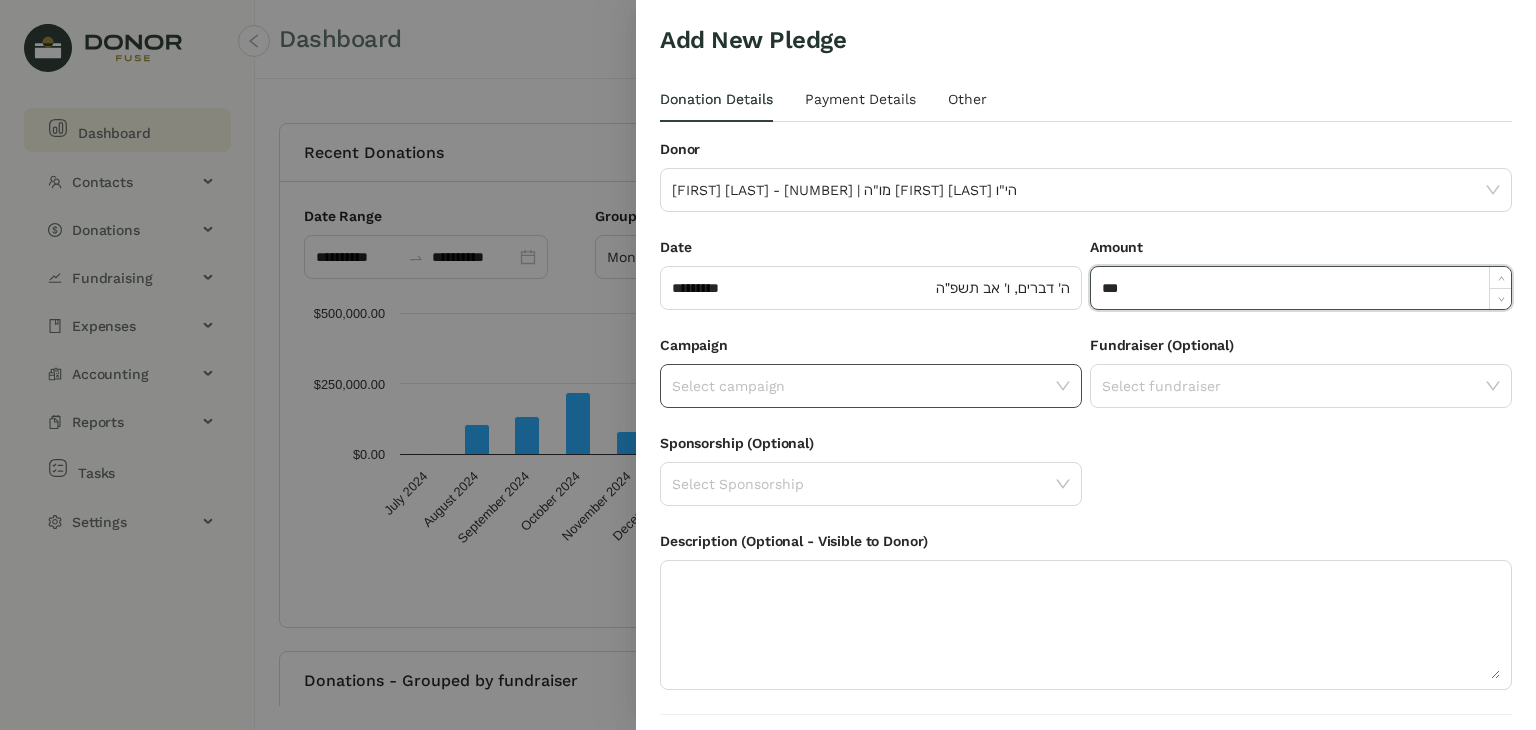 type on "*******" 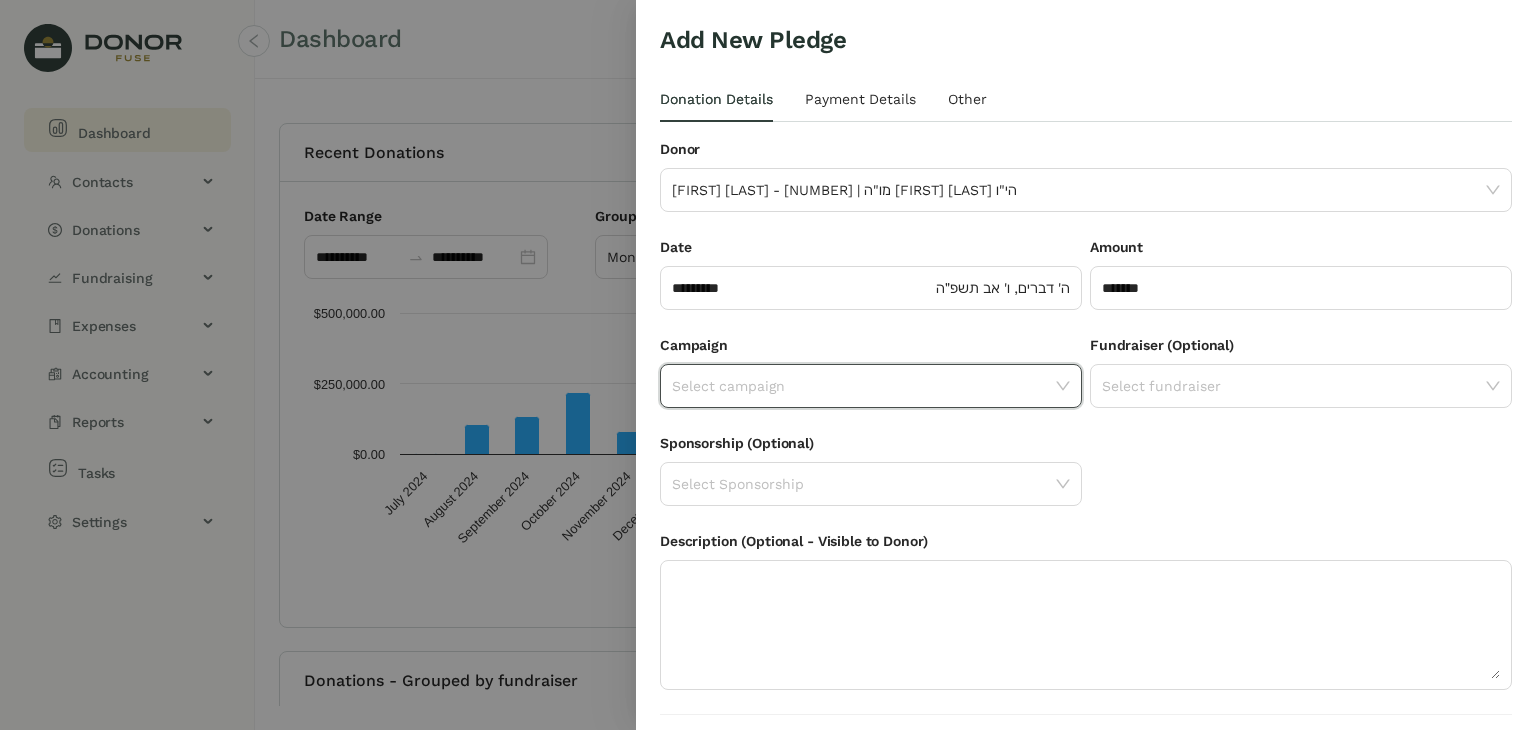 click 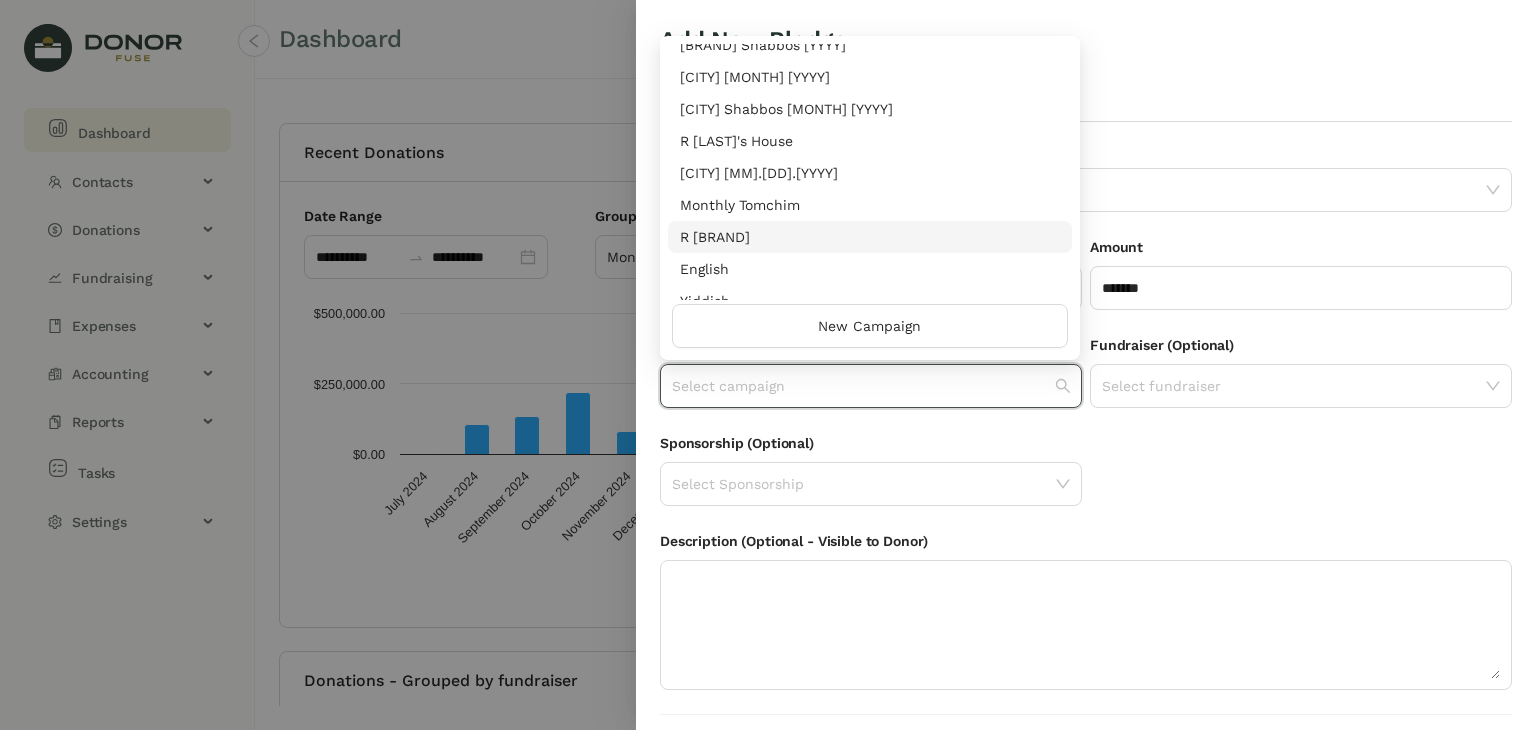 scroll, scrollTop: 416, scrollLeft: 0, axis: vertical 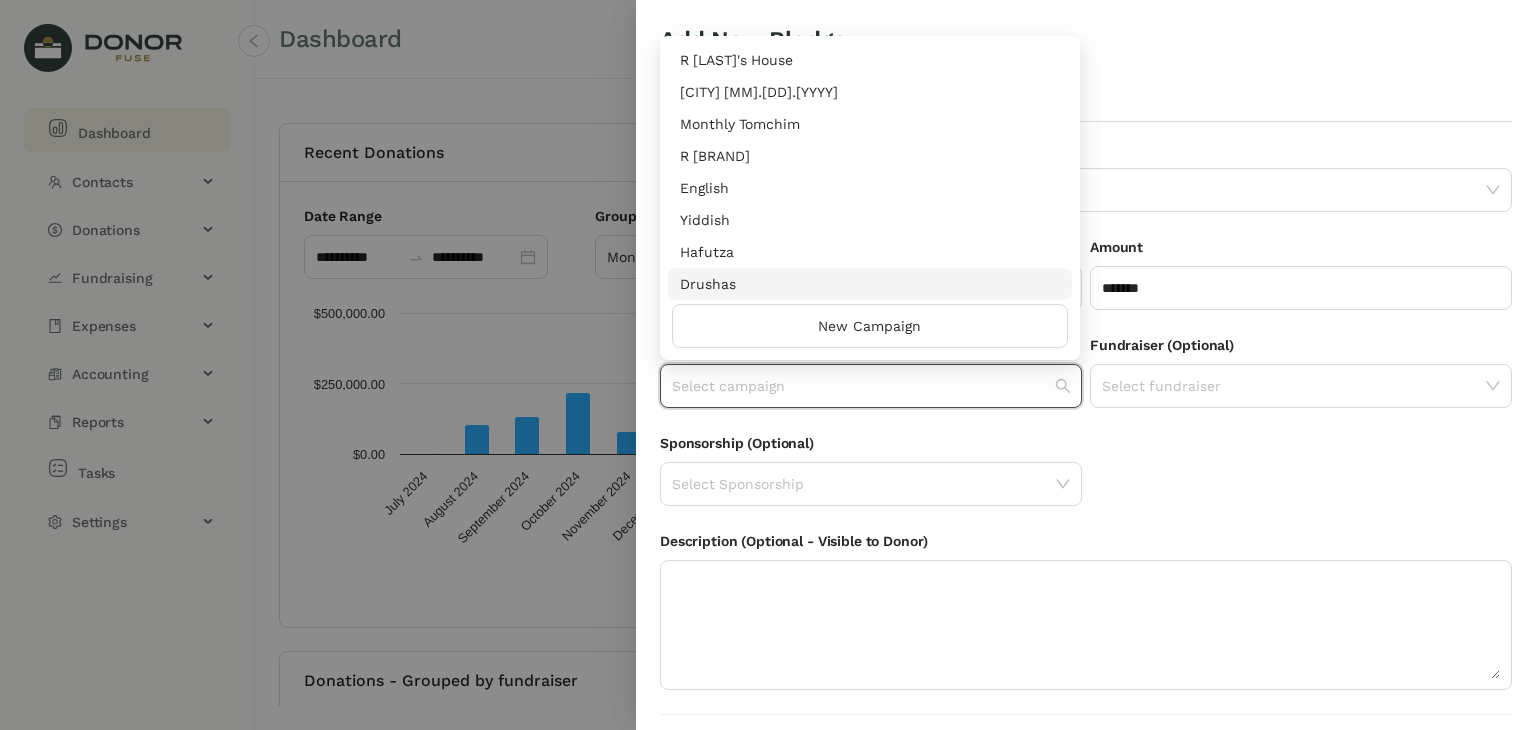 click on "Drushas" at bounding box center [870, 284] 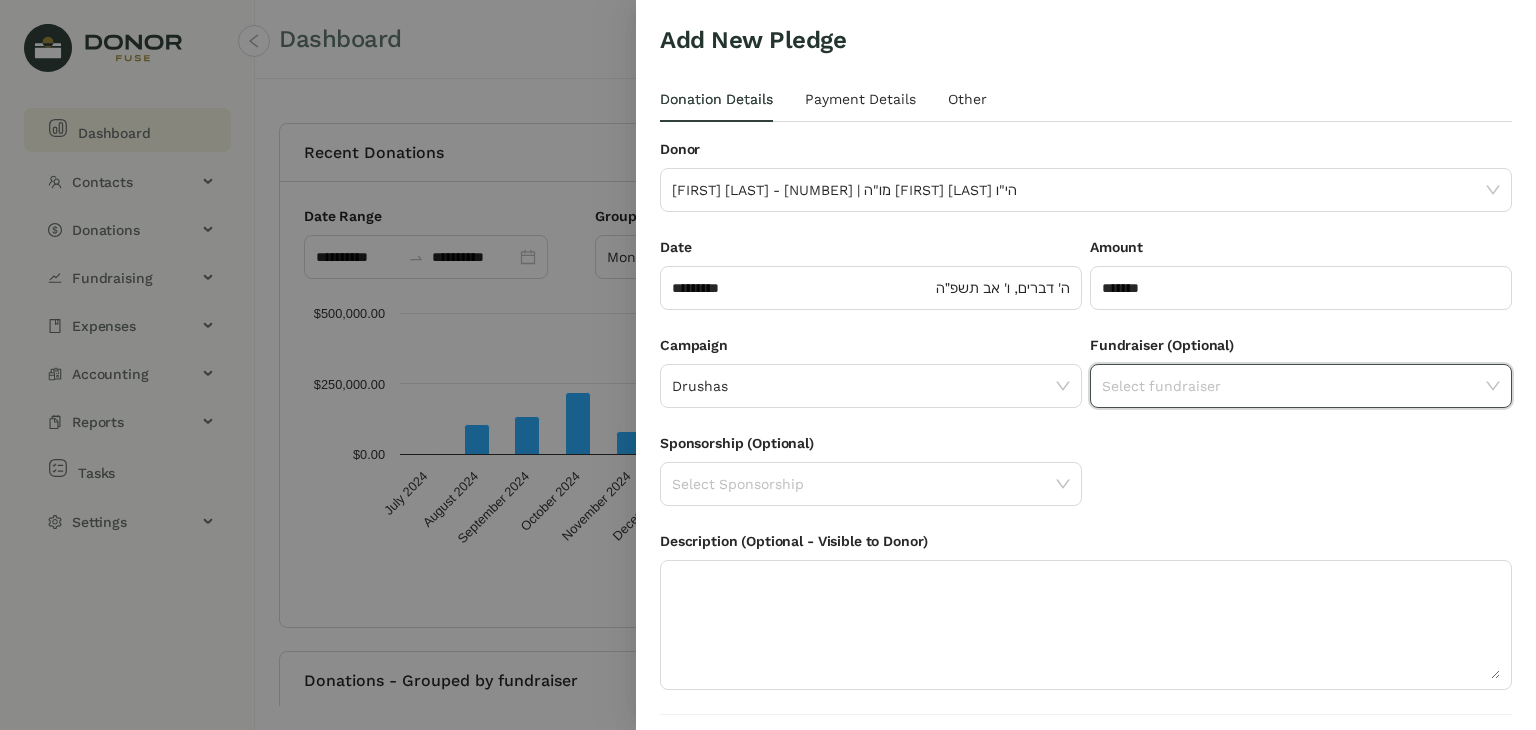 click 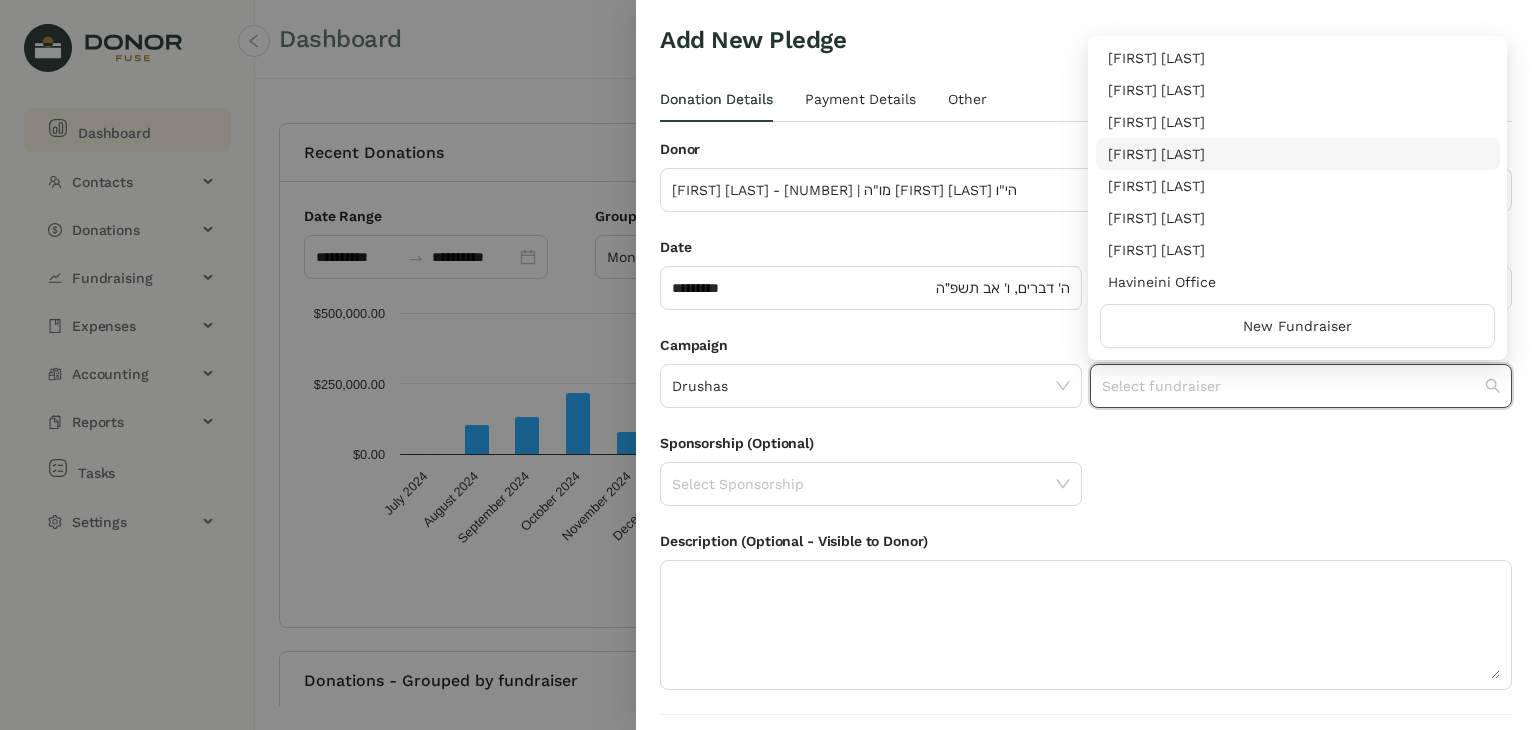 scroll, scrollTop: 64, scrollLeft: 0, axis: vertical 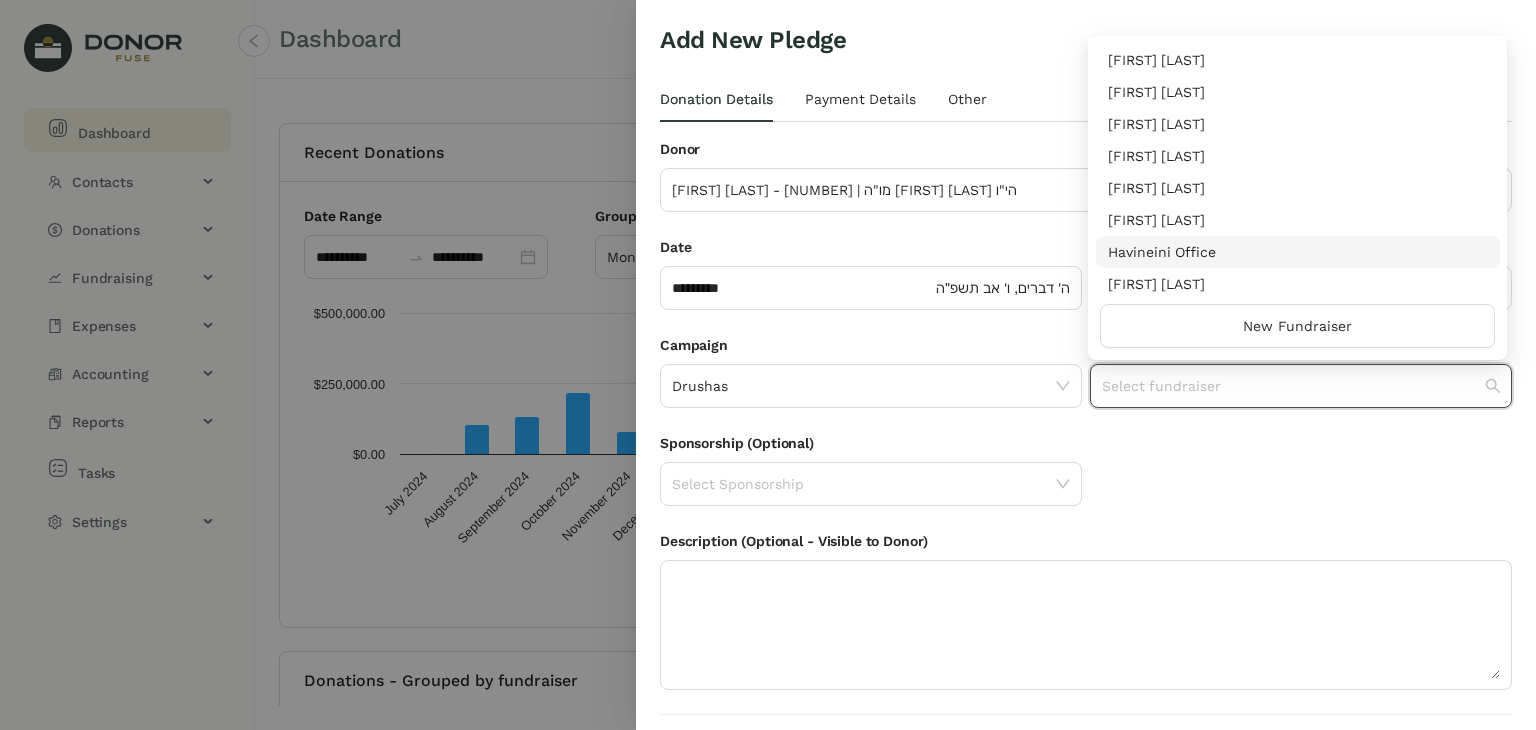 click on "Havineini Office" at bounding box center [1298, 252] 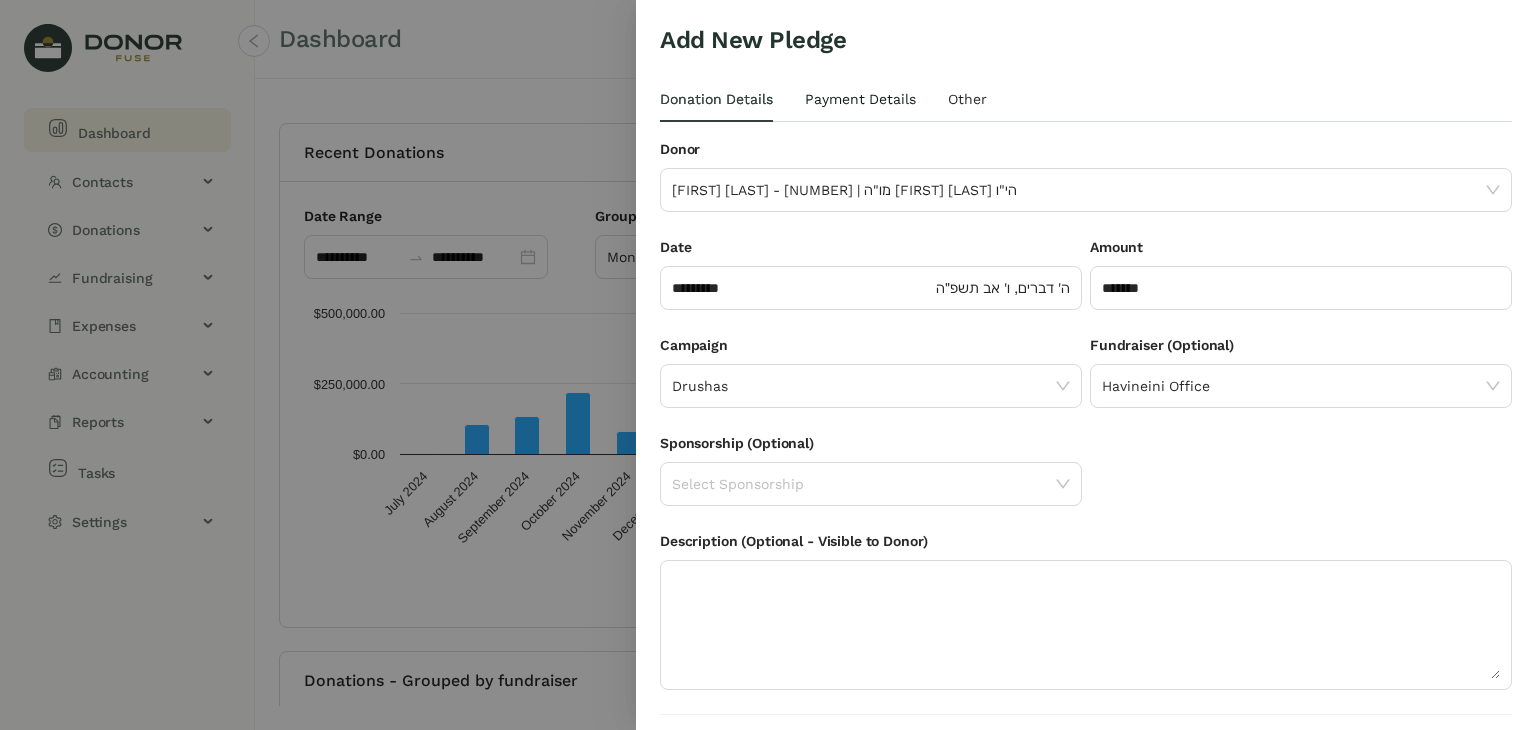 click on "Payment Details" at bounding box center (860, 99) 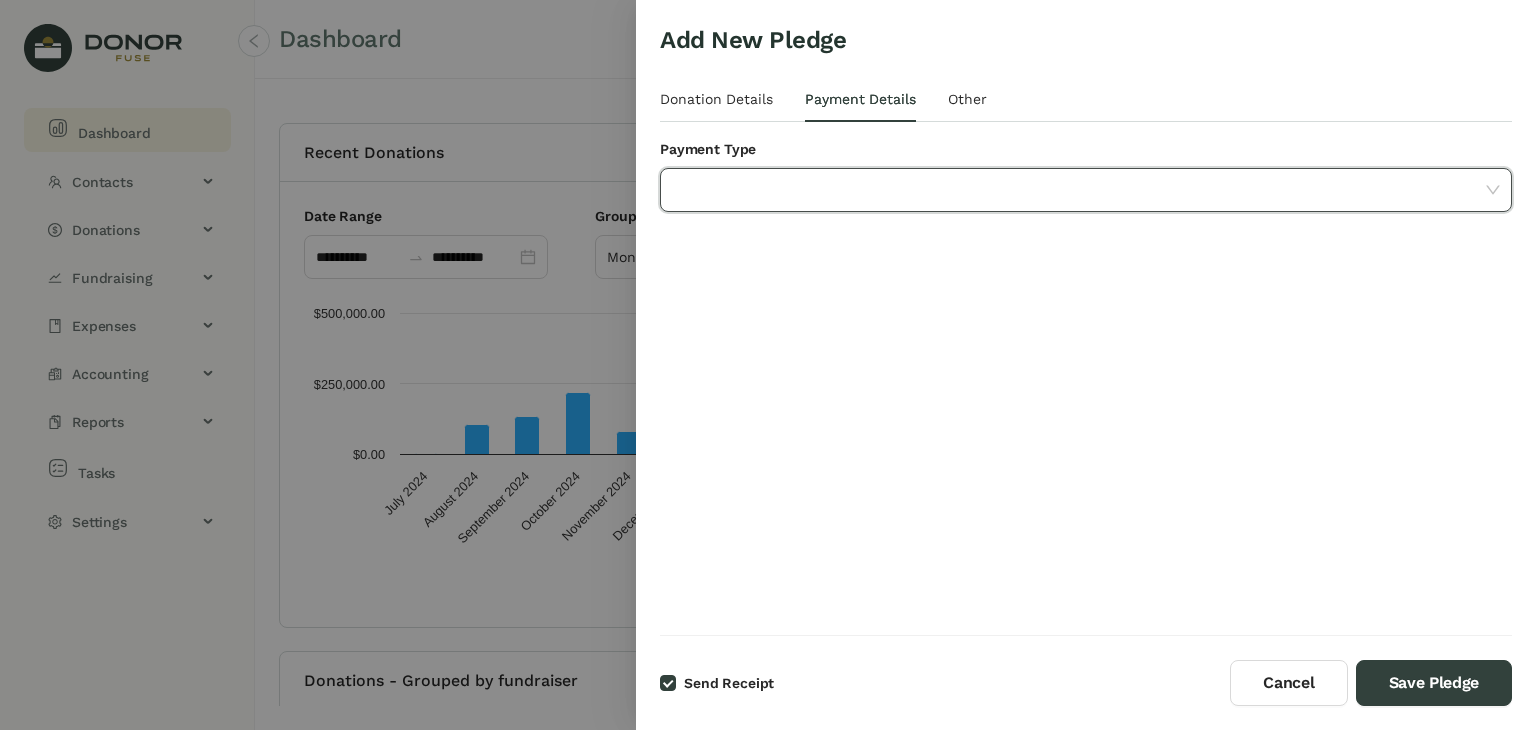click 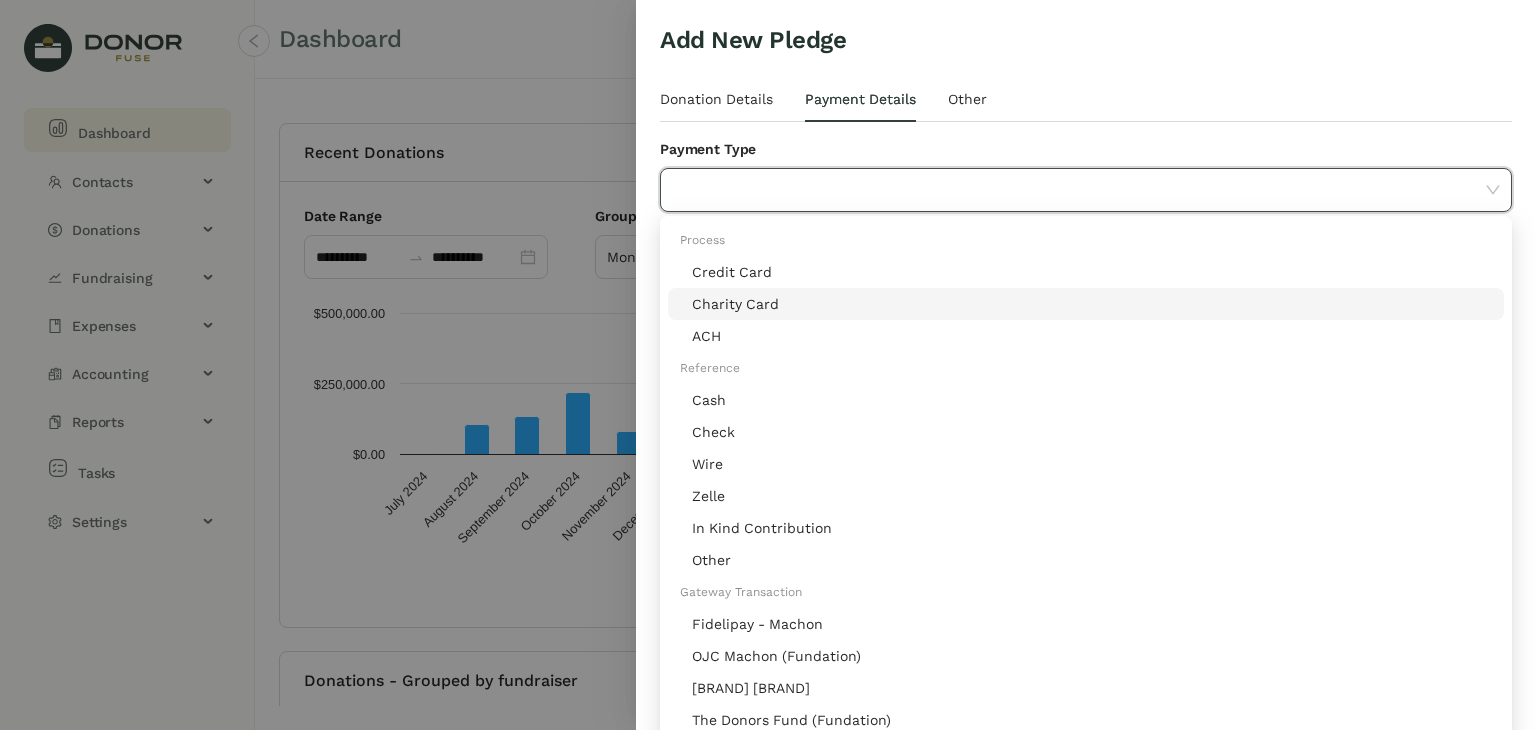 click on "Charity Card" 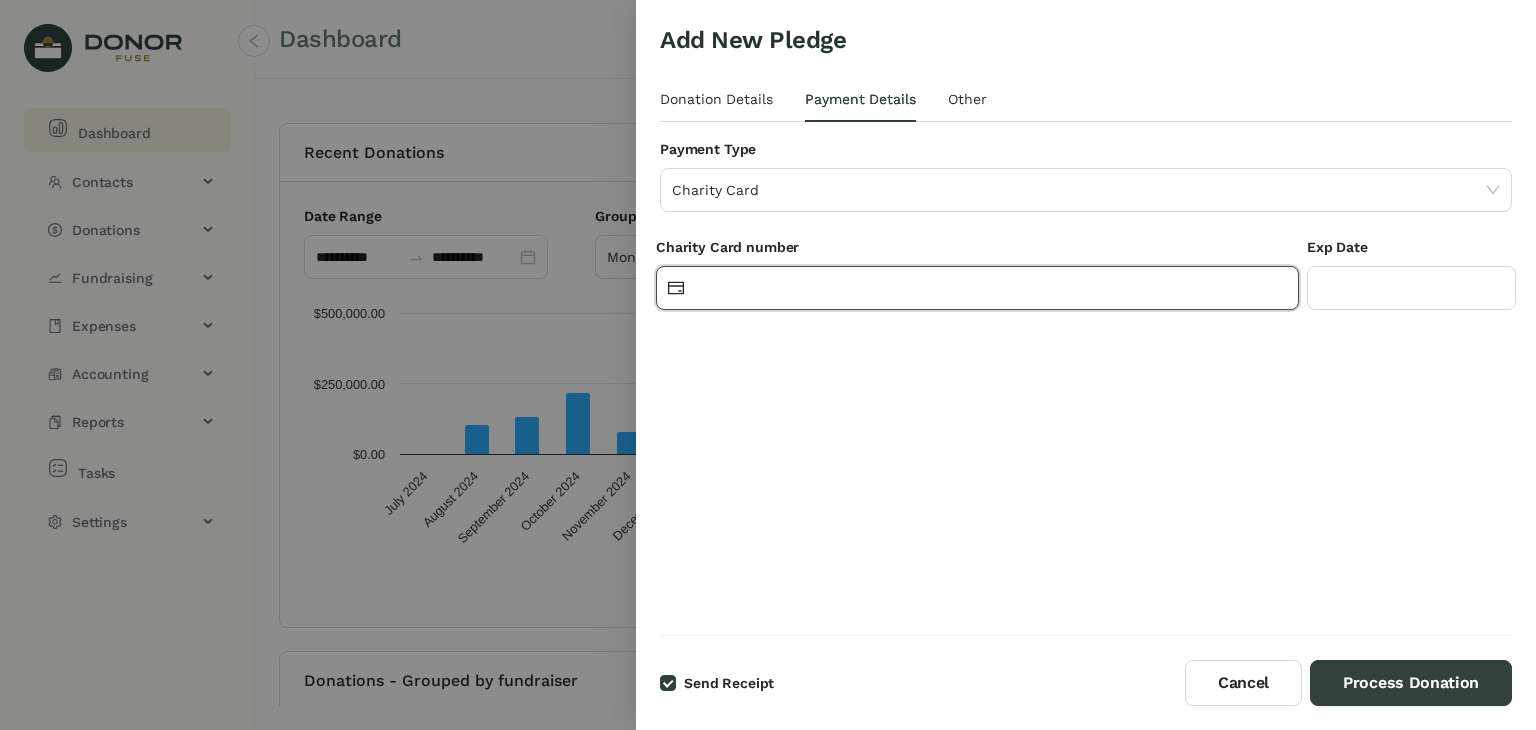 click 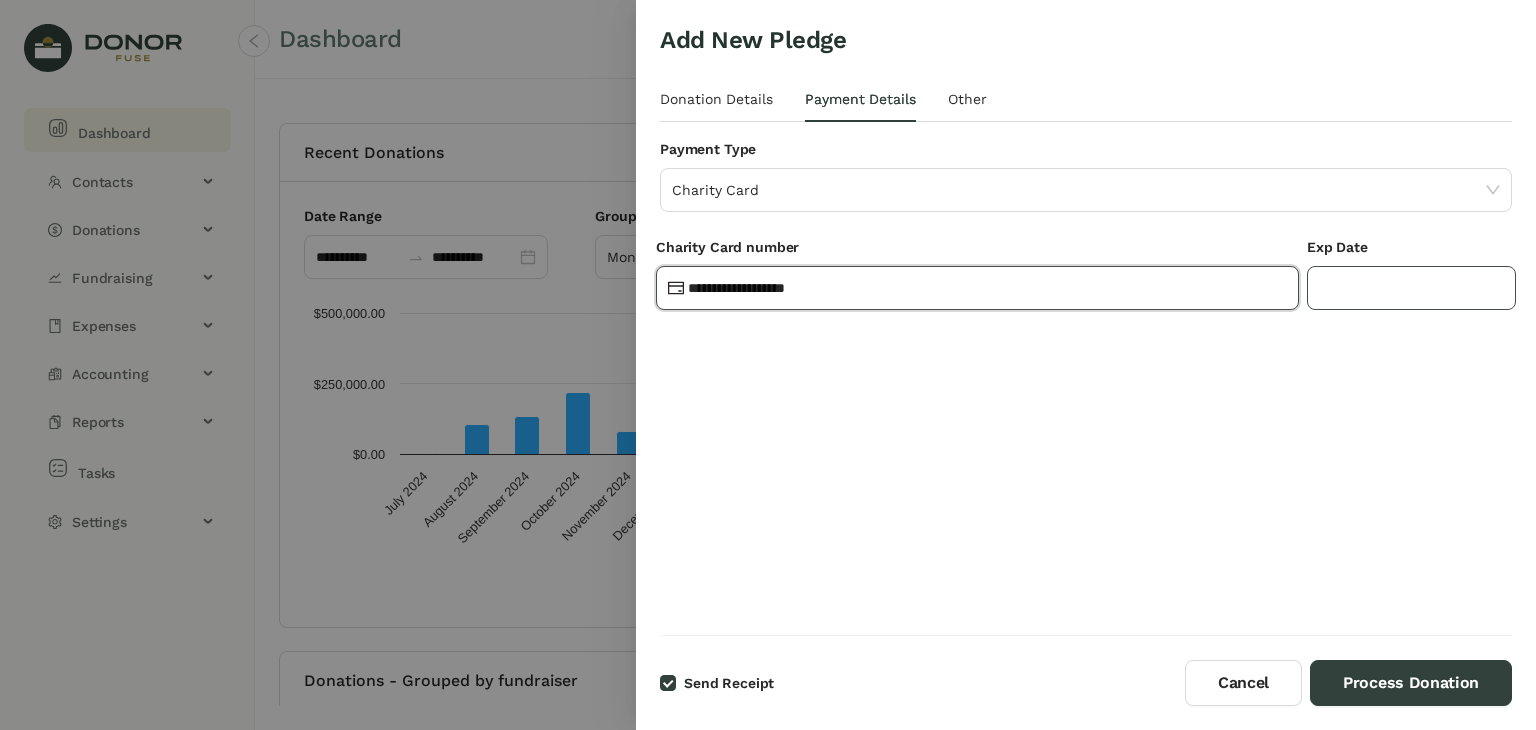 type on "**********" 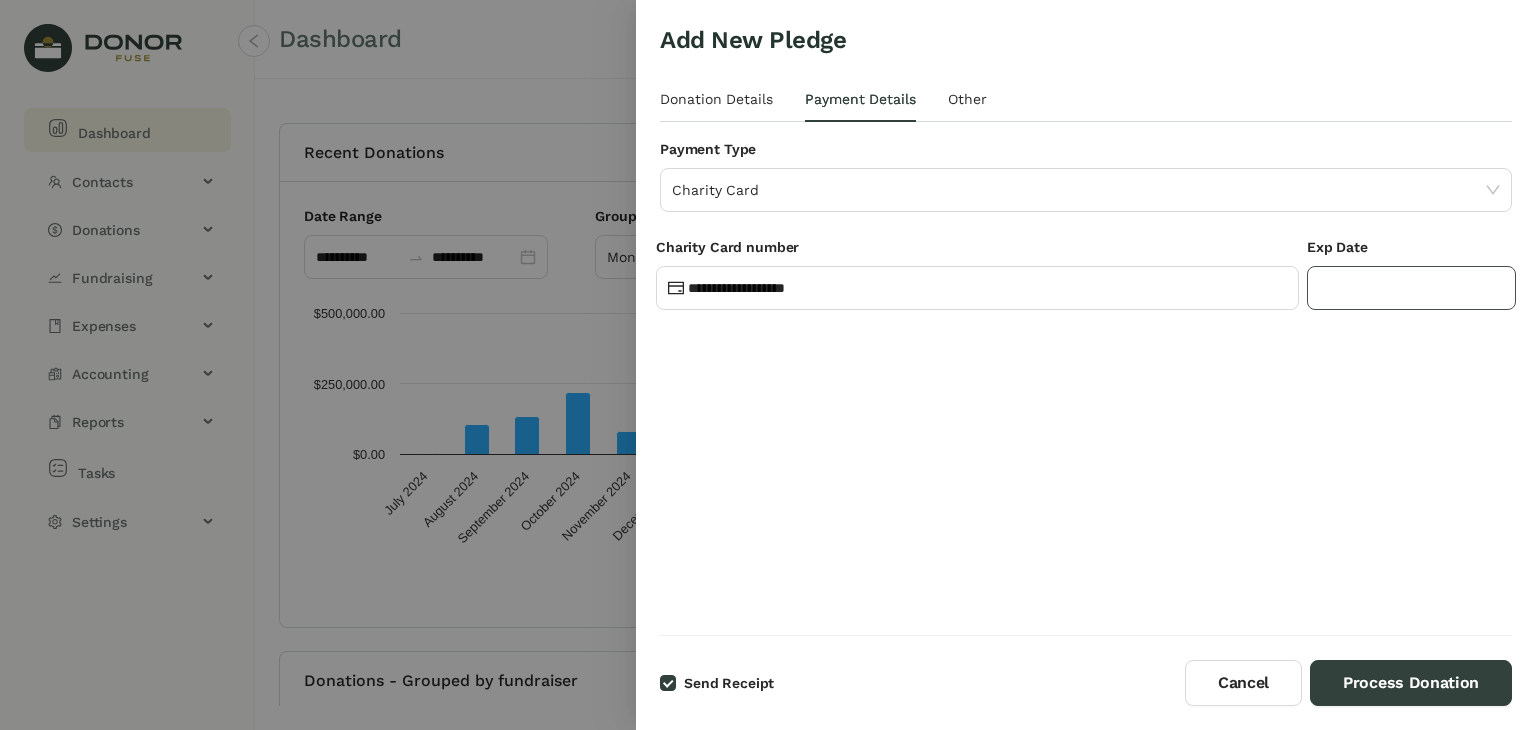 click 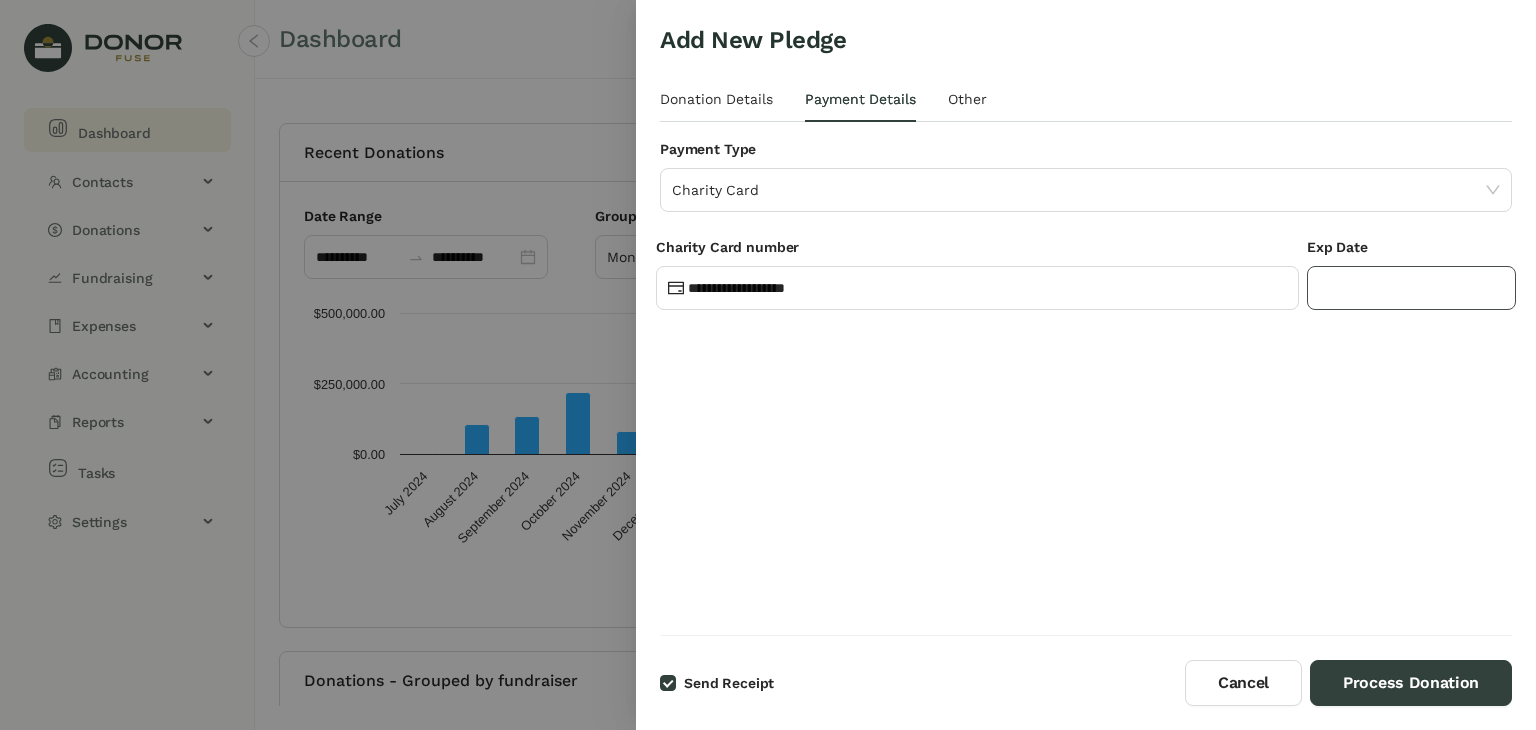 type on "*****" 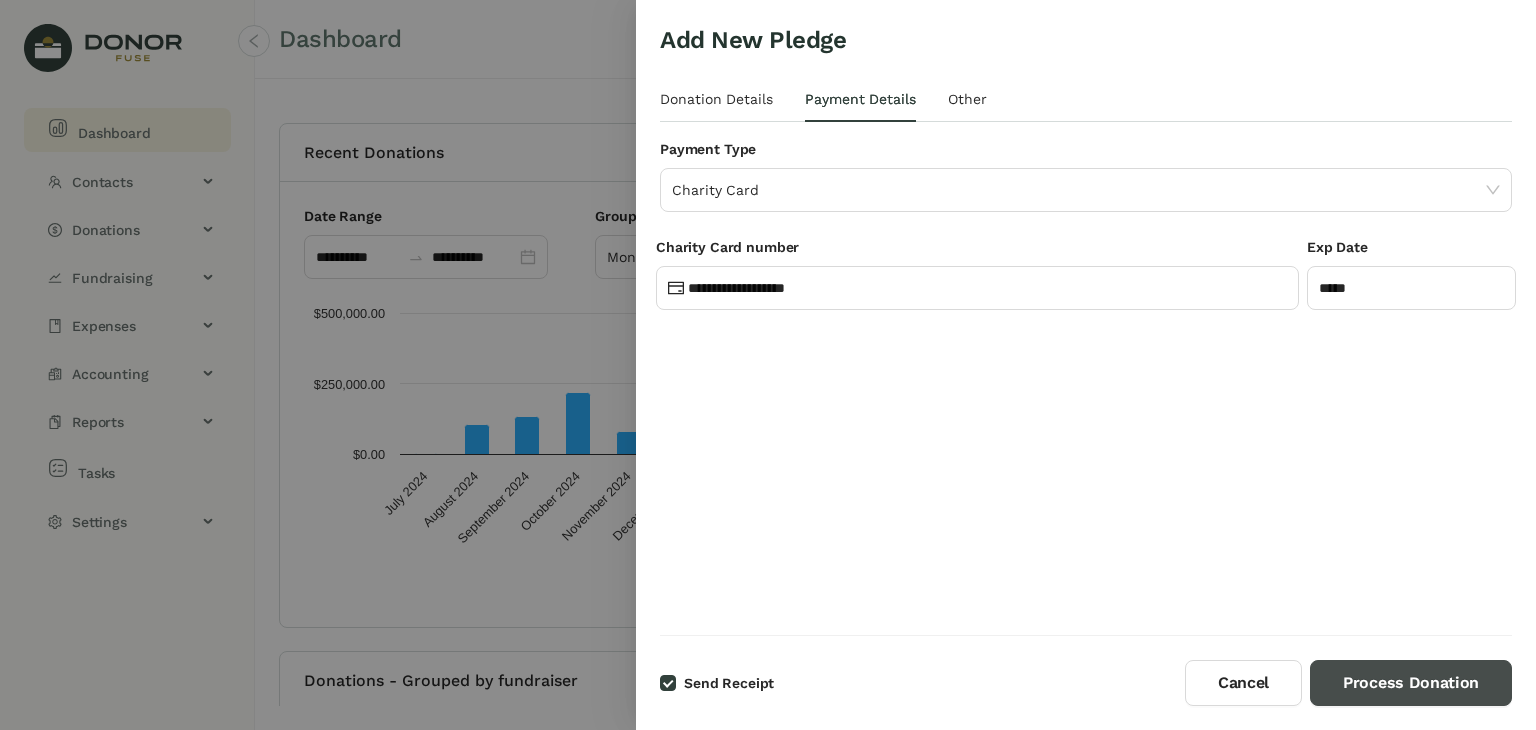 click on "Process Donation" at bounding box center [1411, 683] 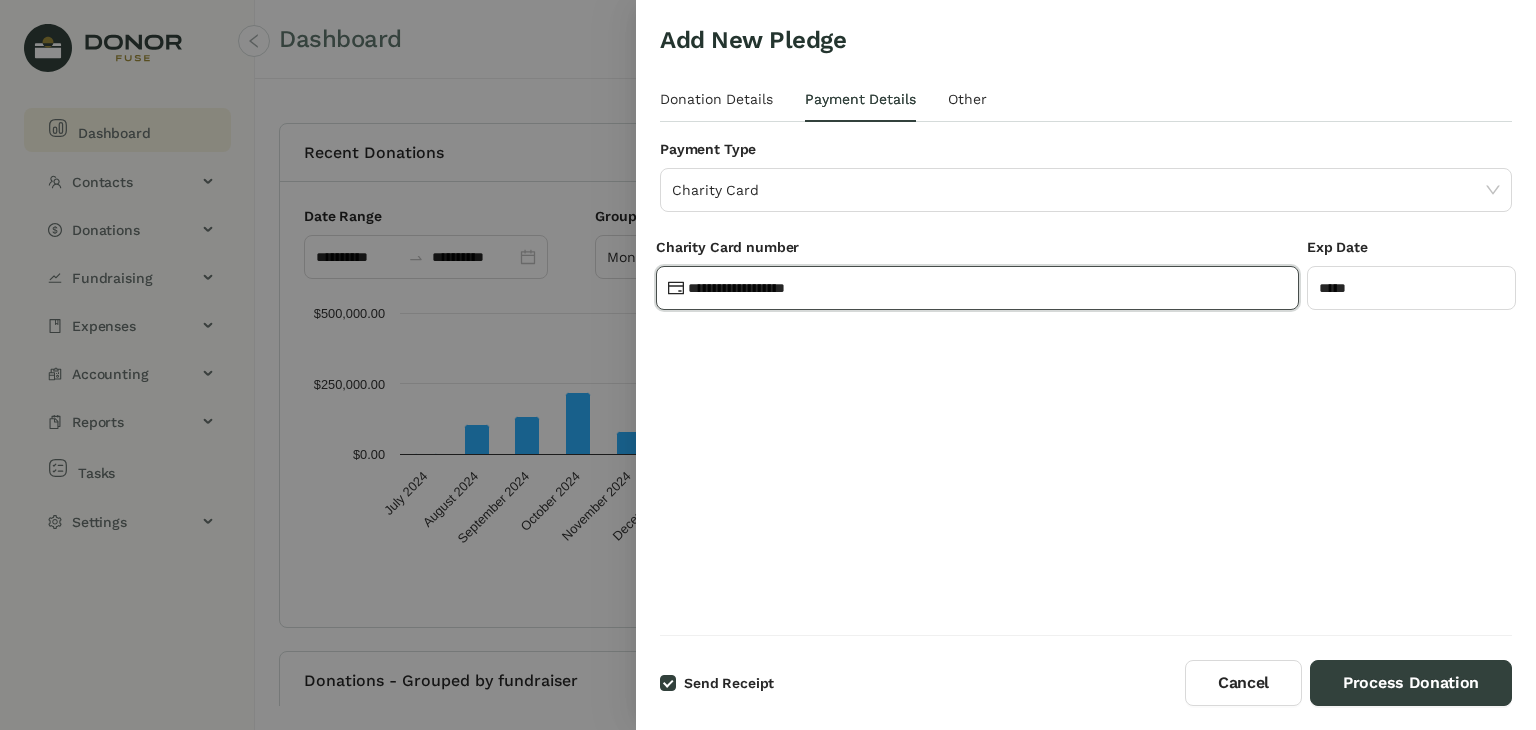 click on "**********" 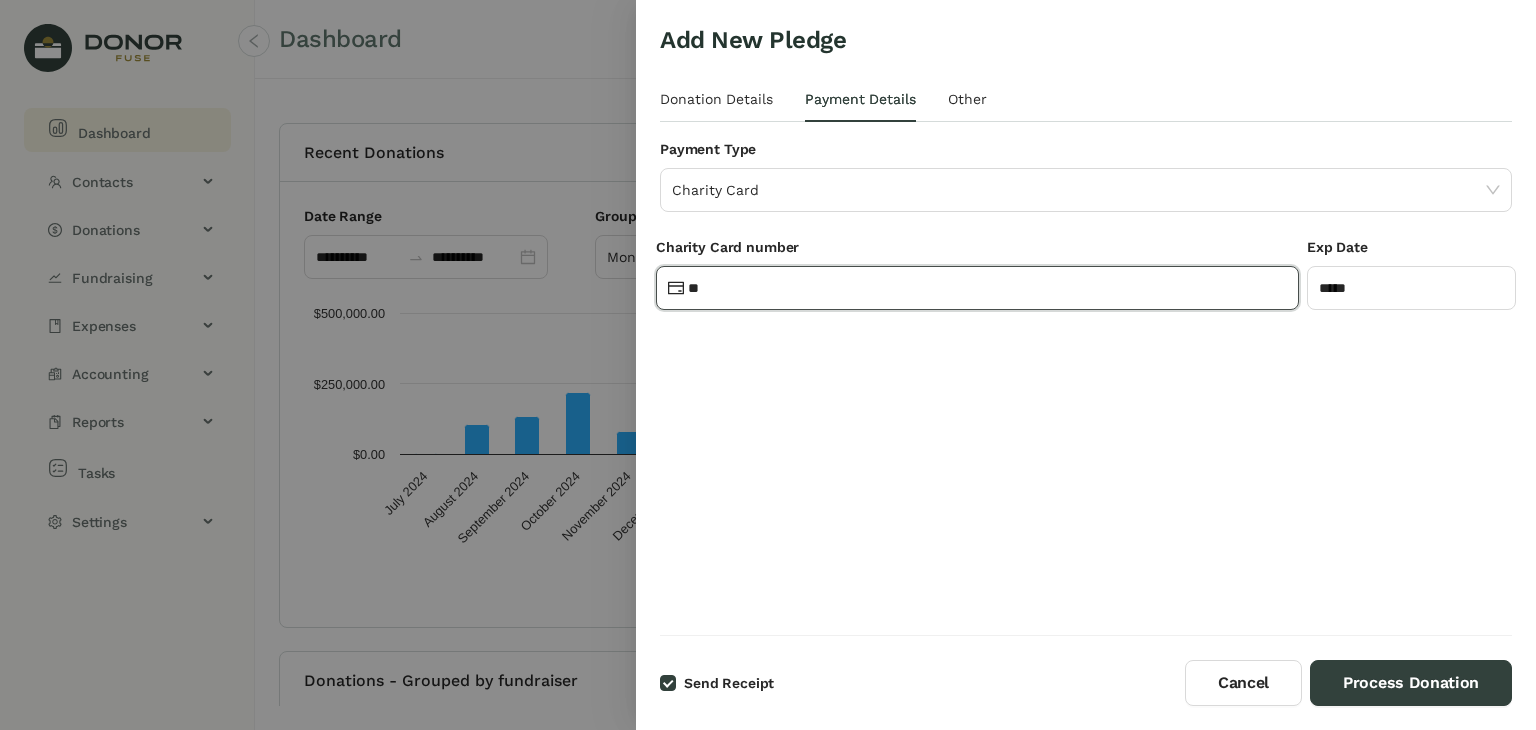 type on "*" 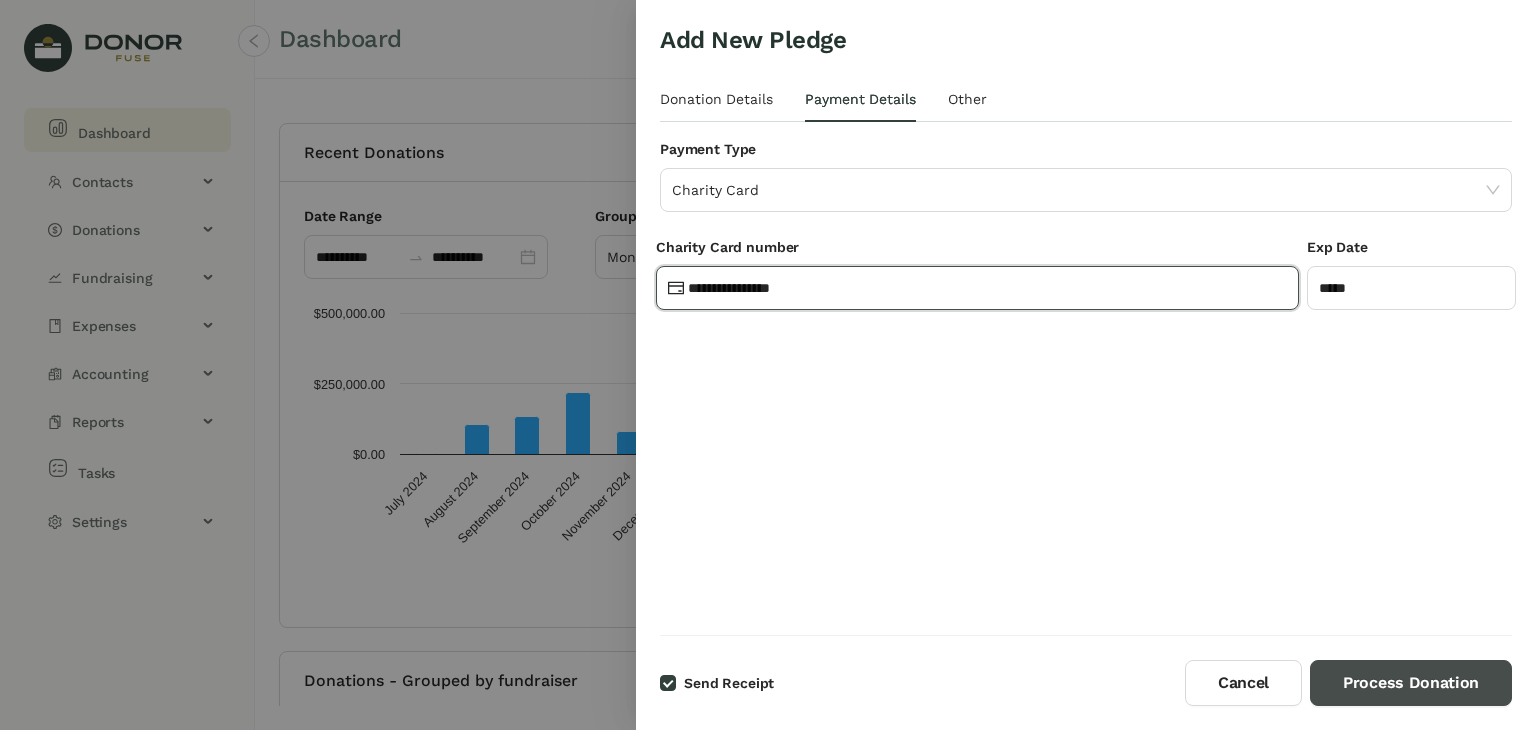 type on "**********" 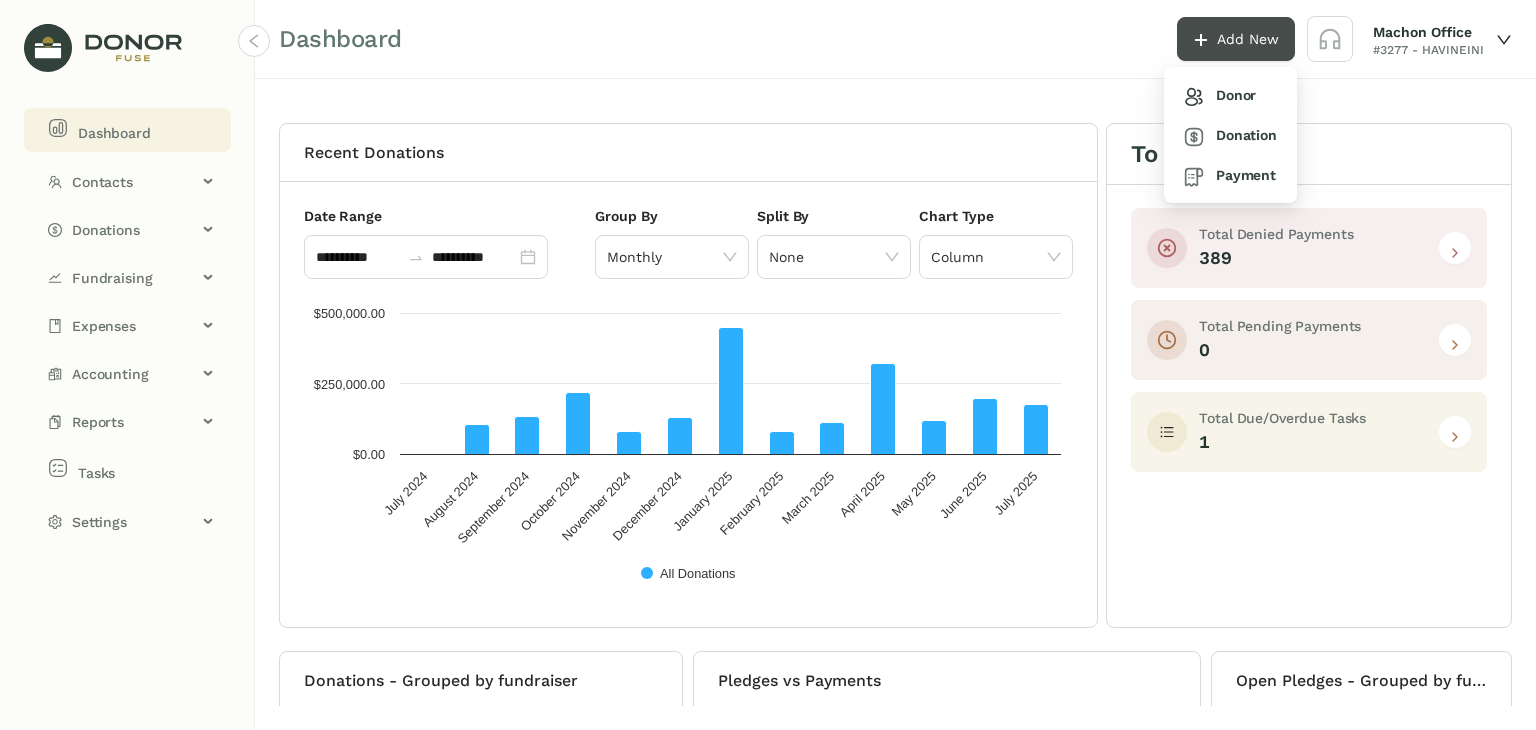click on "Add New" 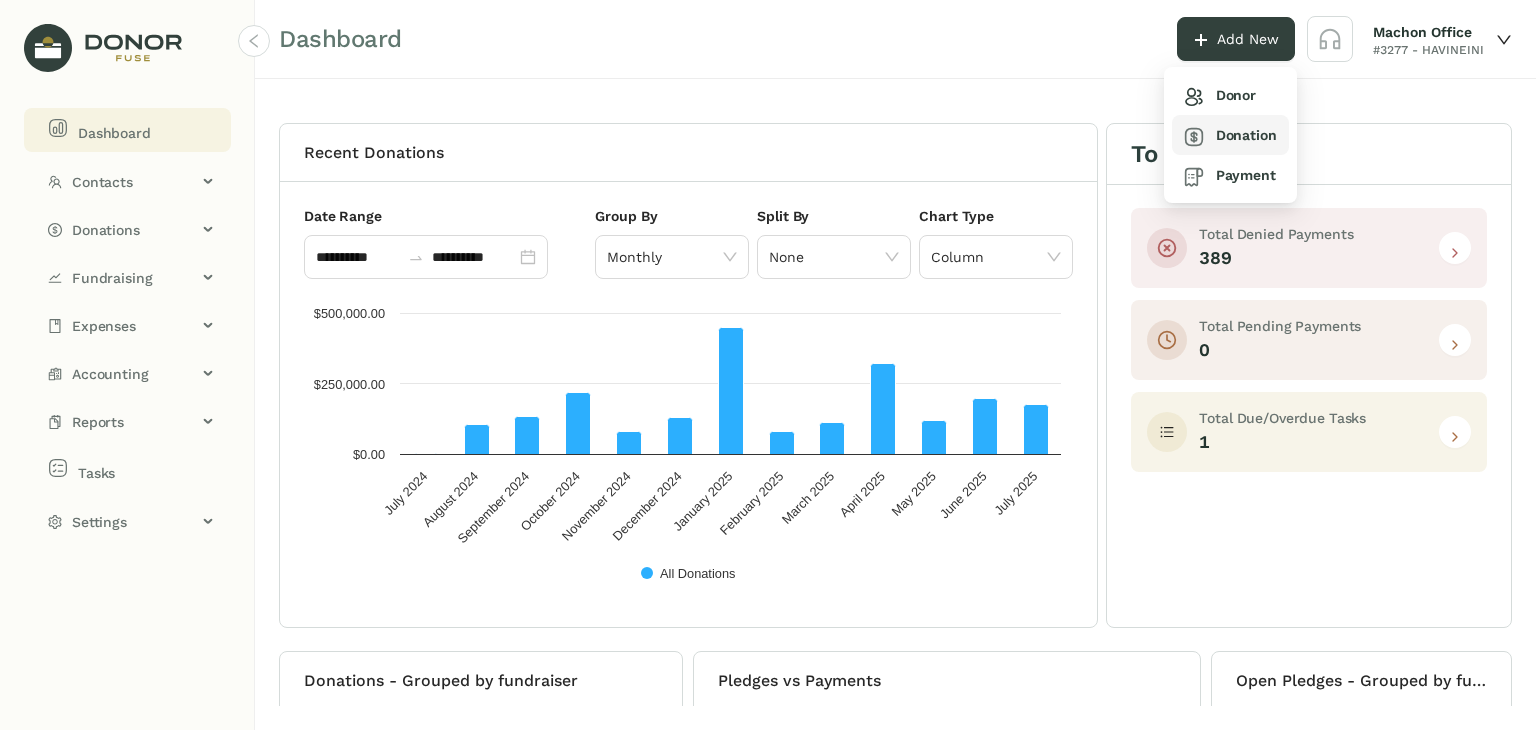 click on "Donation" at bounding box center (1230, 135) 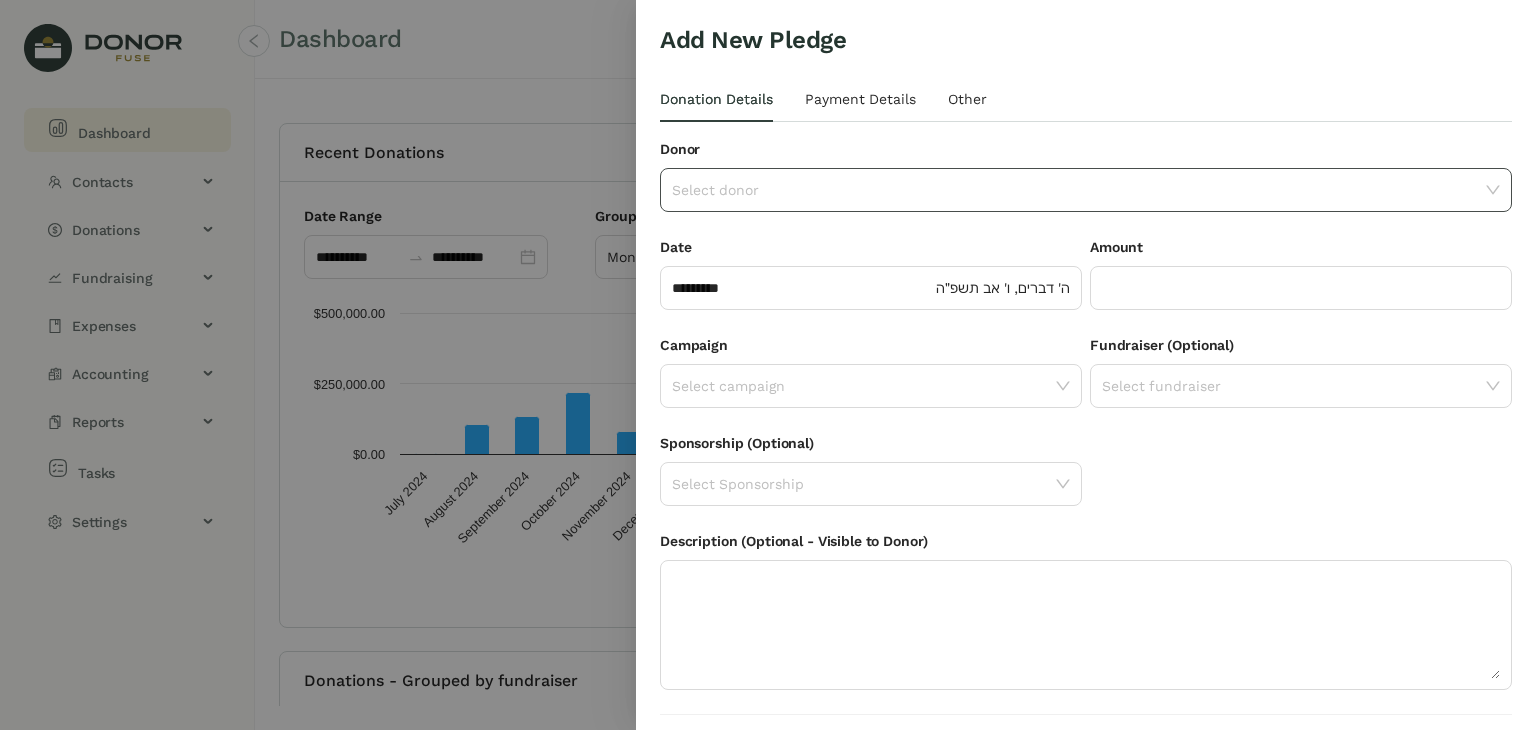 click 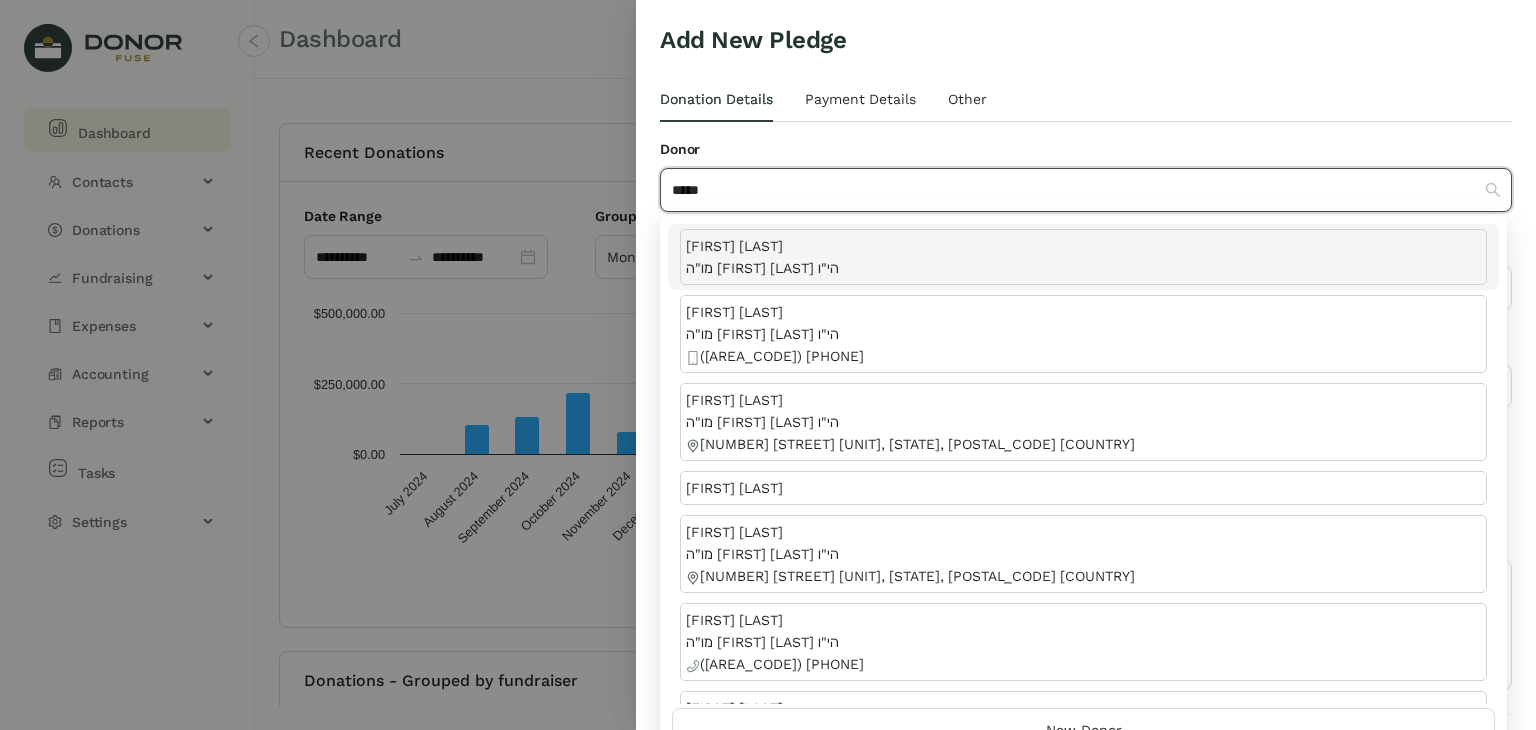type on "*****" 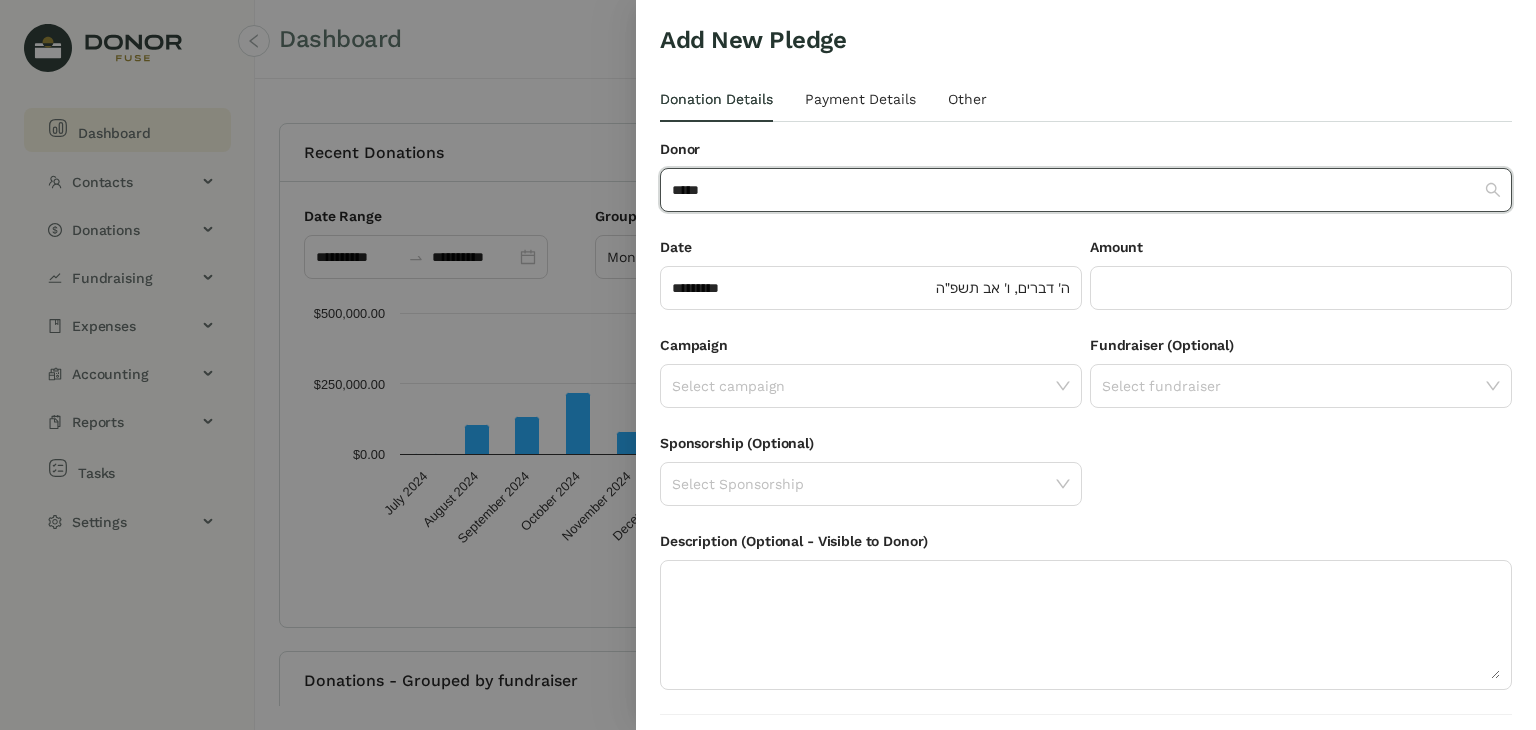 type 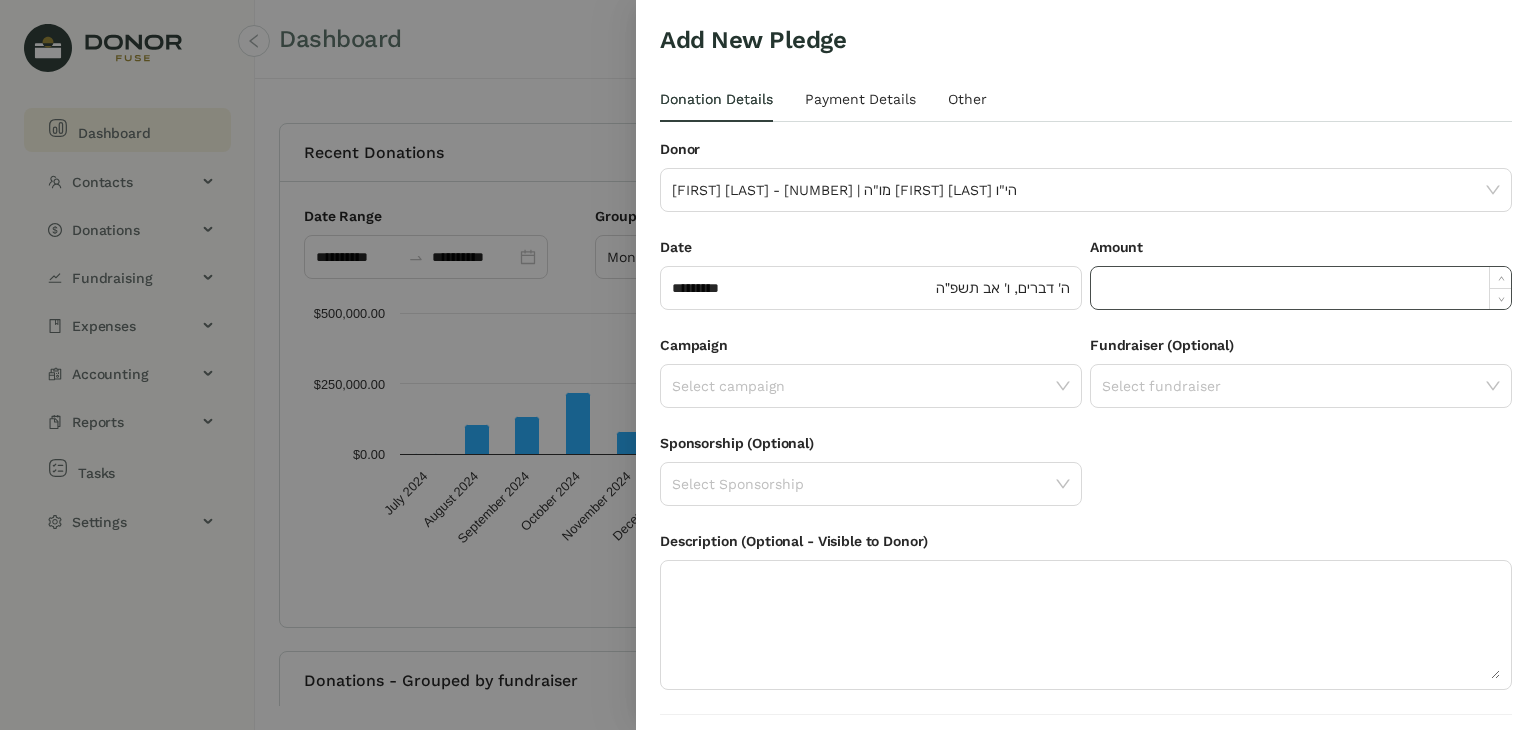 click 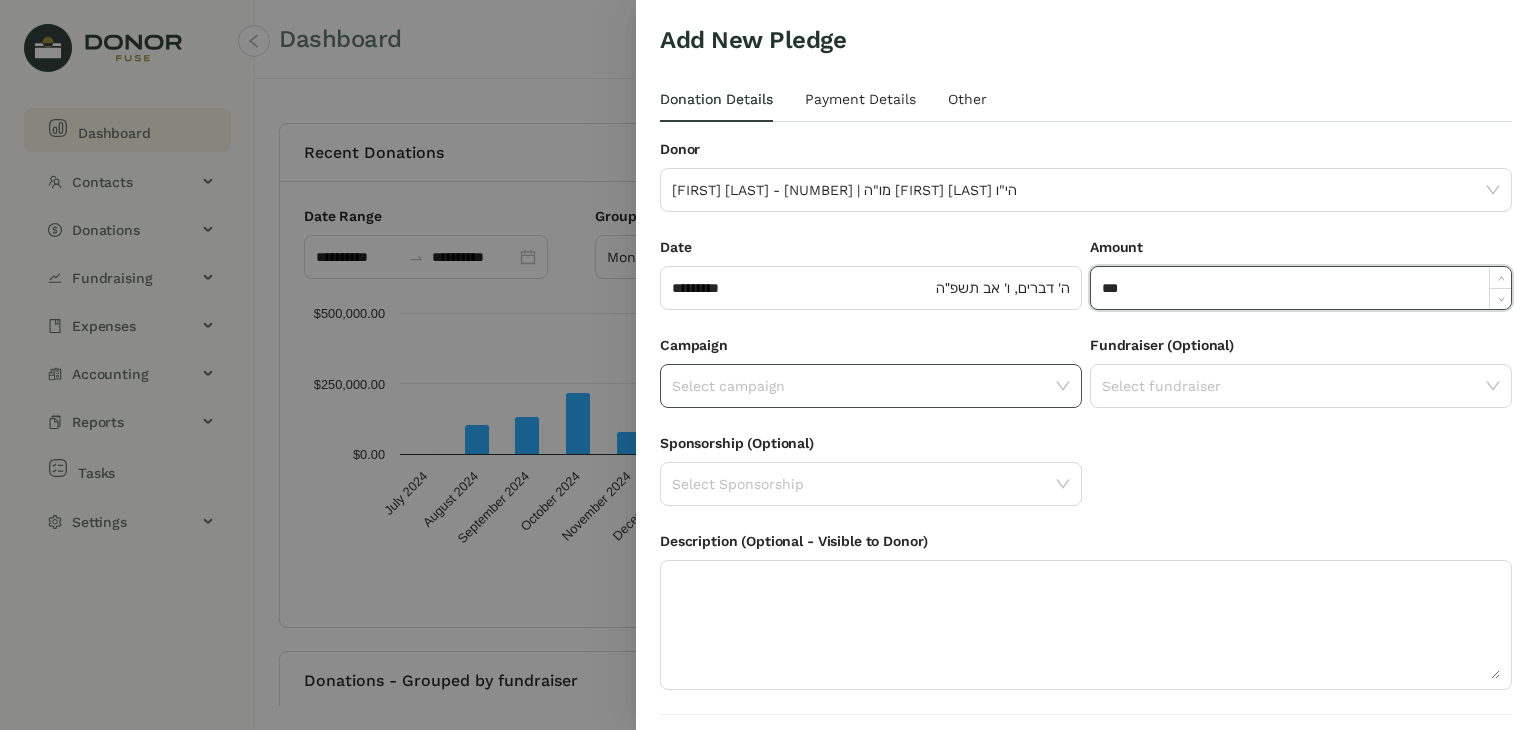 type on "*******" 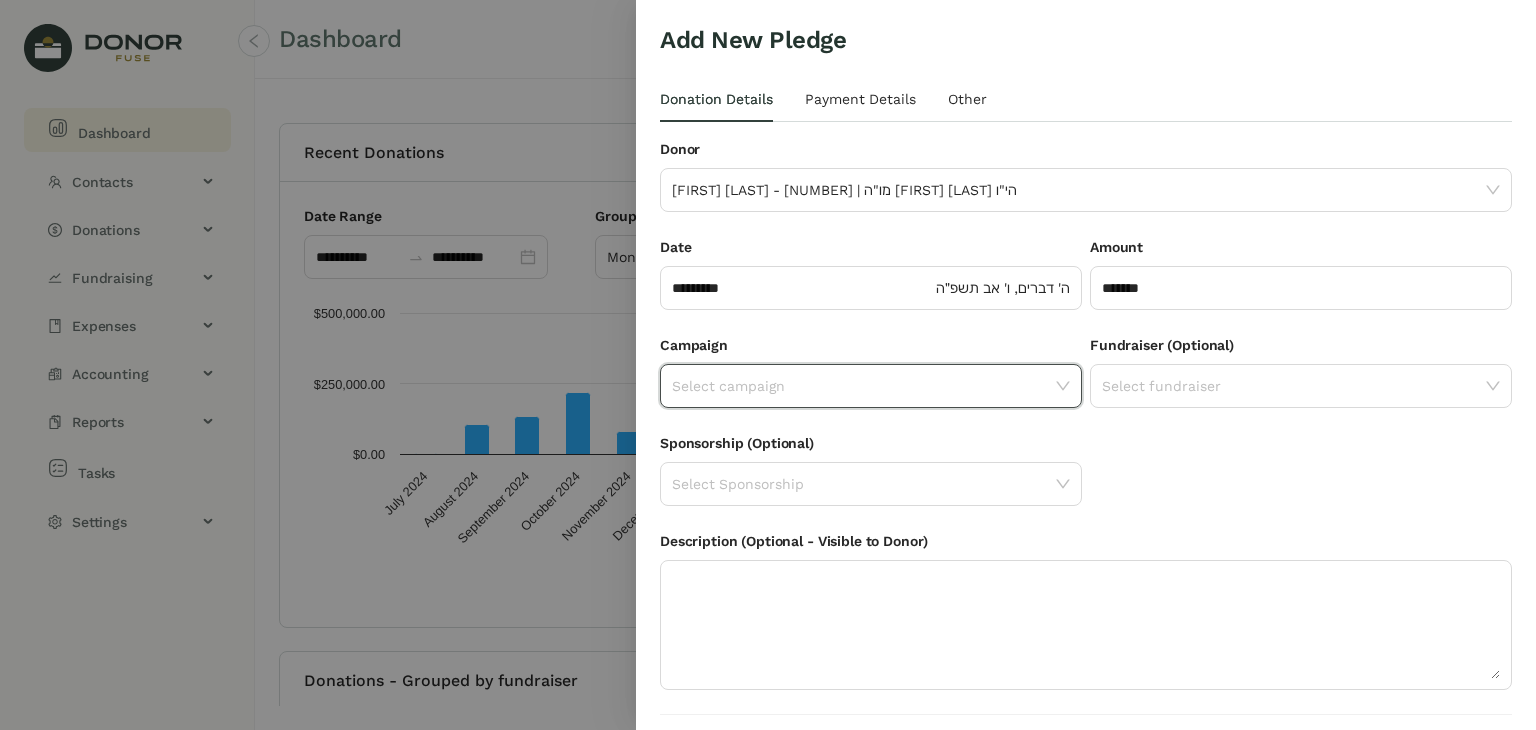 click 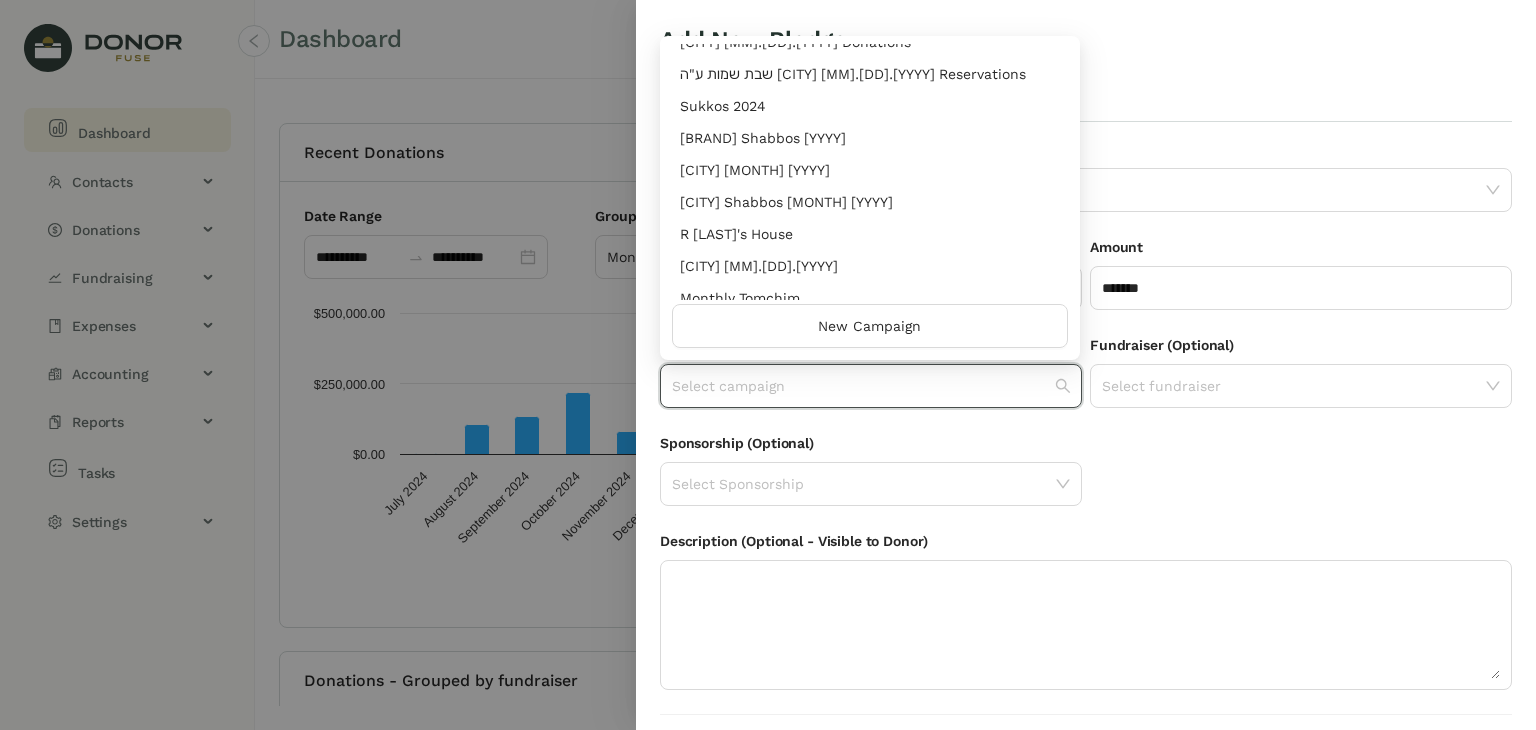 scroll, scrollTop: 416, scrollLeft: 0, axis: vertical 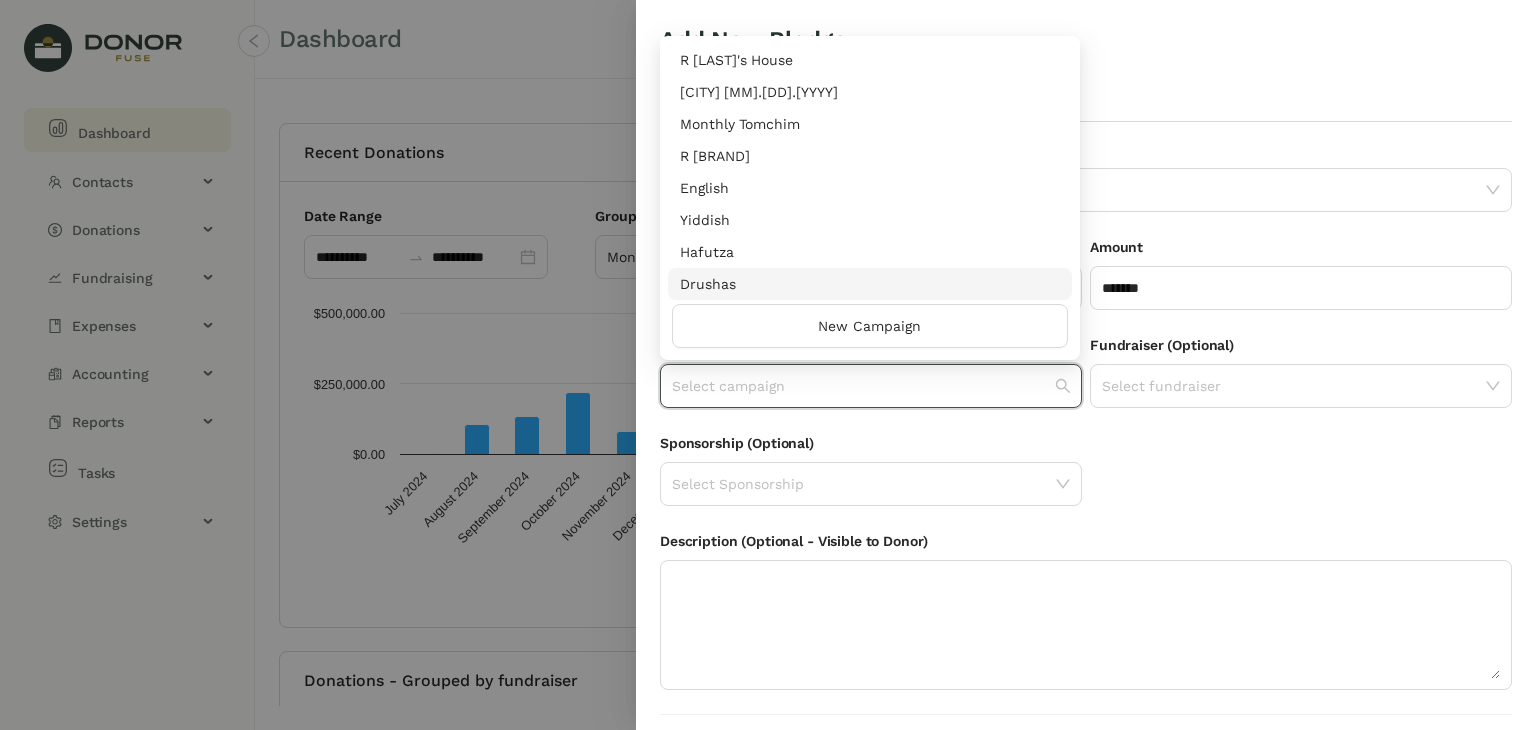 click on "Drushas" at bounding box center [870, 284] 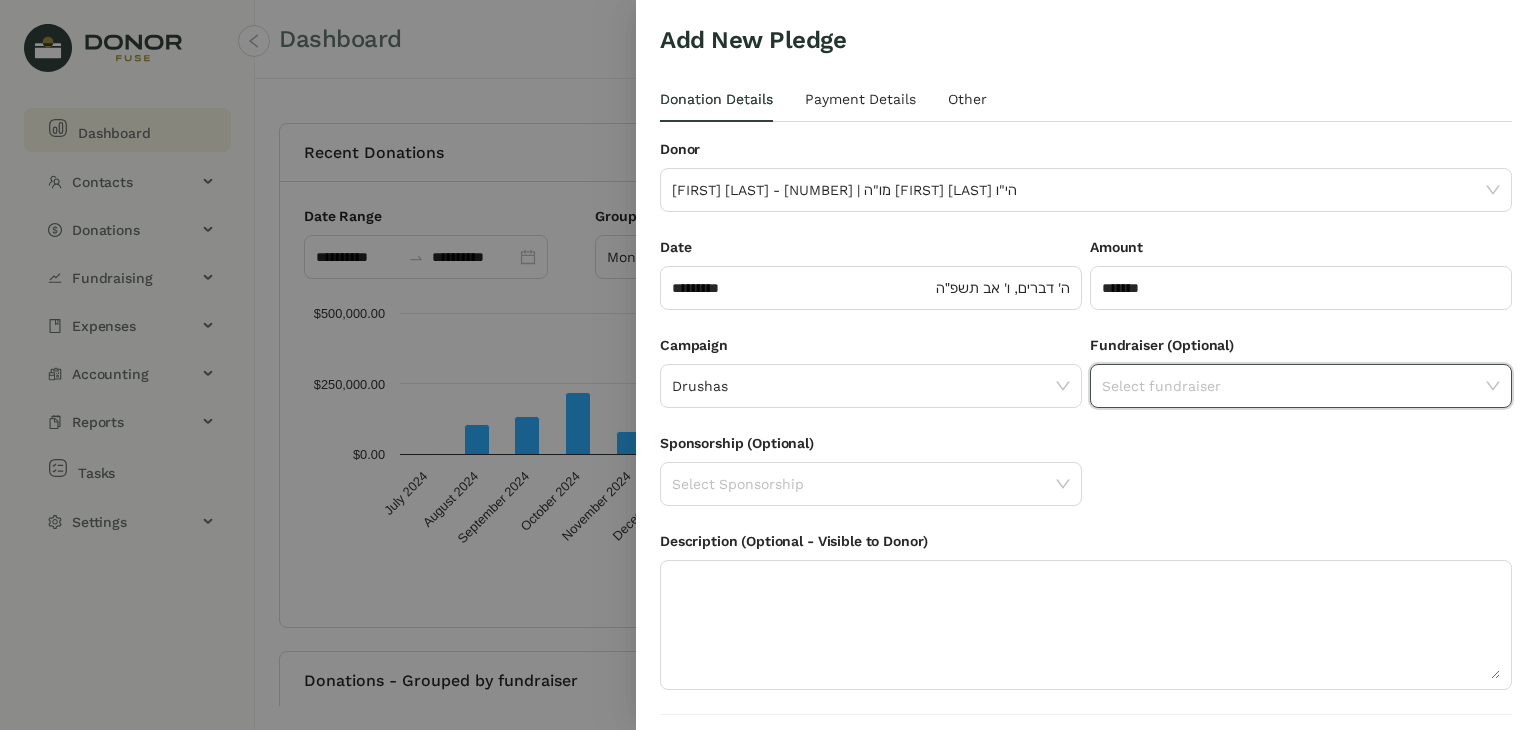 click 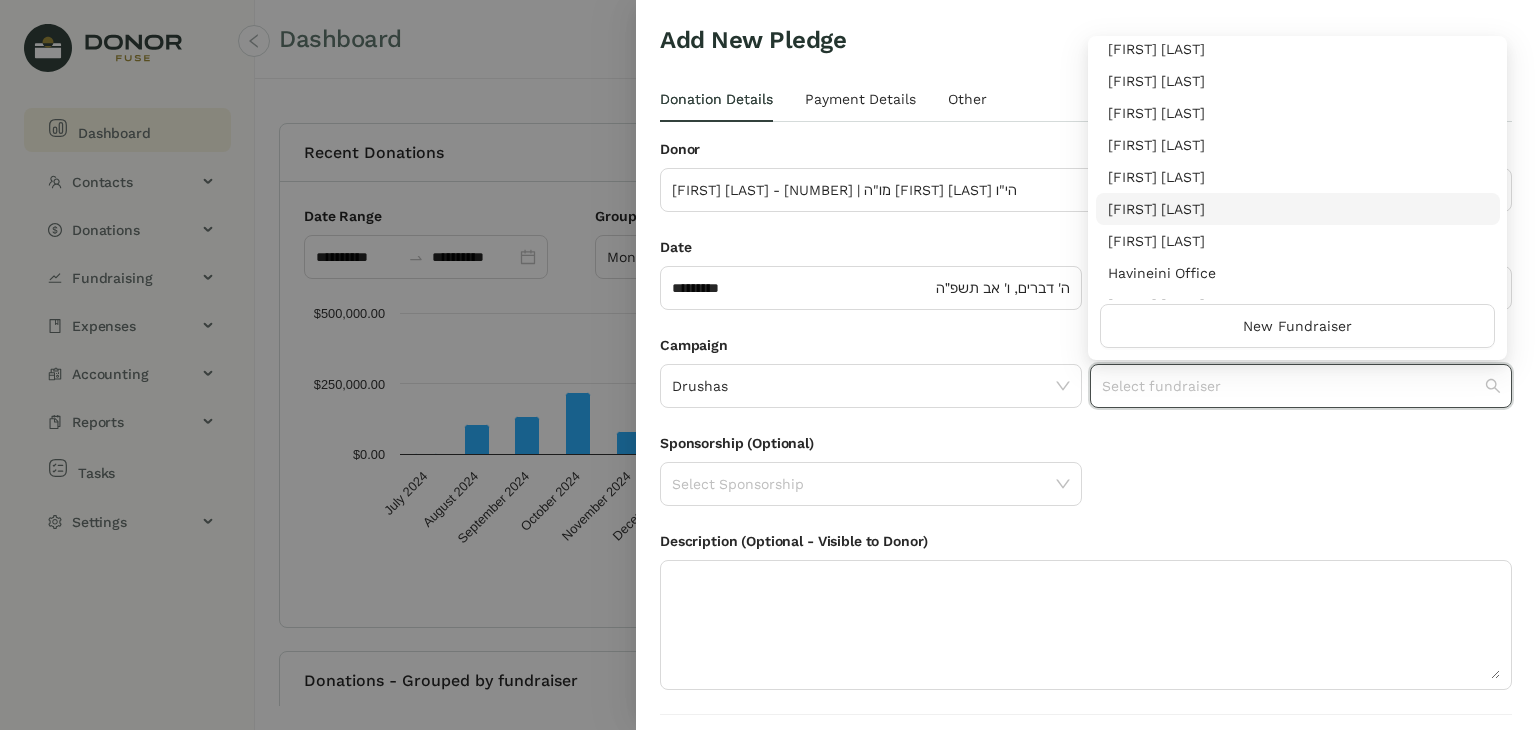 scroll, scrollTop: 64, scrollLeft: 0, axis: vertical 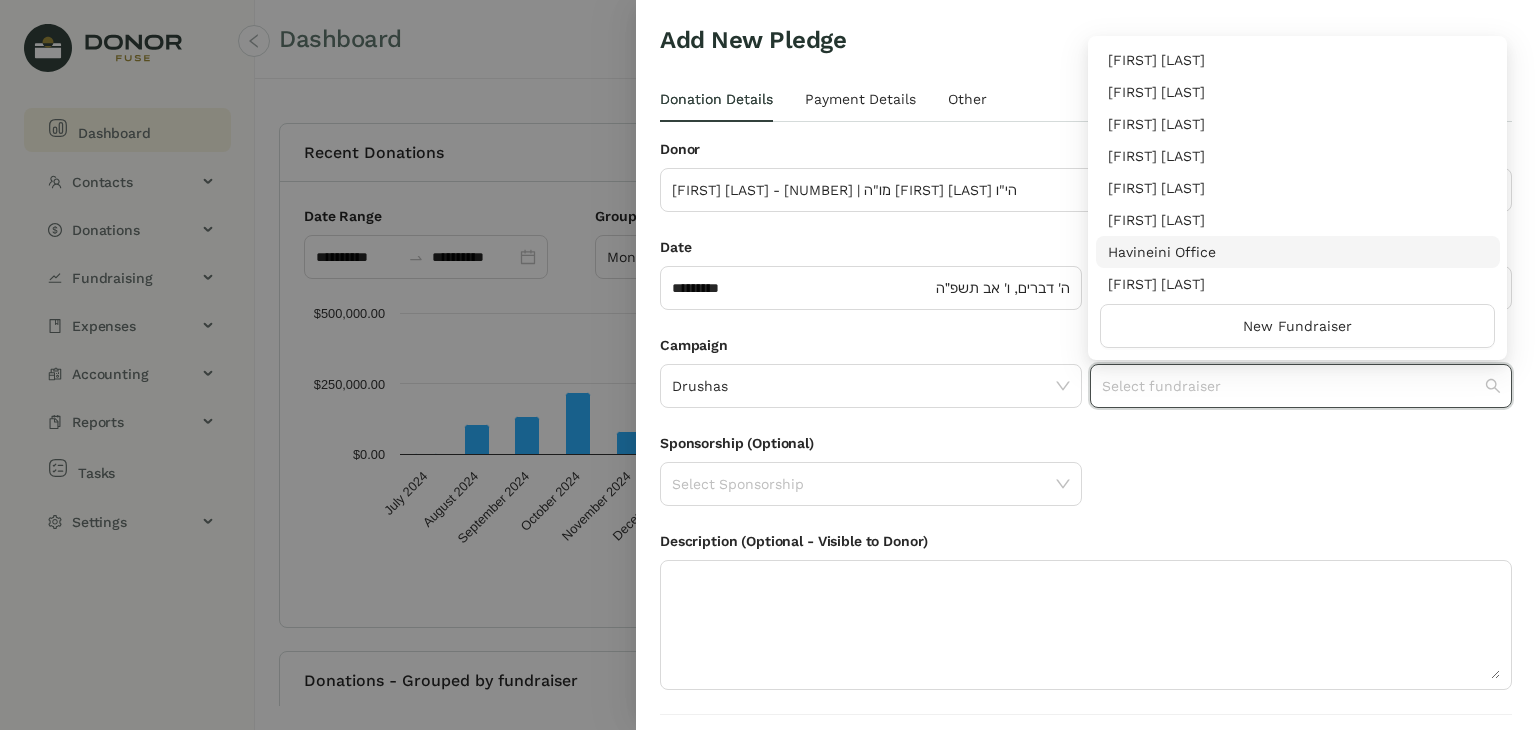 click on "Havineini Office" at bounding box center [1298, 252] 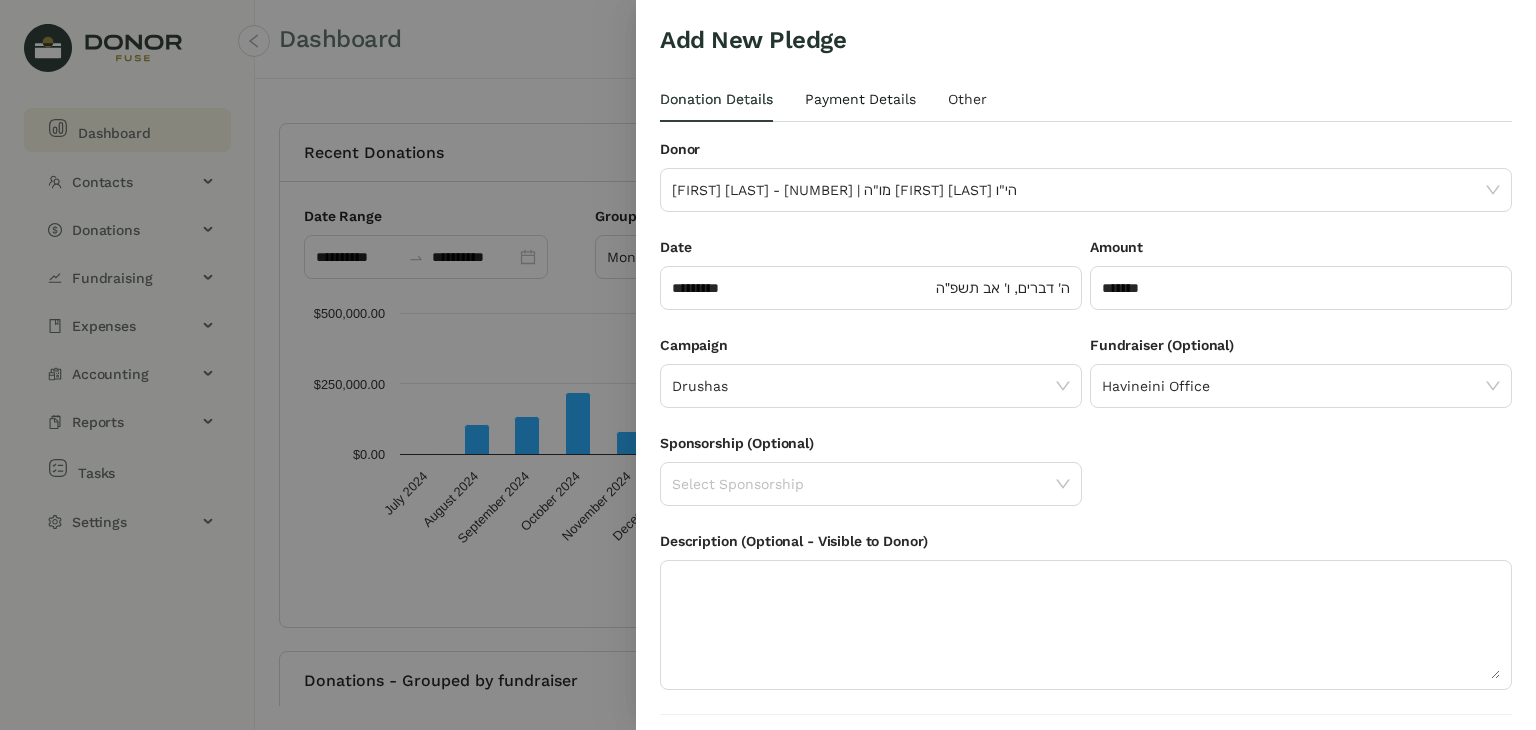 click on "Payment Details" at bounding box center [860, 99] 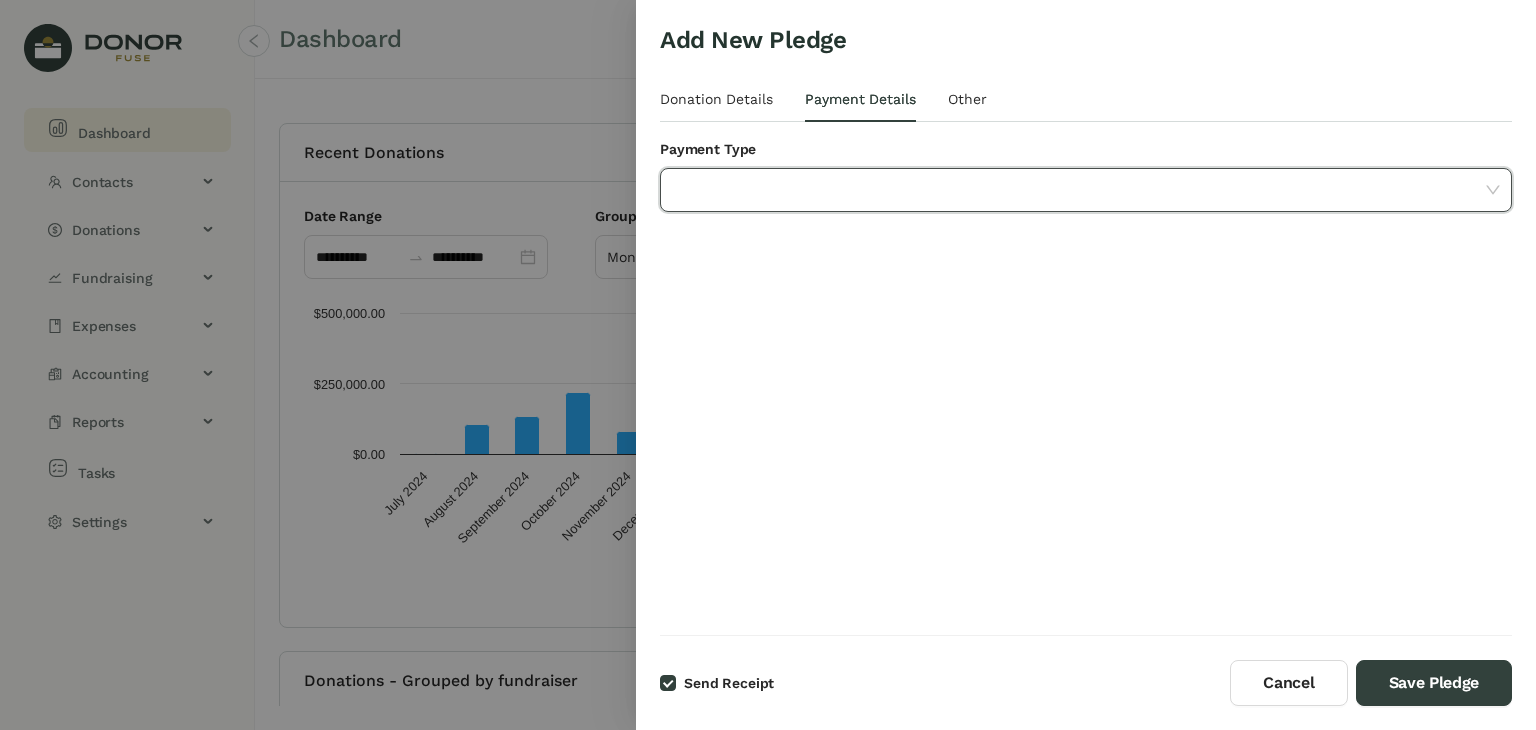 click 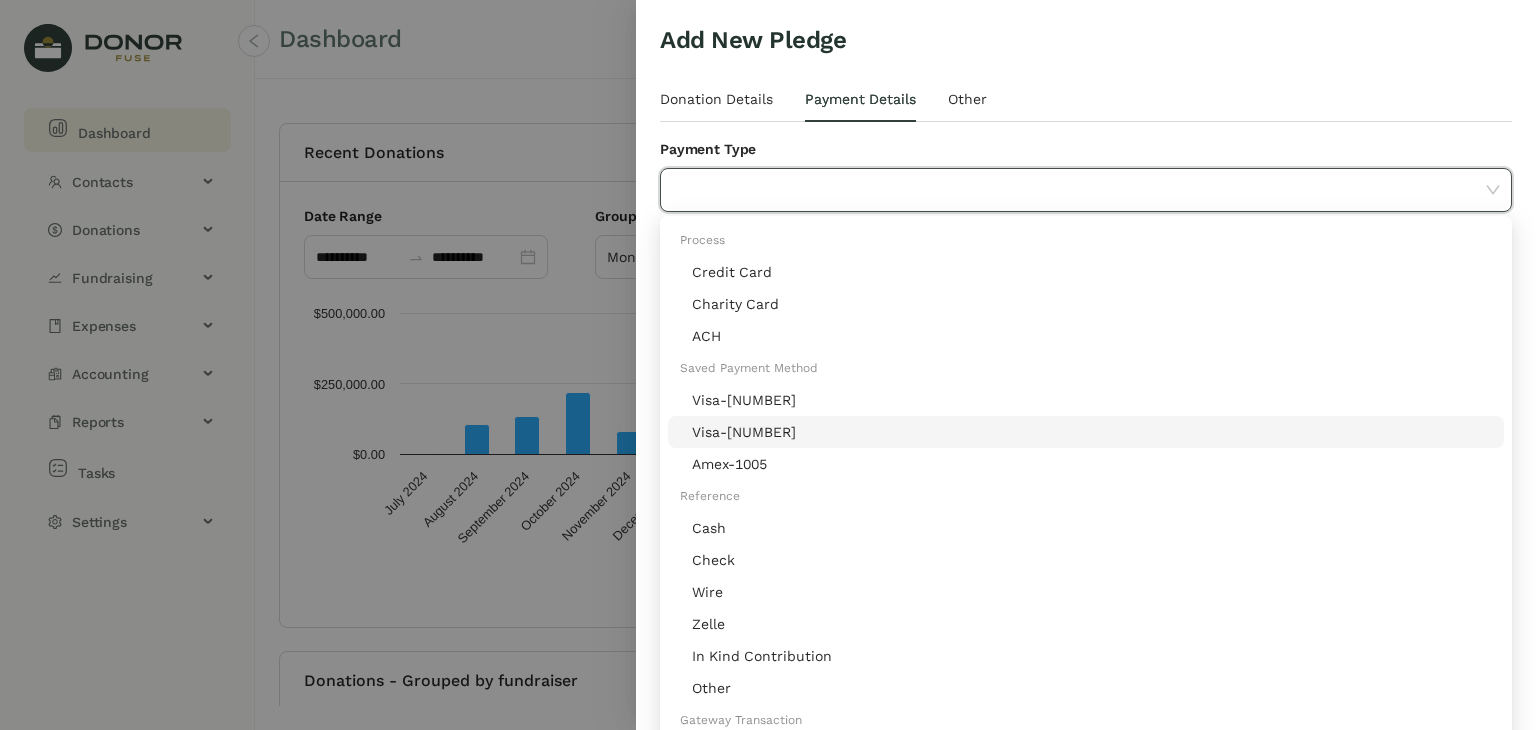 click on "[CARD_TYPE]-[NUMBER]" 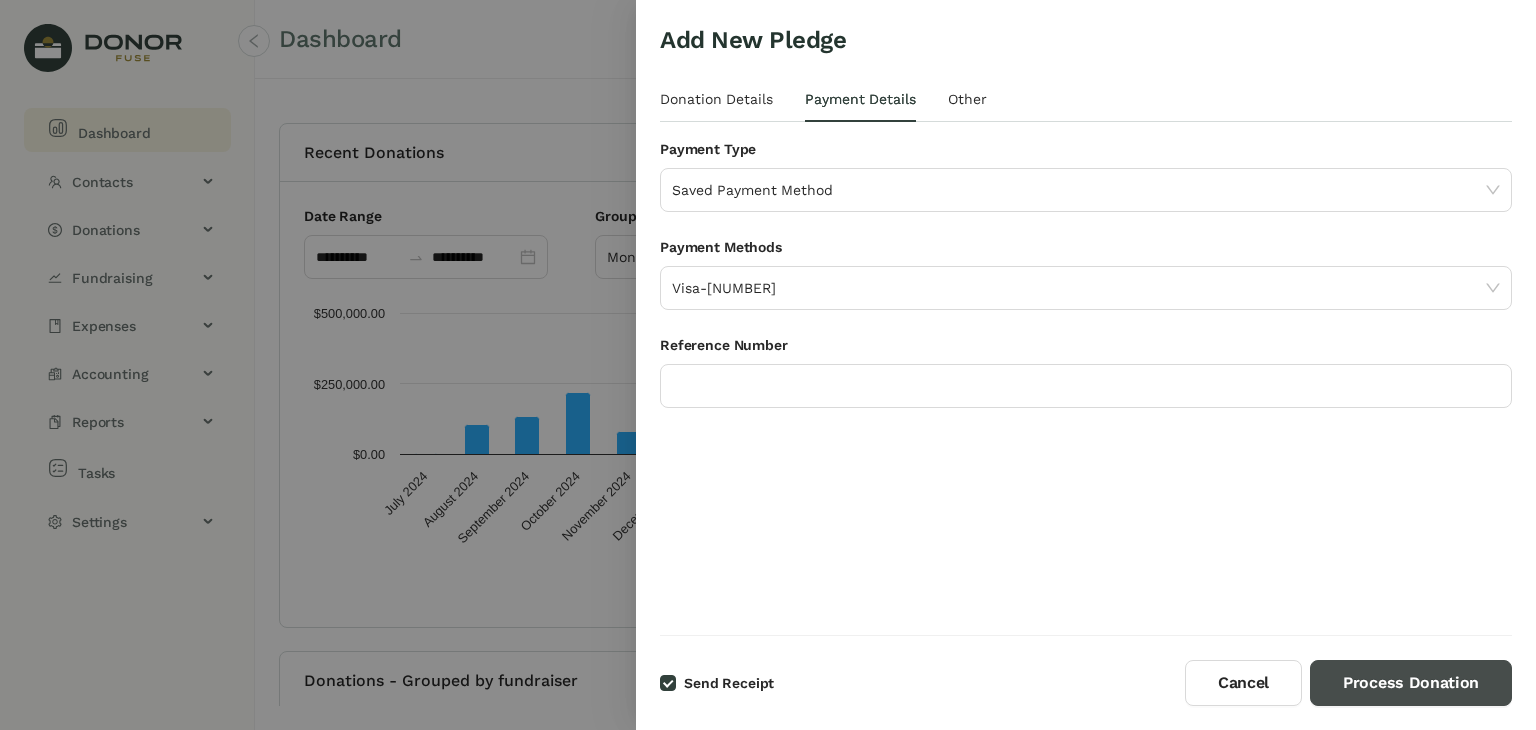 click on "Process Donation" at bounding box center (1411, 683) 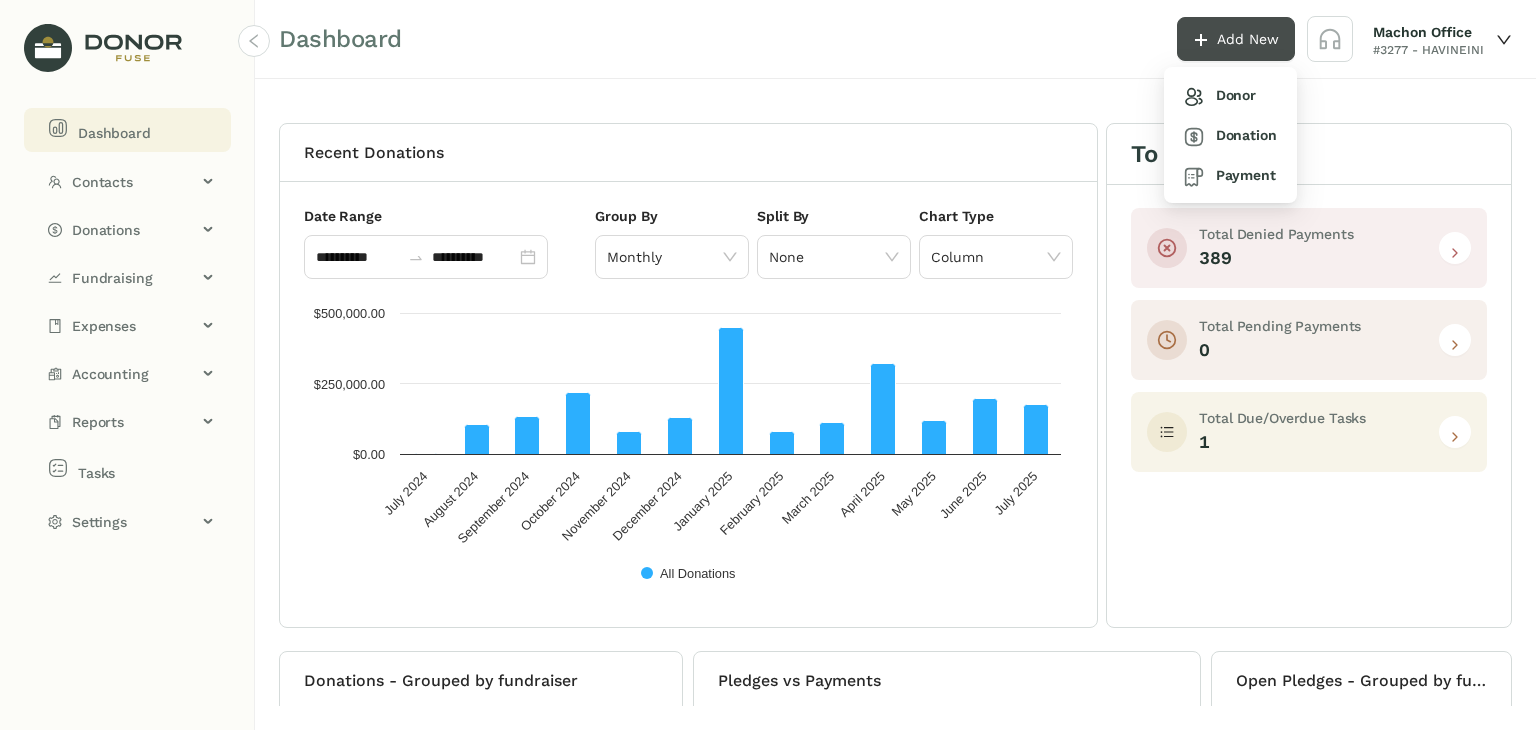 click on "Add New" 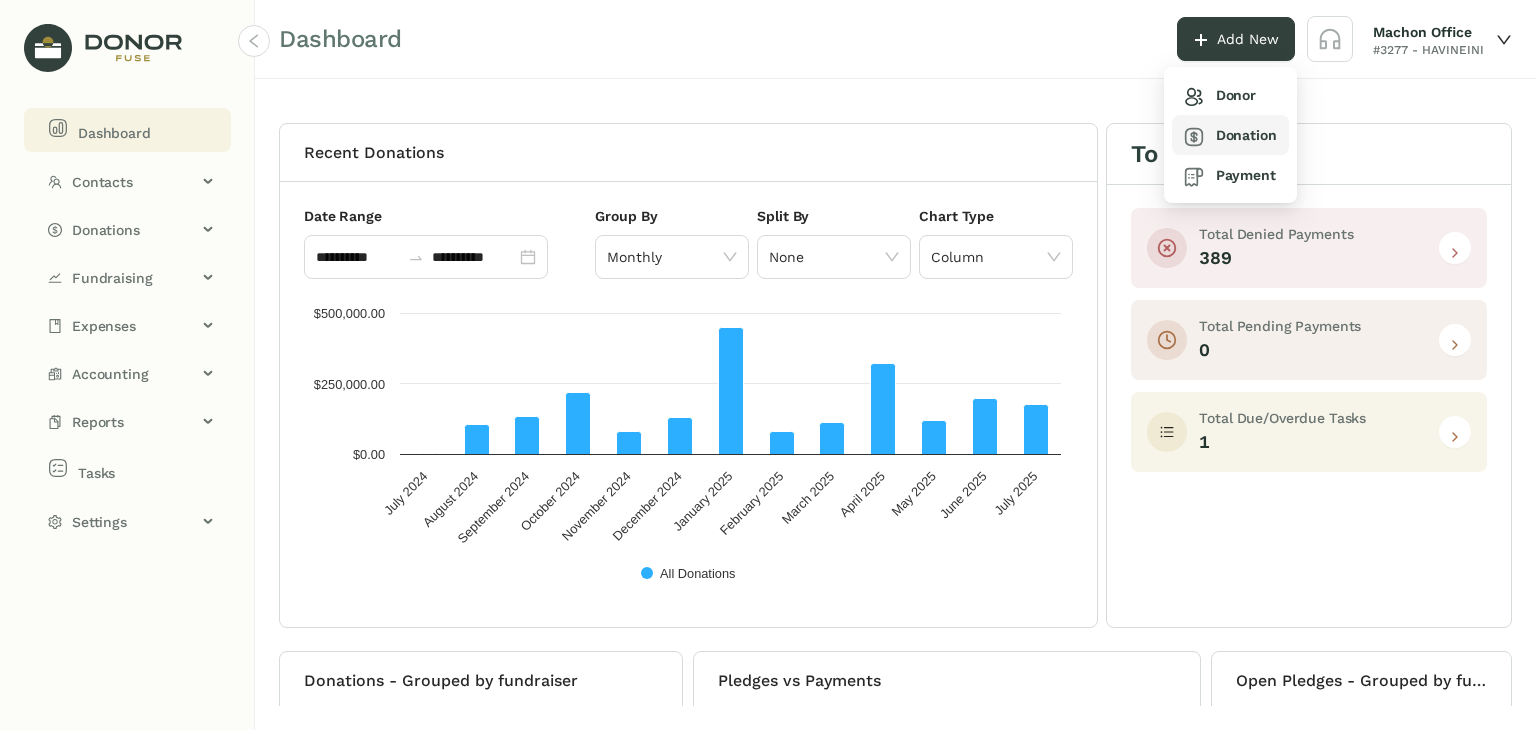click on "Donation" at bounding box center [1230, 135] 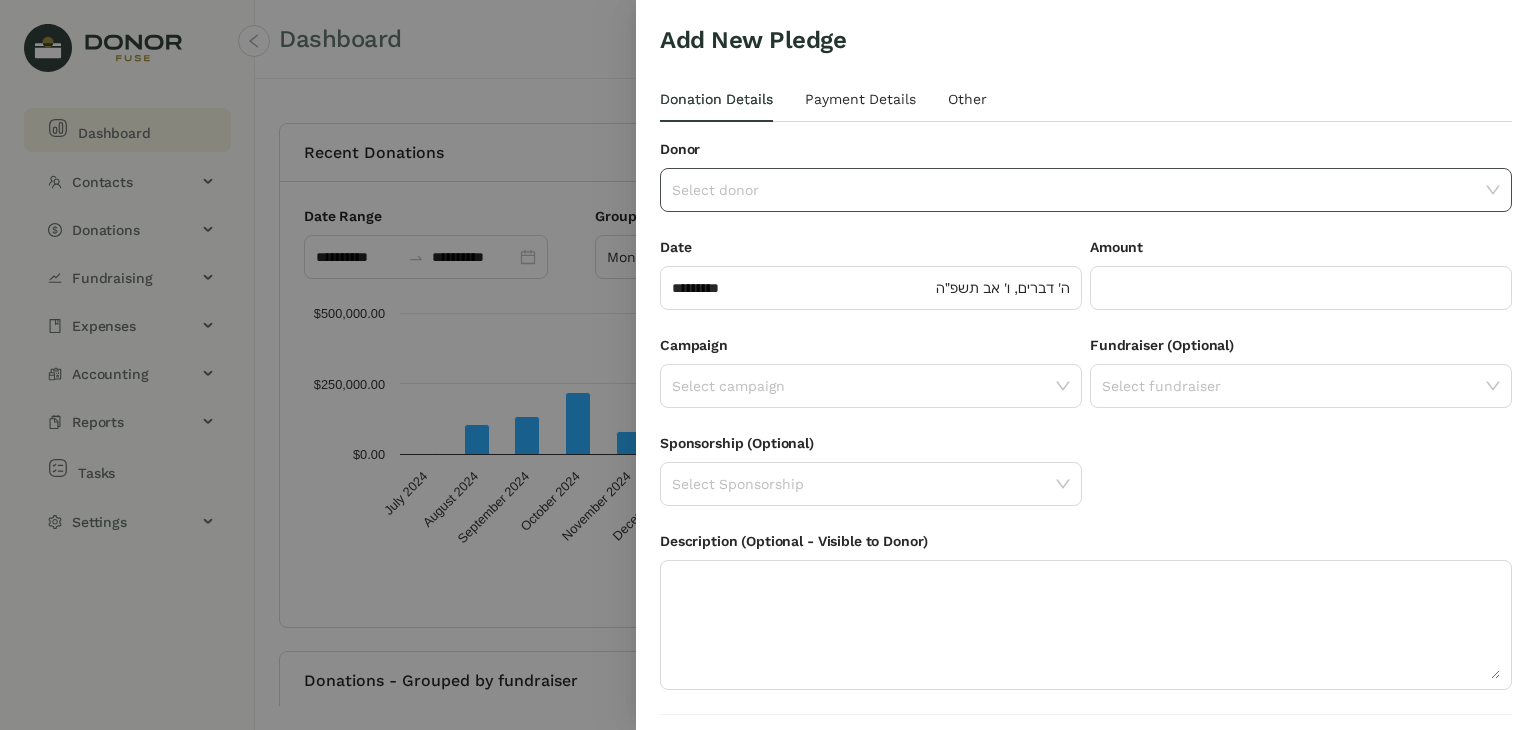 click 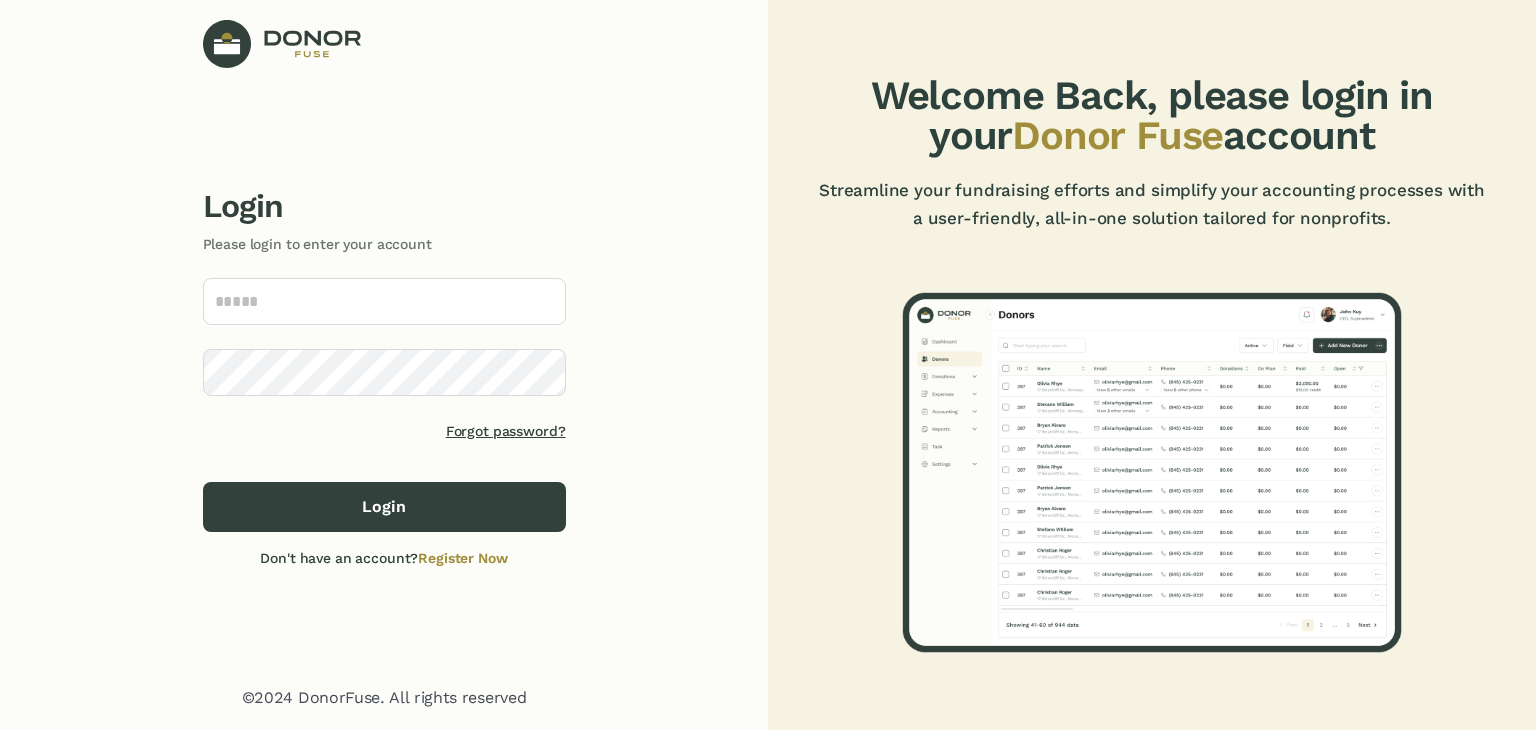 scroll, scrollTop: 0, scrollLeft: 0, axis: both 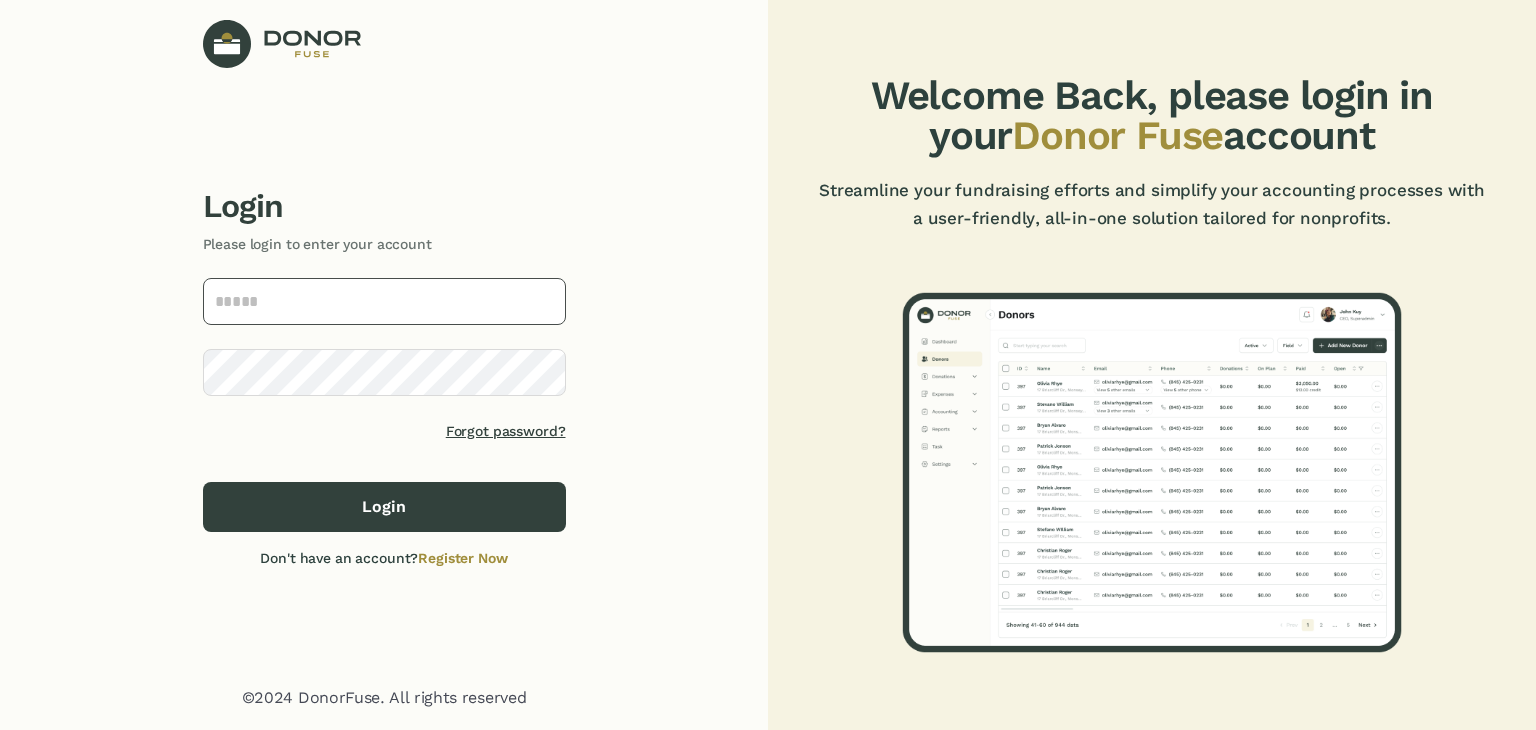 click 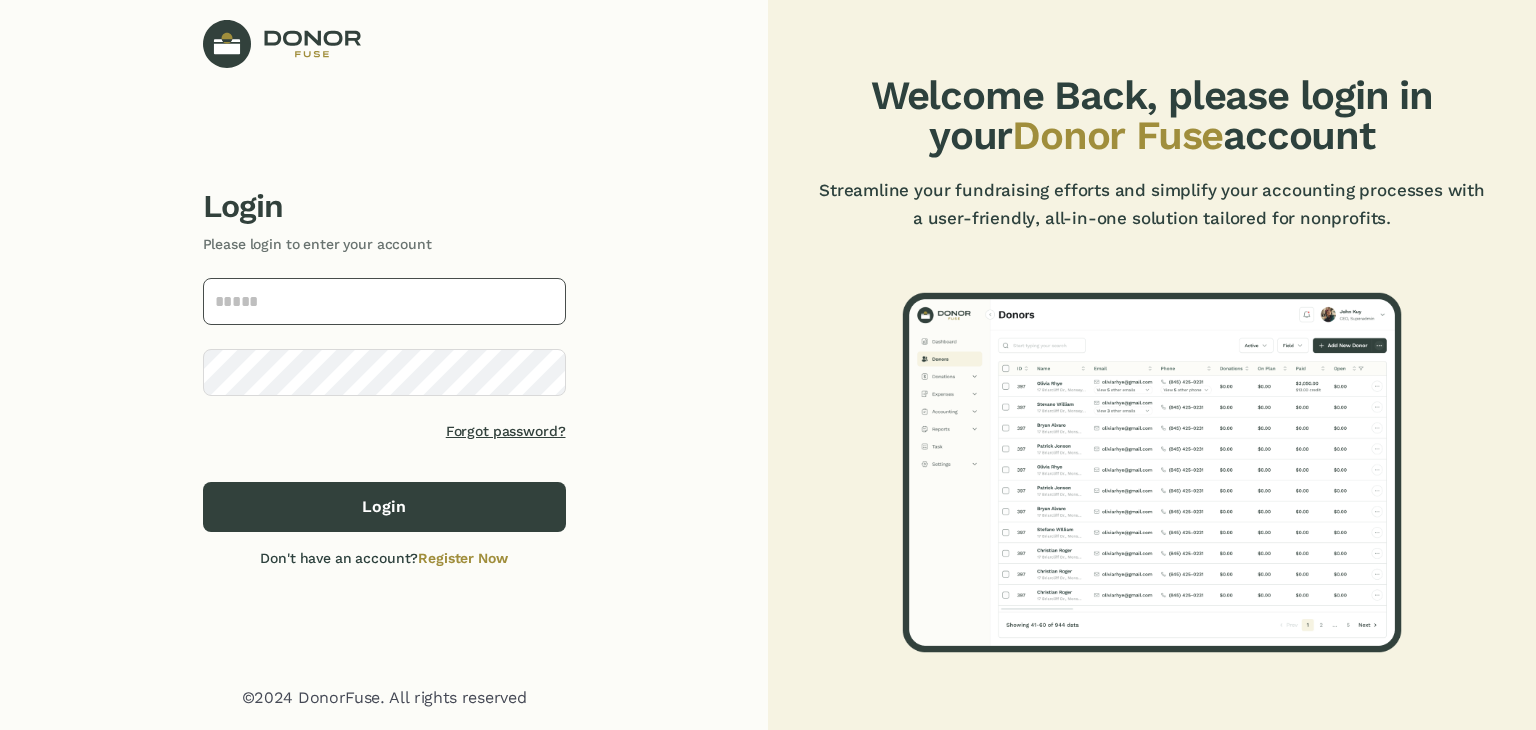 type on "**********" 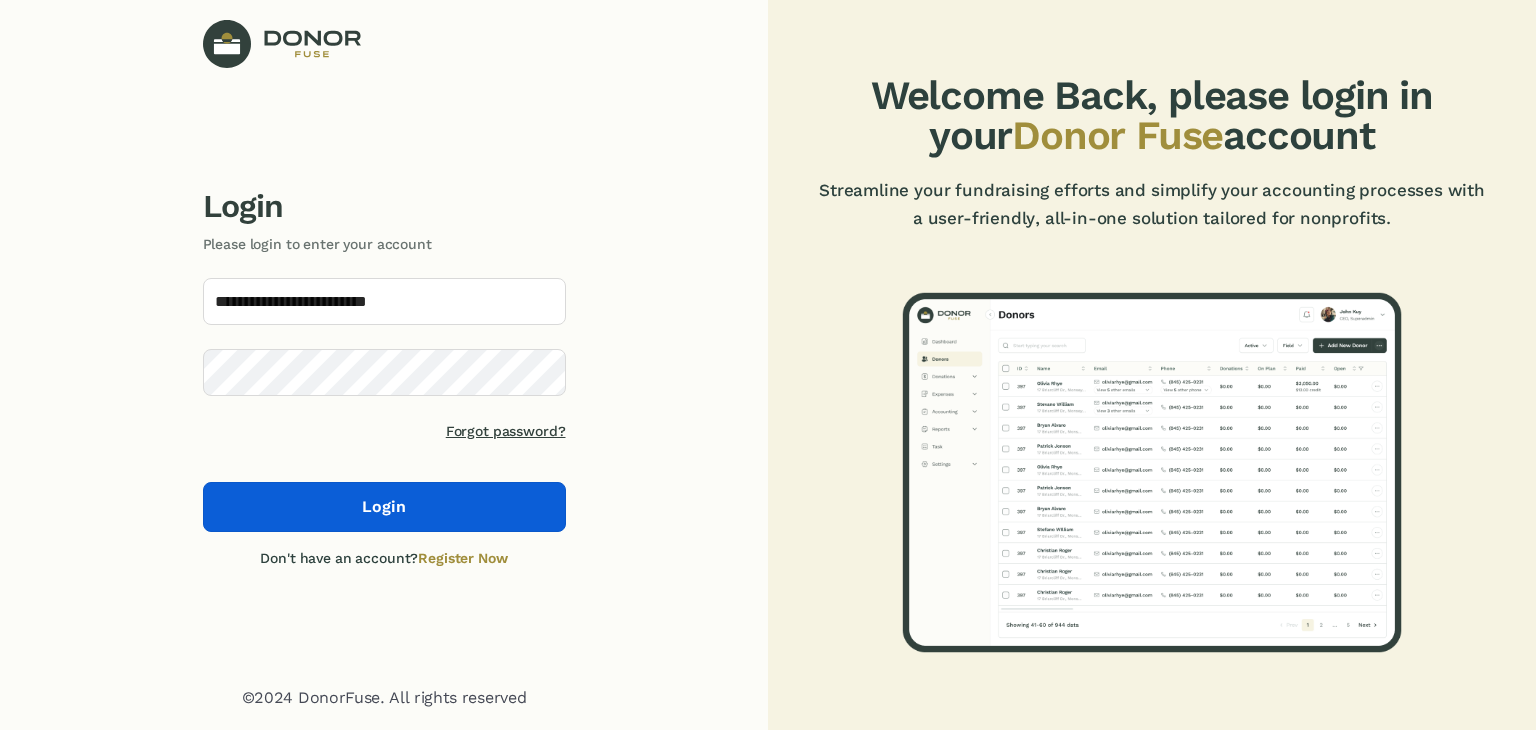 click on "Login" 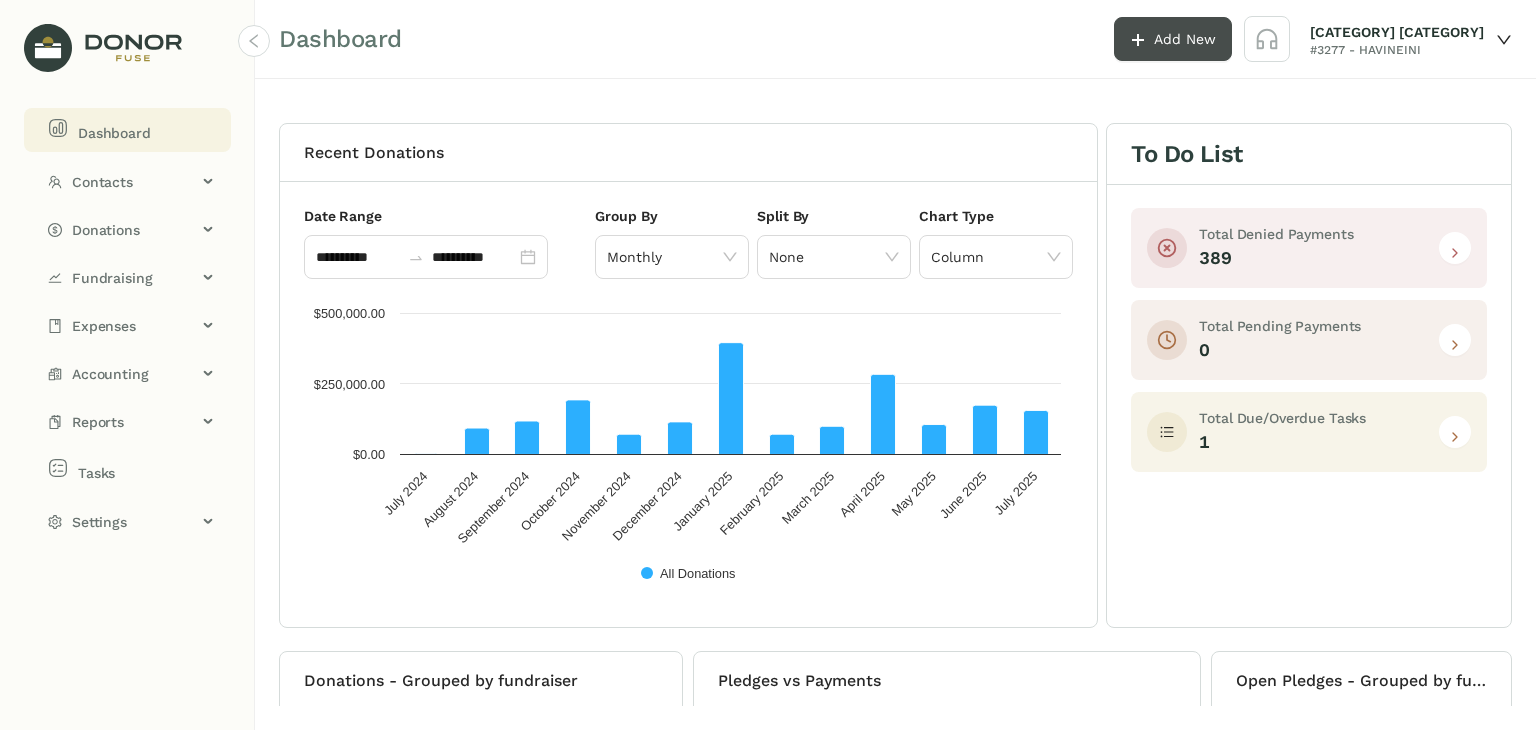 click on "Add New" 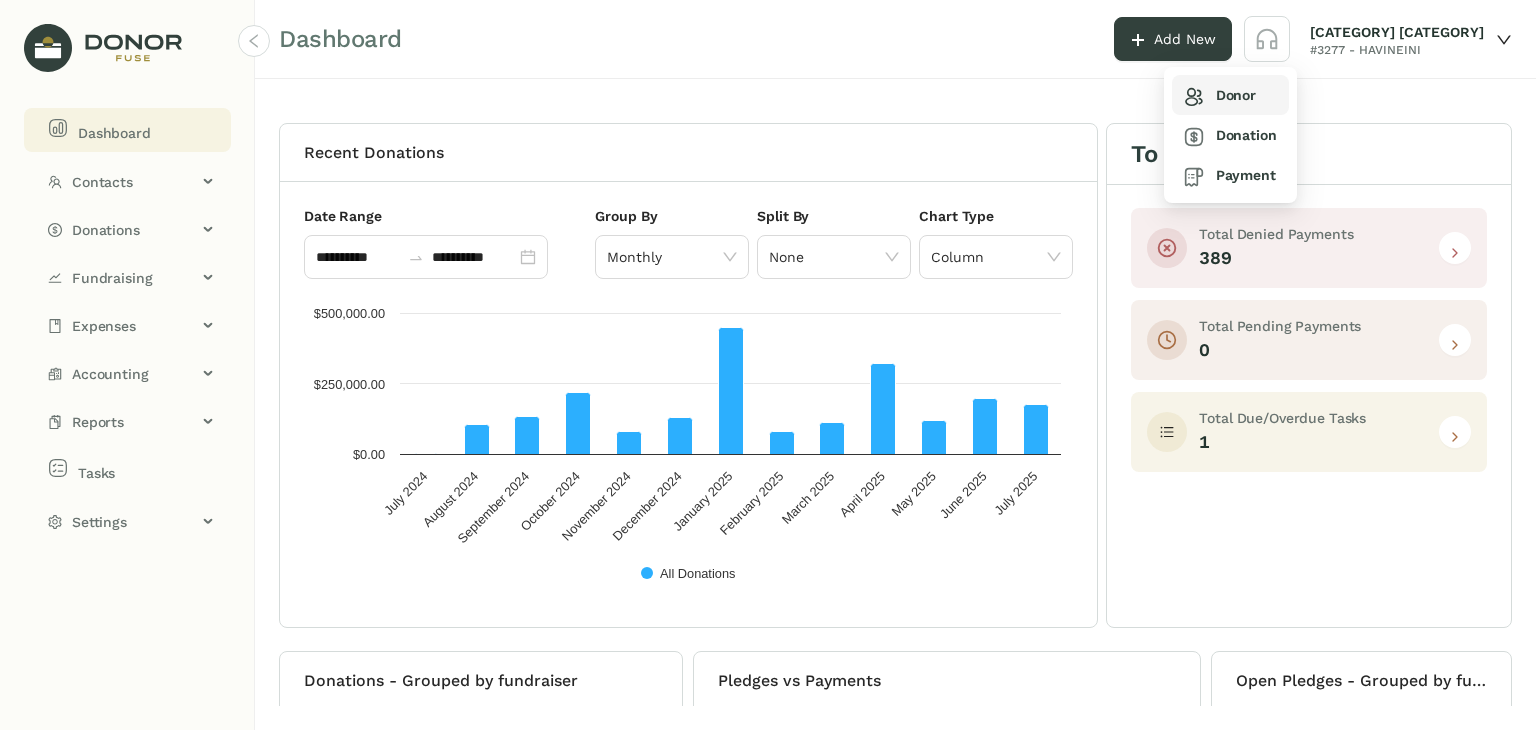 click on "Donor" at bounding box center [1220, 95] 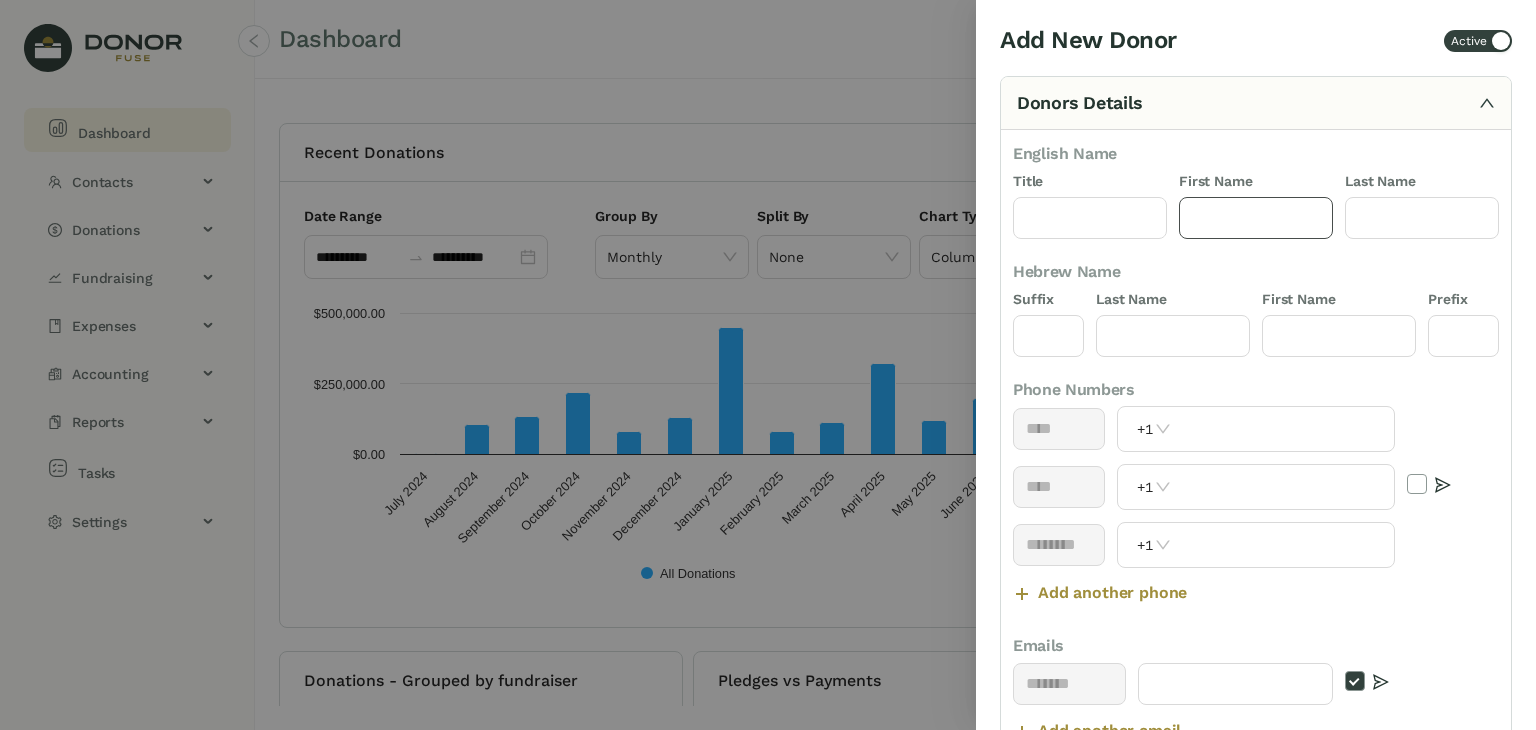 click 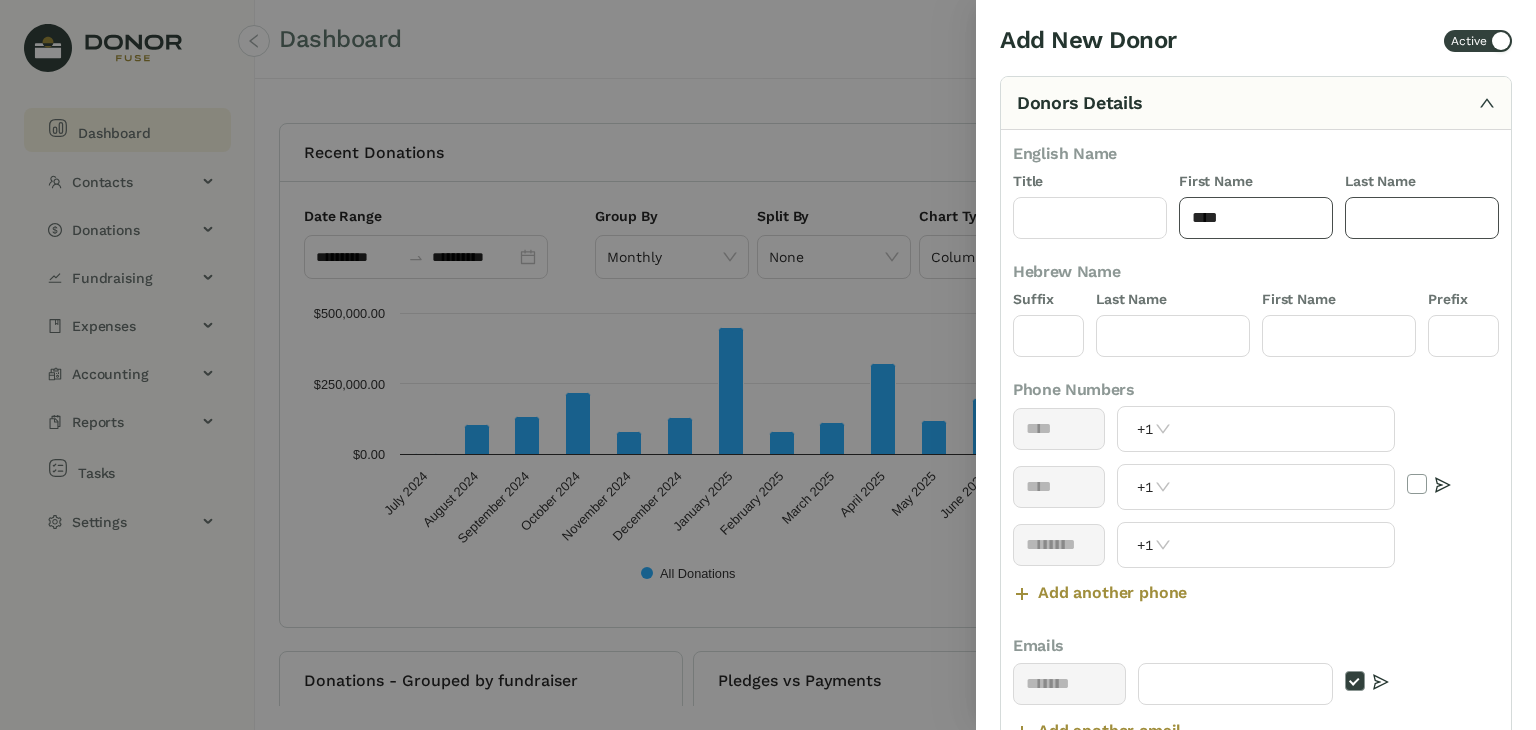 type on "****" 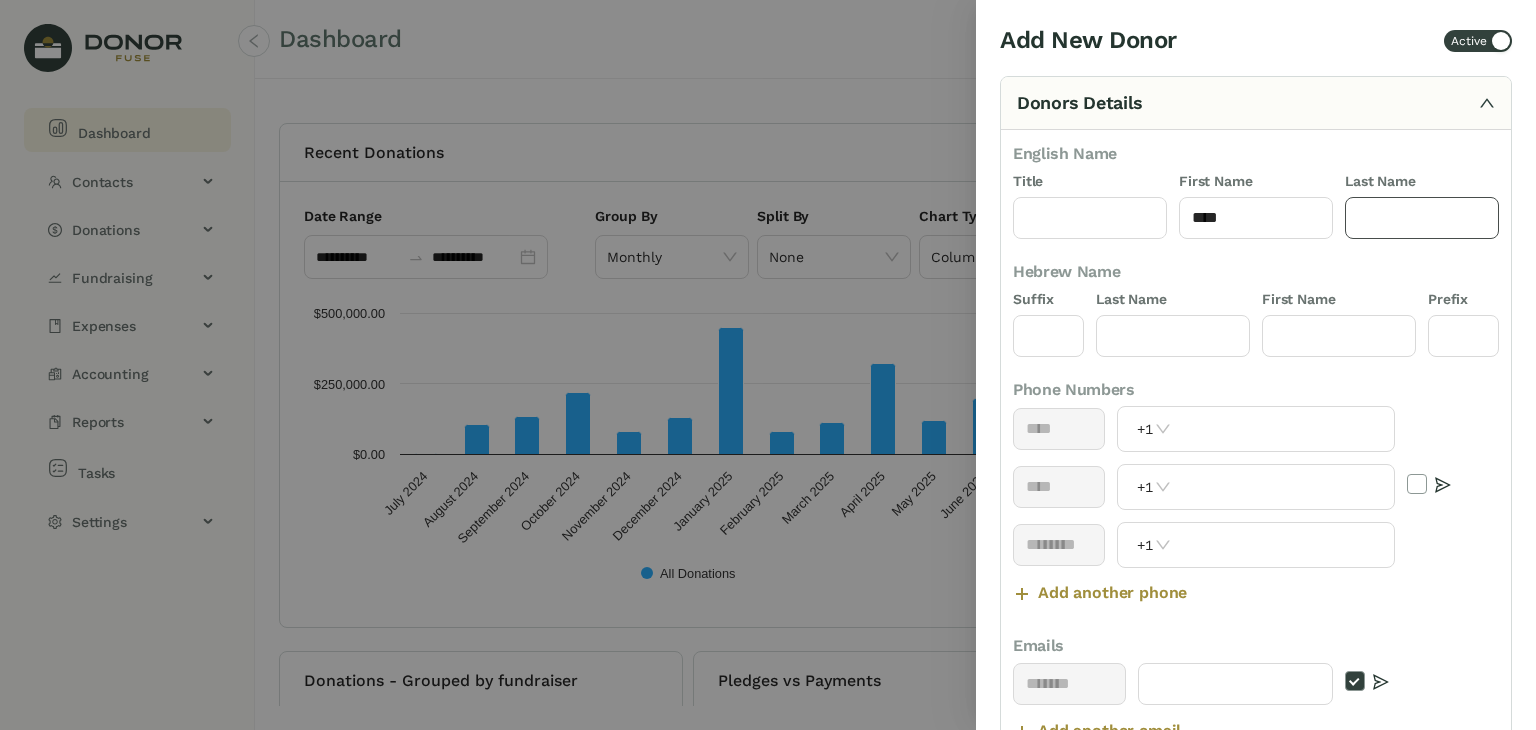 click 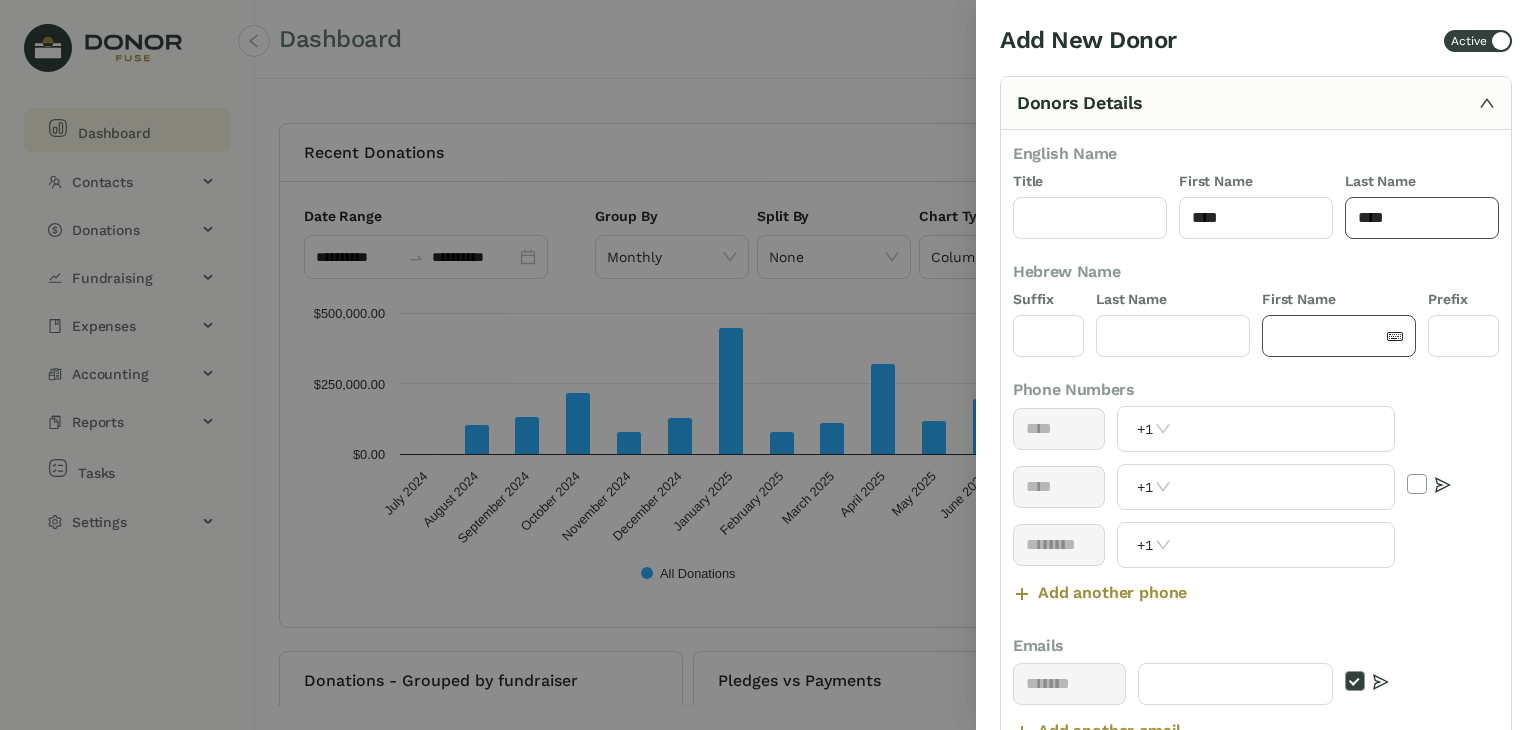 type on "****" 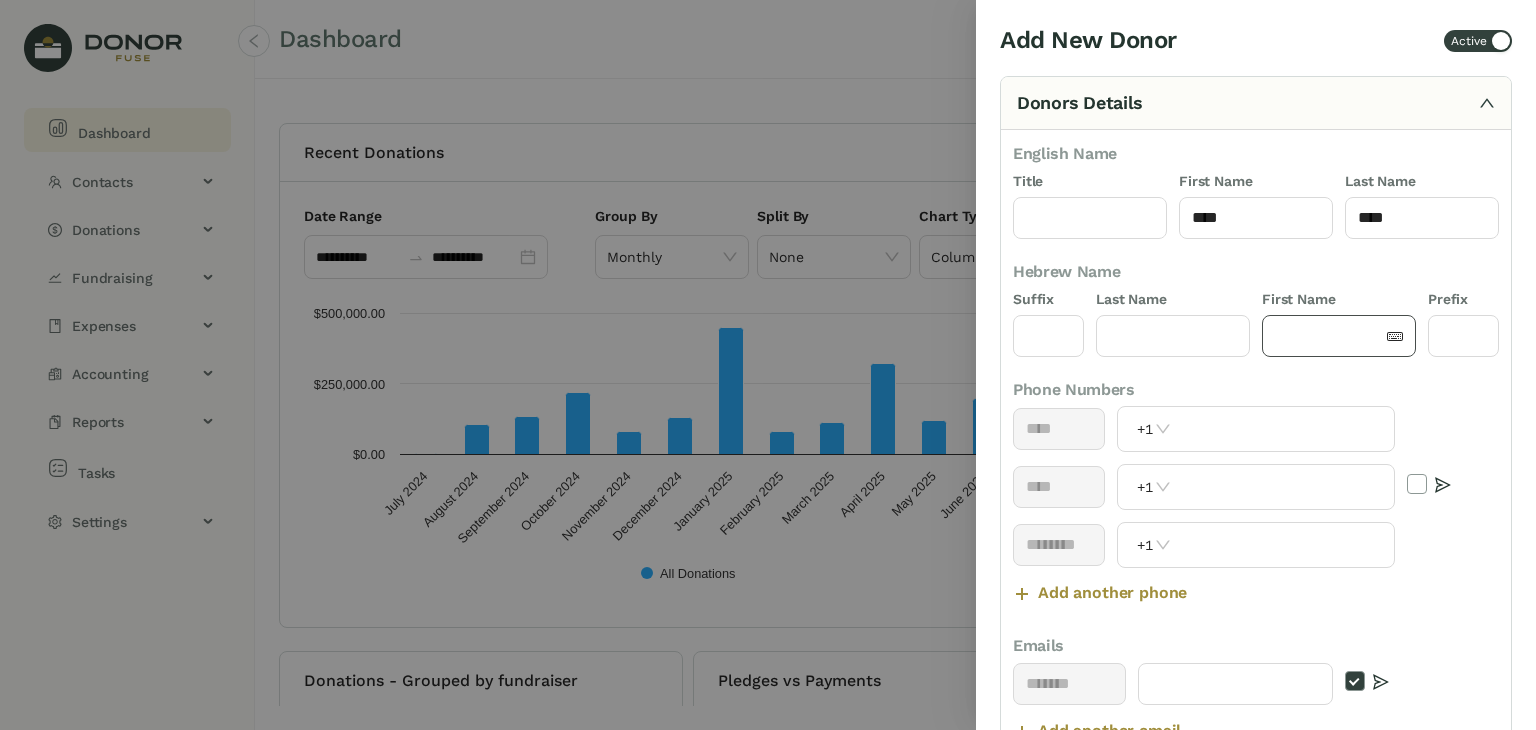 click 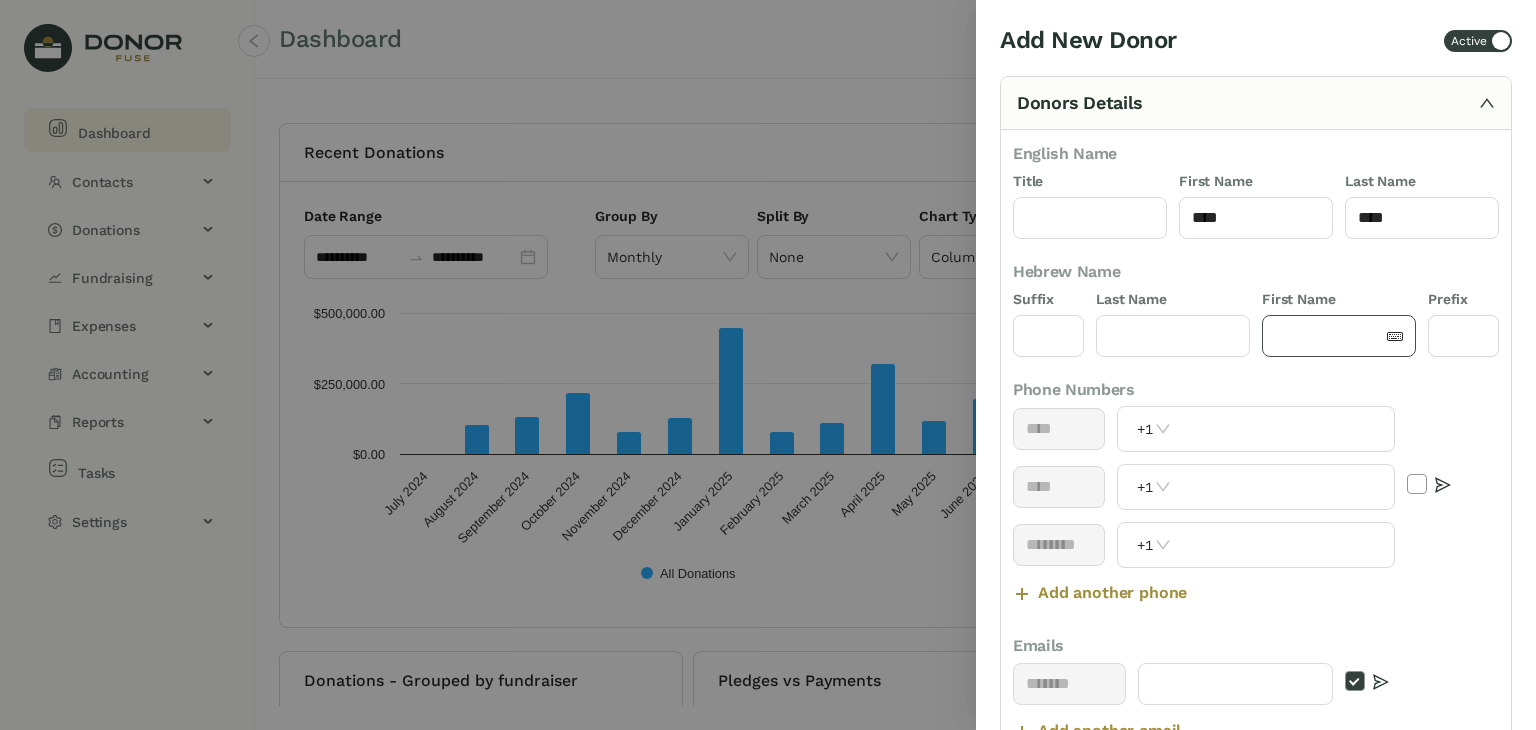 click 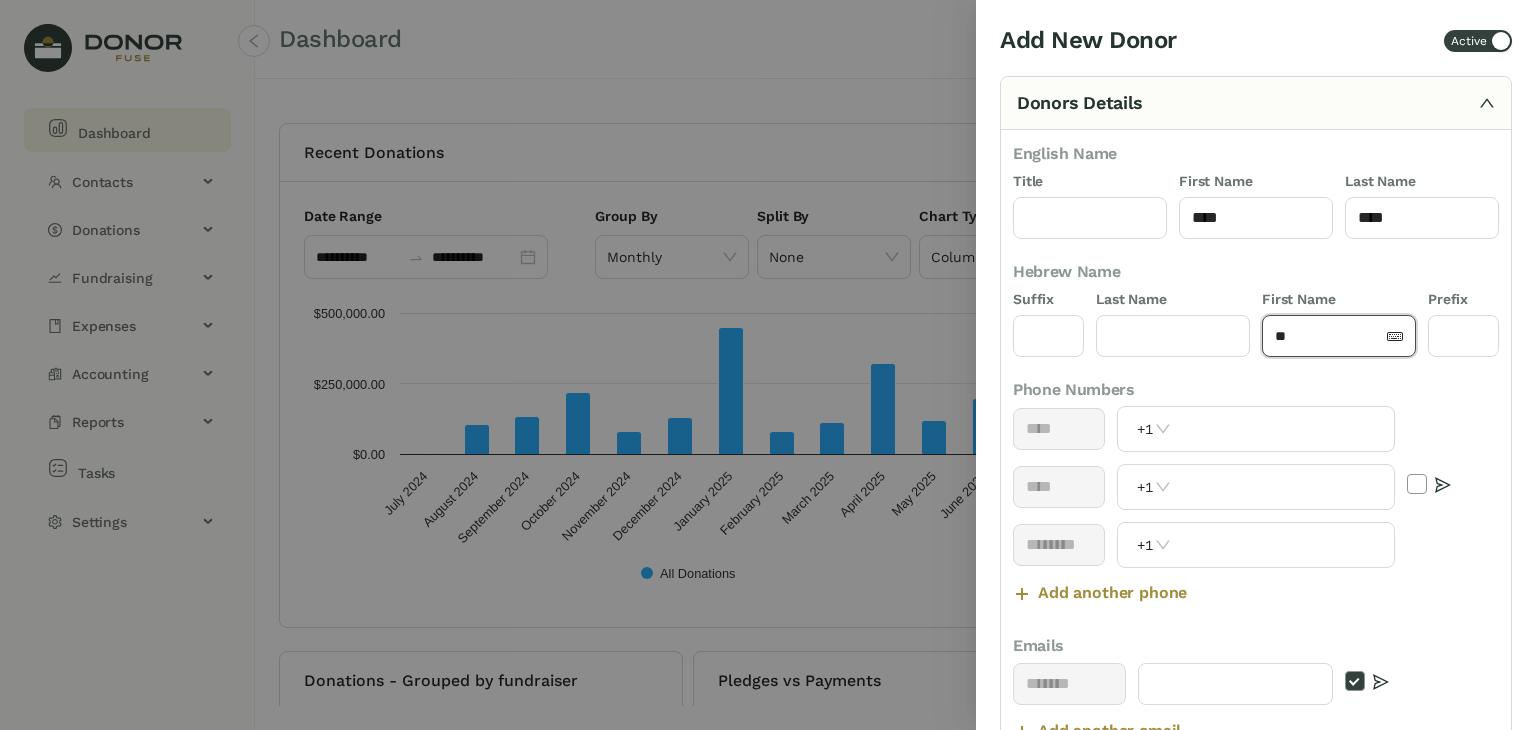 type on "*" 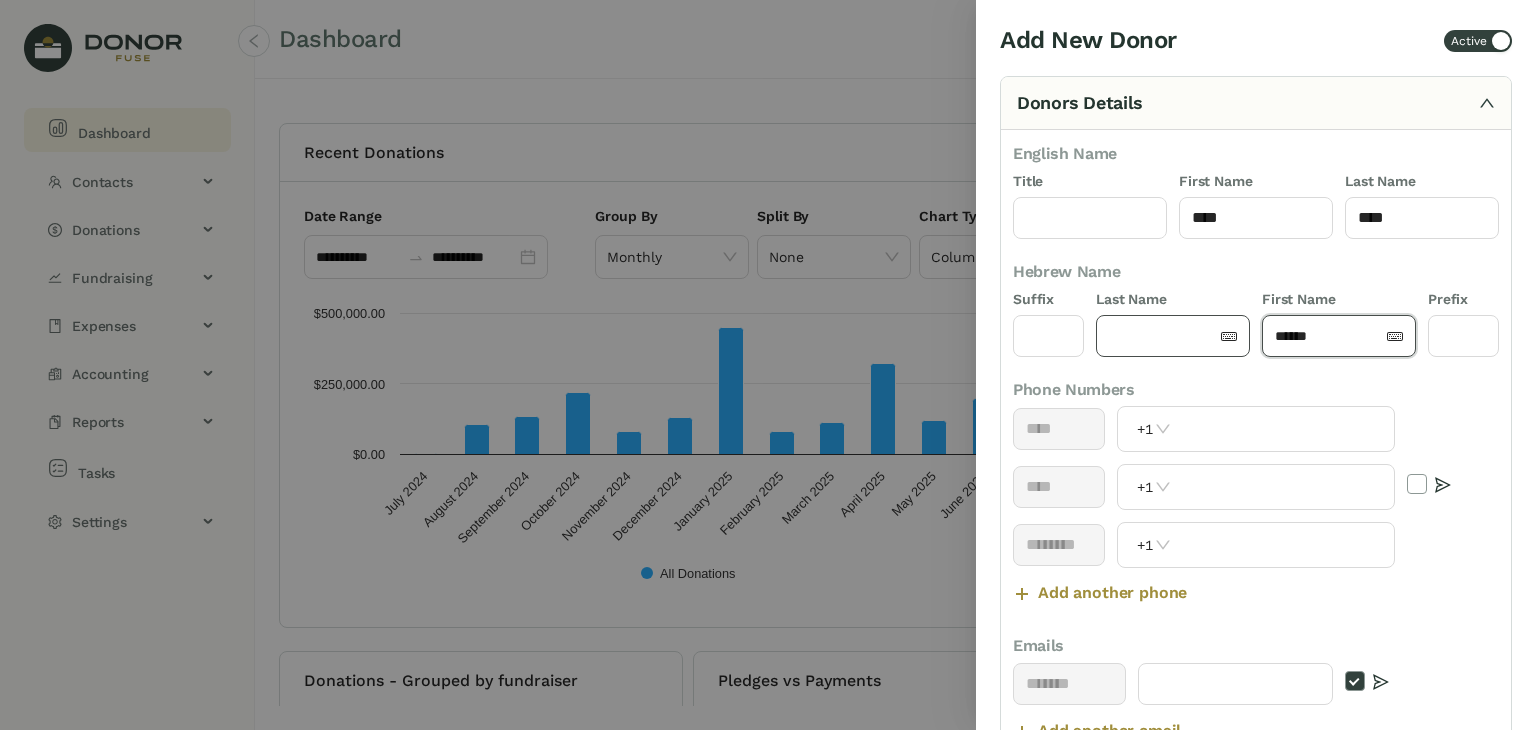 type on "******" 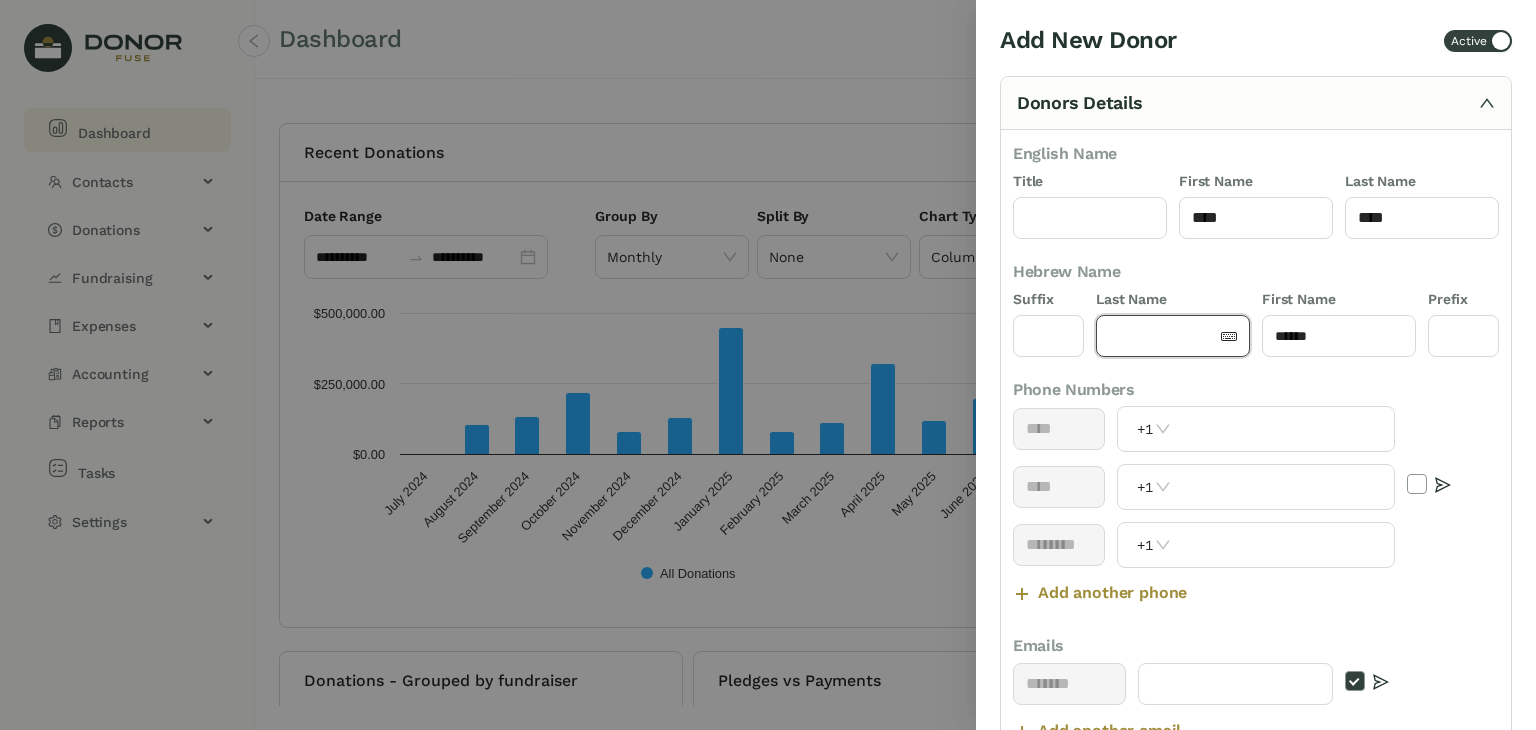click 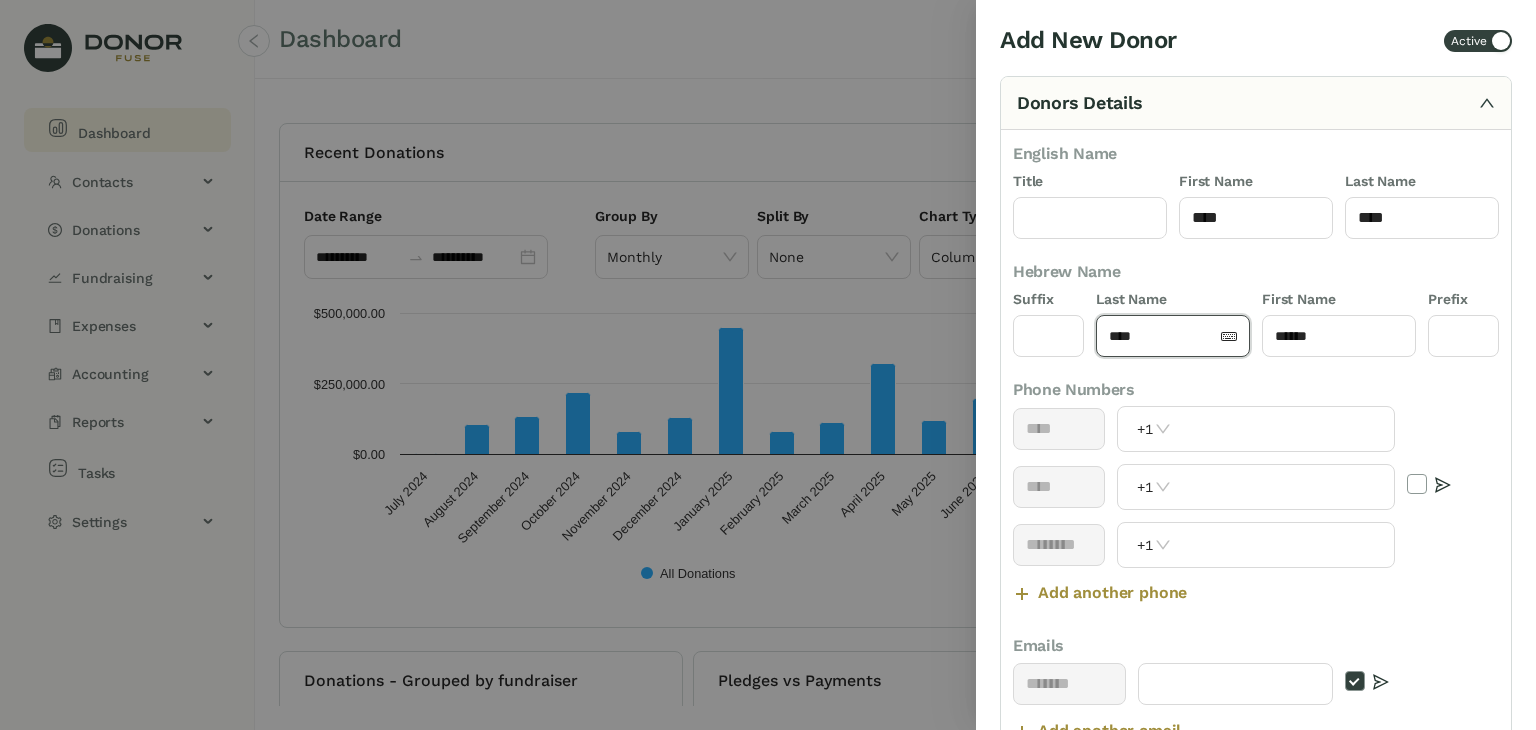 type on "****" 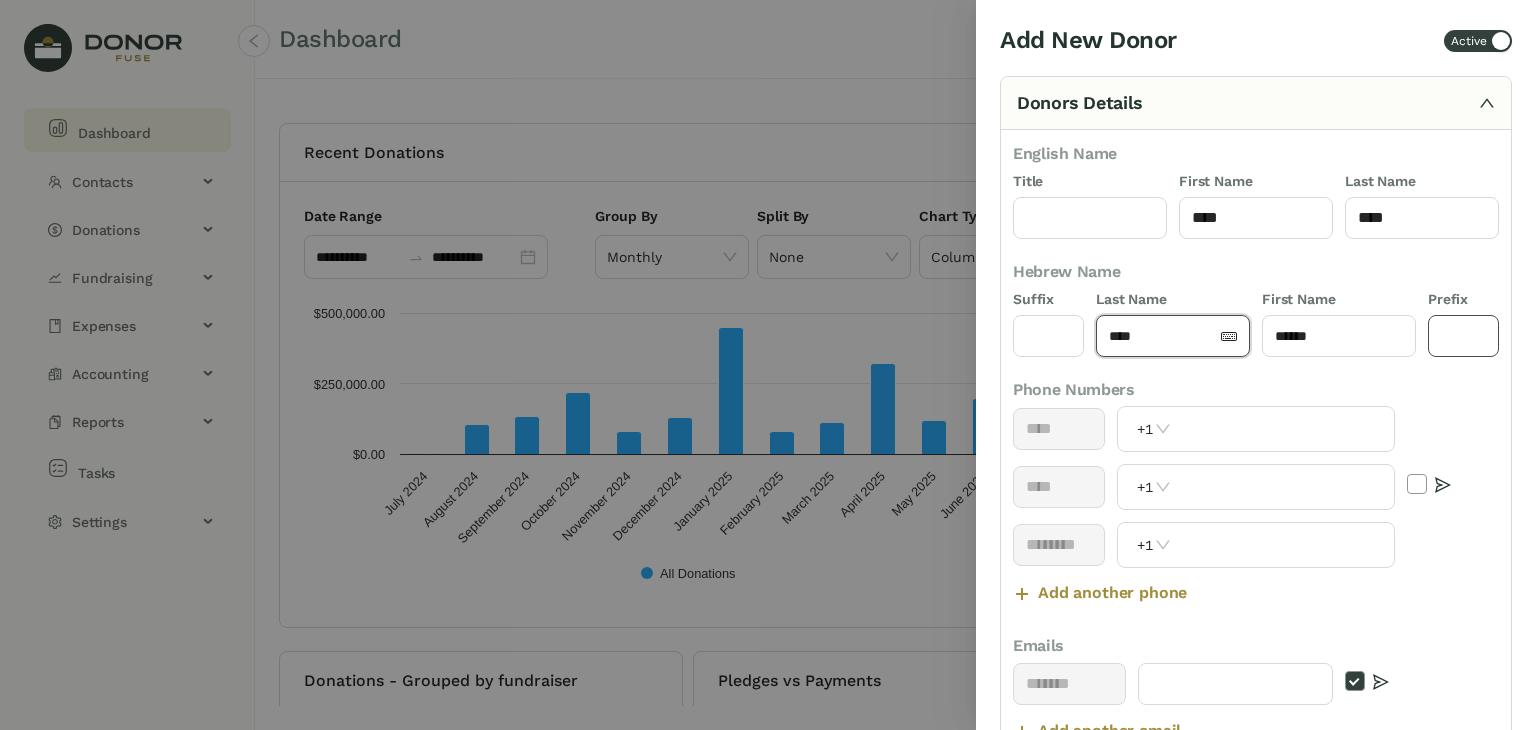 click 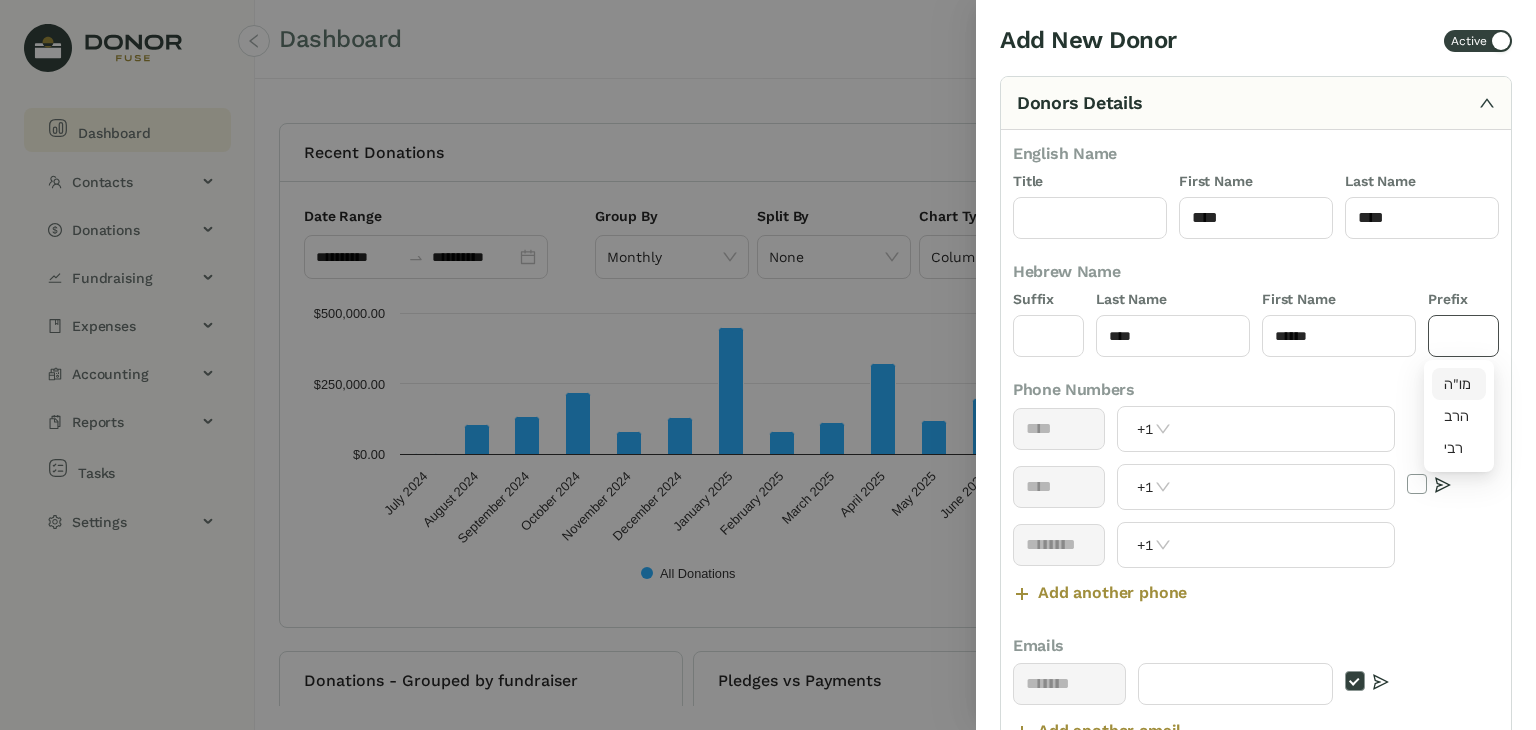 click on "מו"ה" at bounding box center (1459, 384) 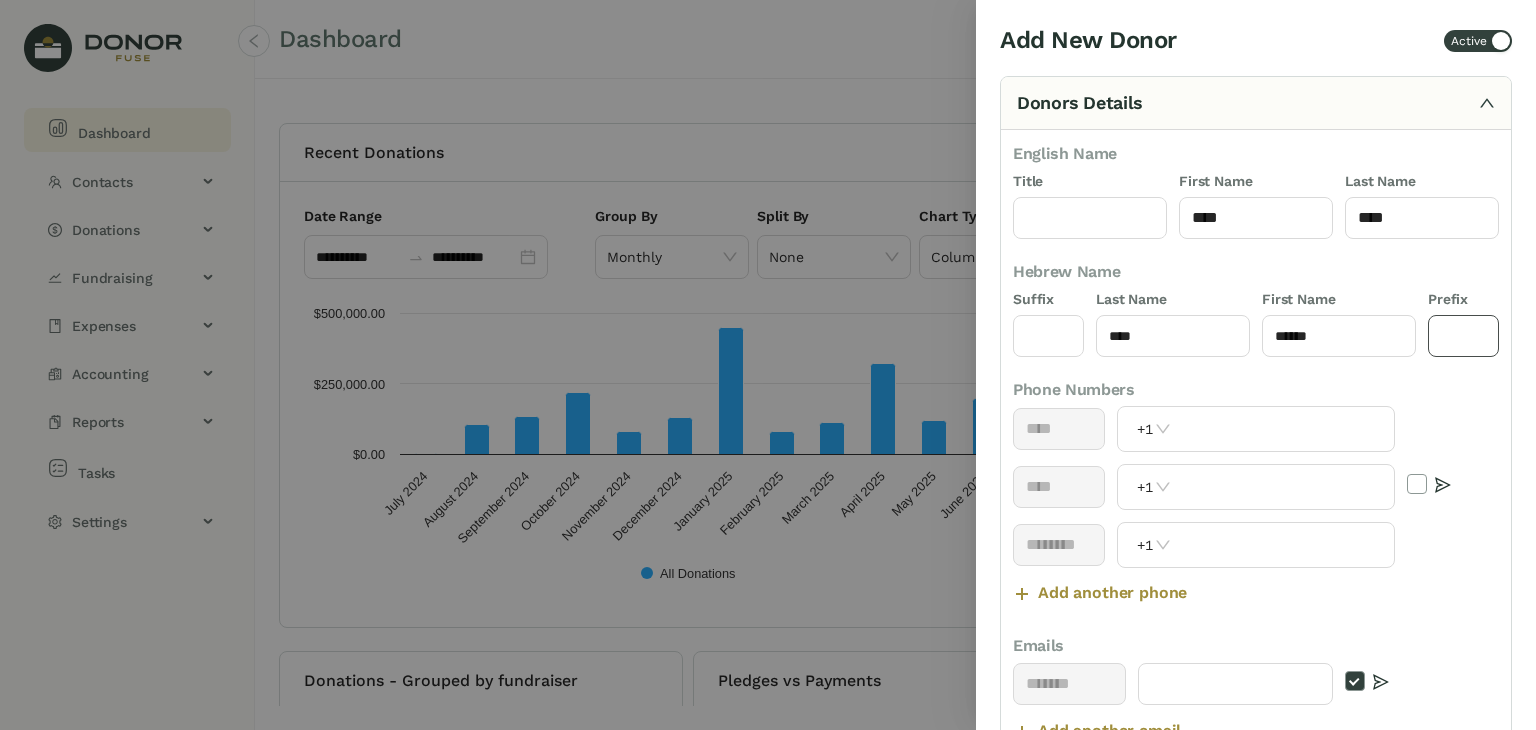 type on "****" 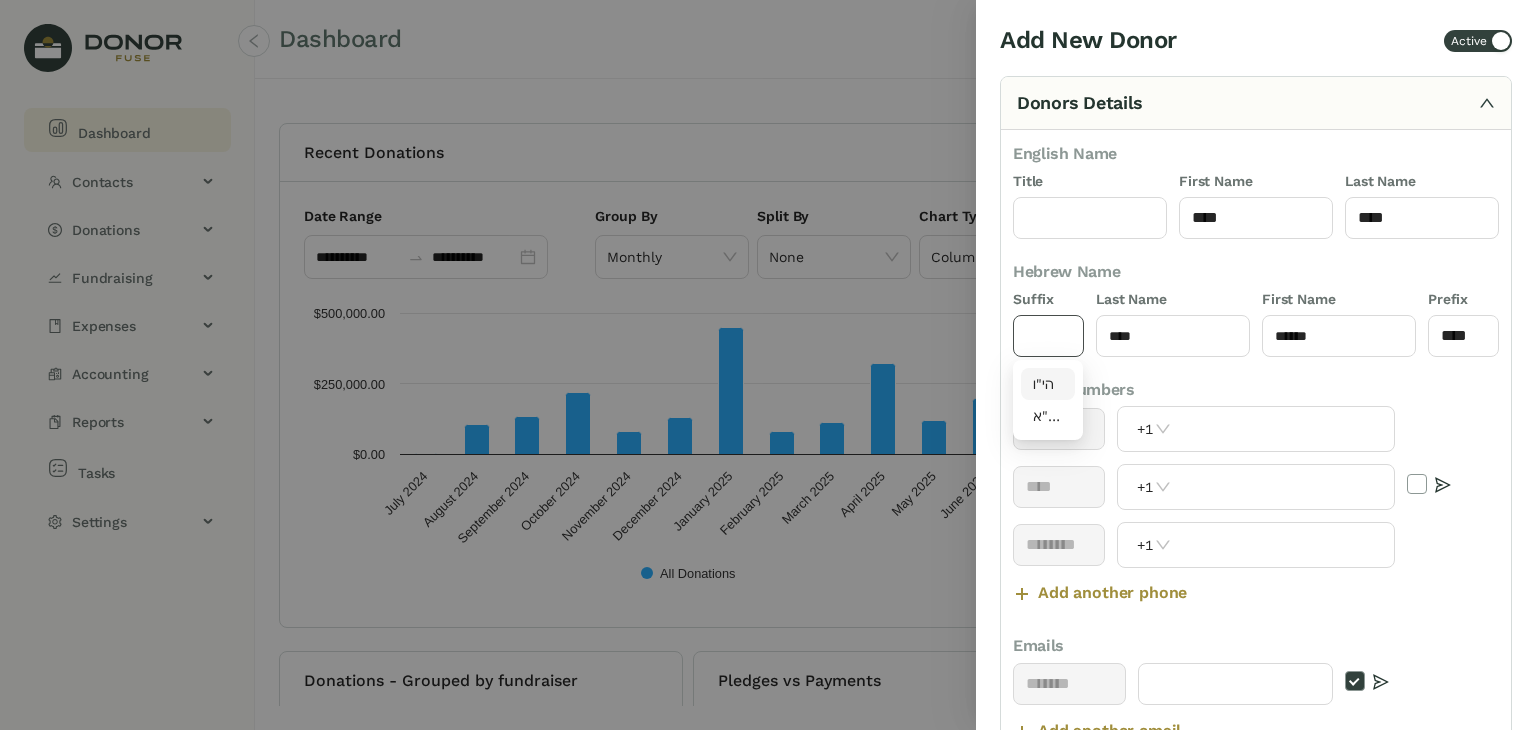 click 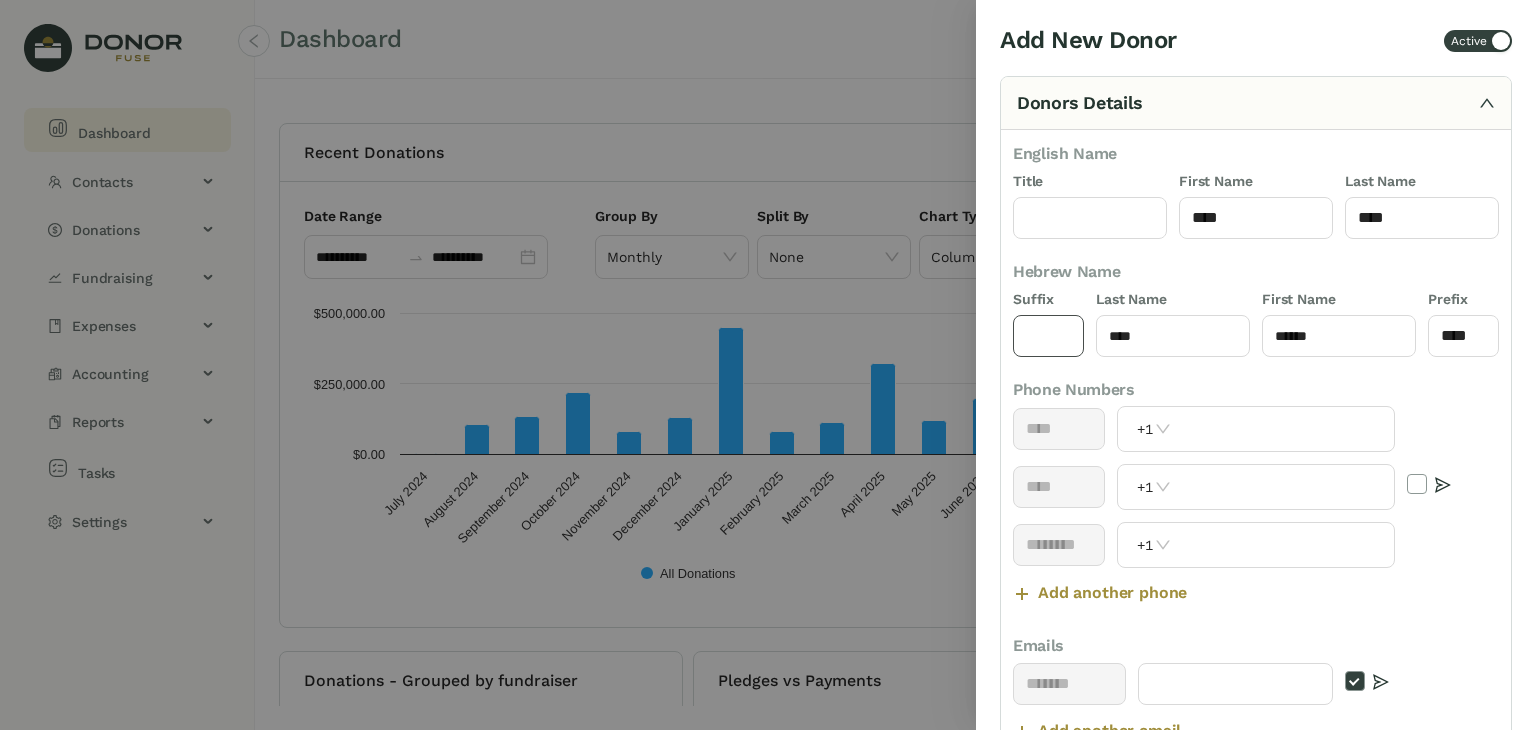 type on "****" 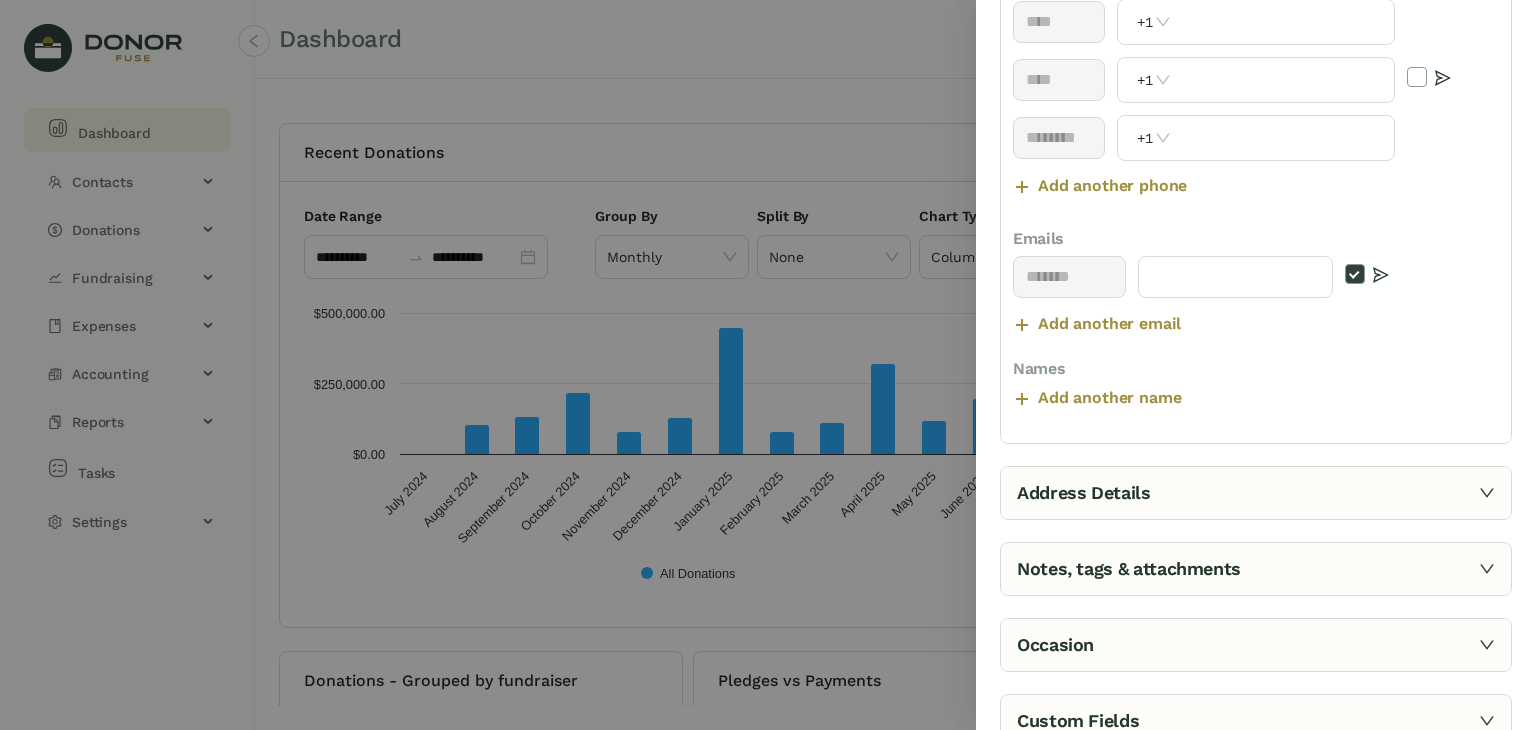 scroll, scrollTop: 466, scrollLeft: 0, axis: vertical 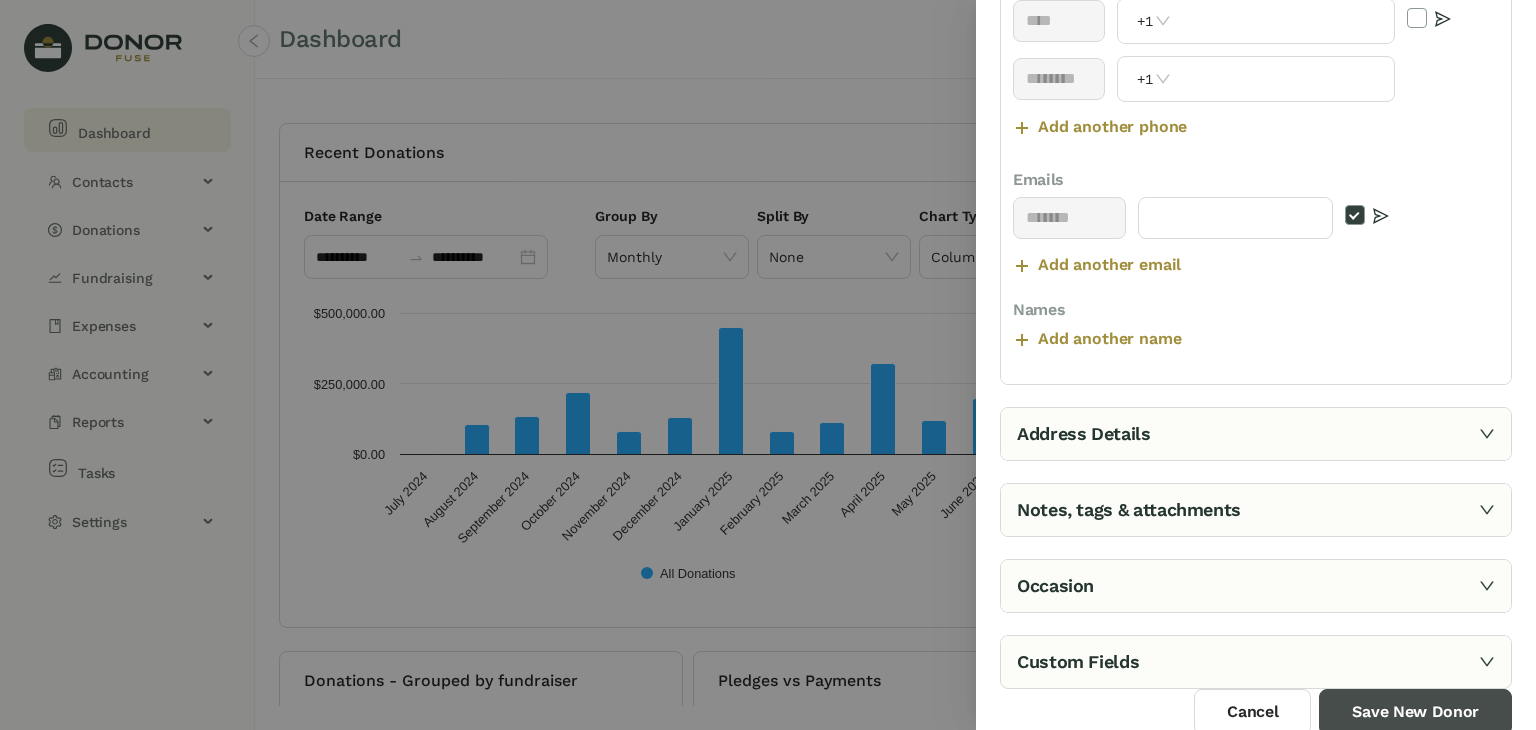 click on "Save New Donor" at bounding box center [1415, 712] 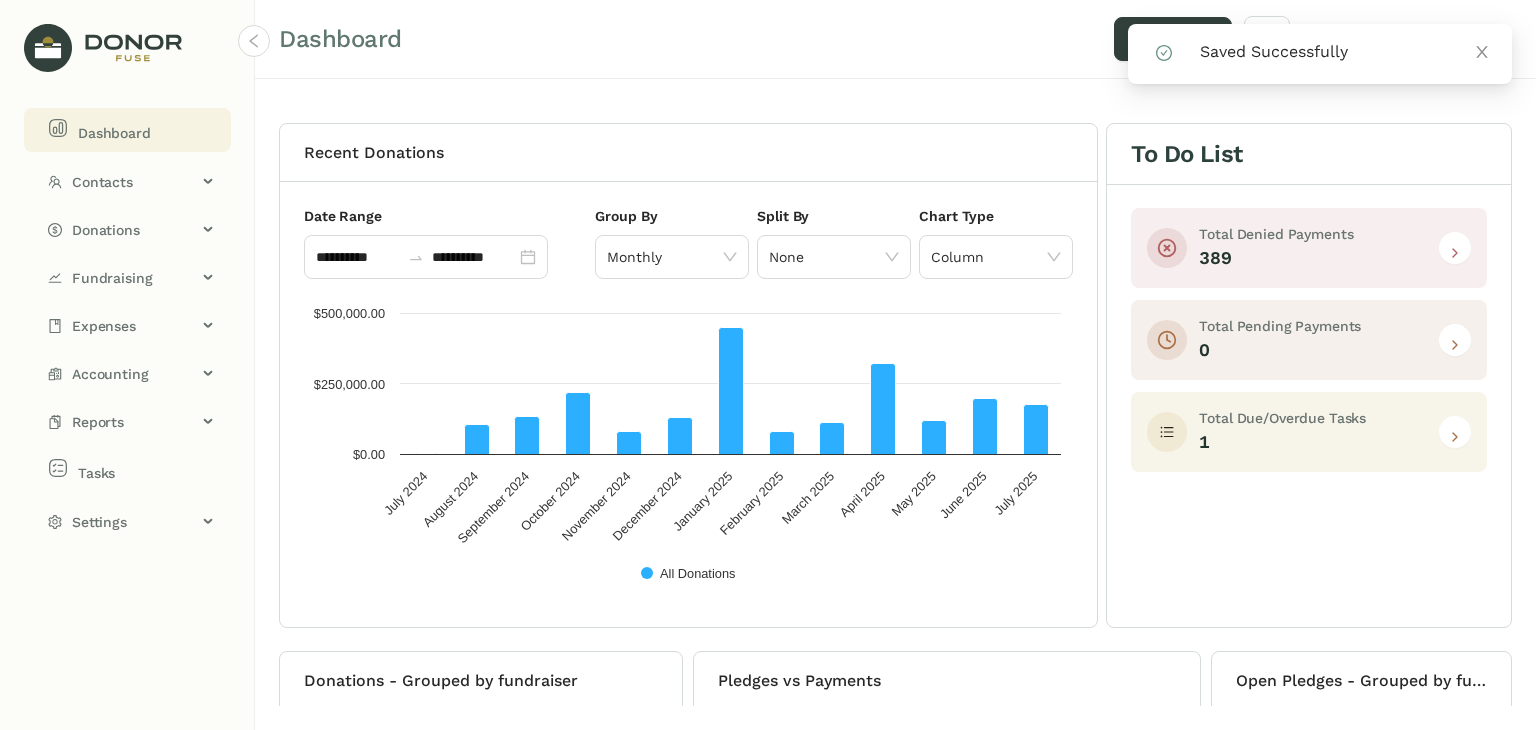 click on "Dashboard Add New [CATEGORY] [CATEGORY] # [NUMBER] - [CATEGORY]" 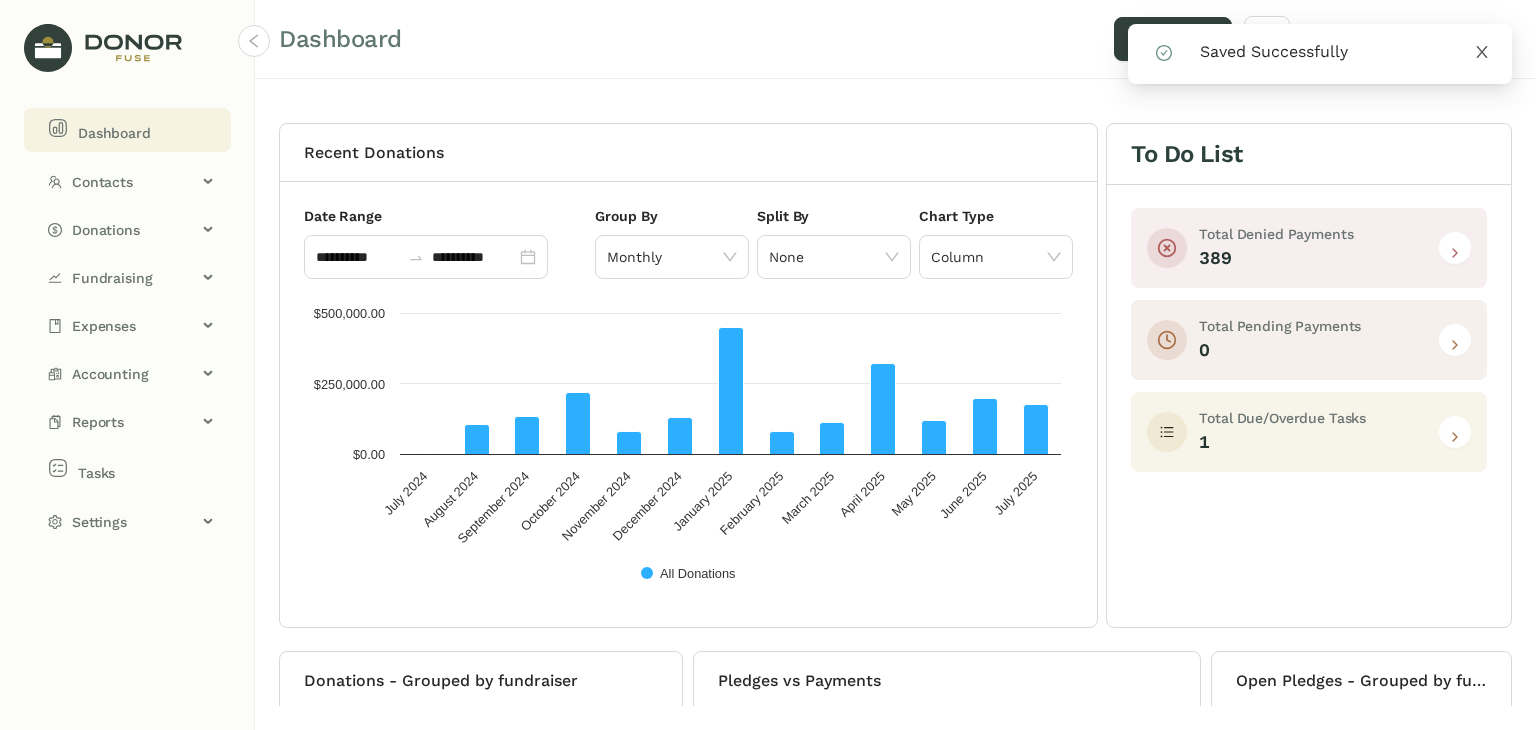 click 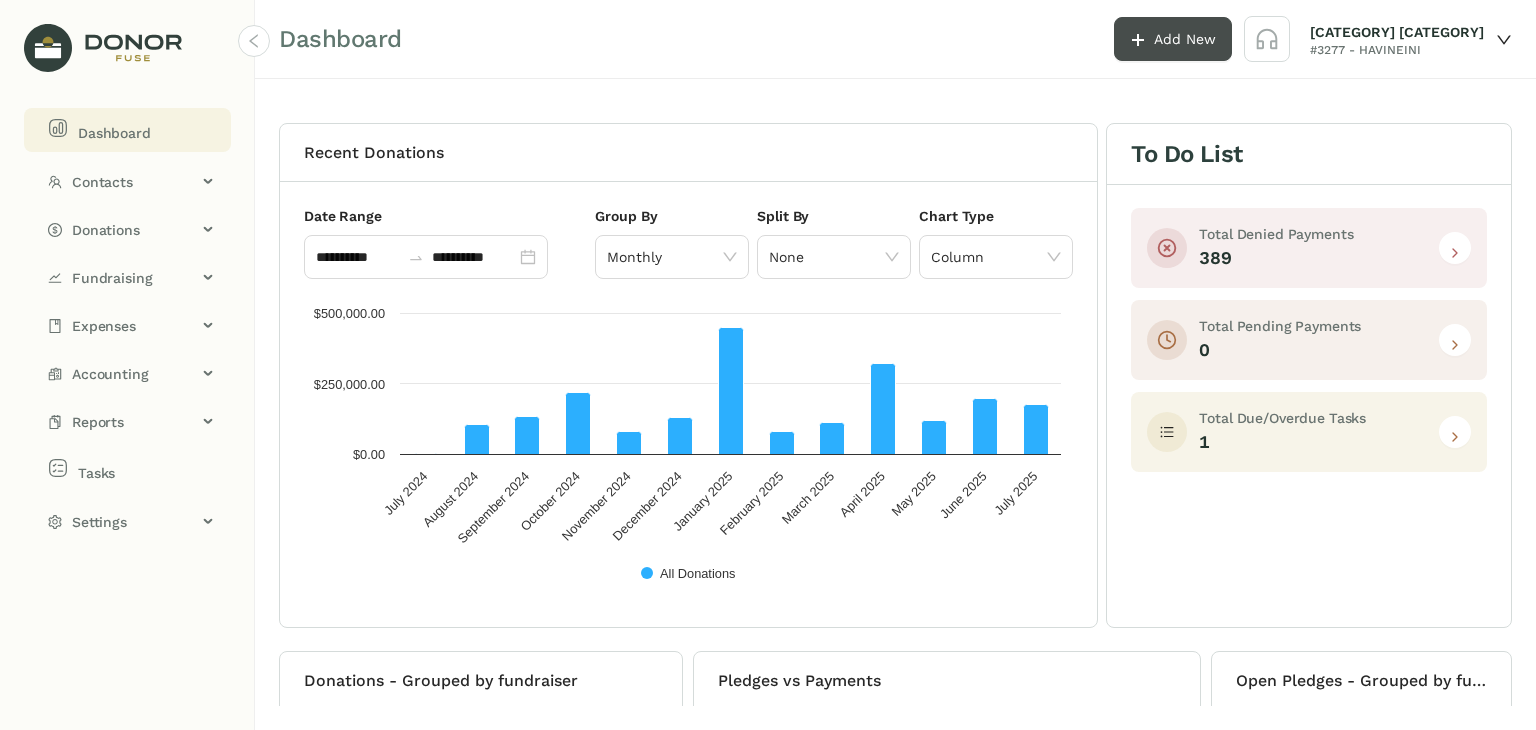 click on "Add New" 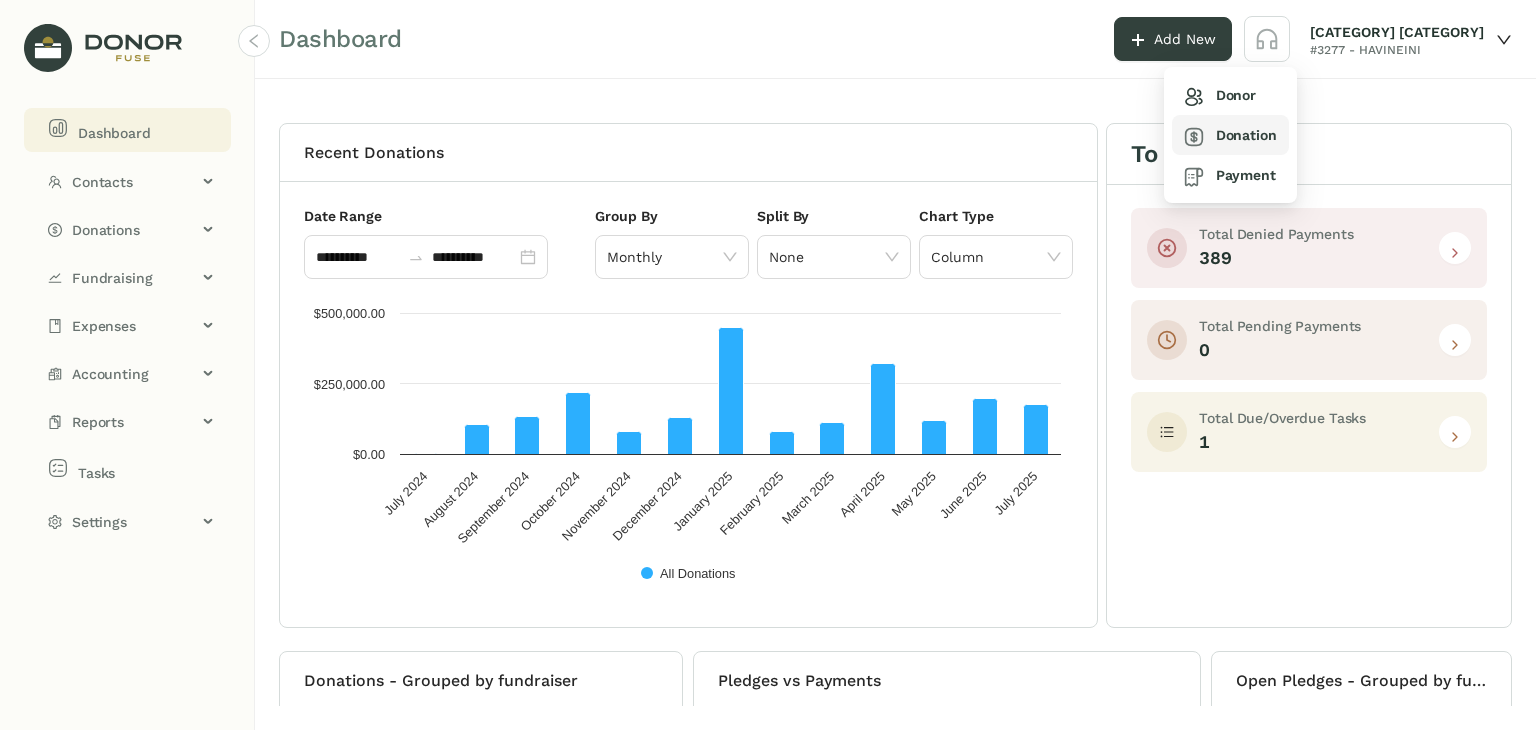 click on "Donation" at bounding box center (1230, 135) 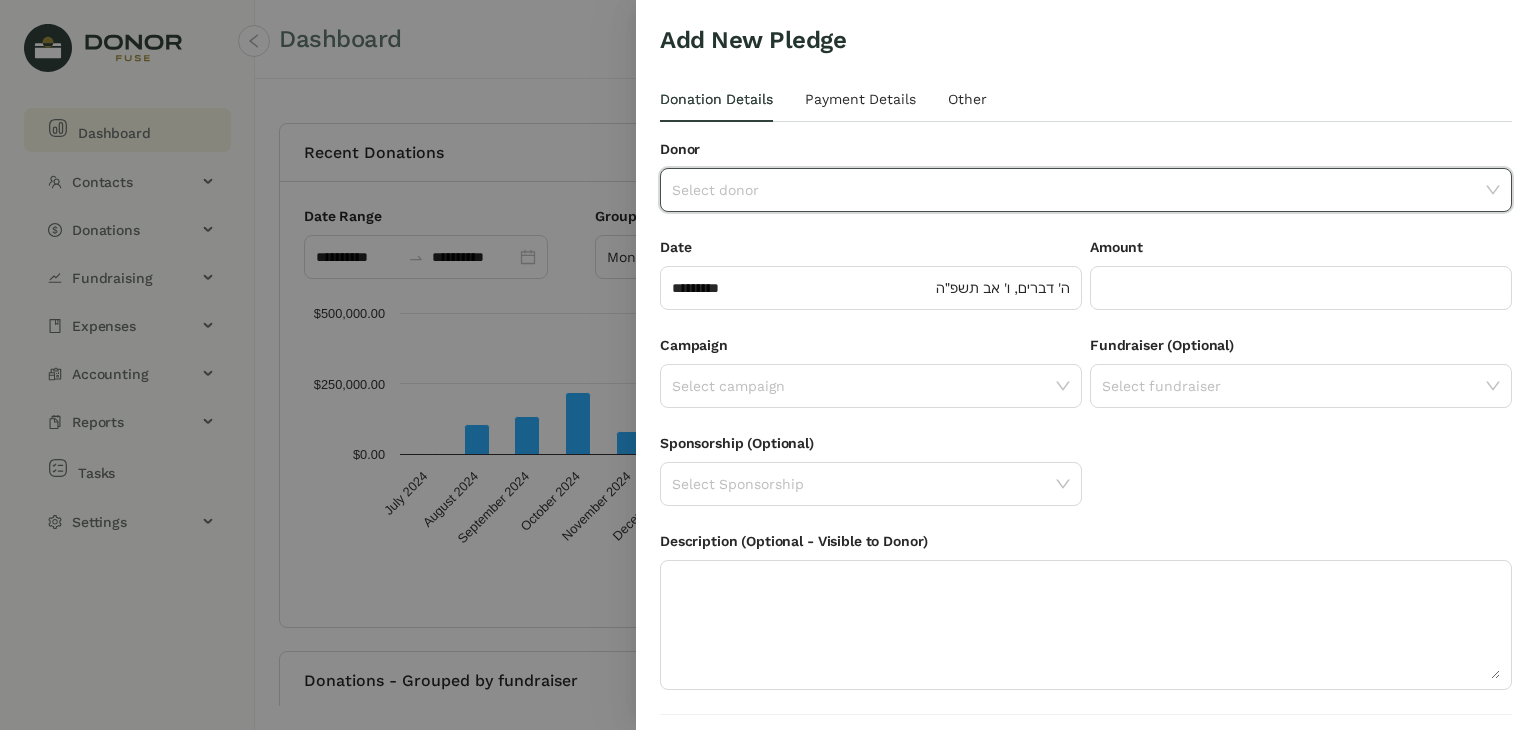 click 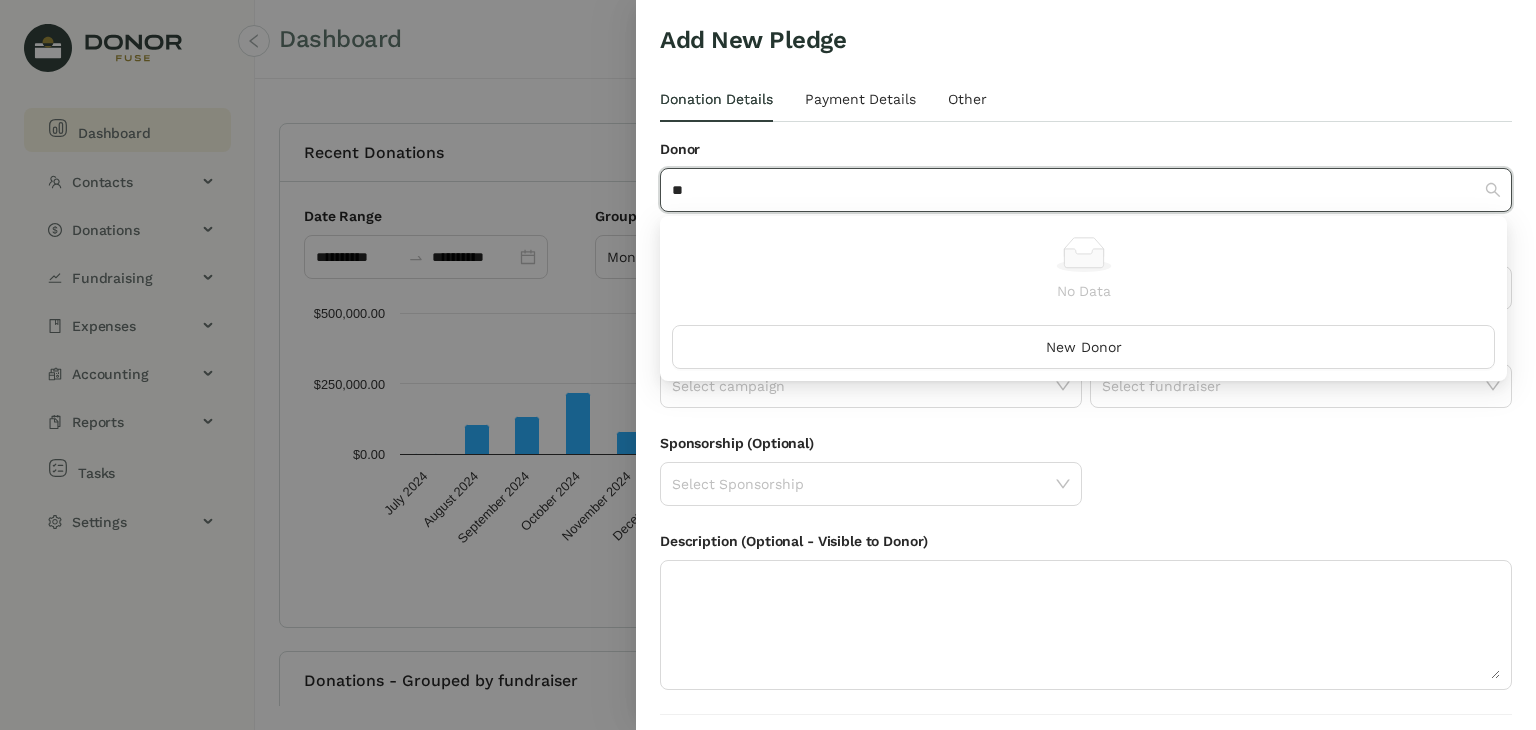 type on "*" 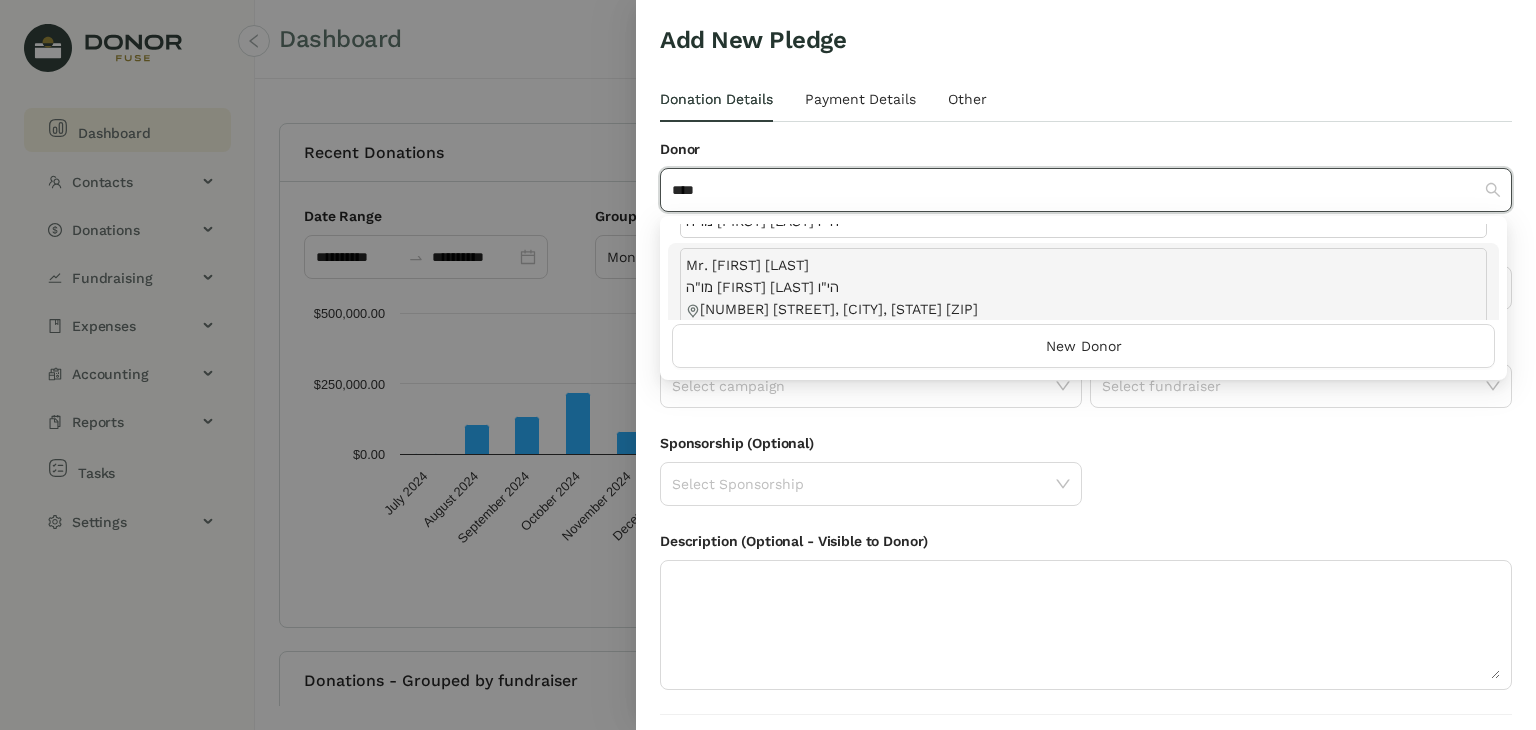 scroll, scrollTop: 111, scrollLeft: 0, axis: vertical 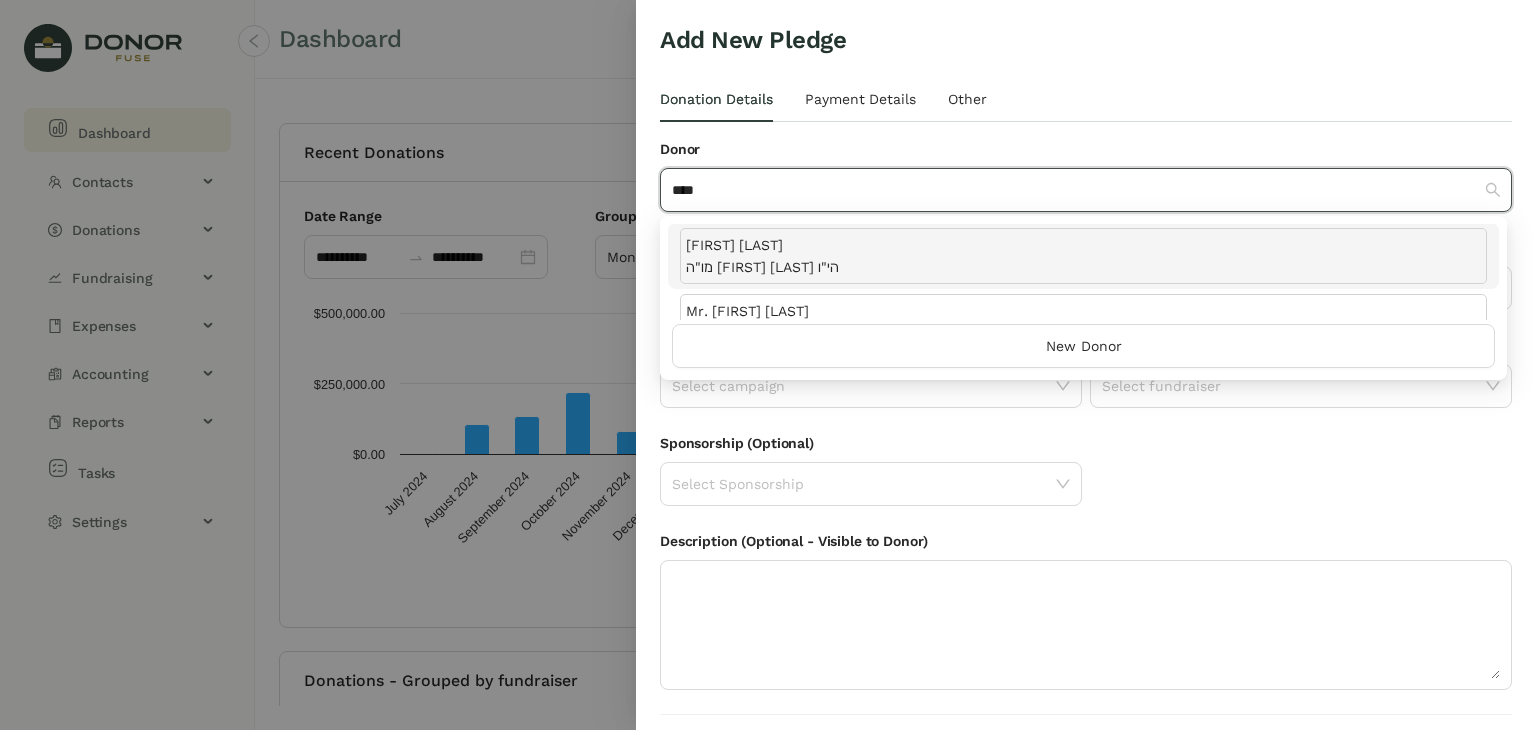 type on "****" 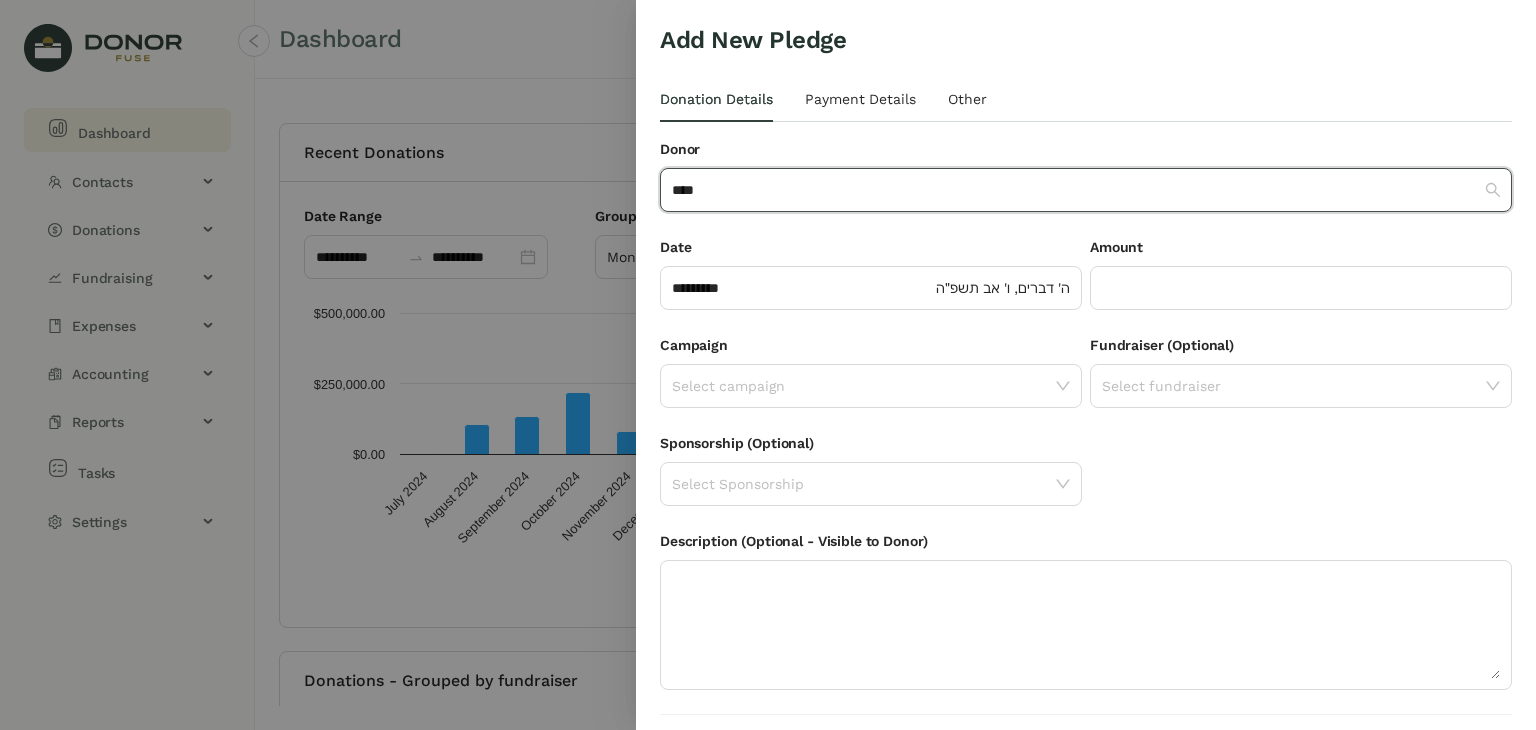 type 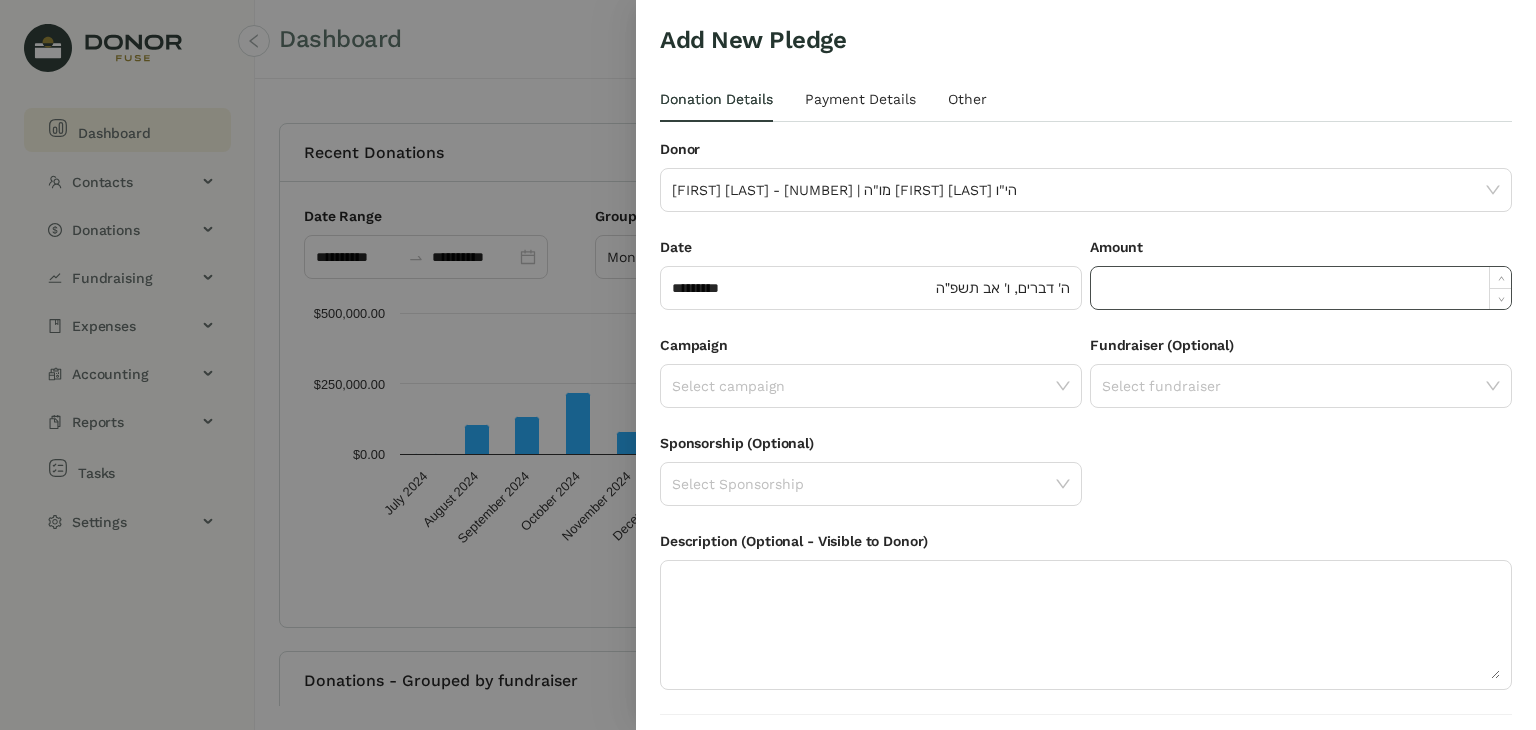 click 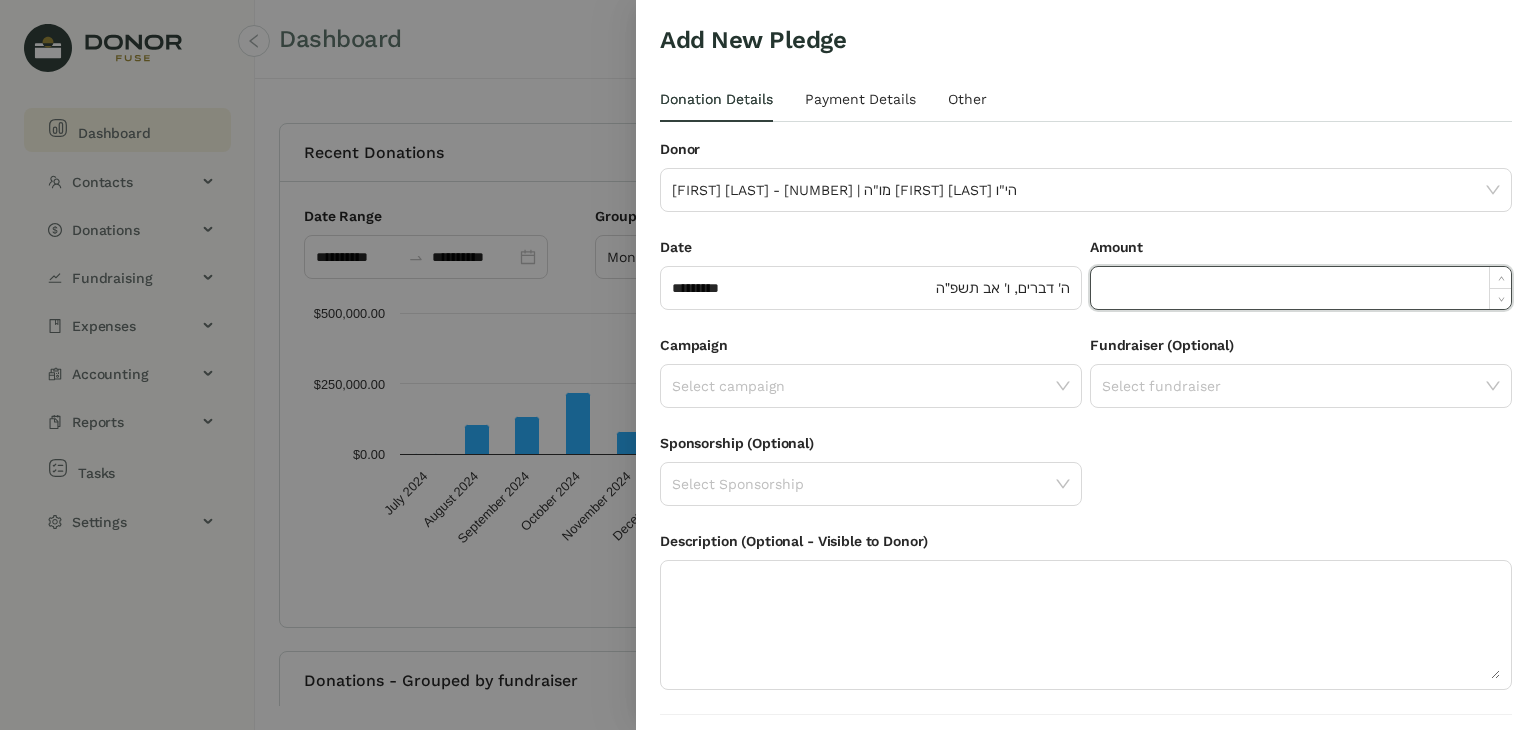 type on "*" 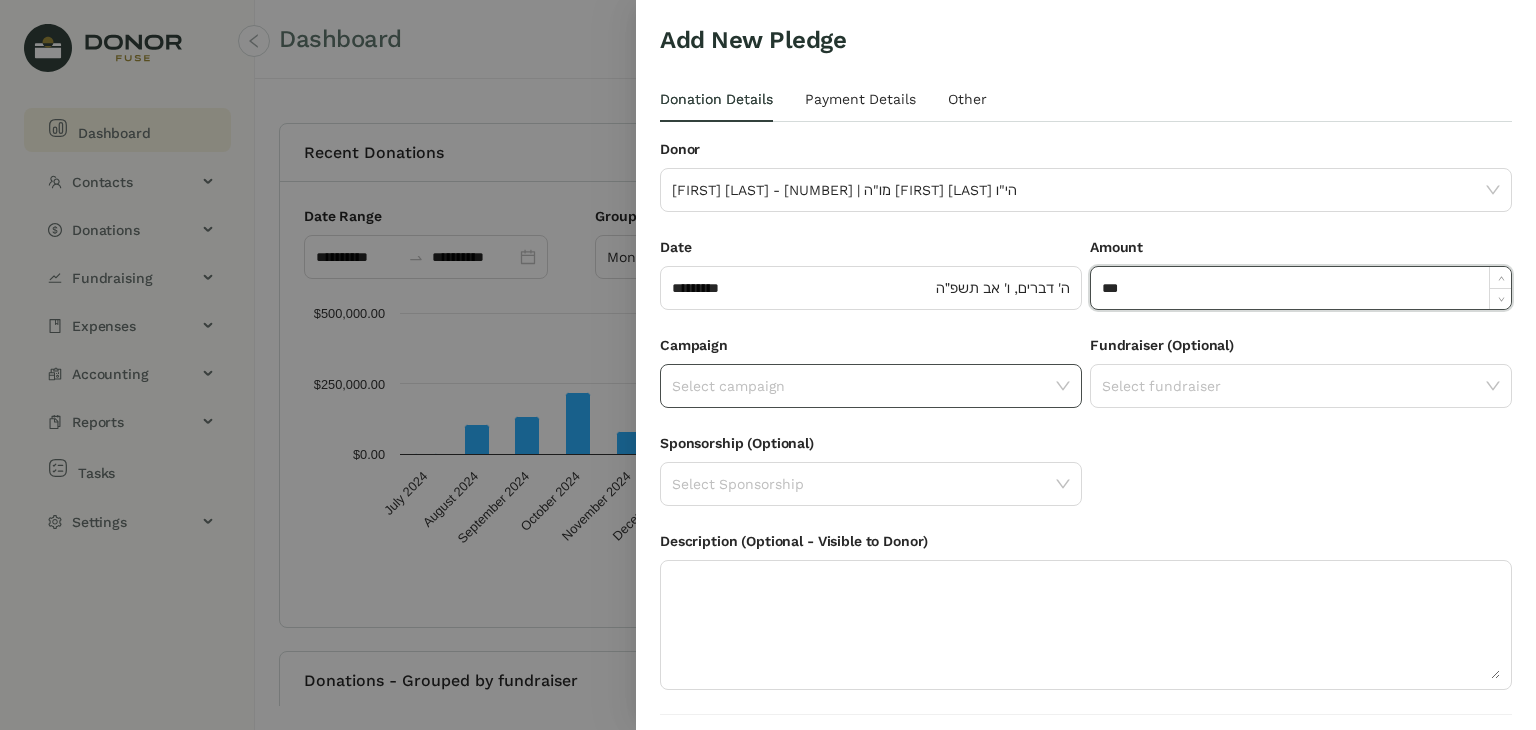 type on "*******" 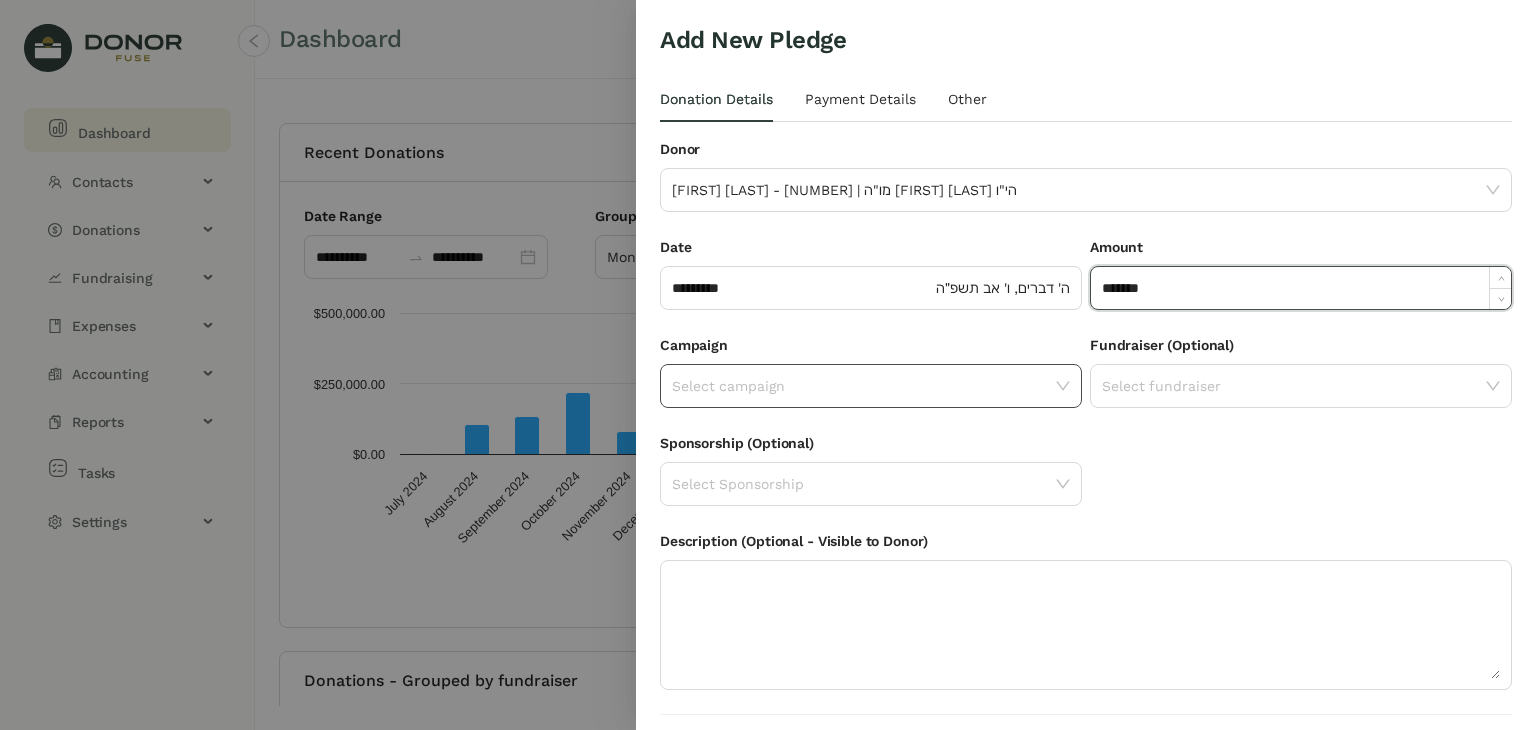 click 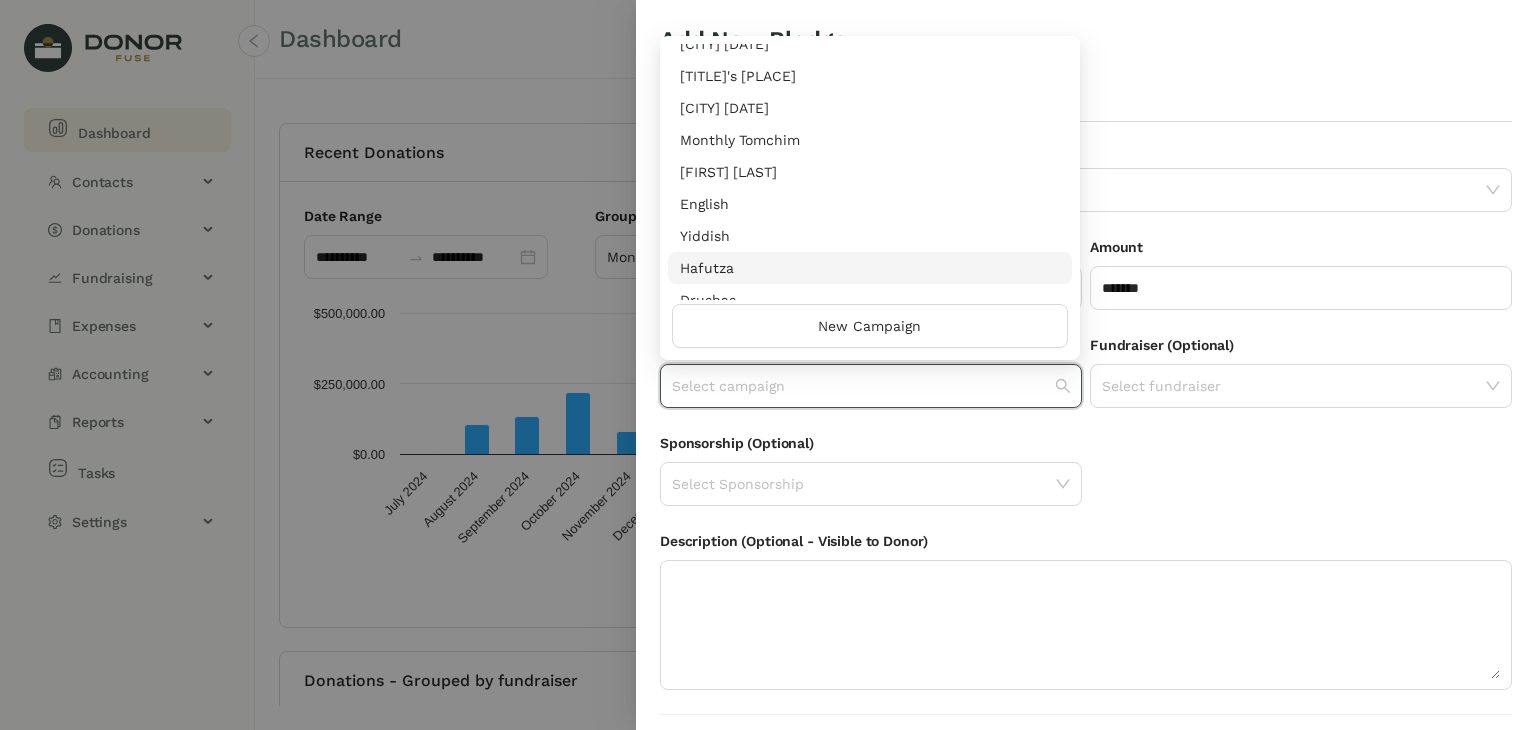 scroll, scrollTop: 416, scrollLeft: 0, axis: vertical 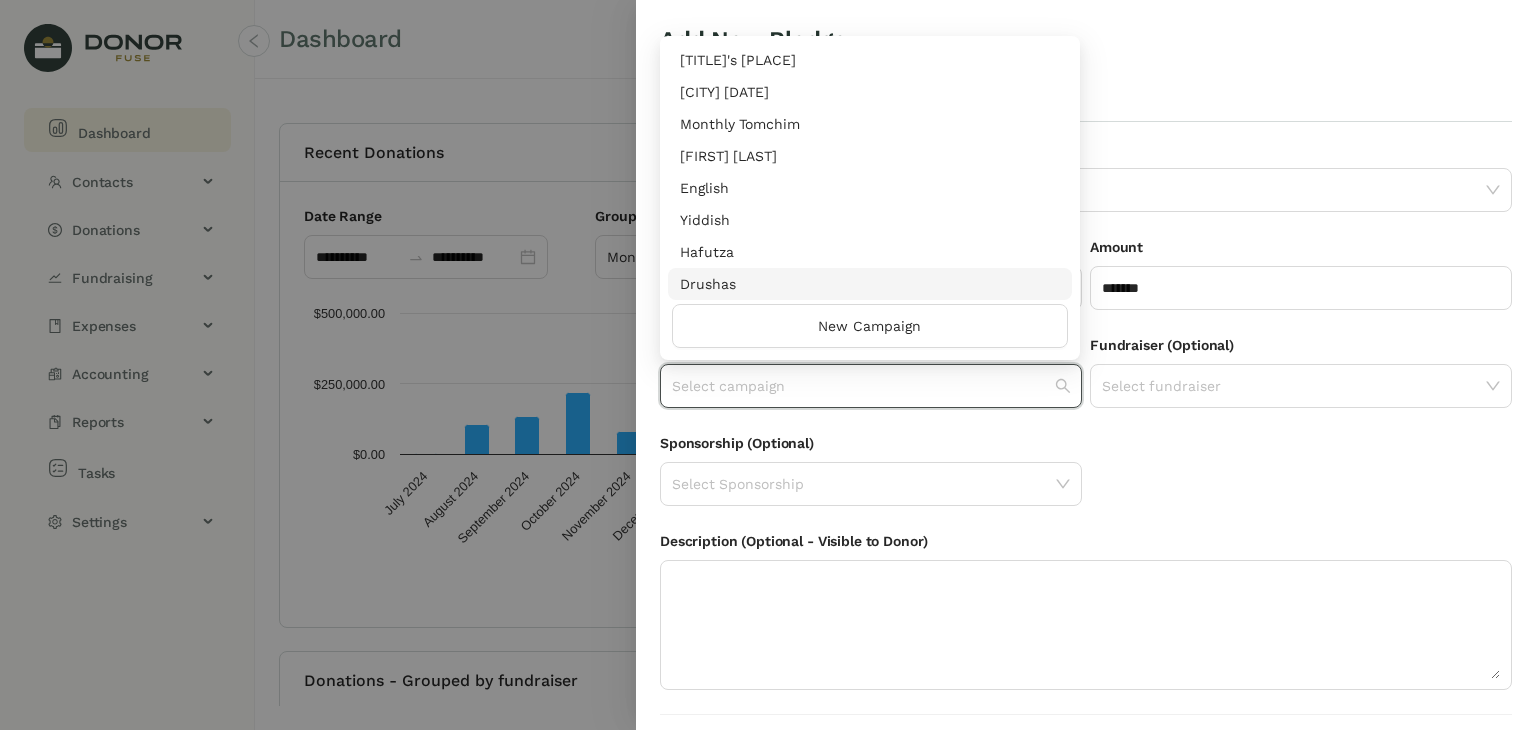 click on "Drushas" at bounding box center (870, 284) 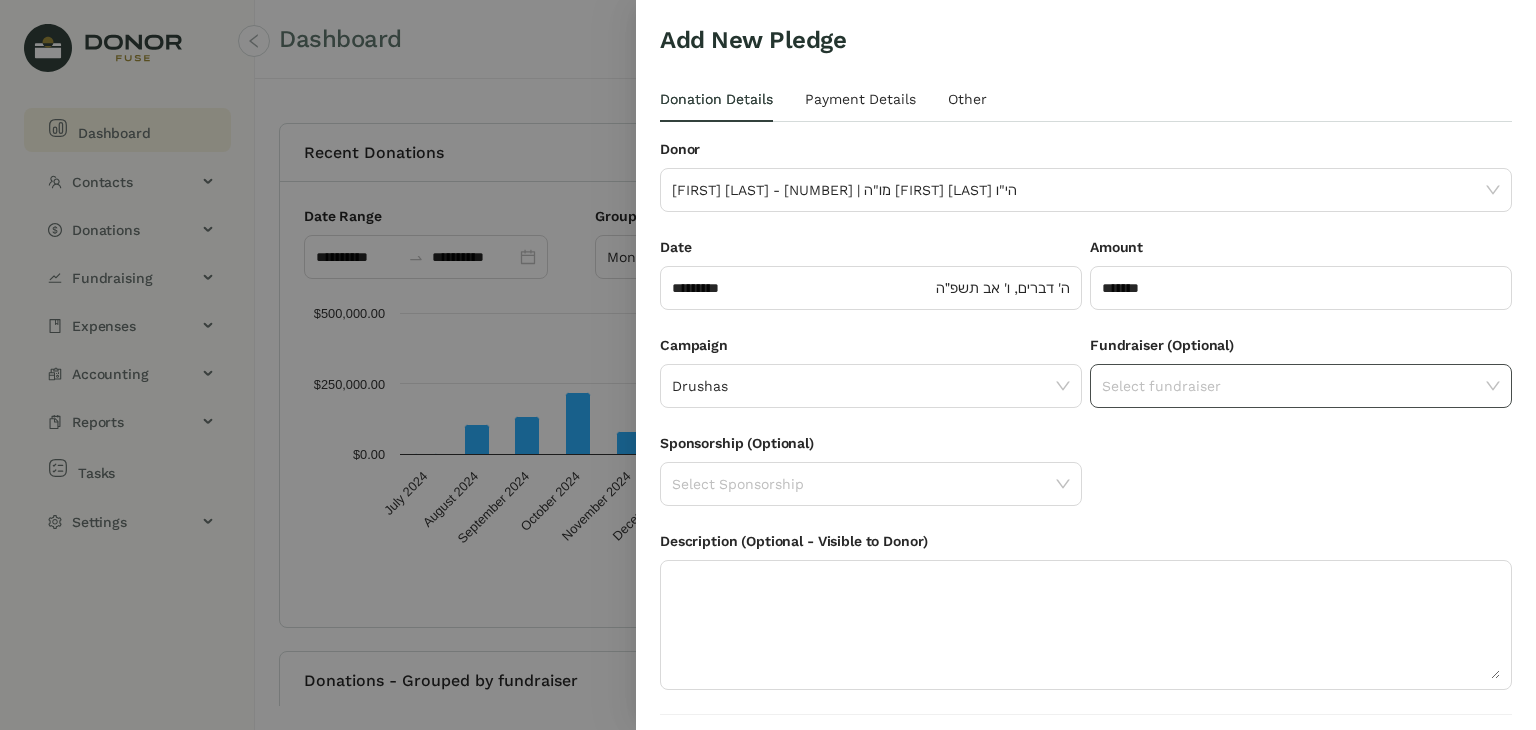 click 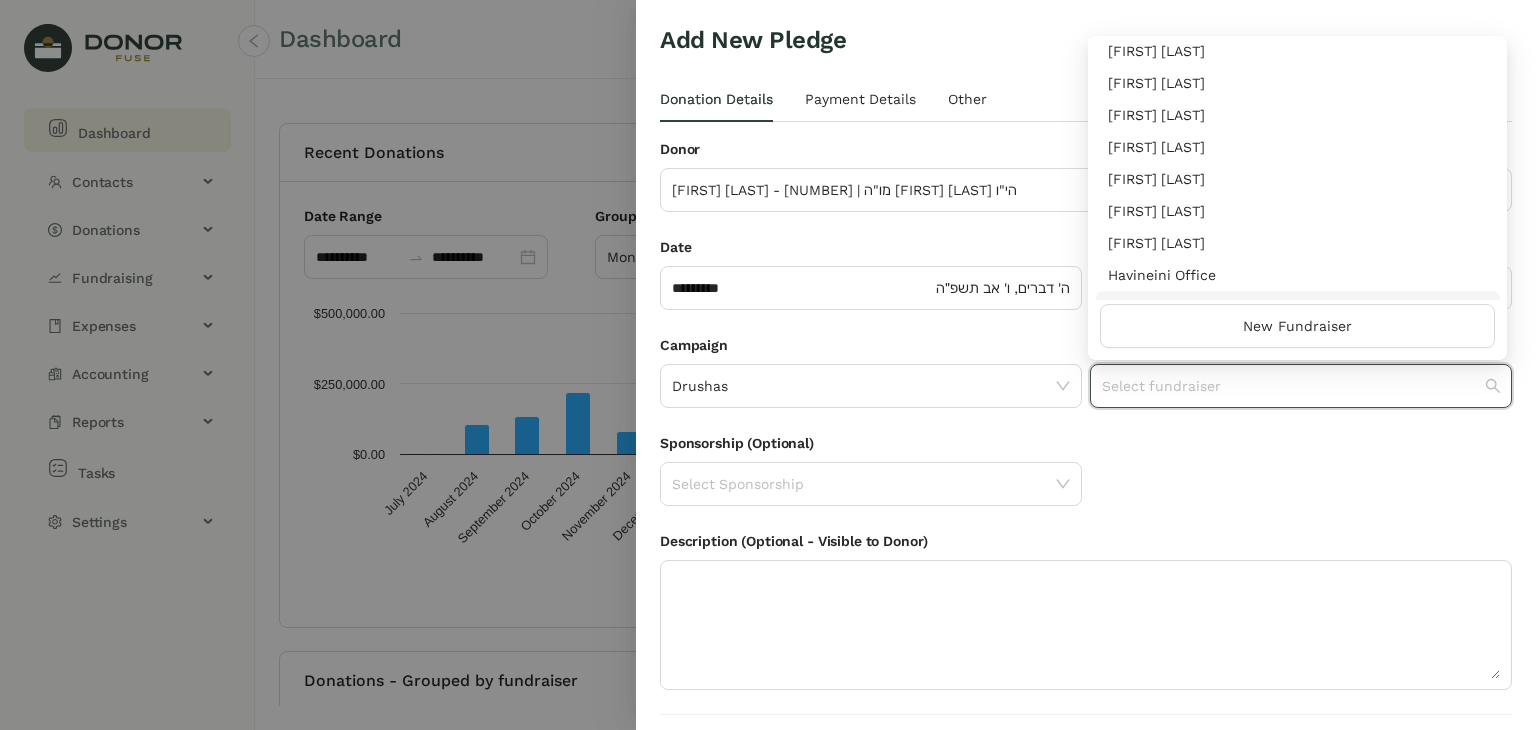 scroll, scrollTop: 64, scrollLeft: 0, axis: vertical 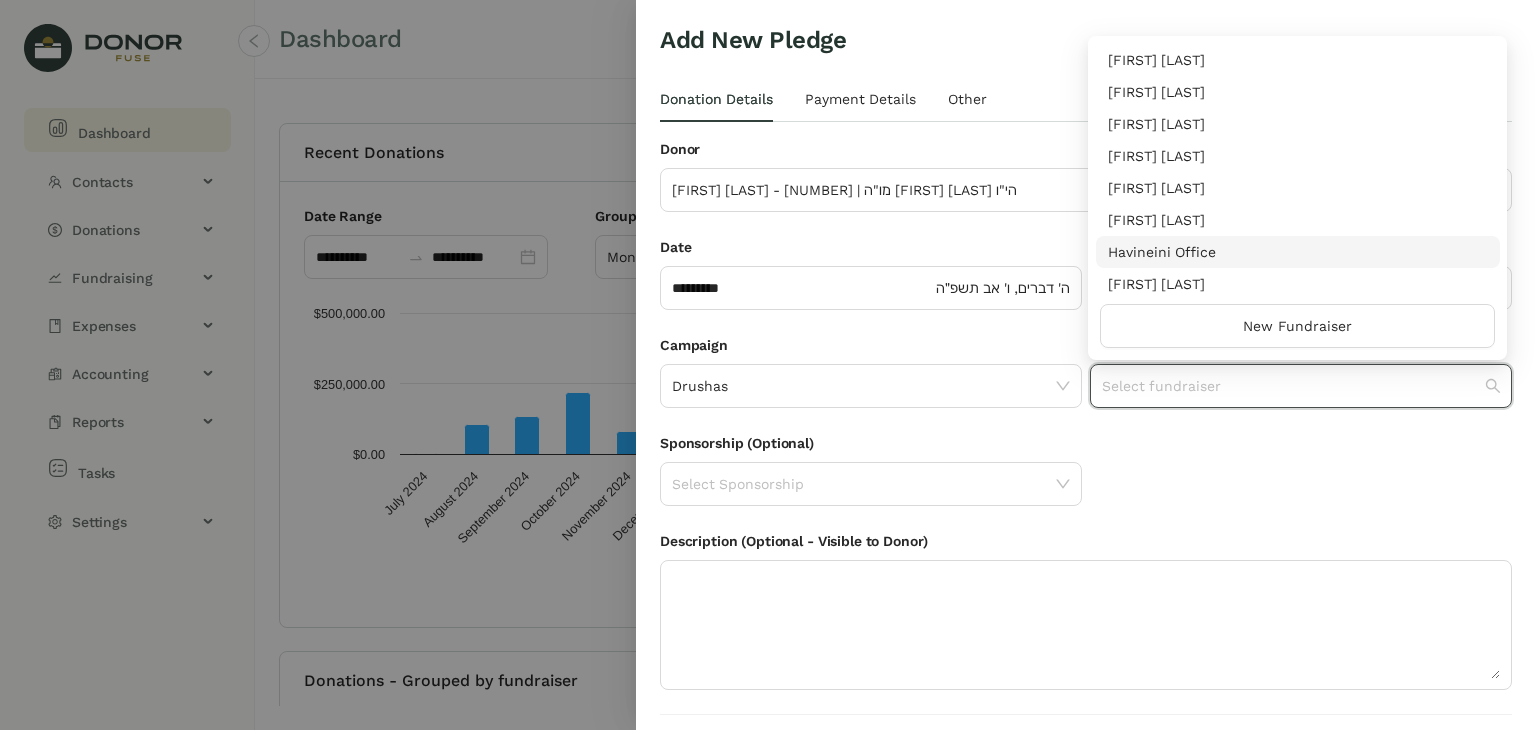 click on "Havineini Office" at bounding box center [1298, 252] 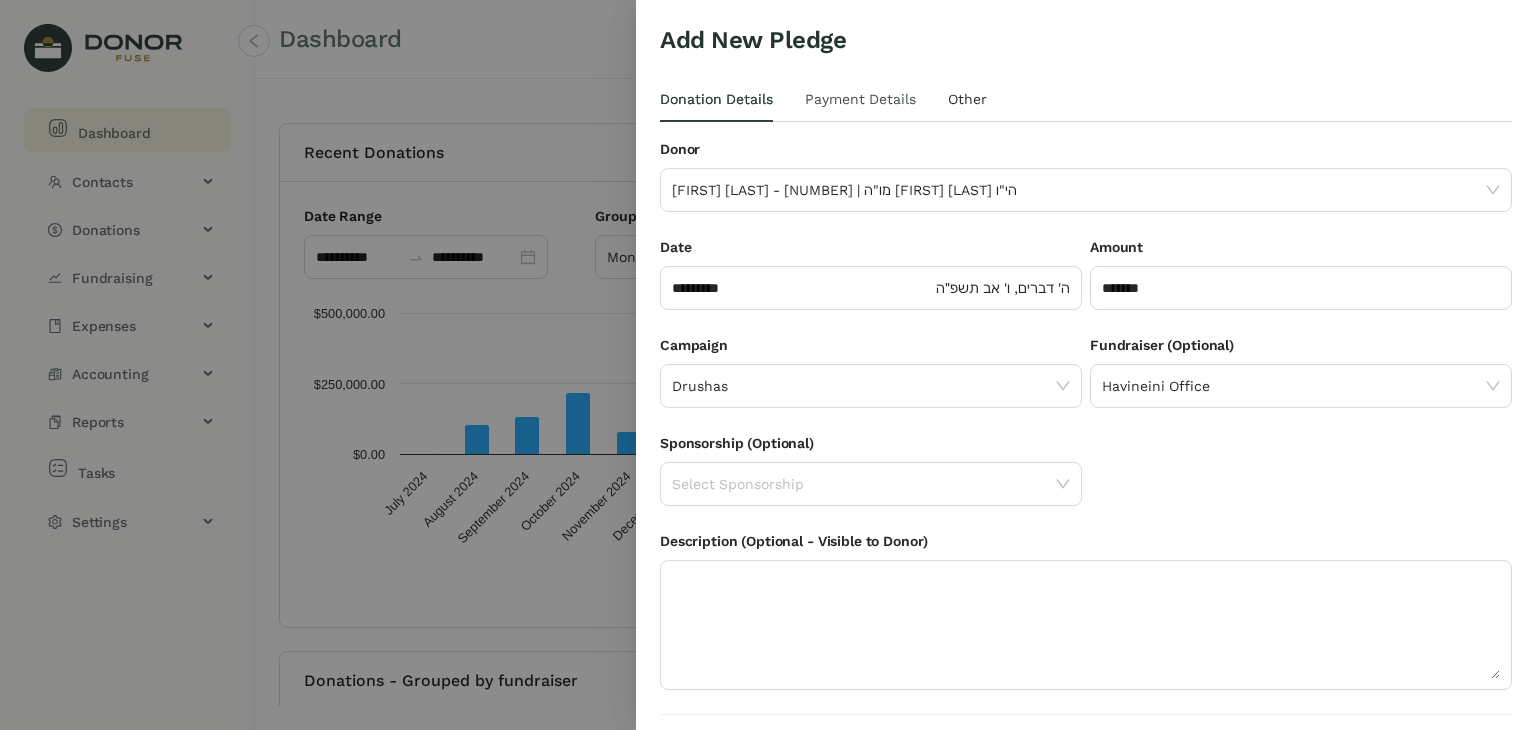 click on "Payment Details" at bounding box center (860, 99) 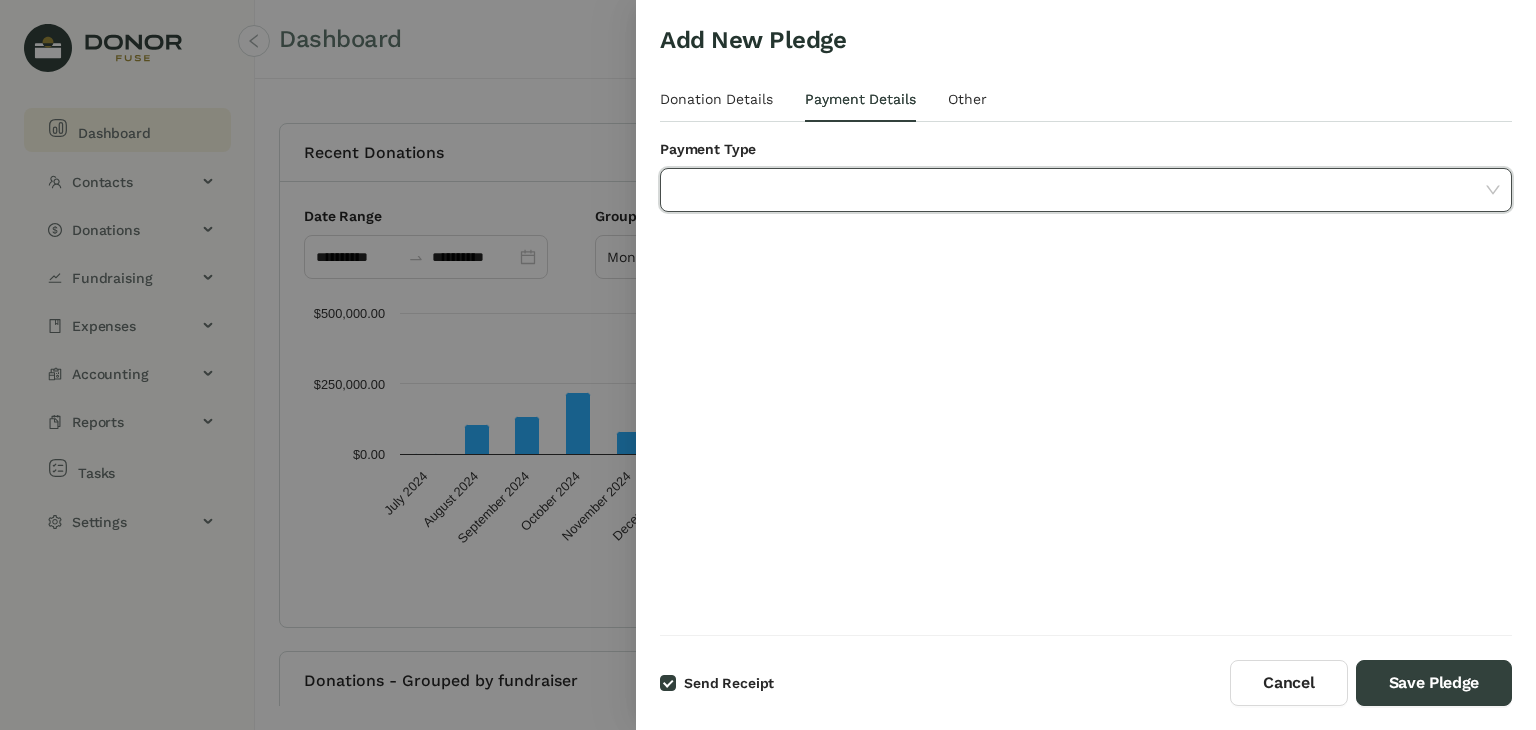click 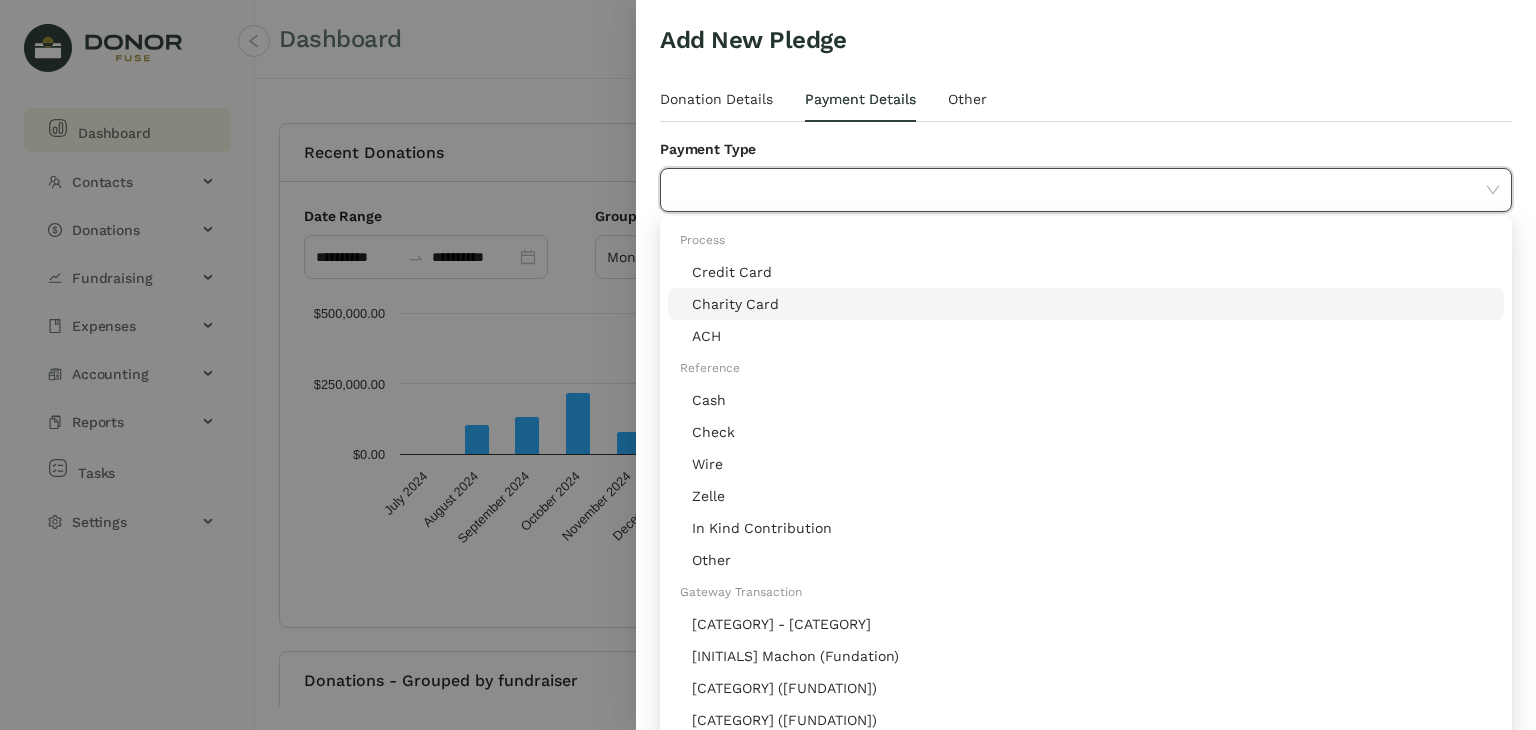 click on "Charity Card" 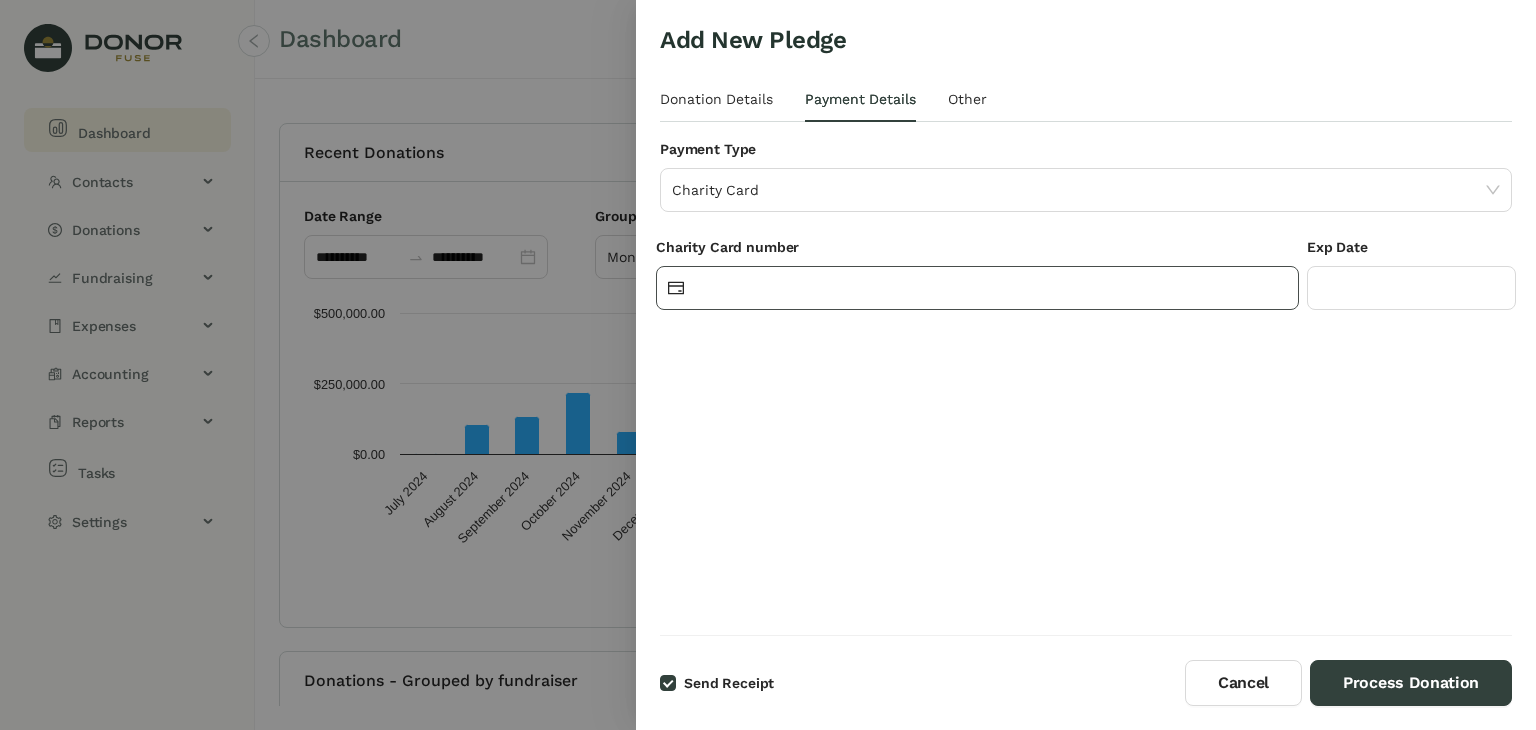 click 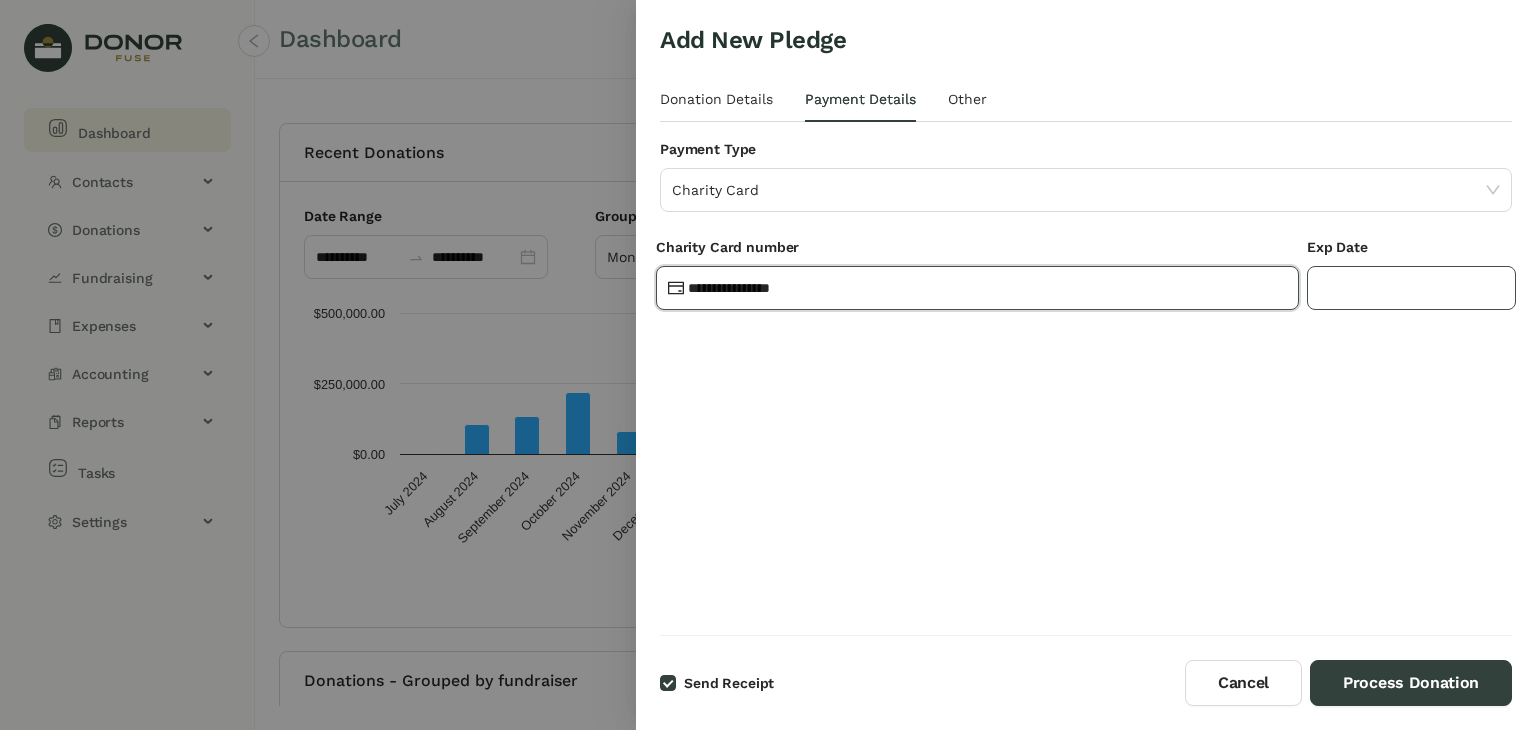 type on "**********" 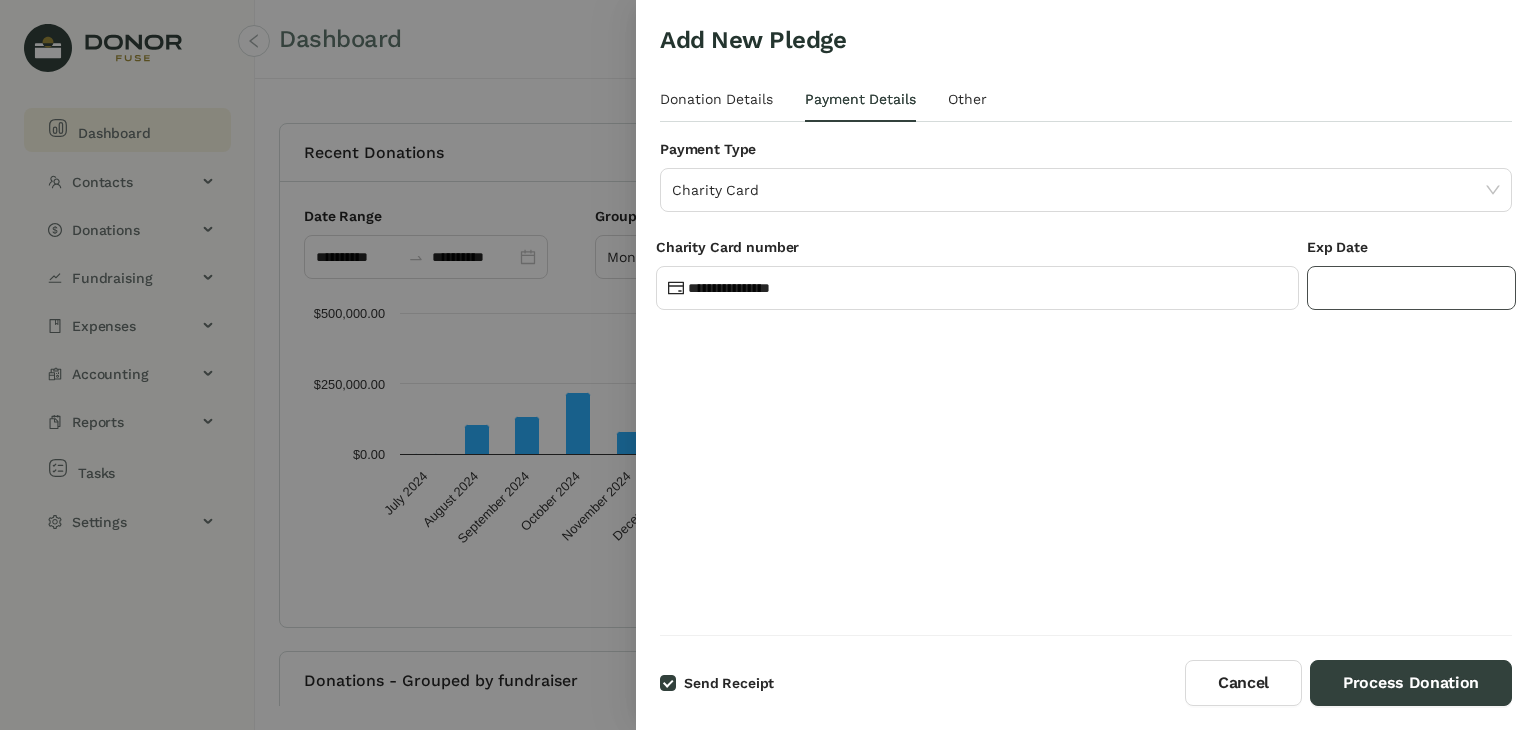 click 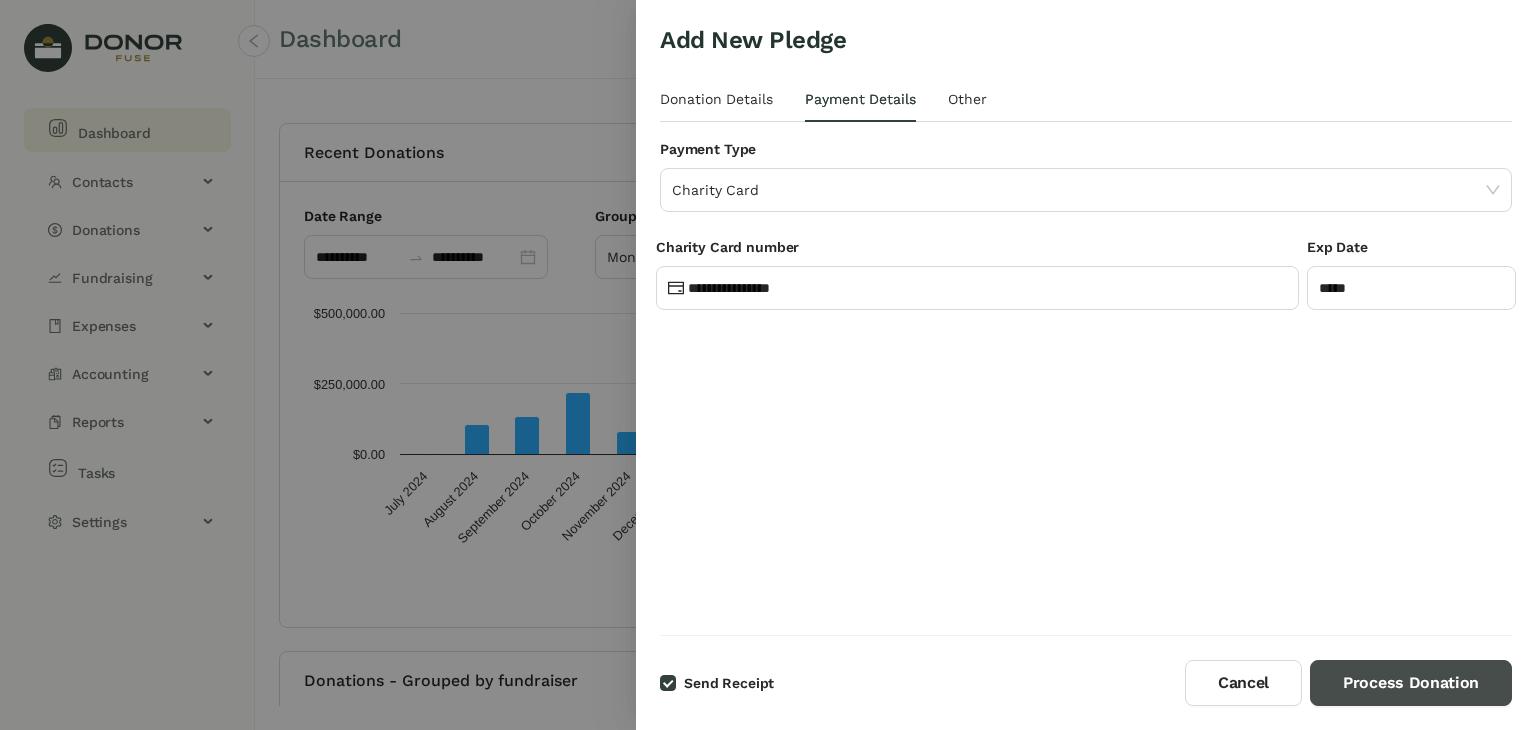 click on "Process Donation" at bounding box center [1411, 683] 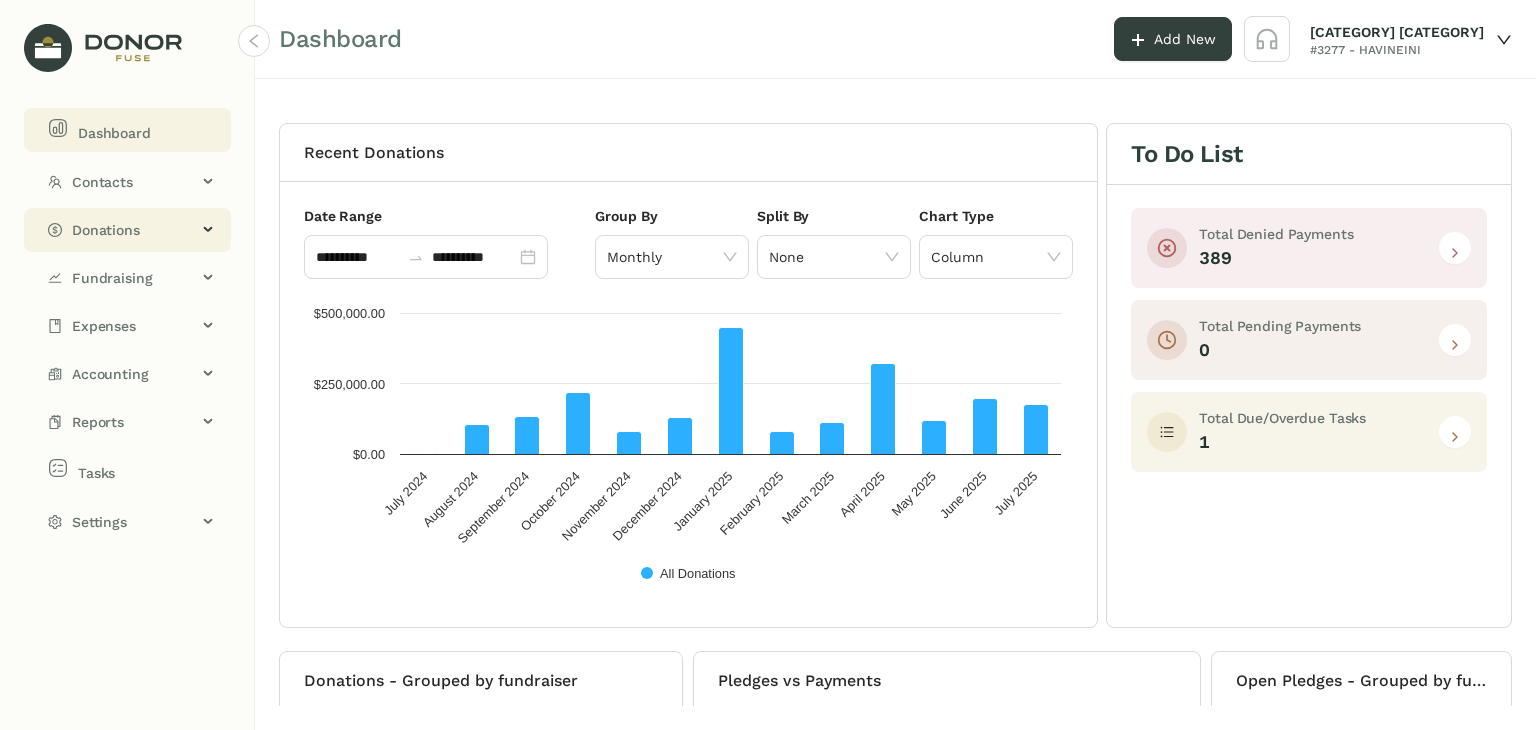 click on "Donations" 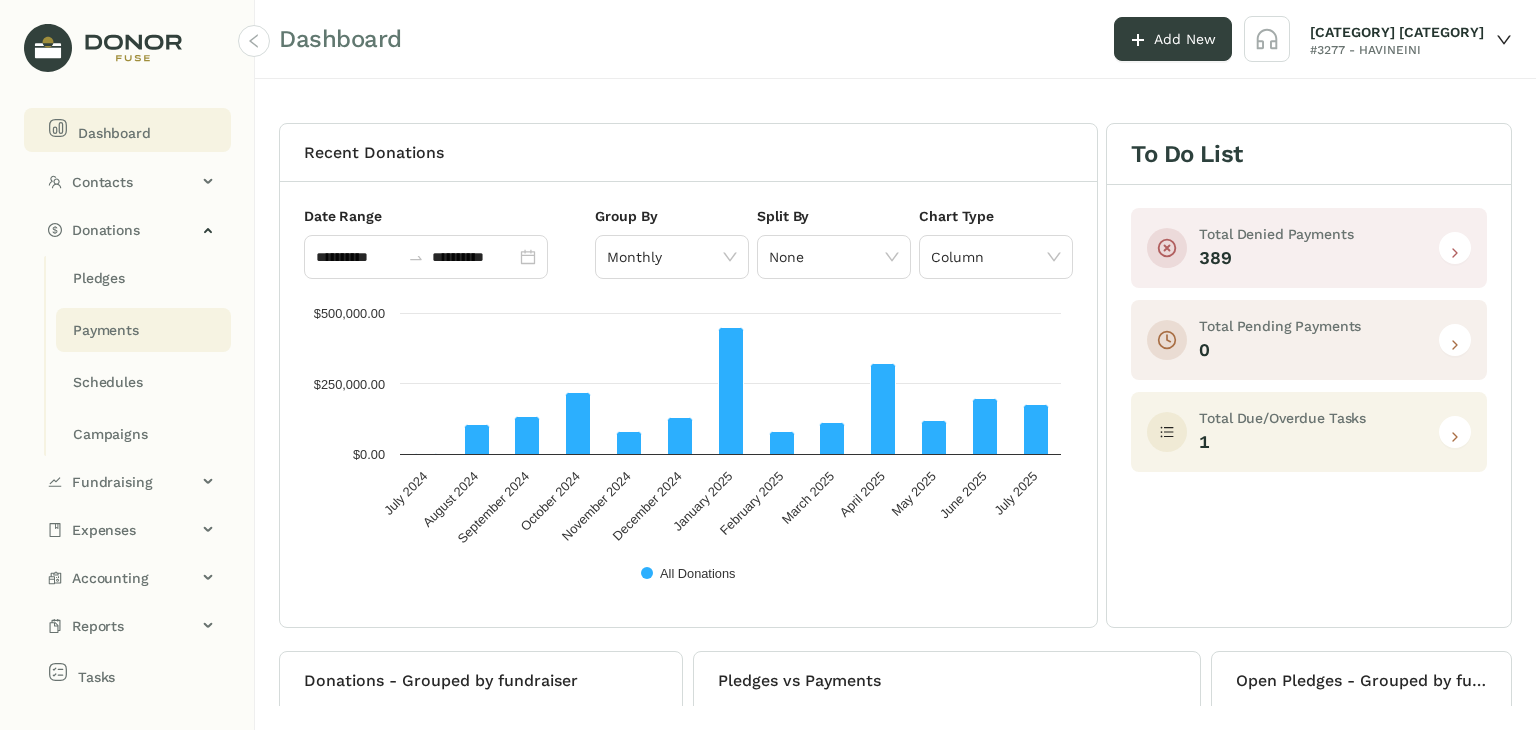 click on "Payments" 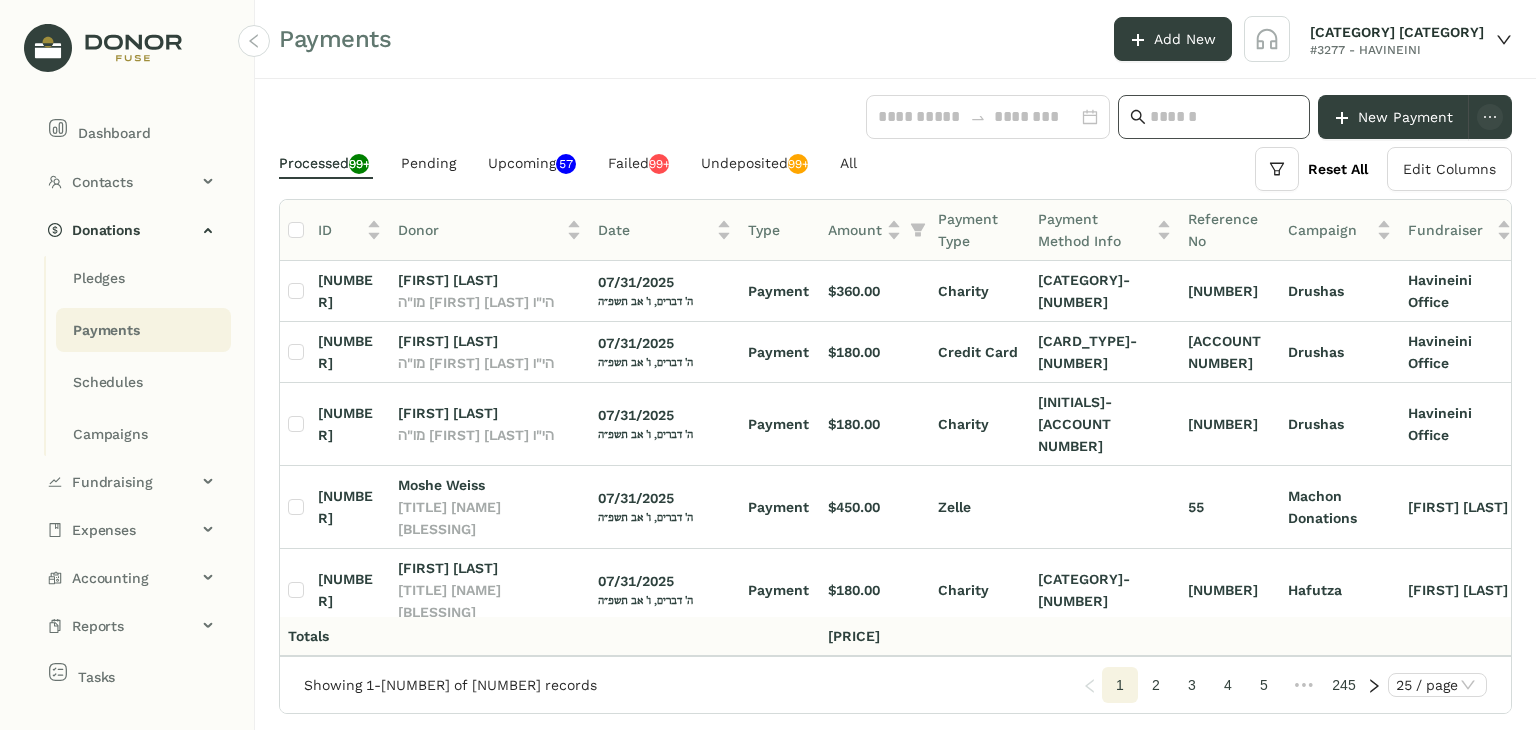 click 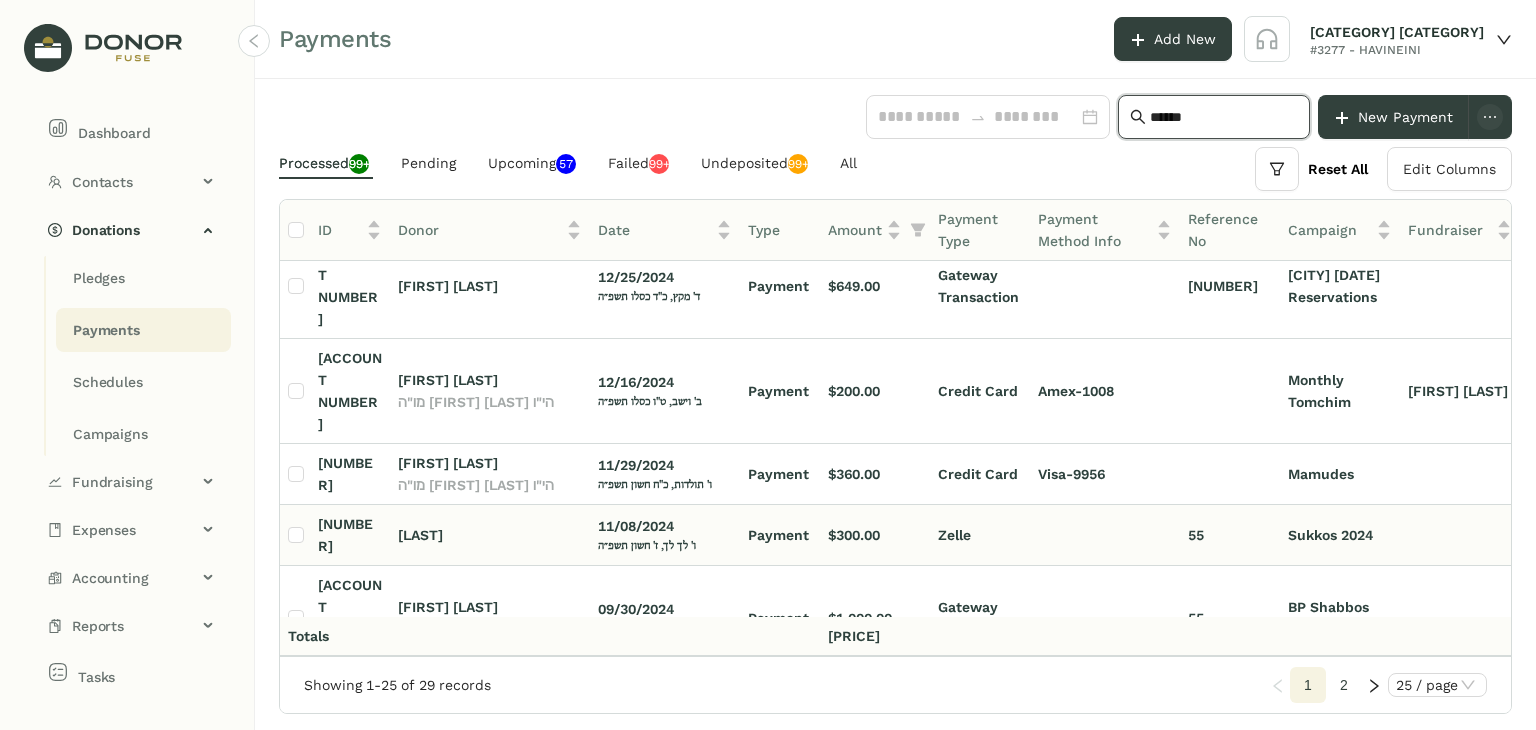 scroll, scrollTop: 700, scrollLeft: 0, axis: vertical 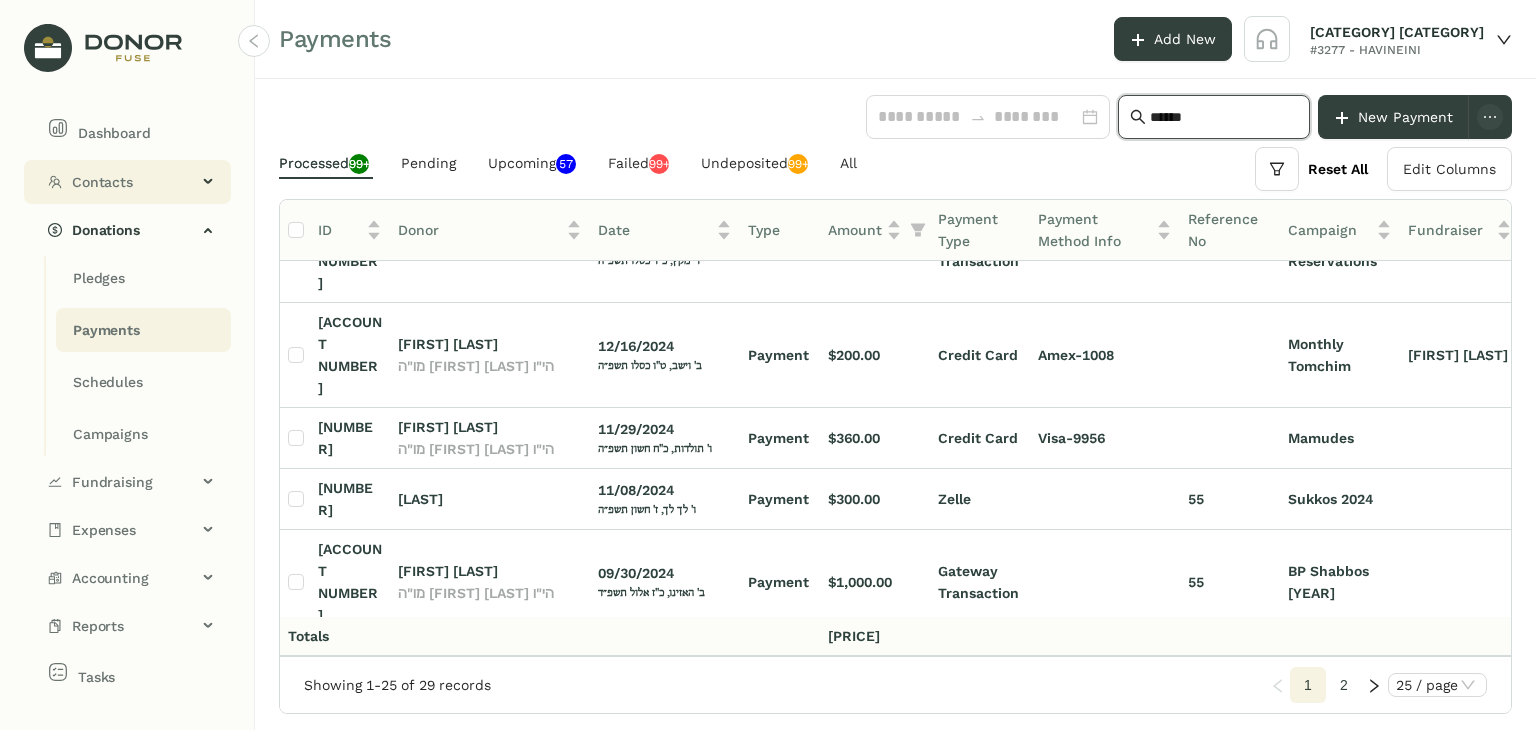 type on "******" 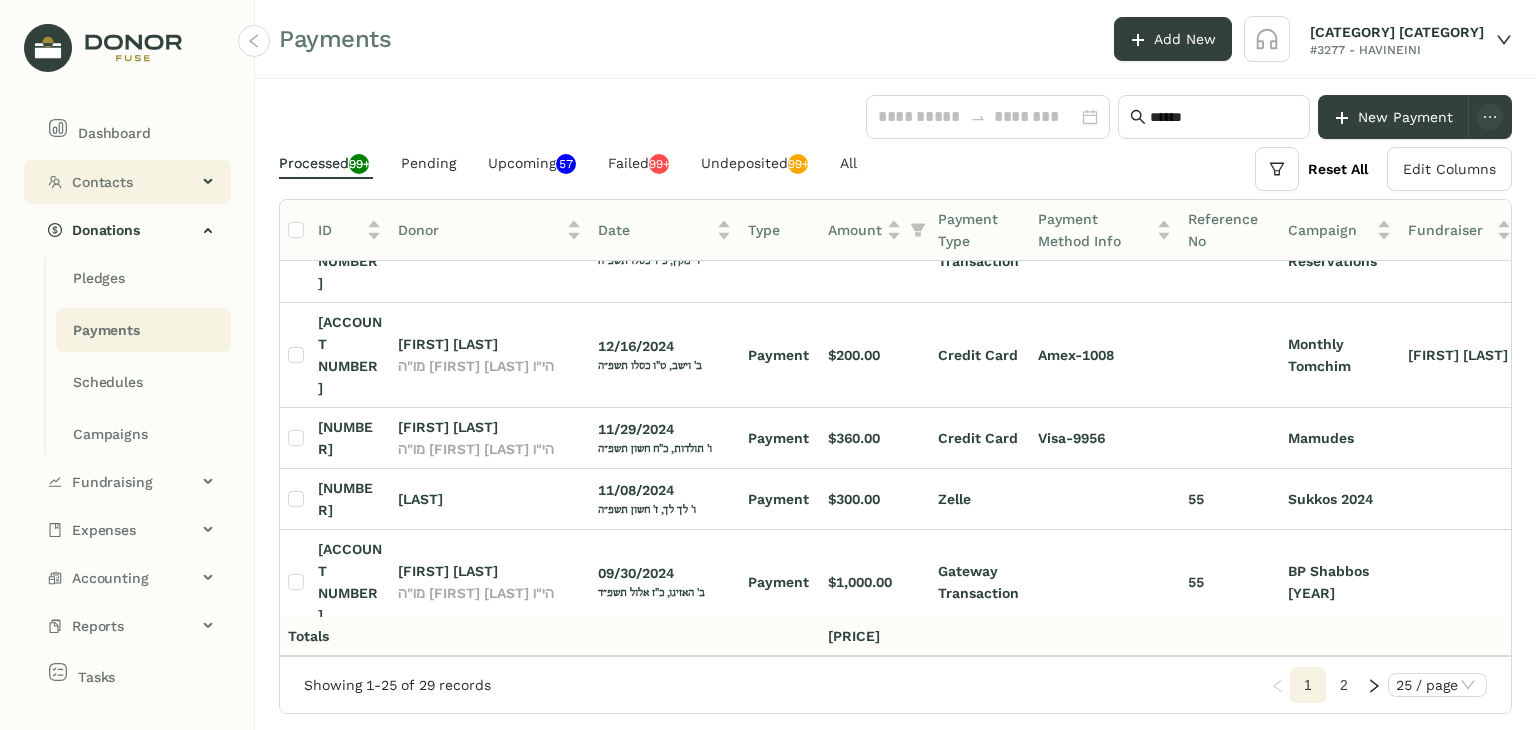 click on "Contacts" 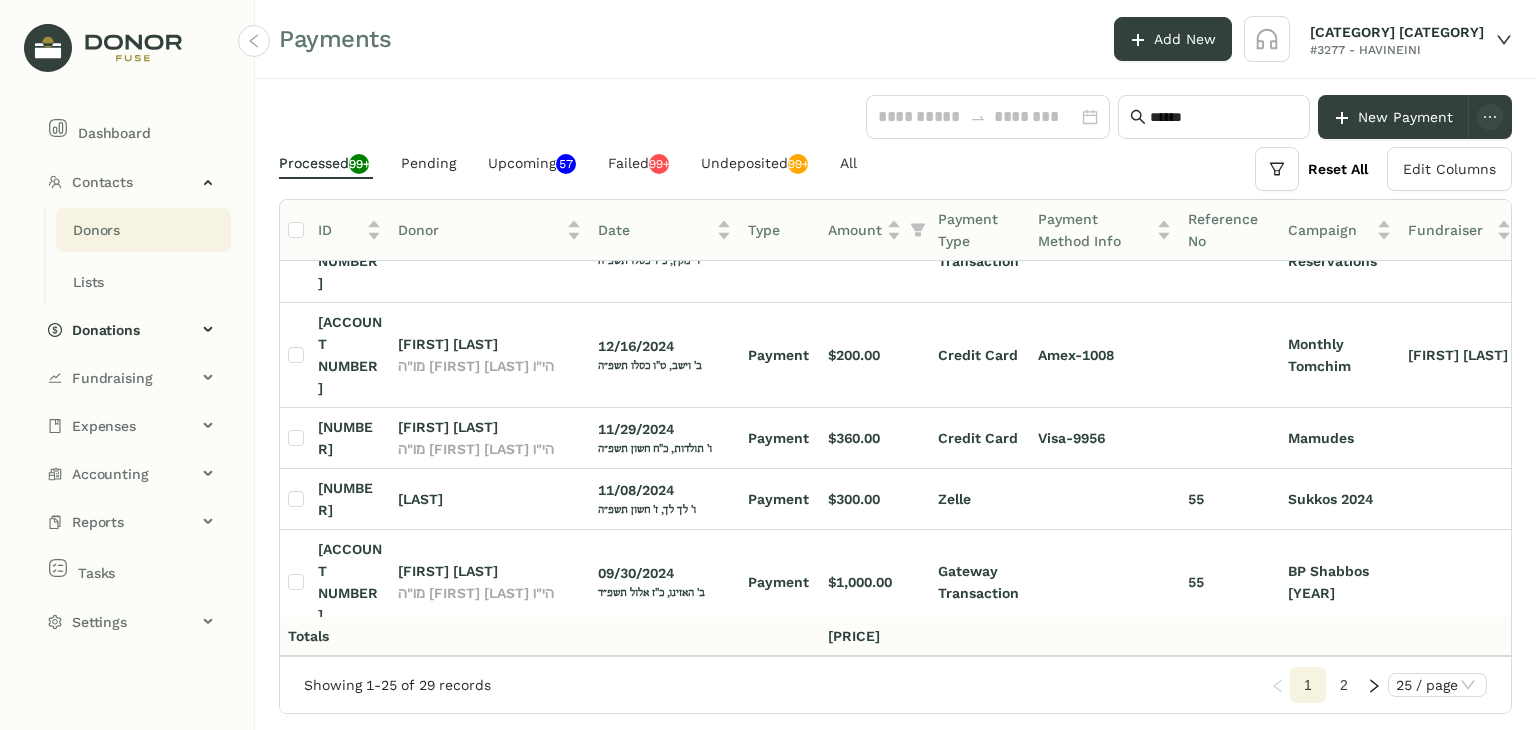 click on "Donors" 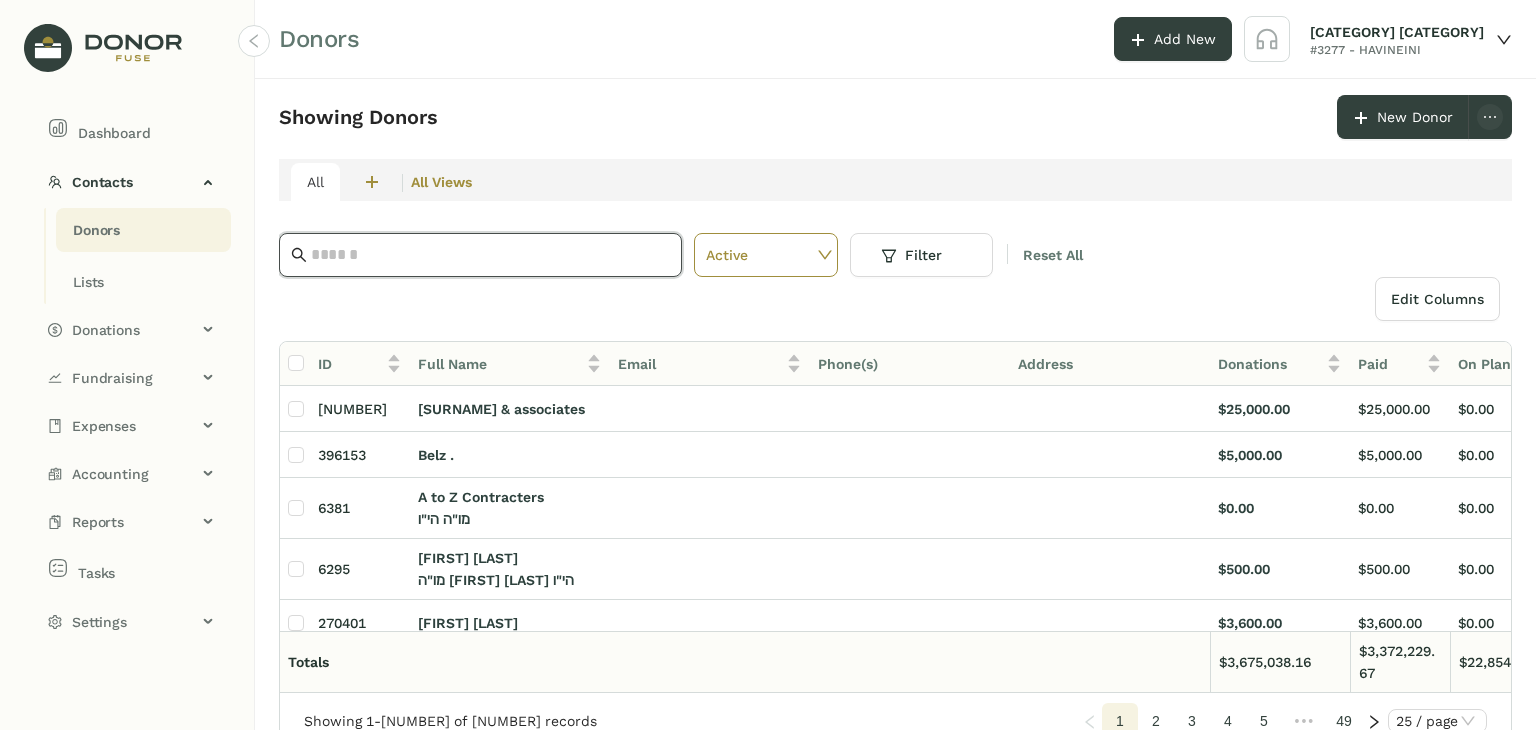click 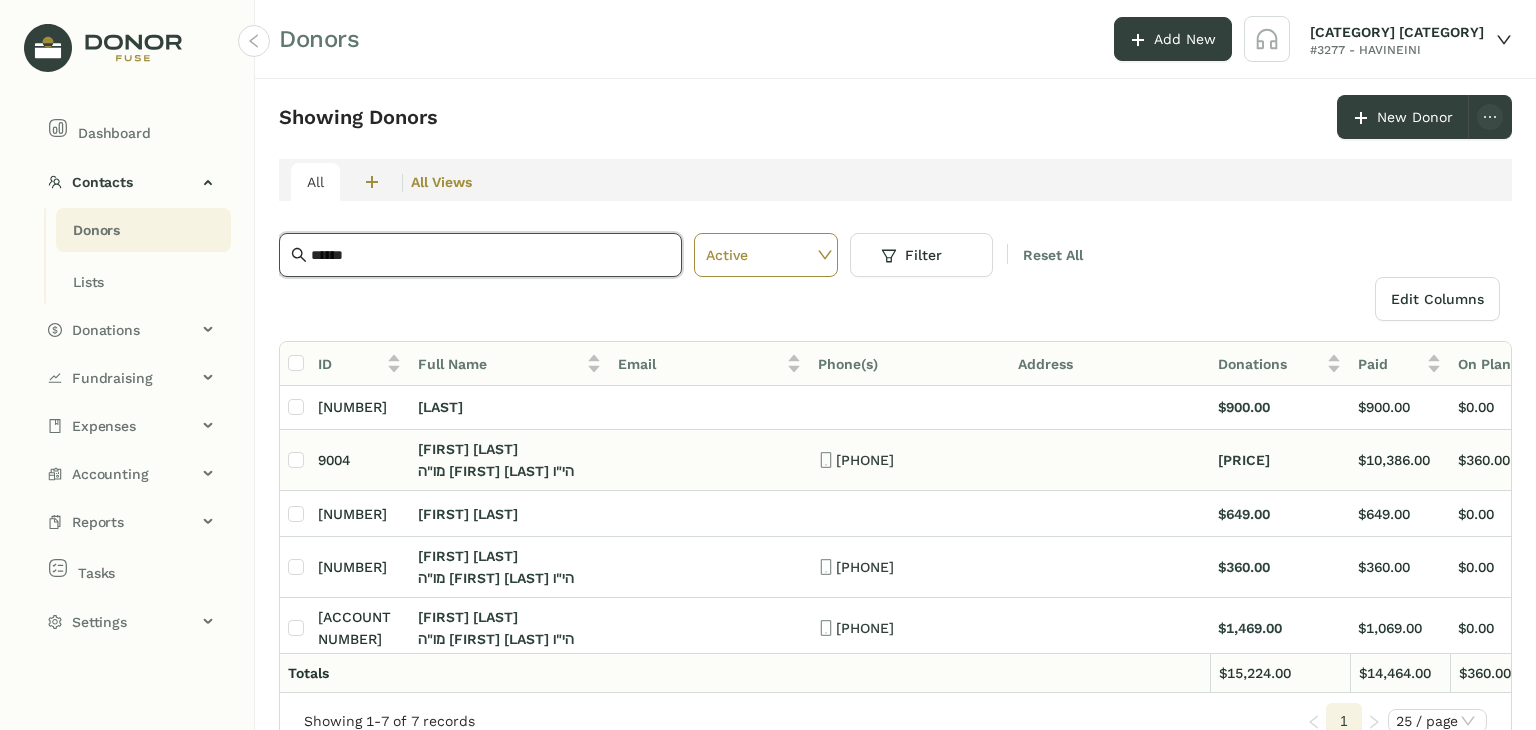 scroll, scrollTop: 0, scrollLeft: 0, axis: both 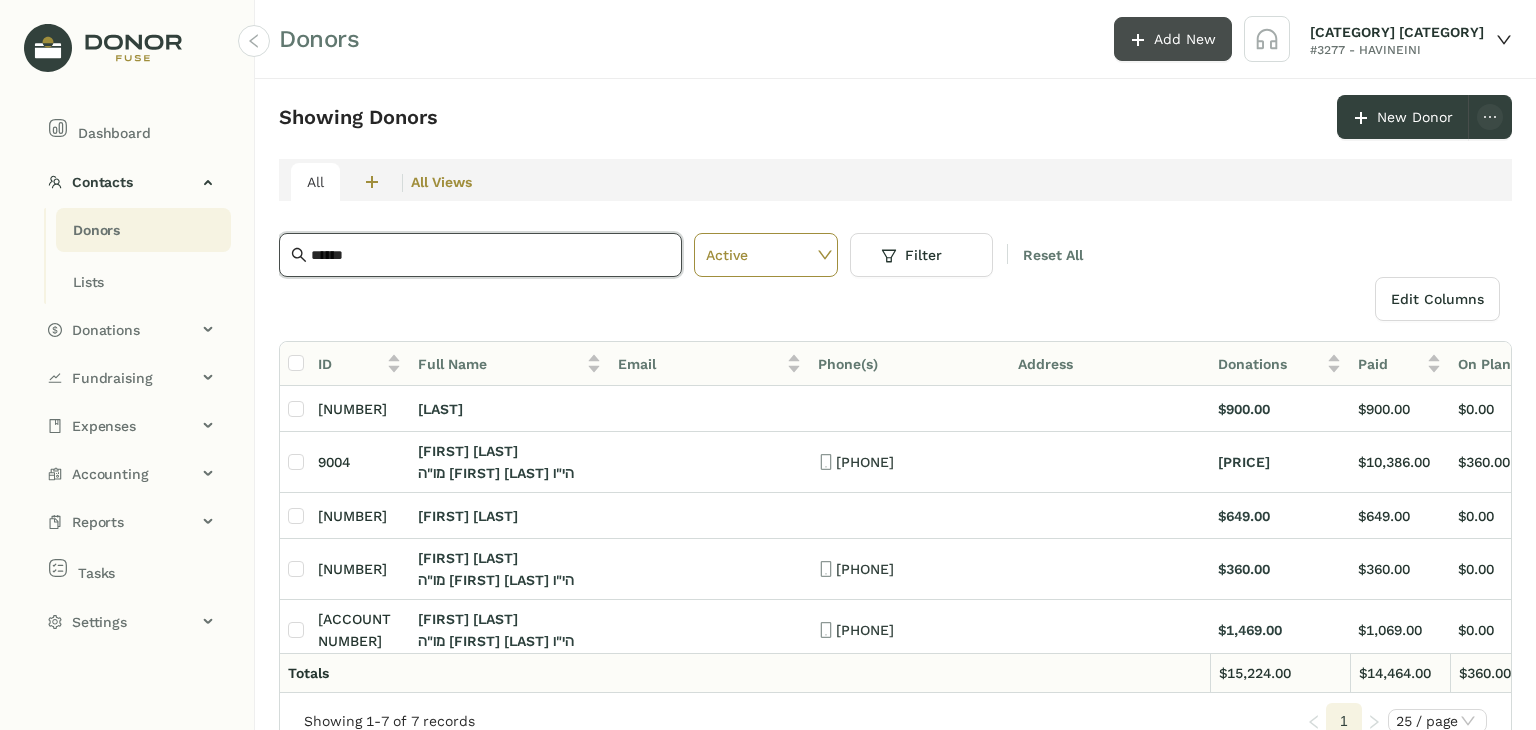 type on "******" 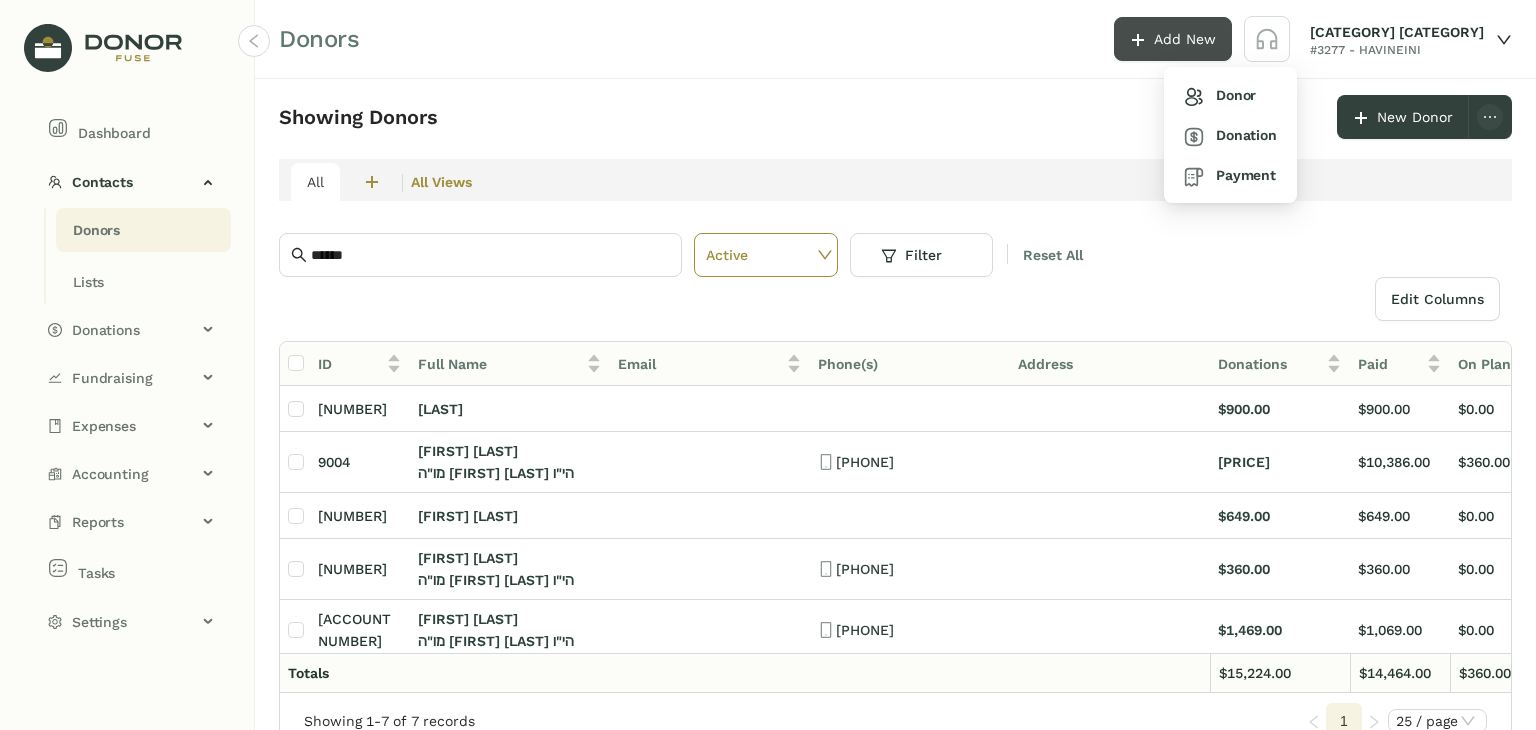 click on "Add New" 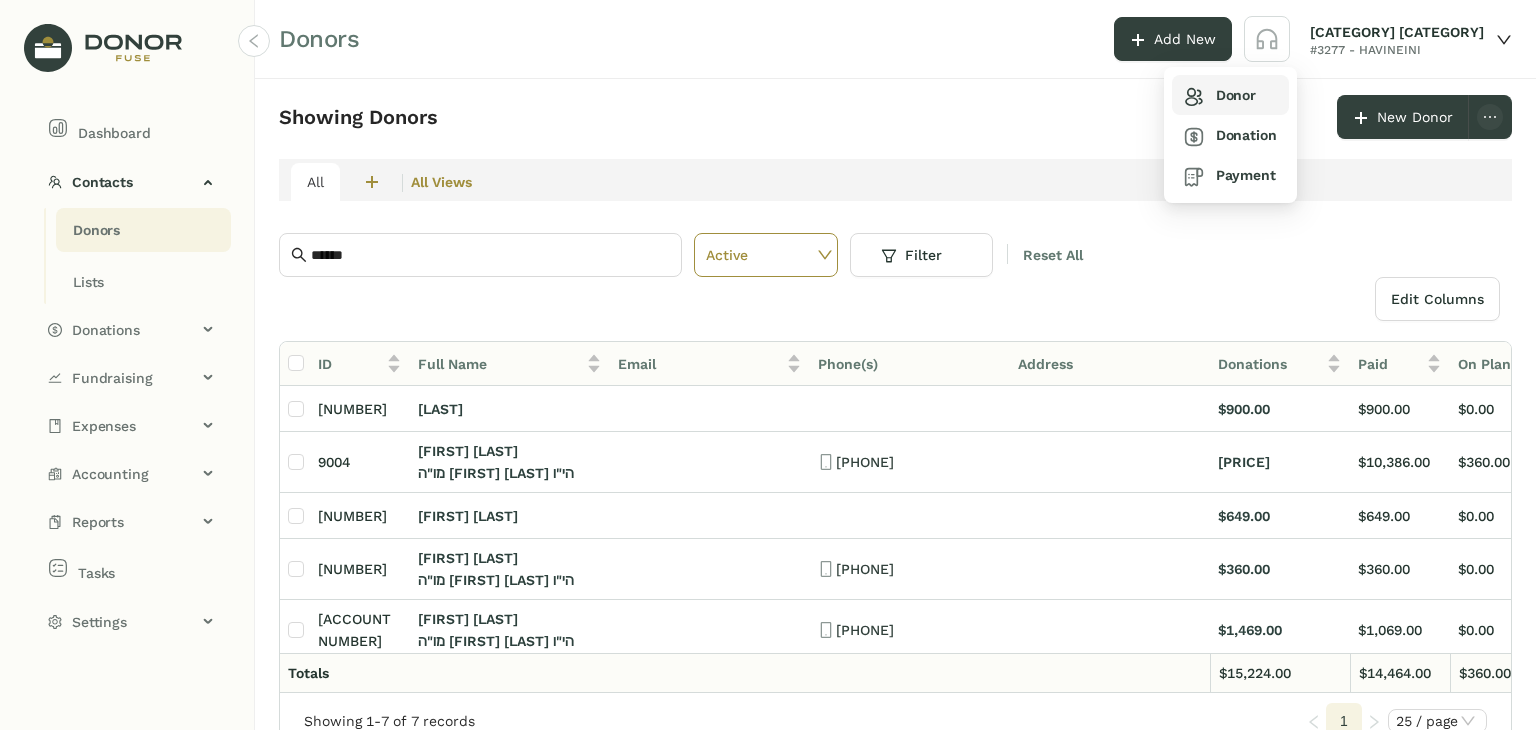 click on "Donor" at bounding box center [1230, 95] 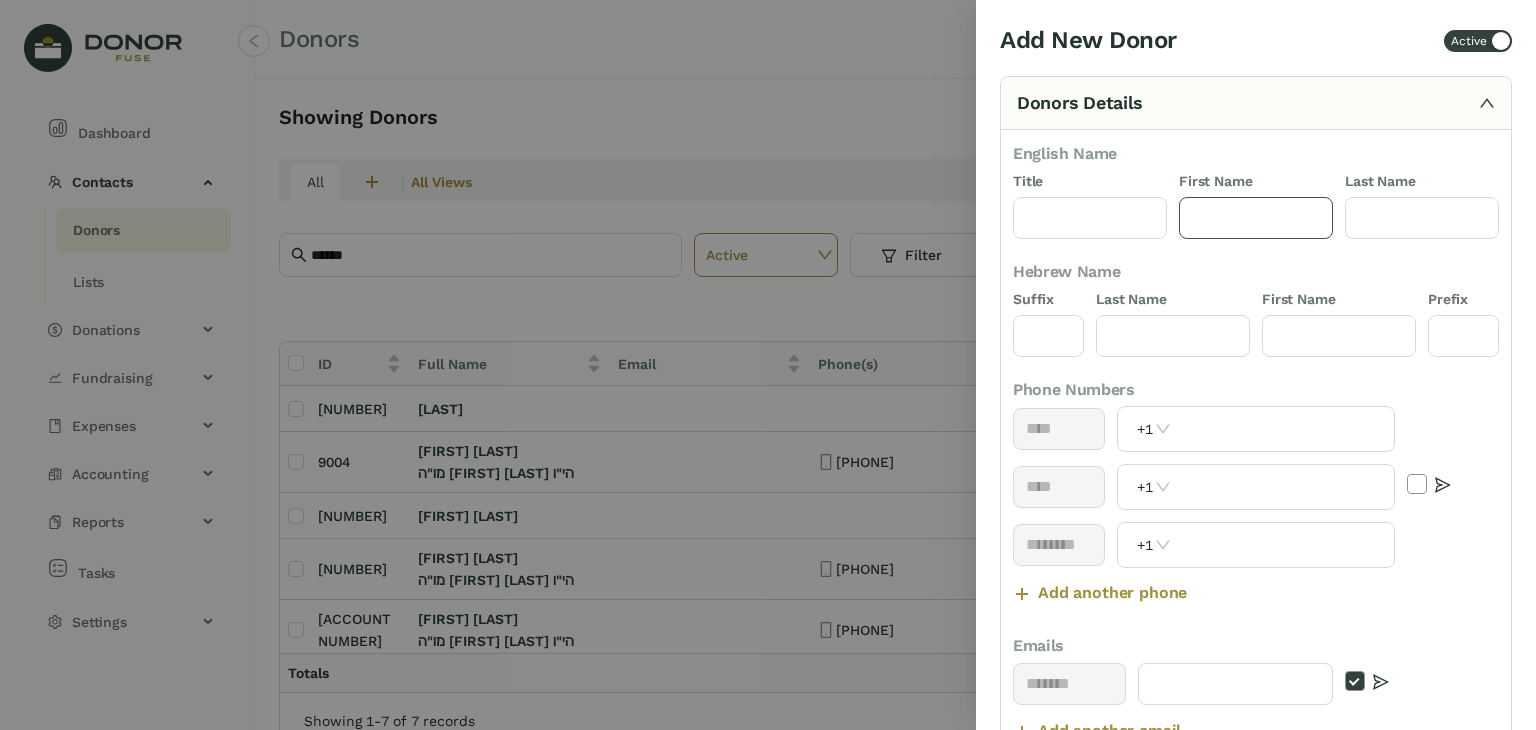 click 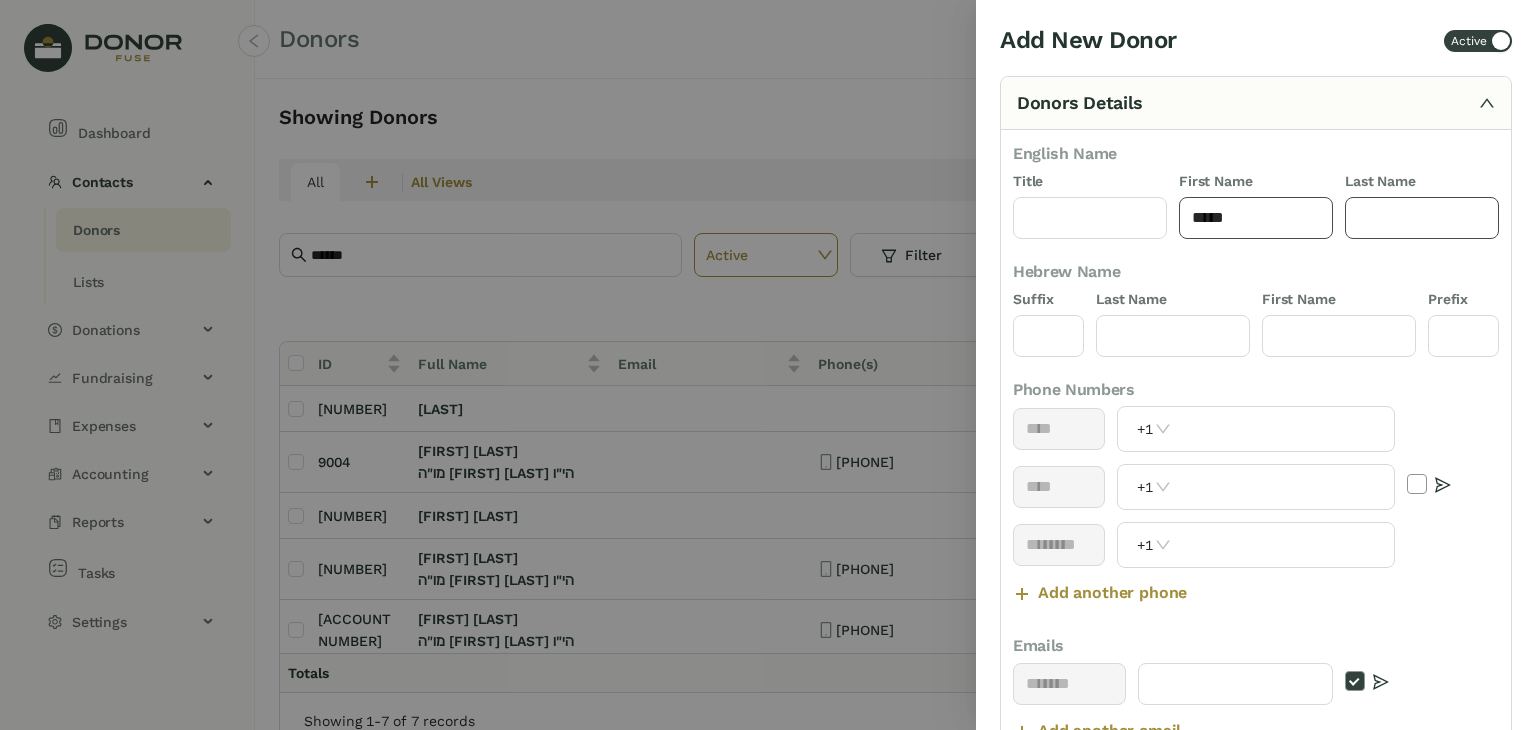 type on "****" 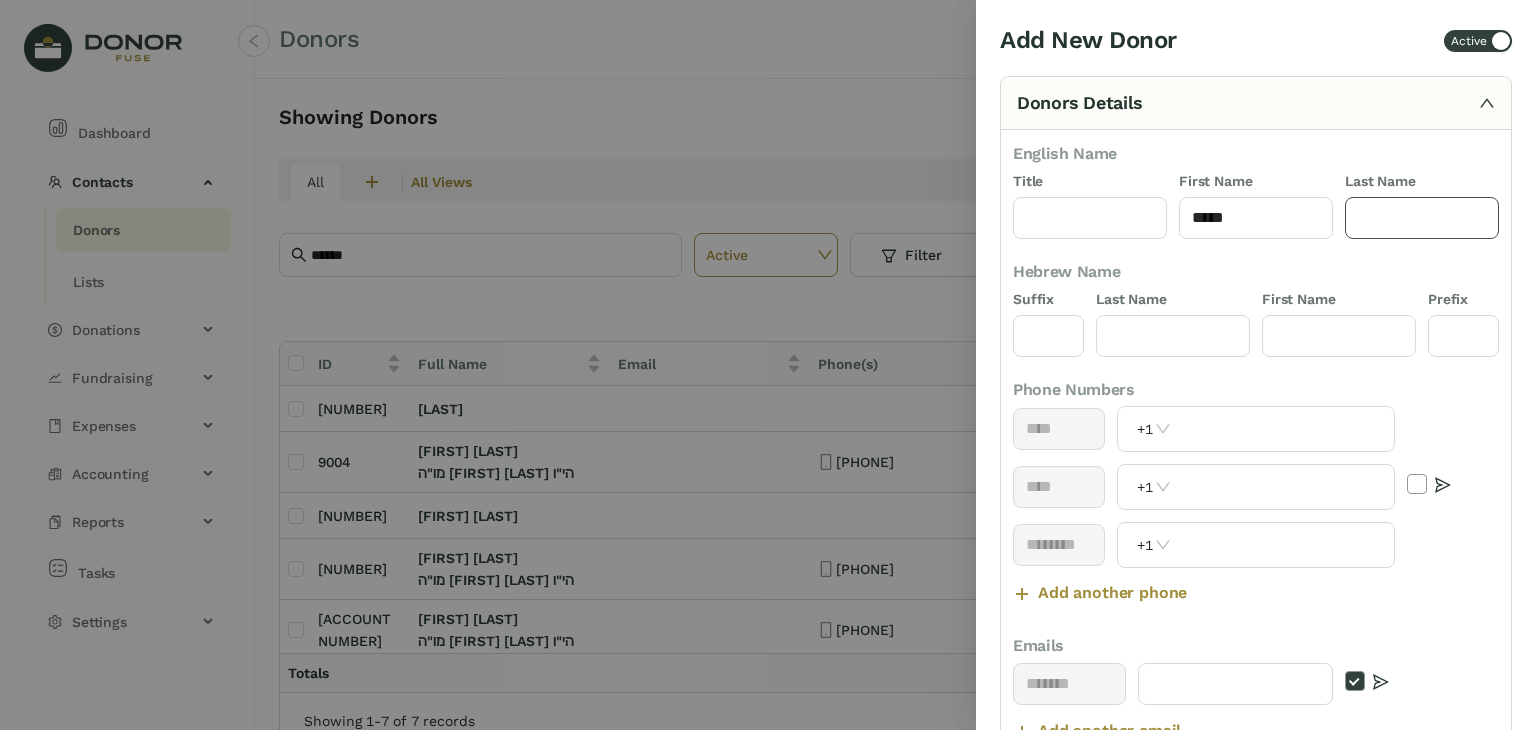 click 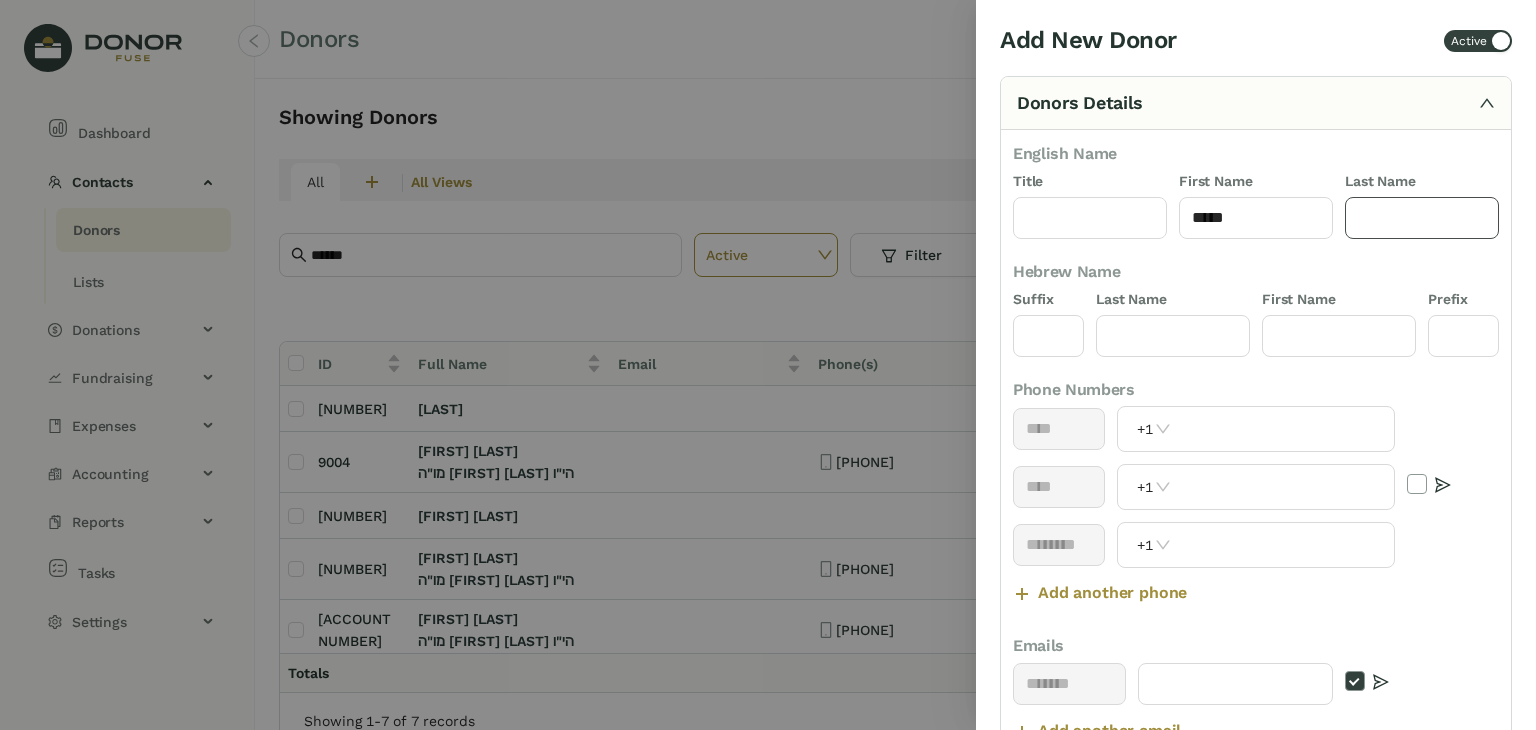 paste on "******" 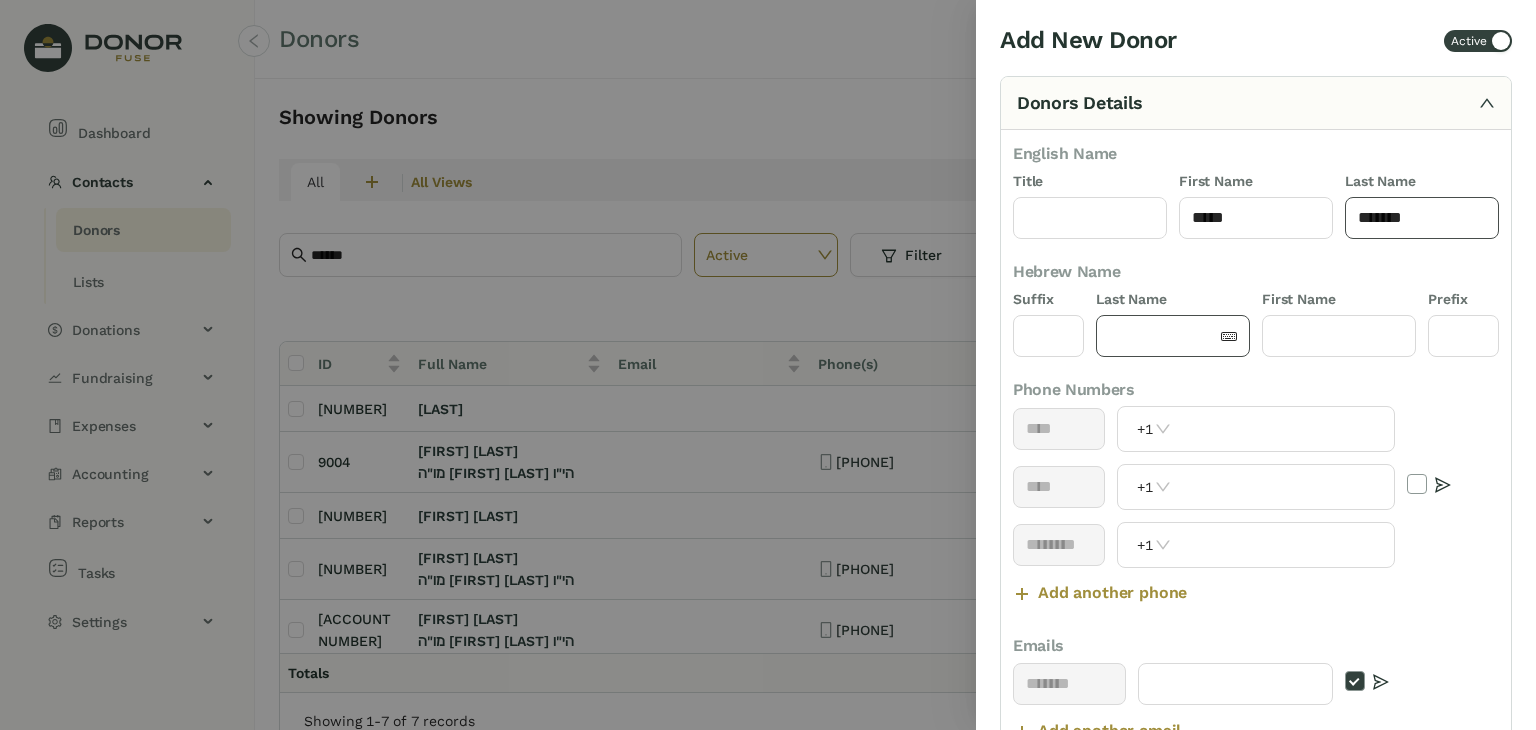 type on "******" 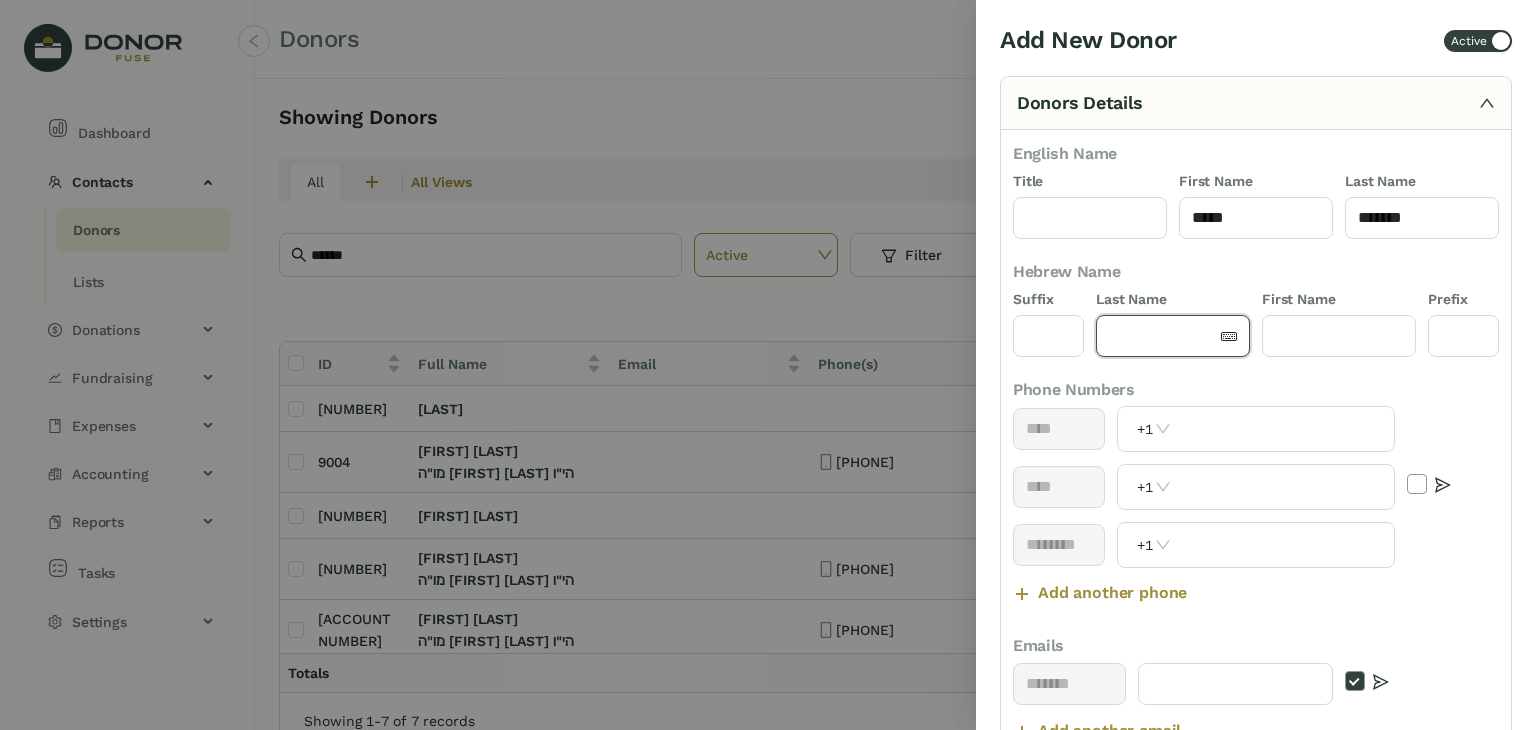 click 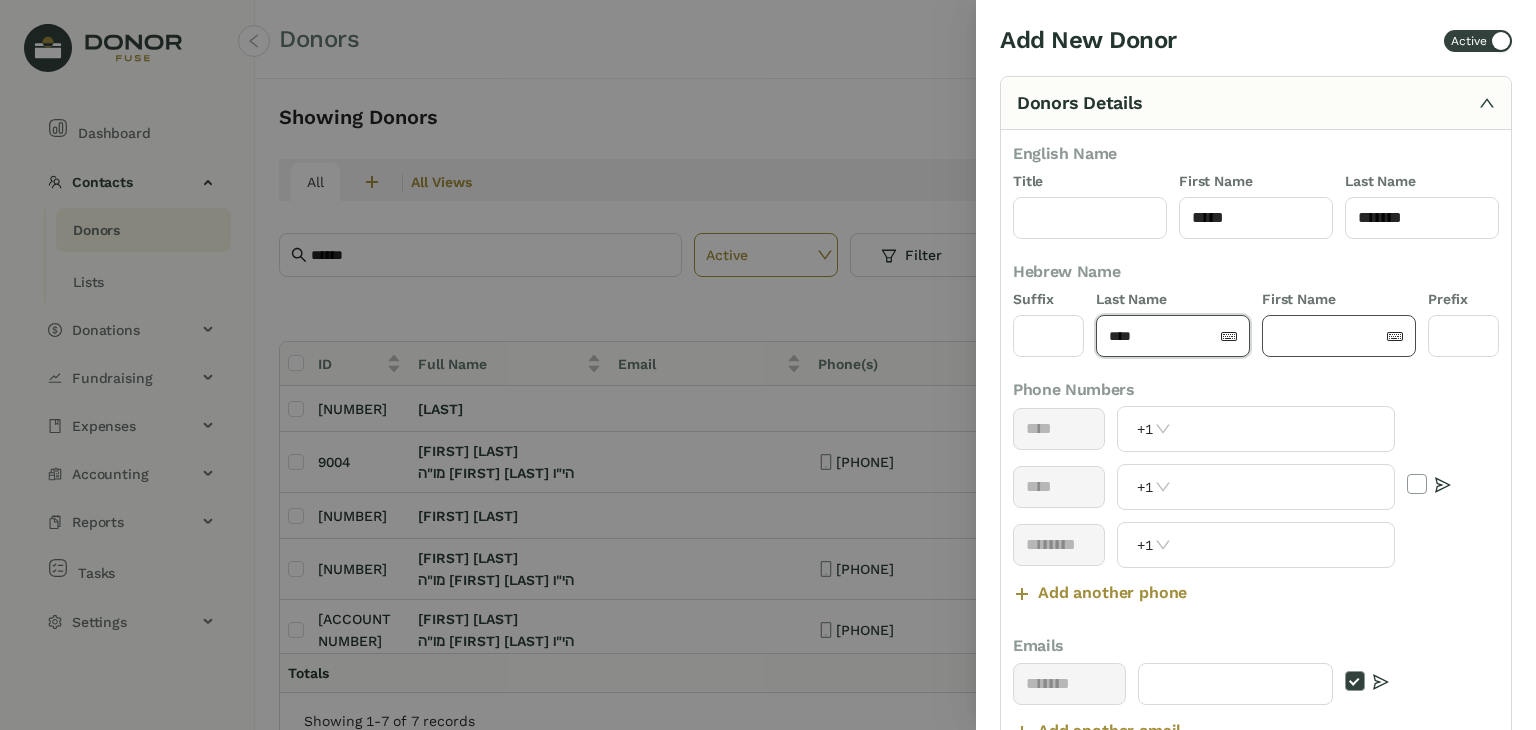 type on "****" 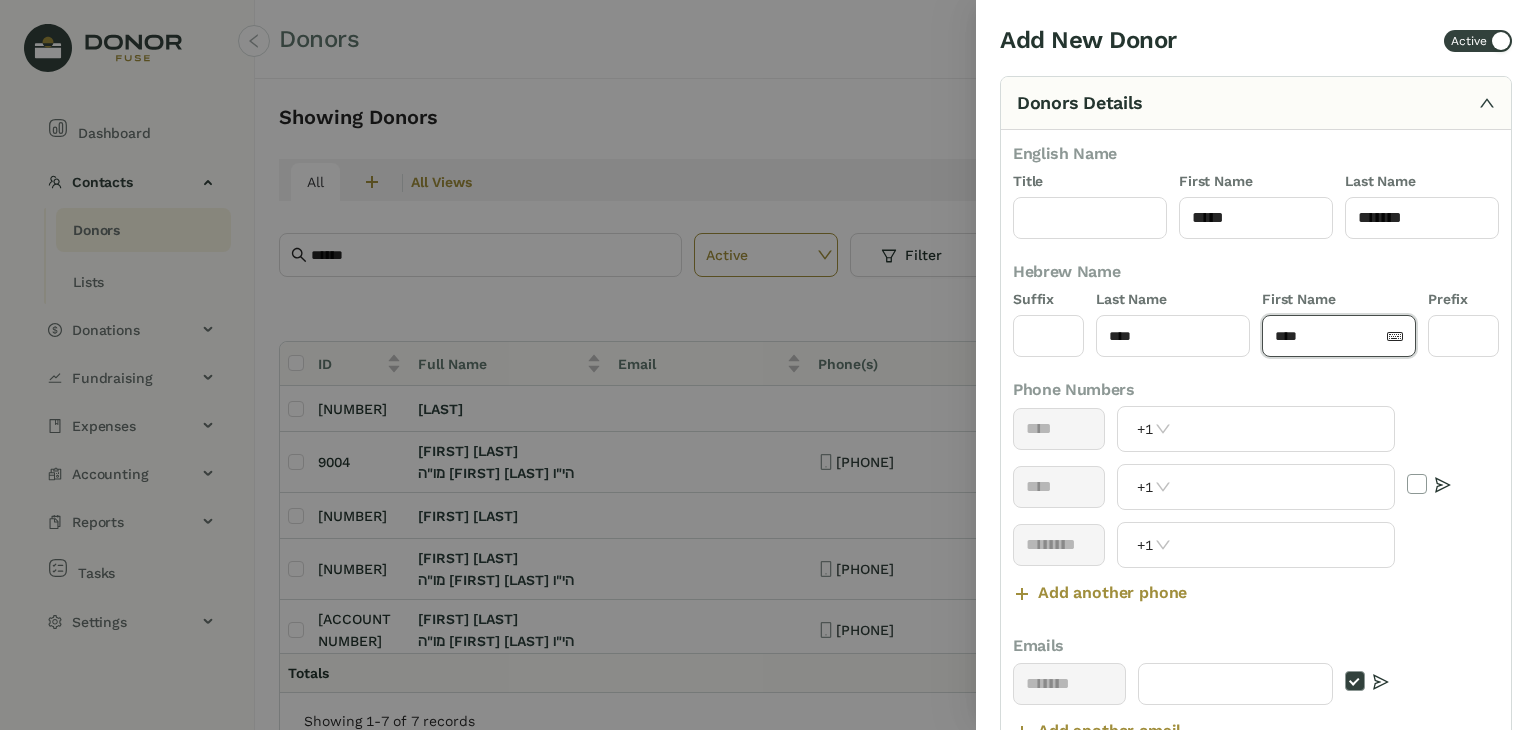 type on "****" 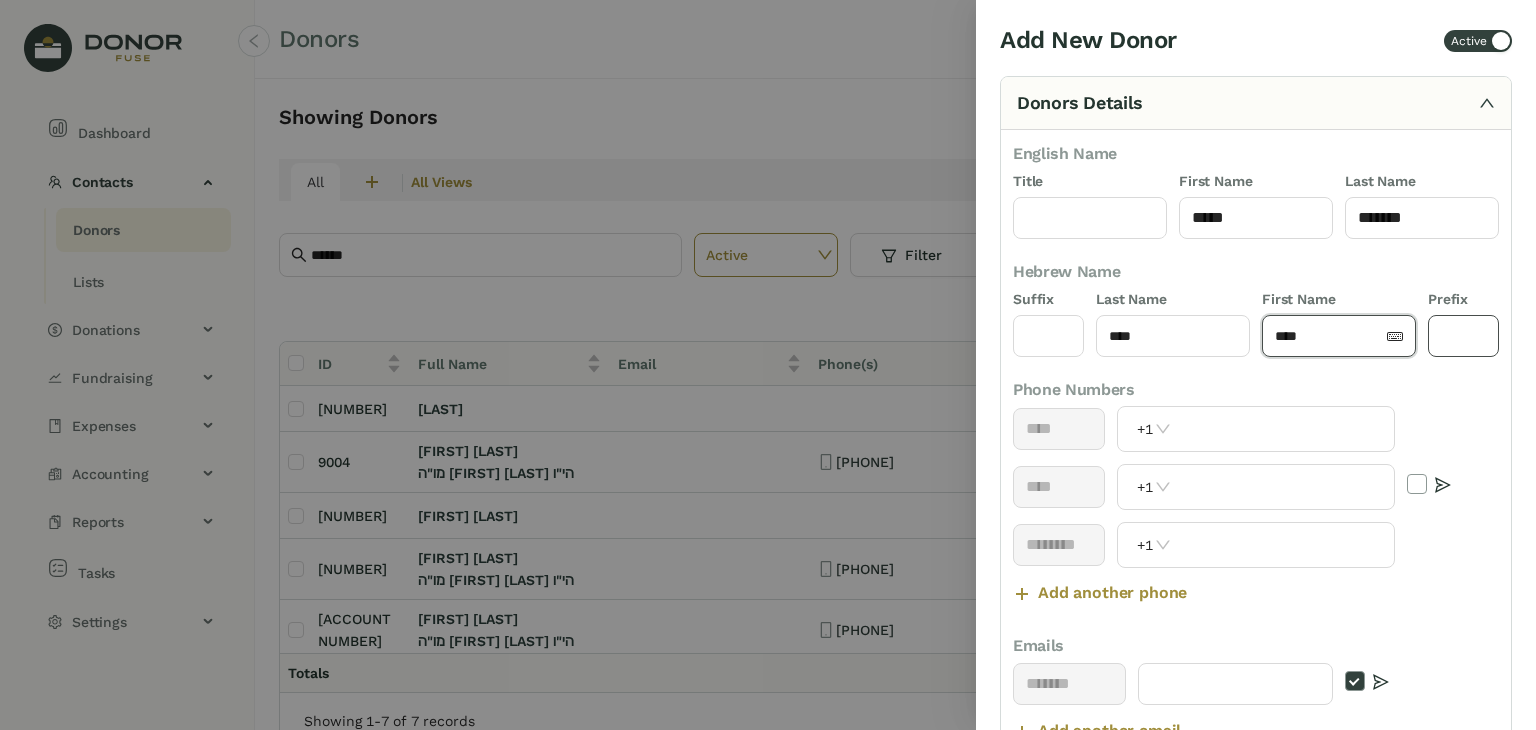 click 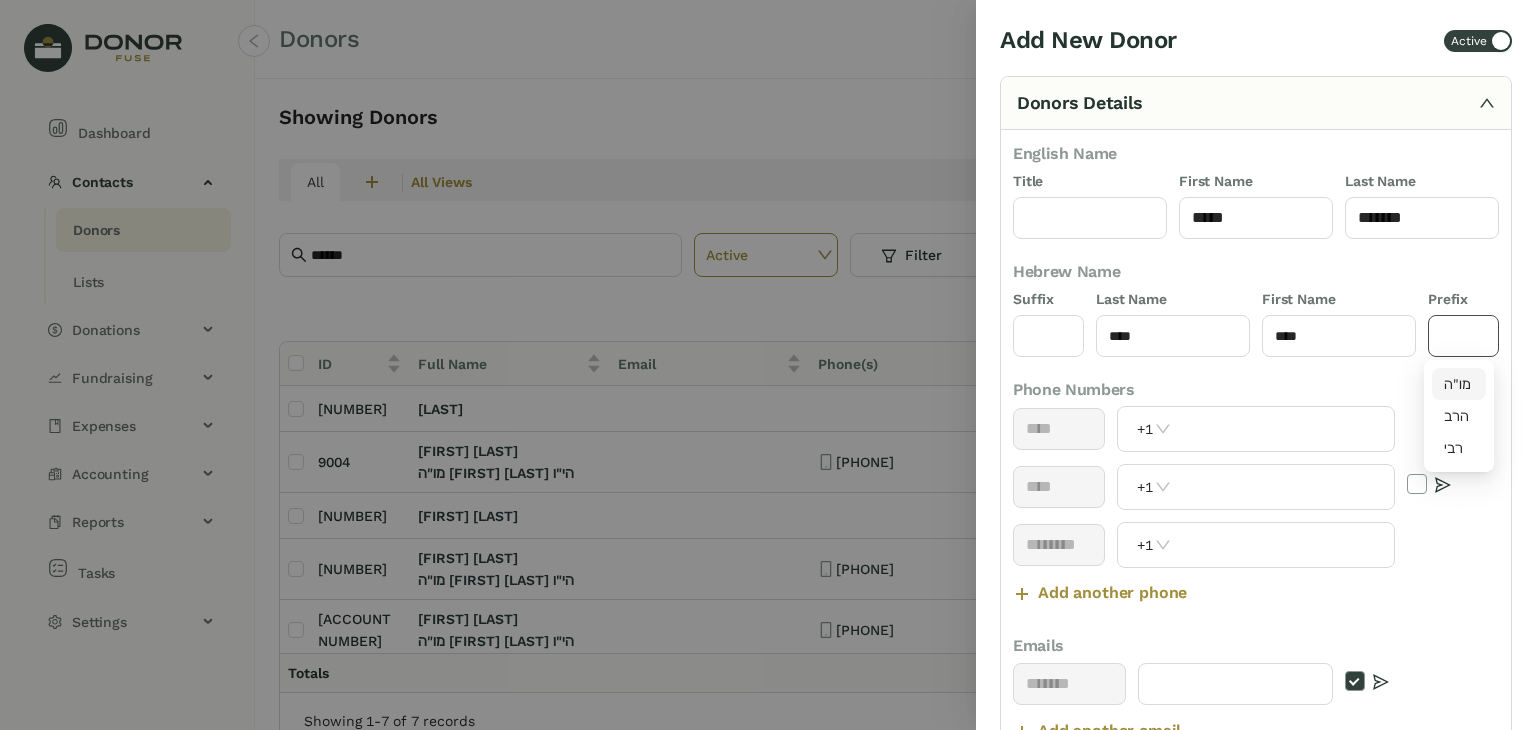 click on "מו"ה" at bounding box center [1459, 384] 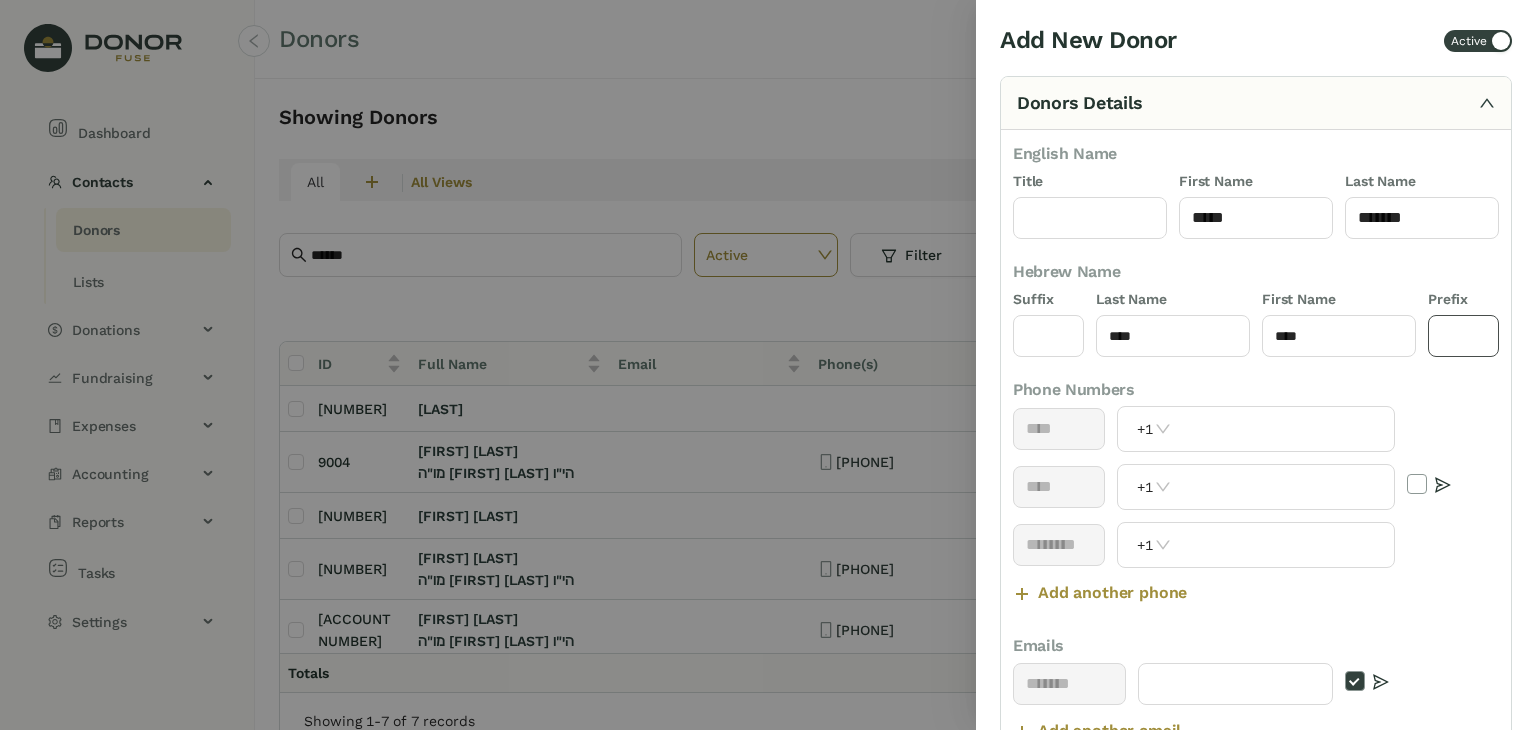 type on "****" 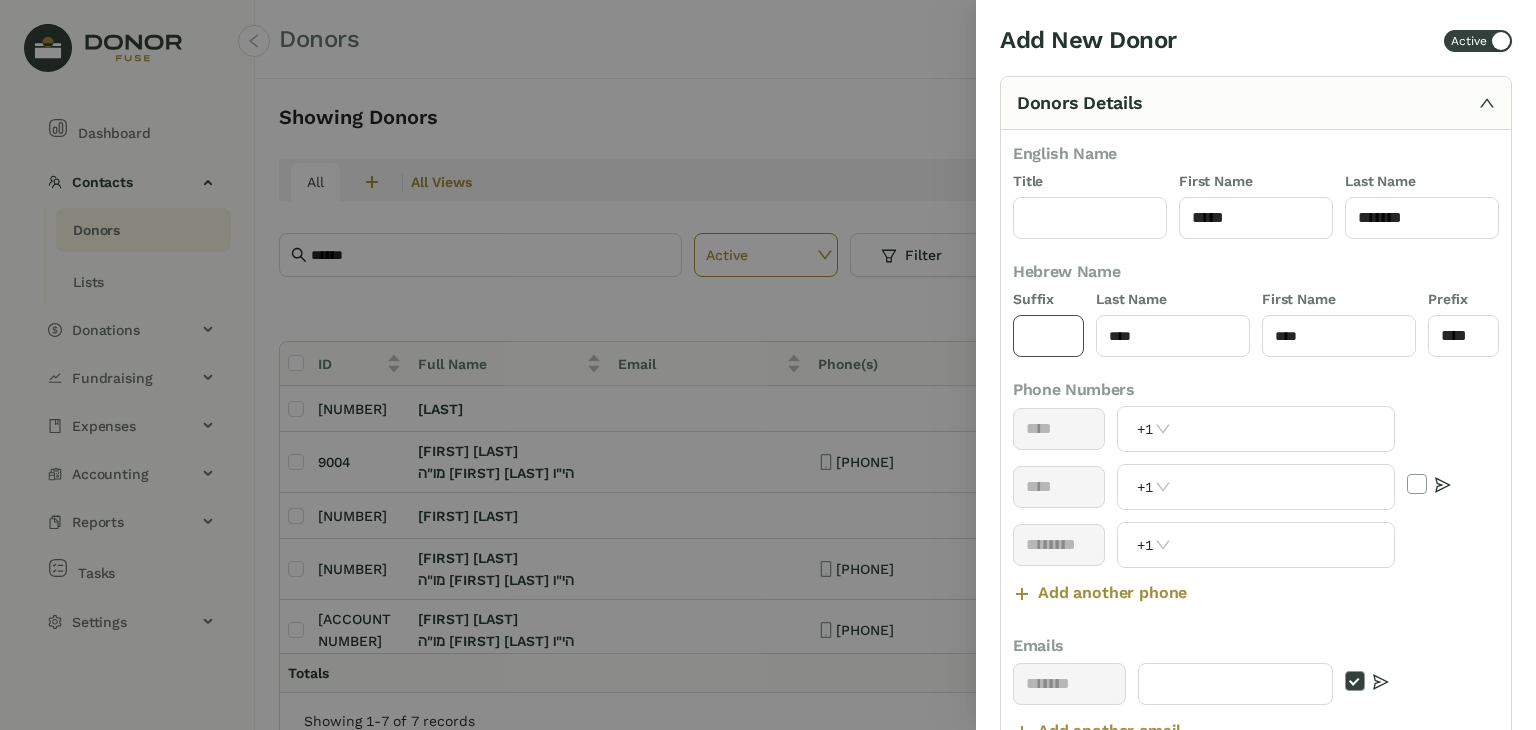 click 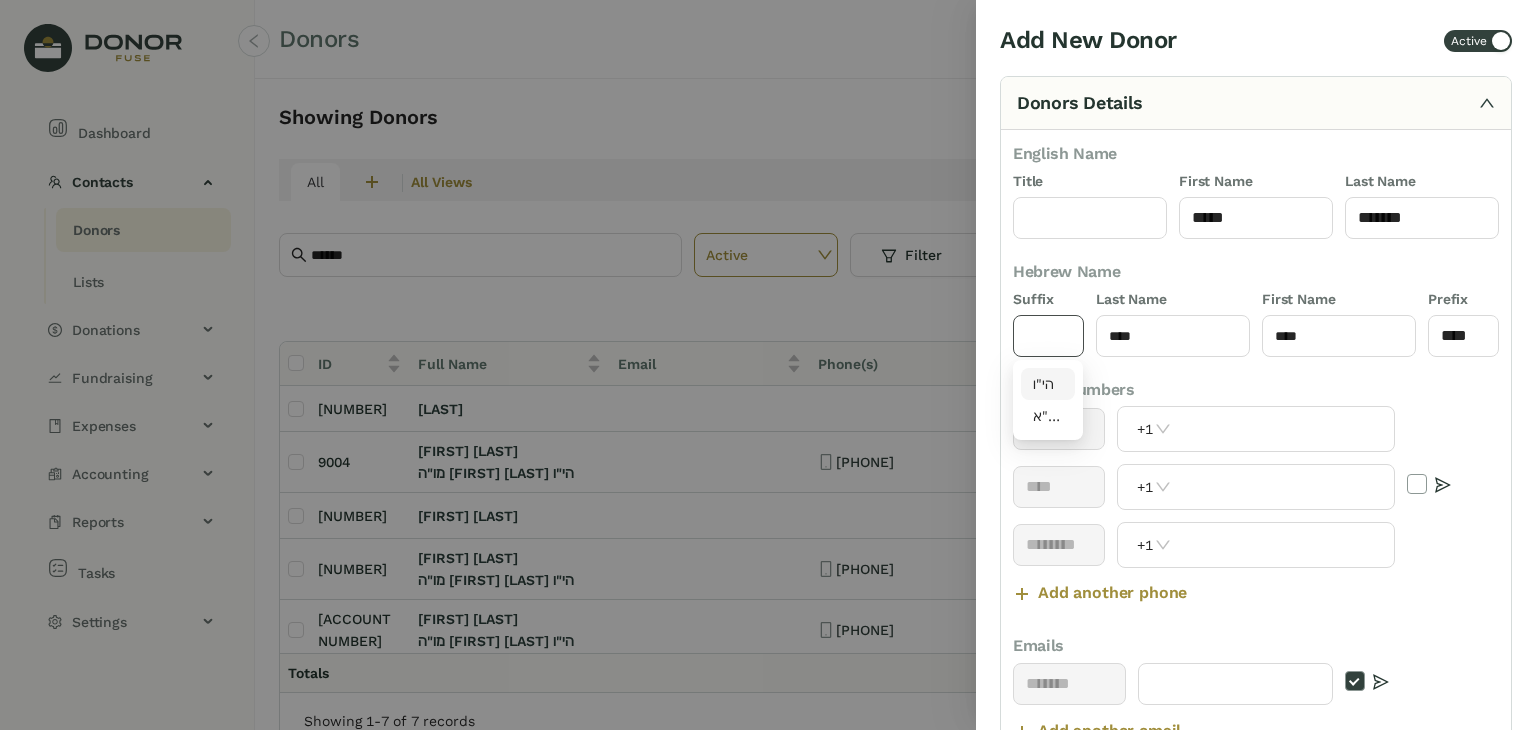 click on "הי"ו" at bounding box center [1048, 384] 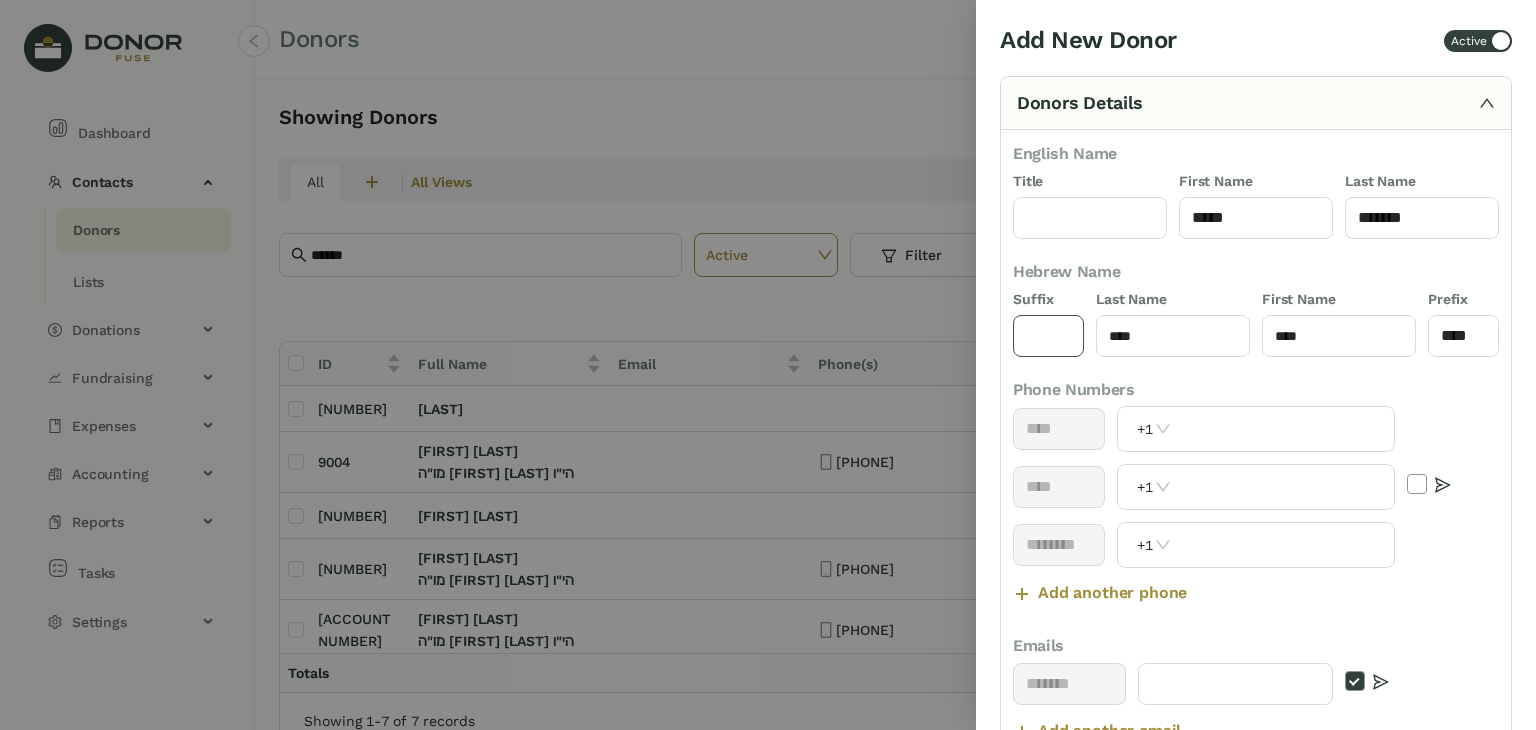 type on "****" 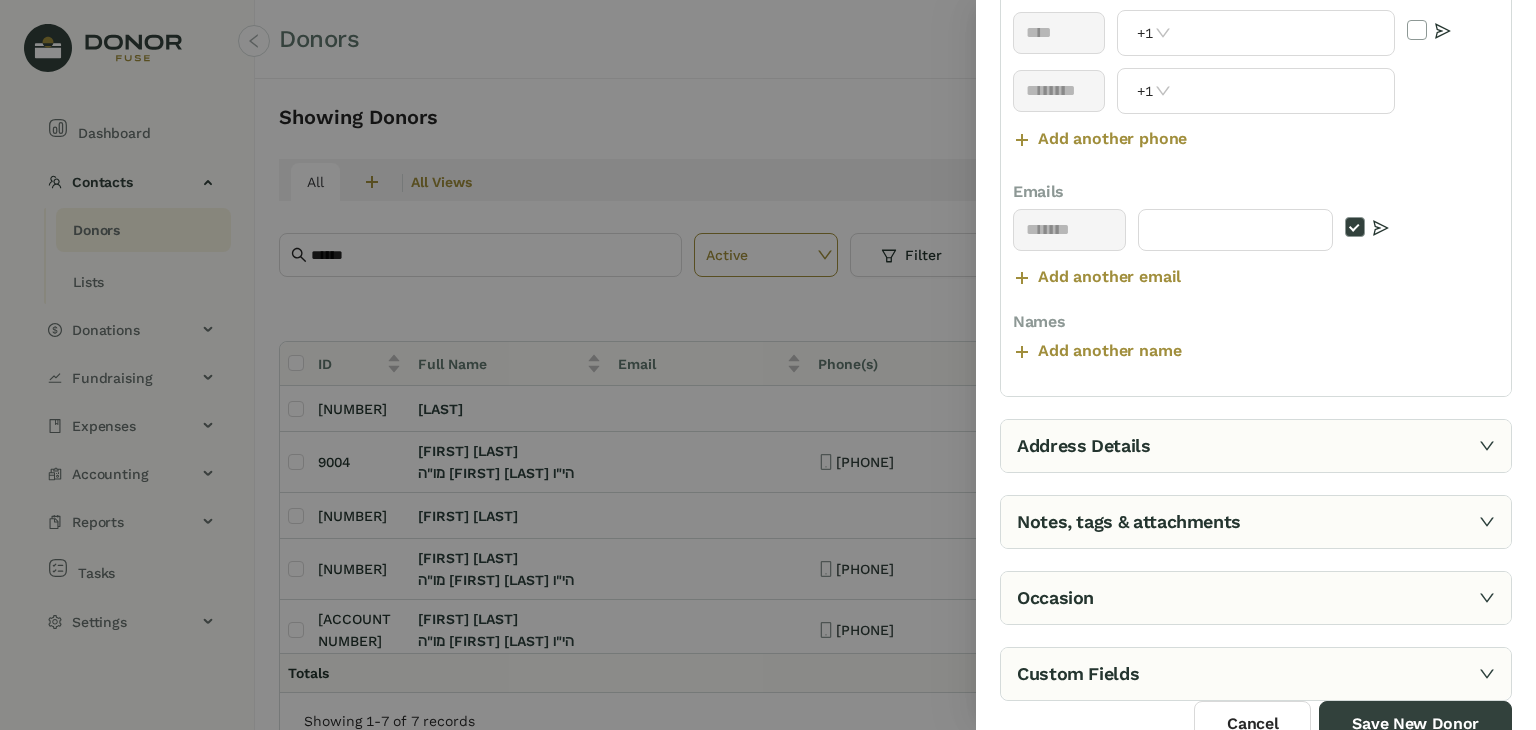 scroll, scrollTop: 466, scrollLeft: 0, axis: vertical 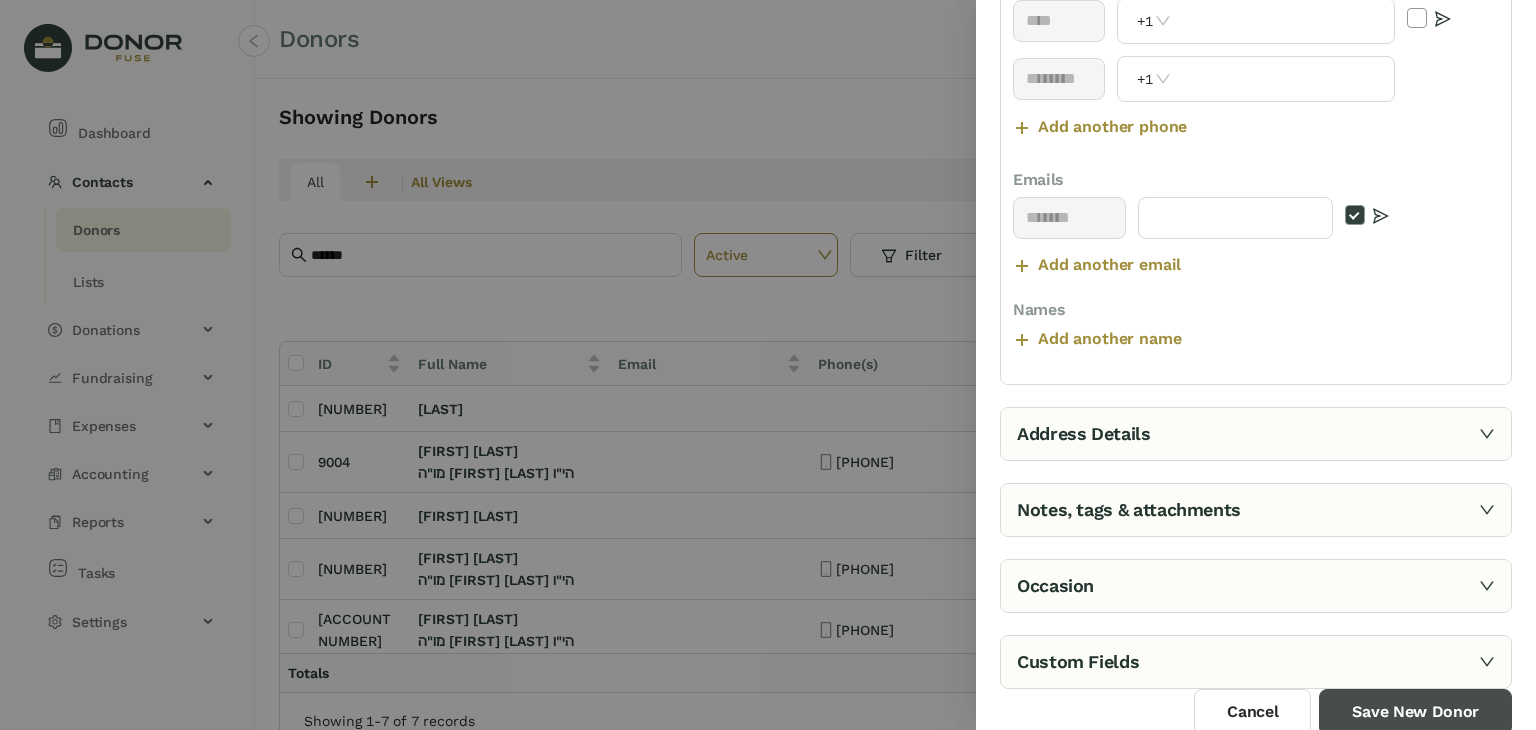 click on "Save New Donor" at bounding box center [1415, 712] 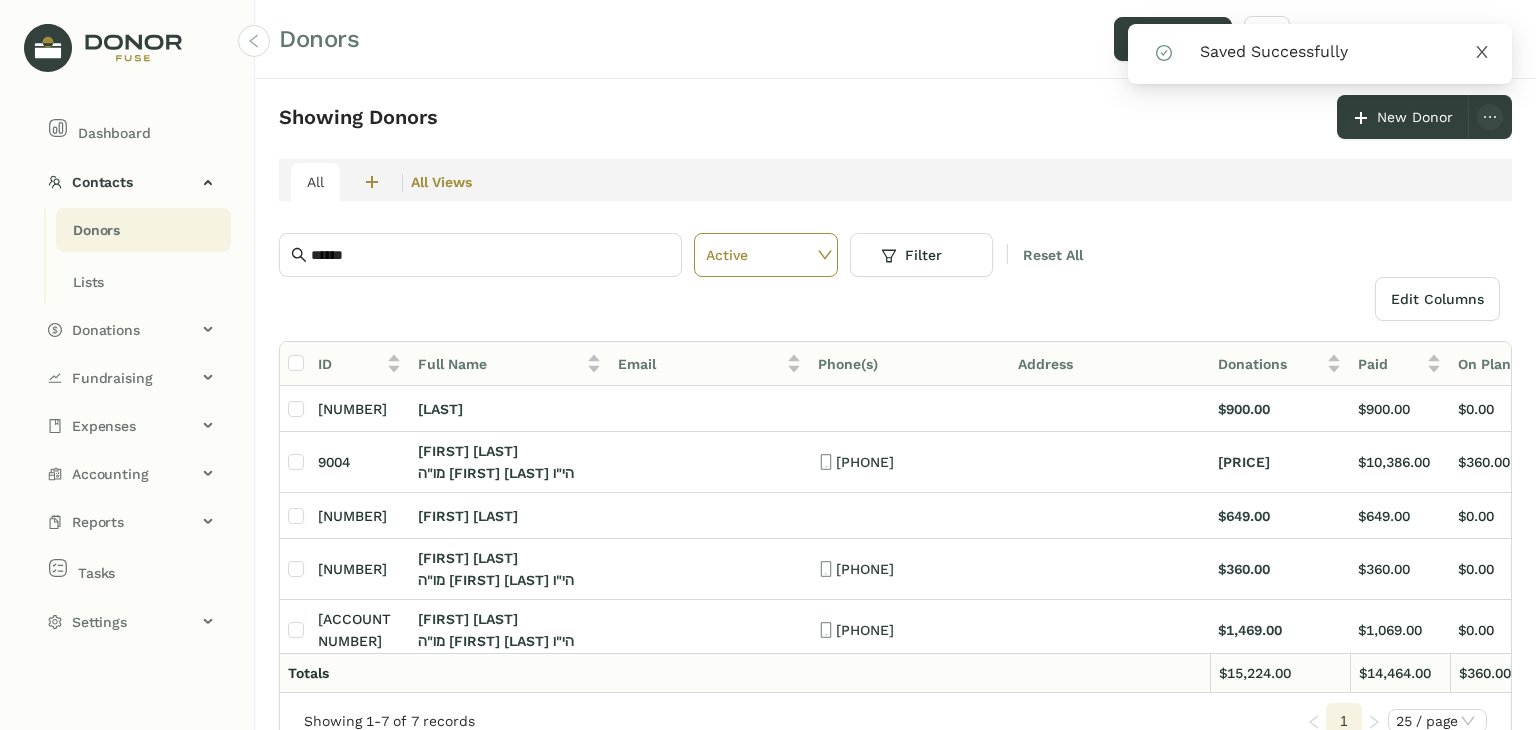 click 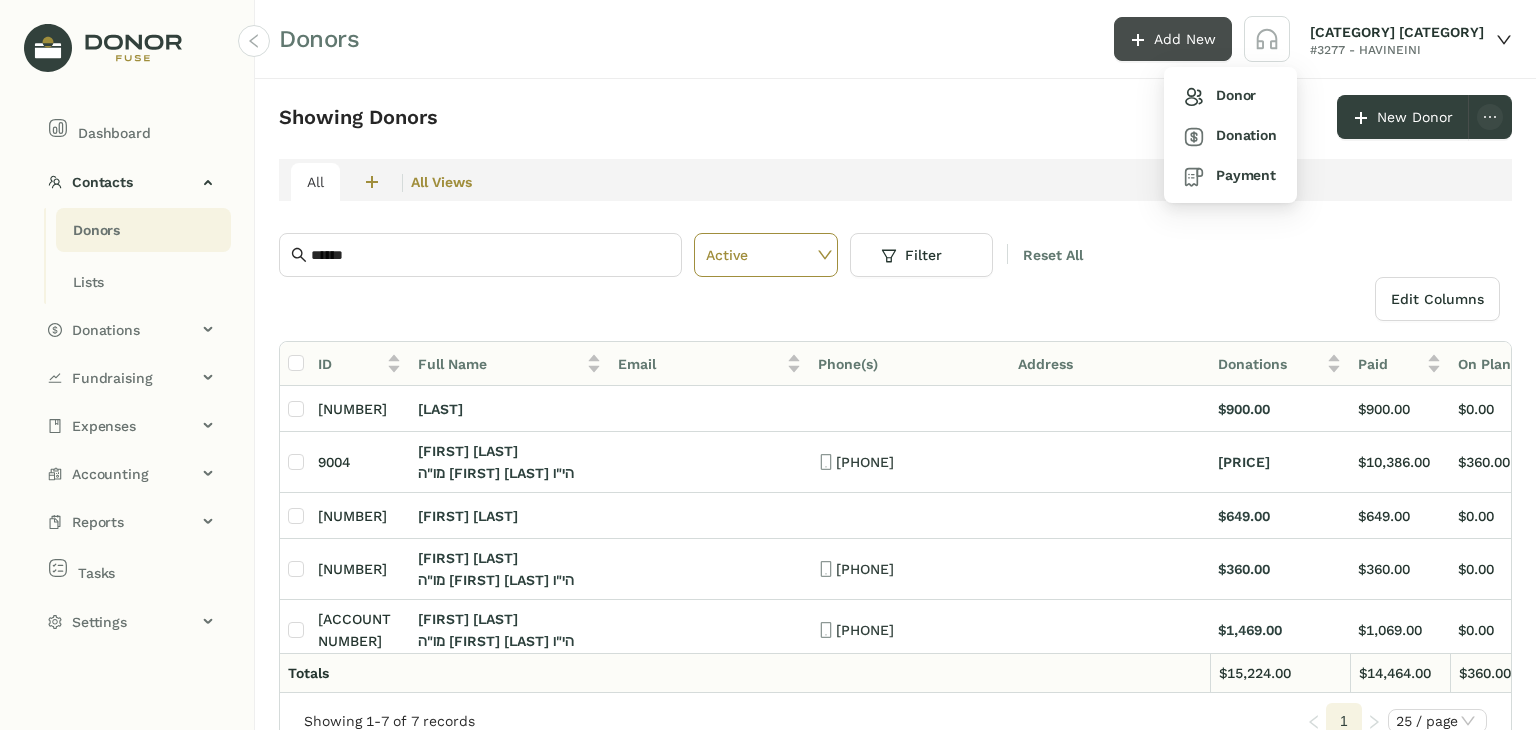 click on "Add New" 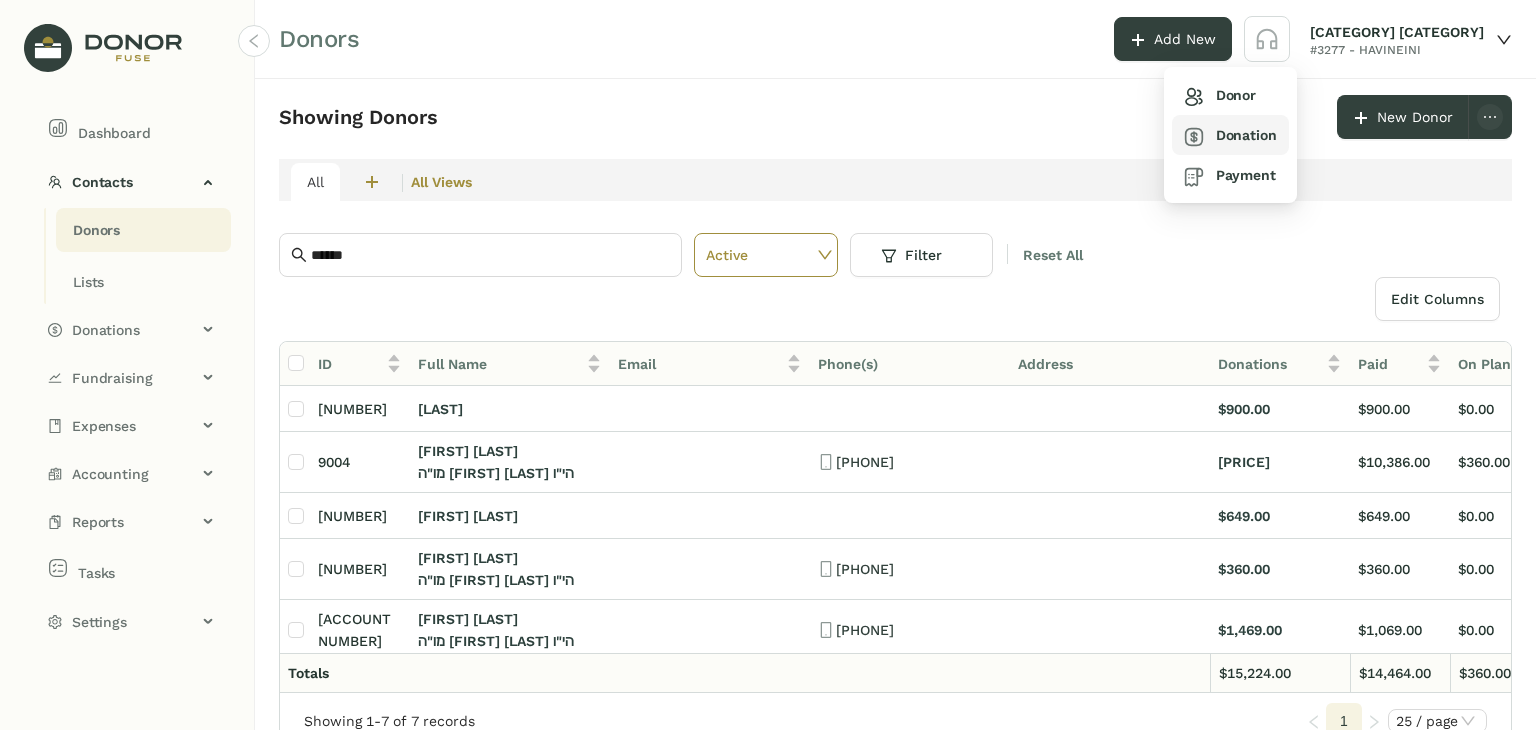 click on "Donation" at bounding box center [1230, 135] 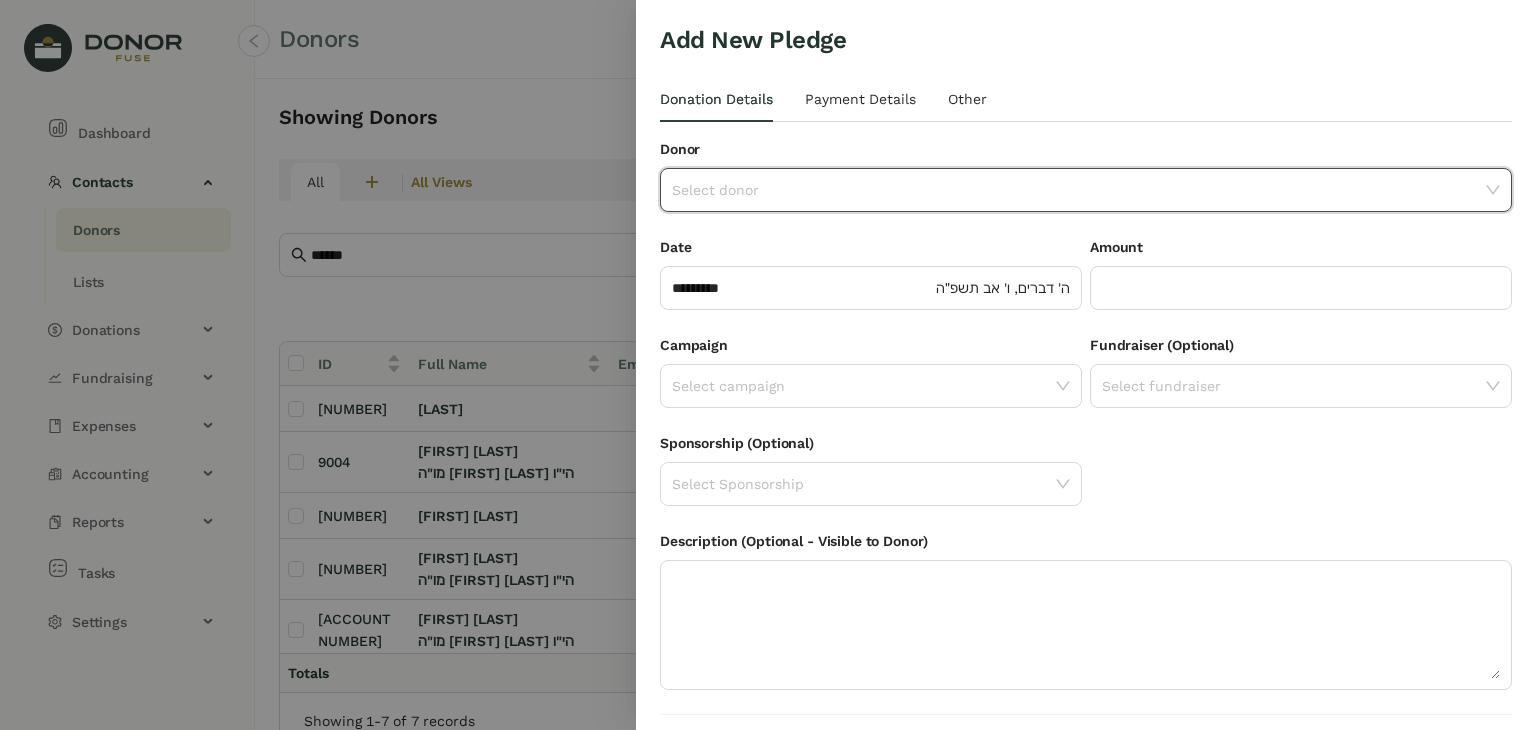 click 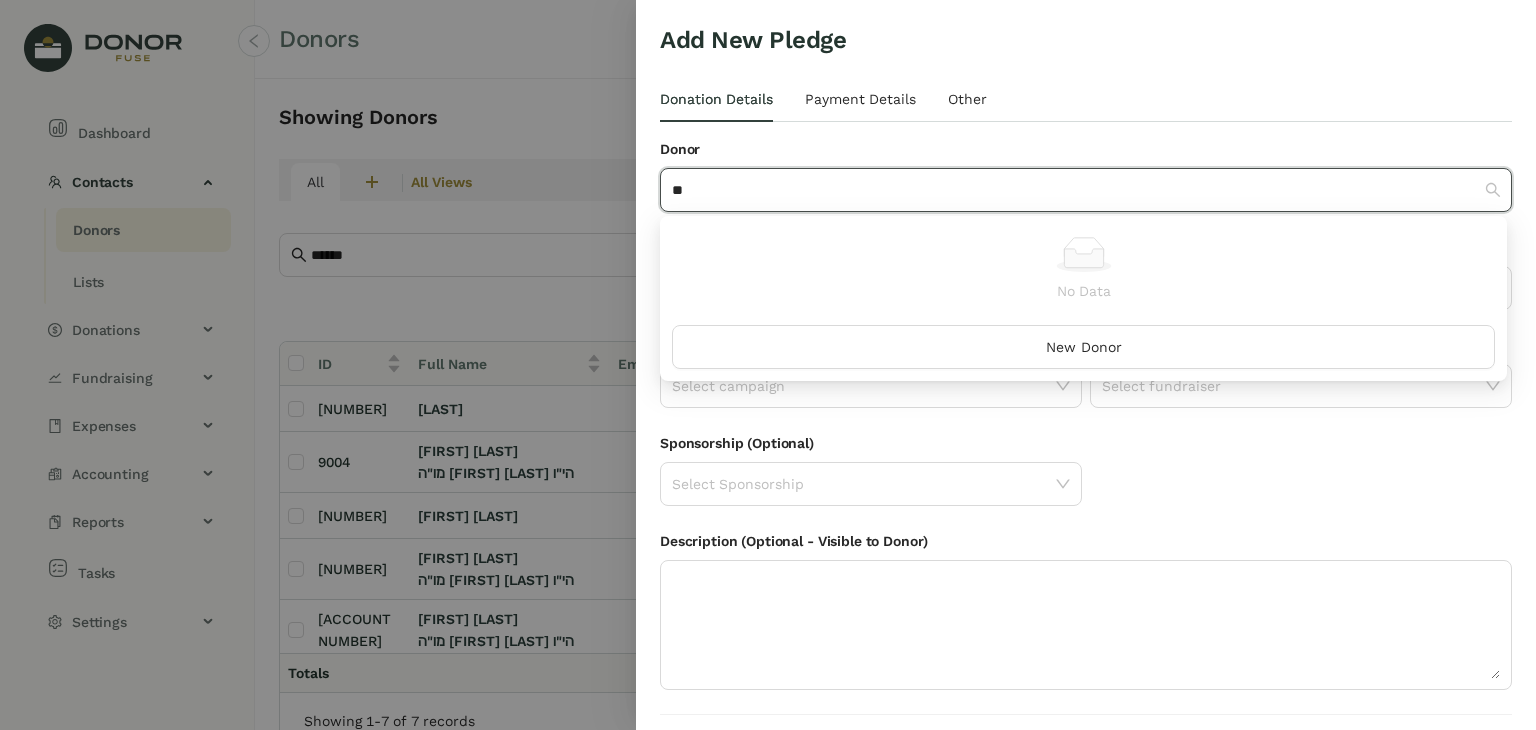 type on "*" 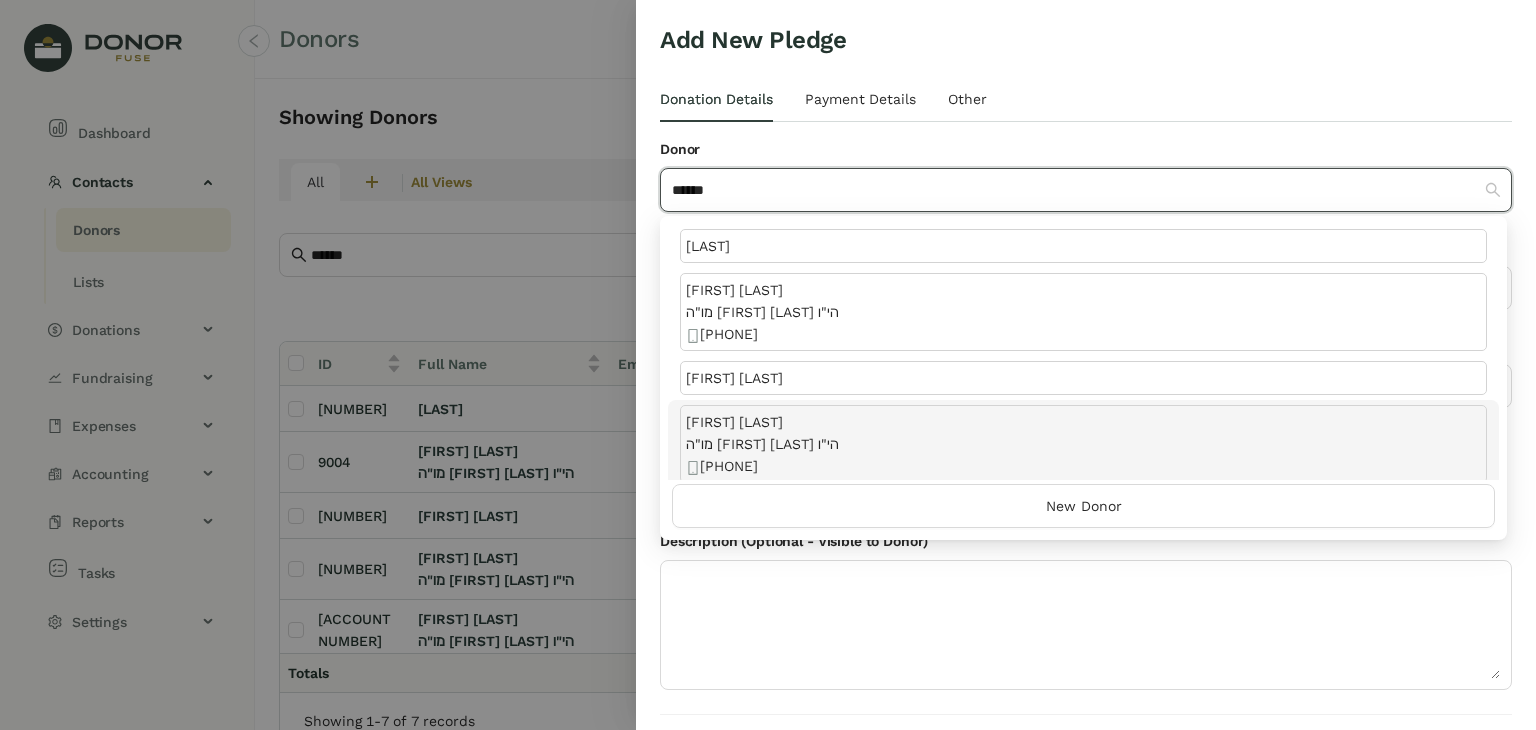 scroll, scrollTop: 100, scrollLeft: 0, axis: vertical 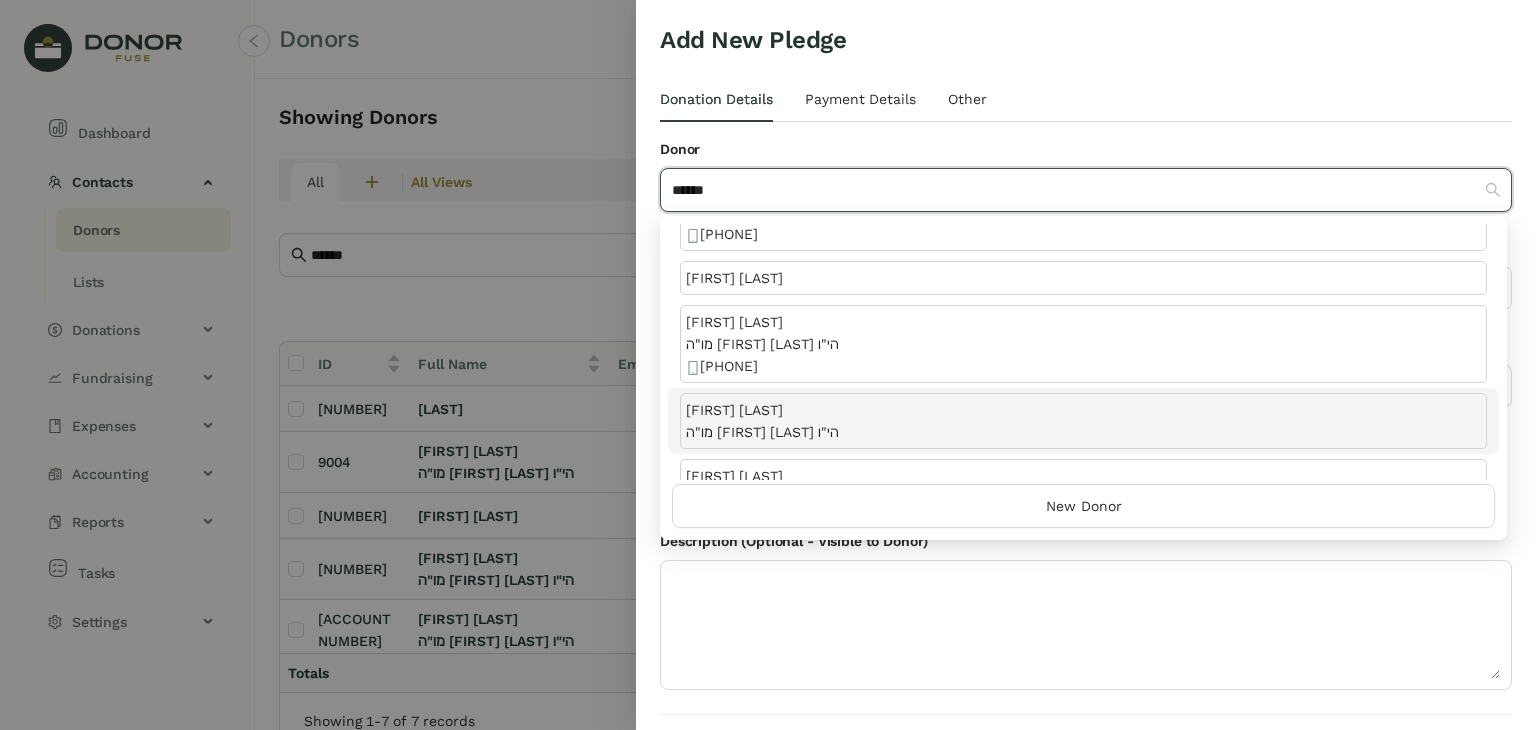 type on "******" 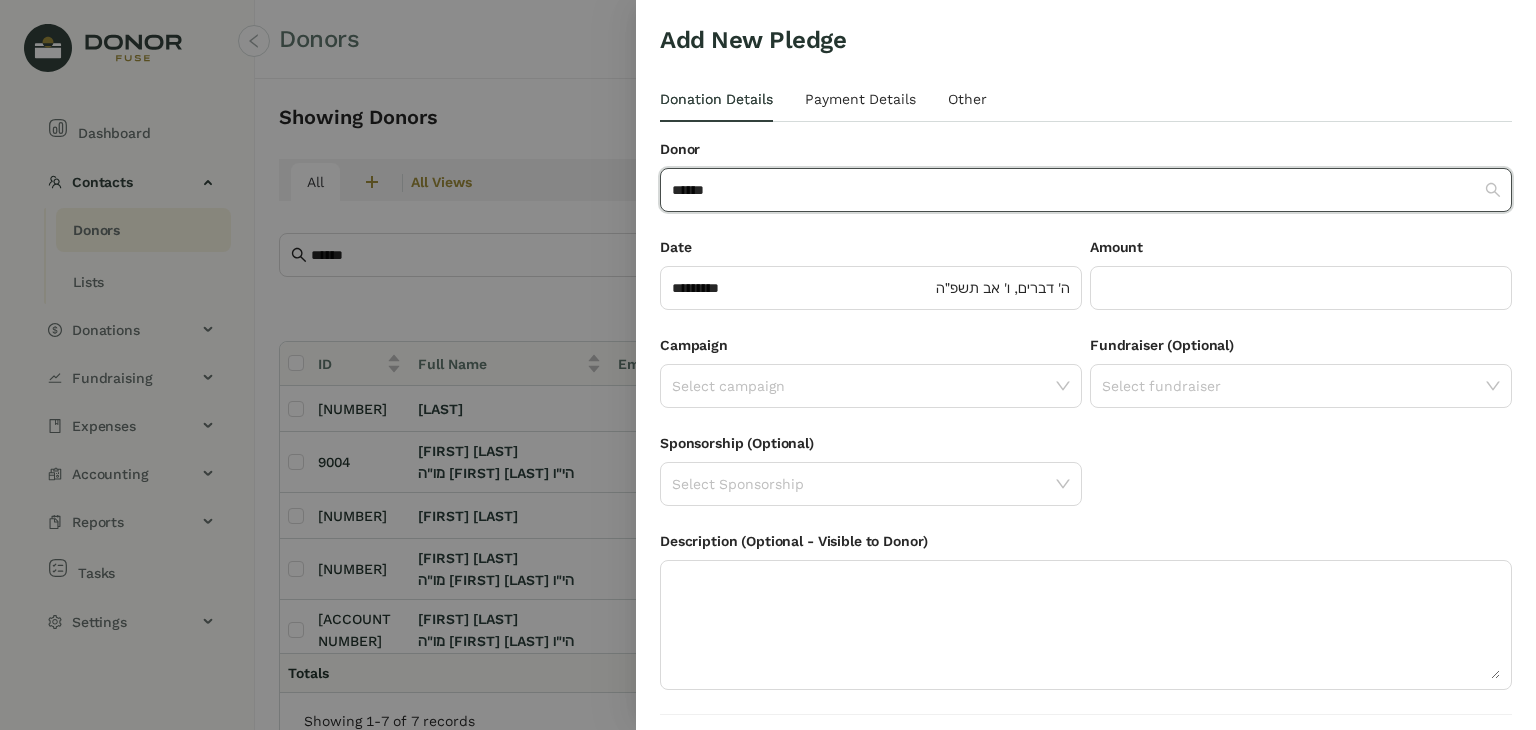 type 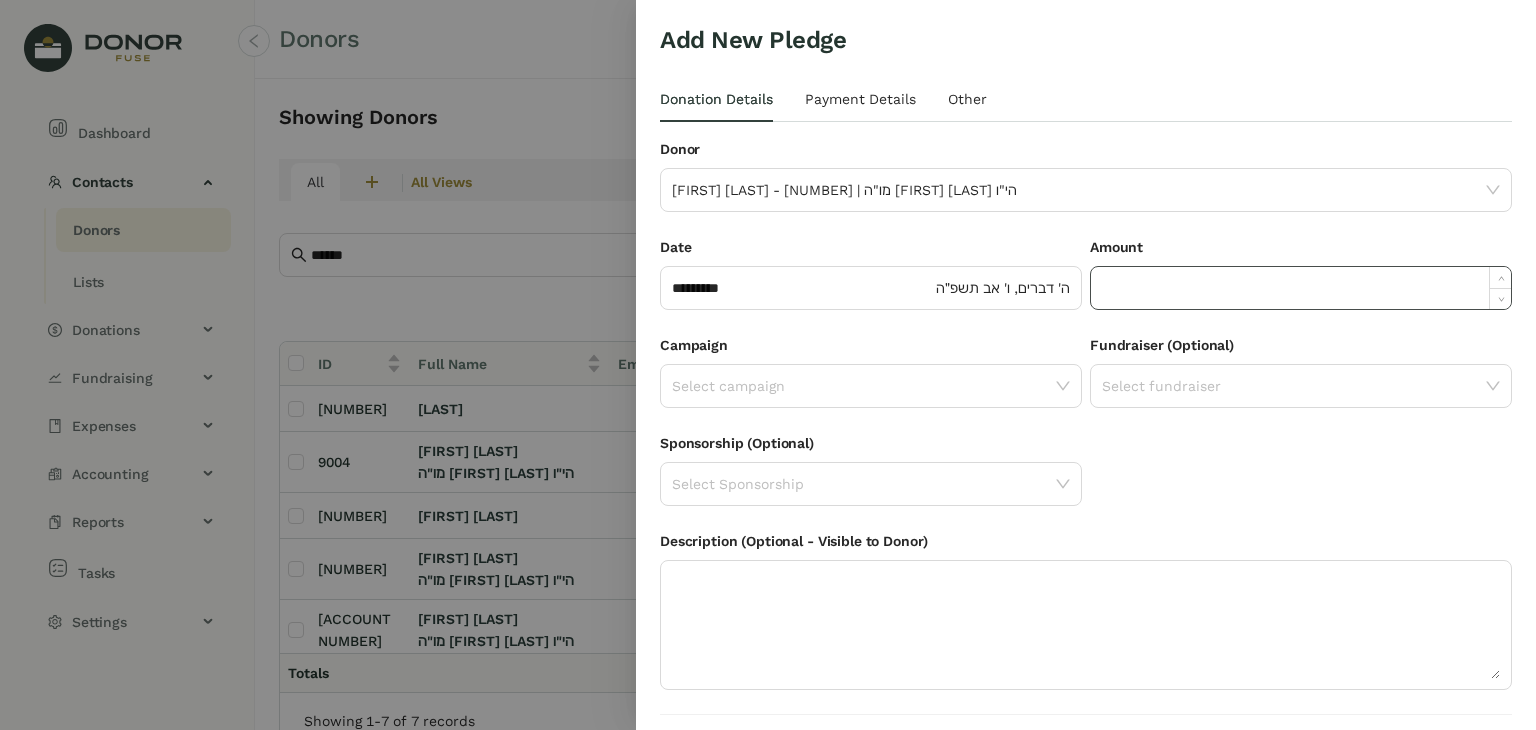 click 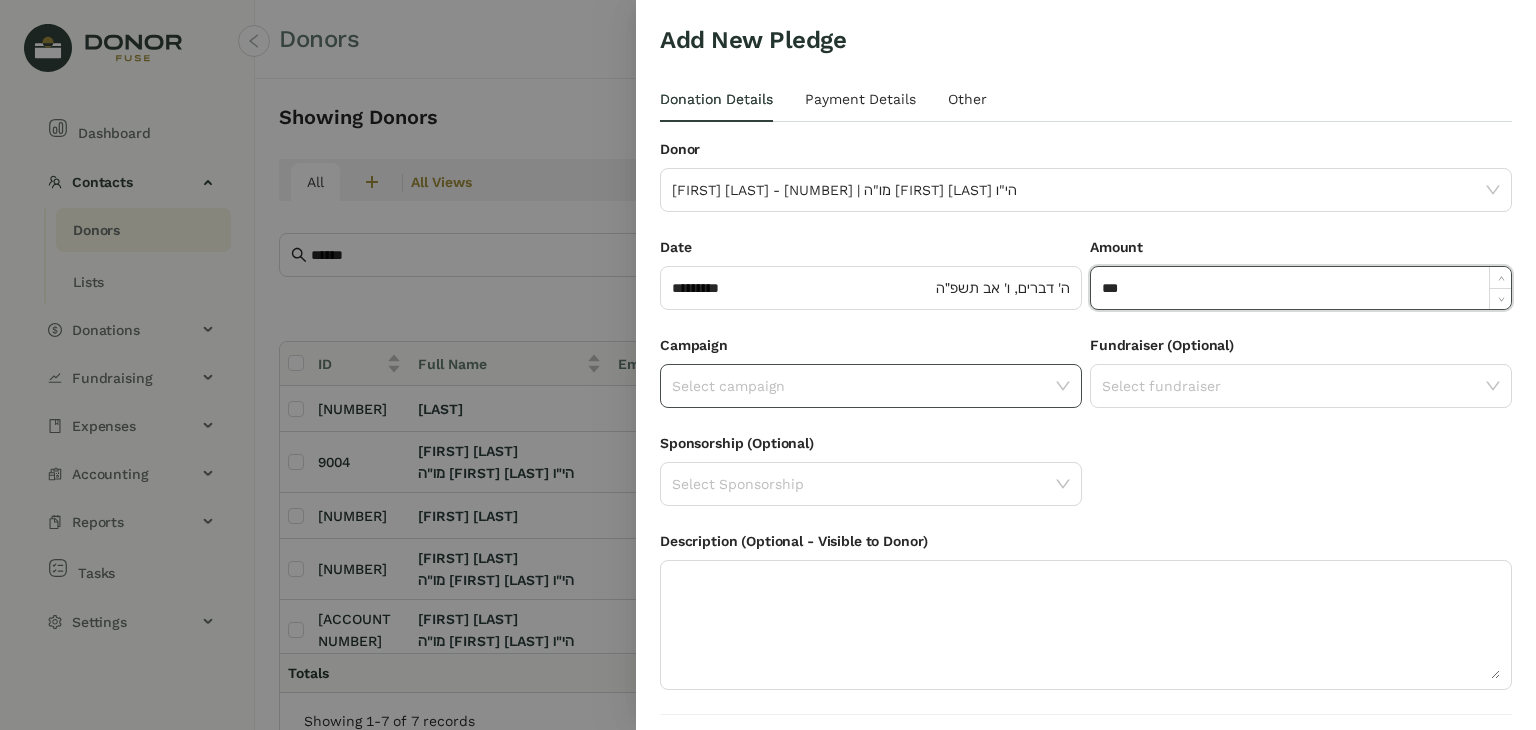type on "*******" 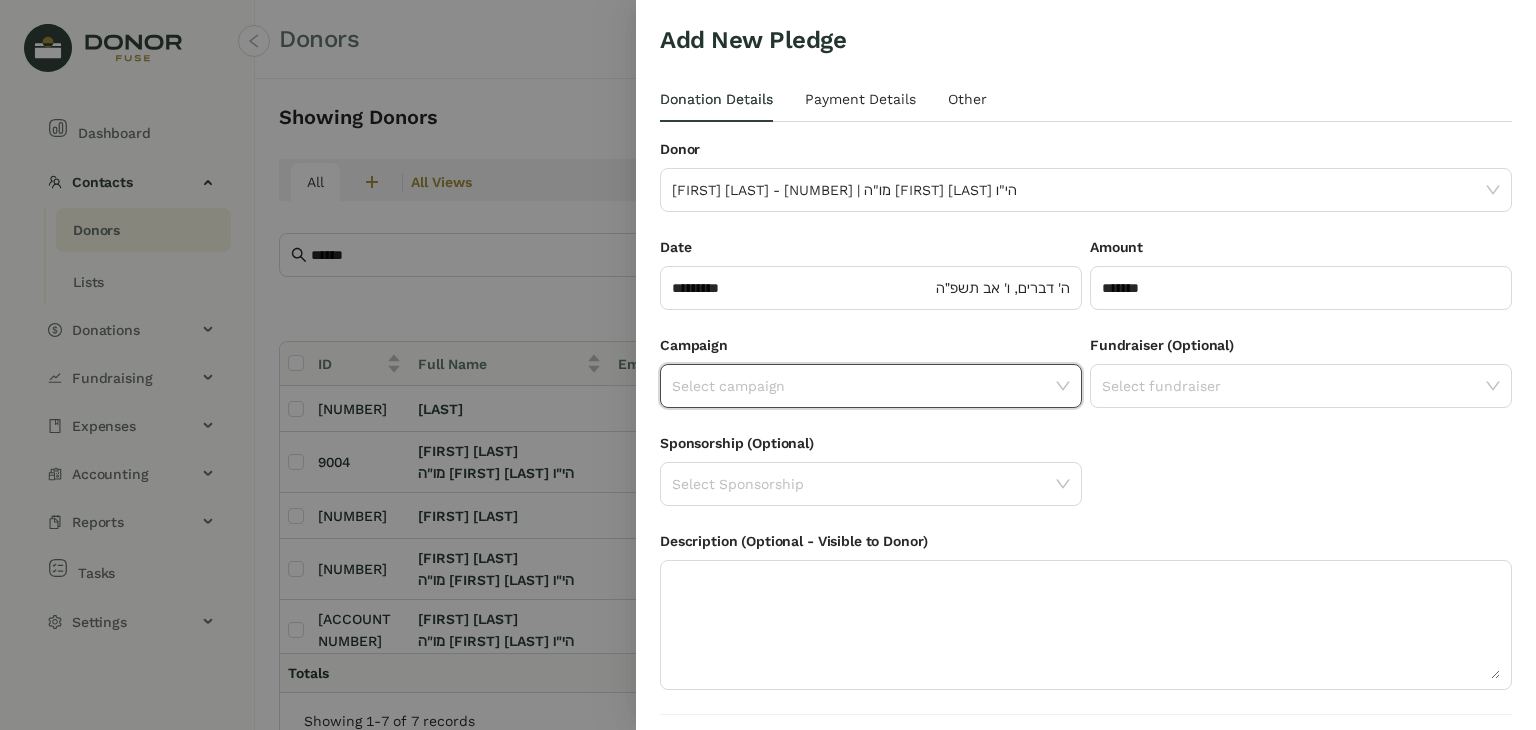 click 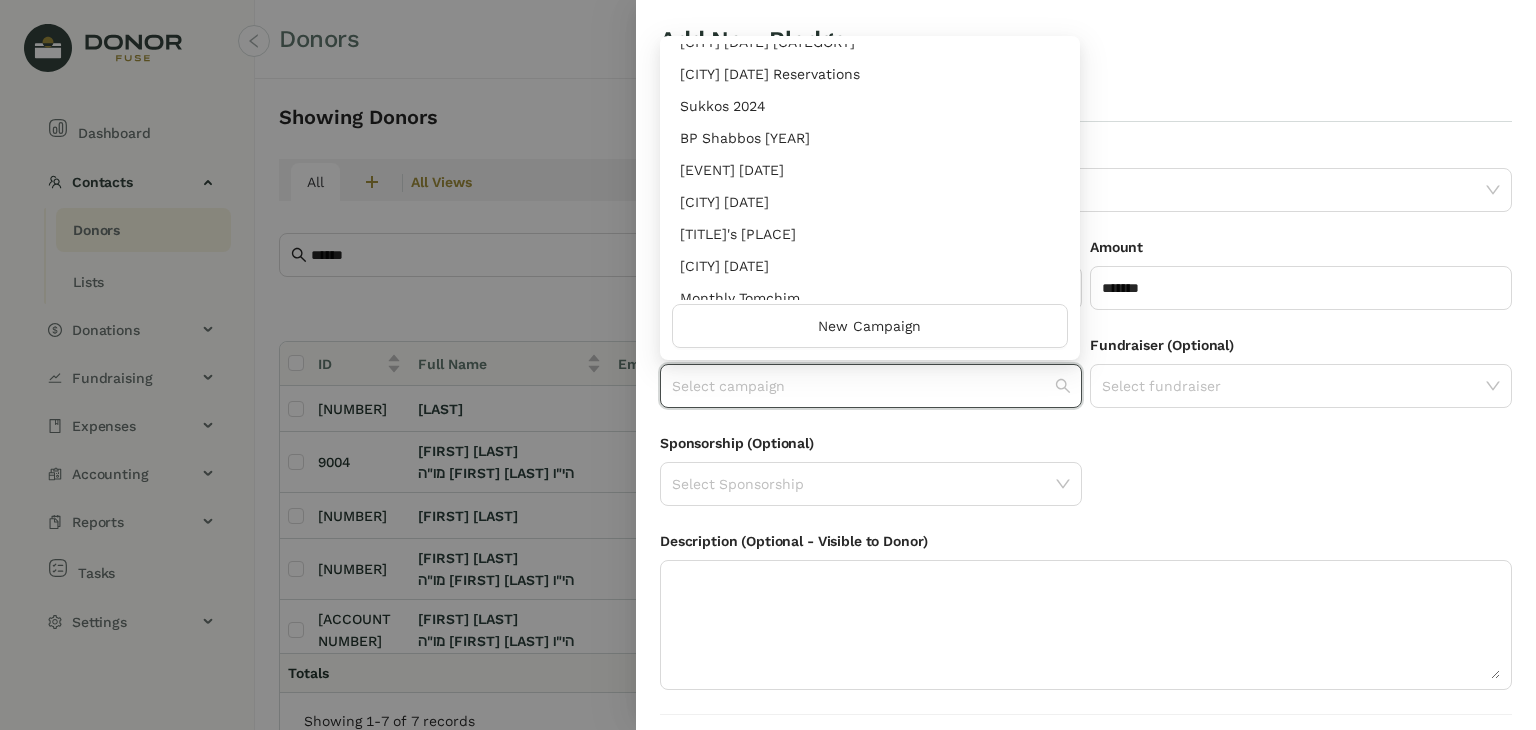 scroll, scrollTop: 416, scrollLeft: 0, axis: vertical 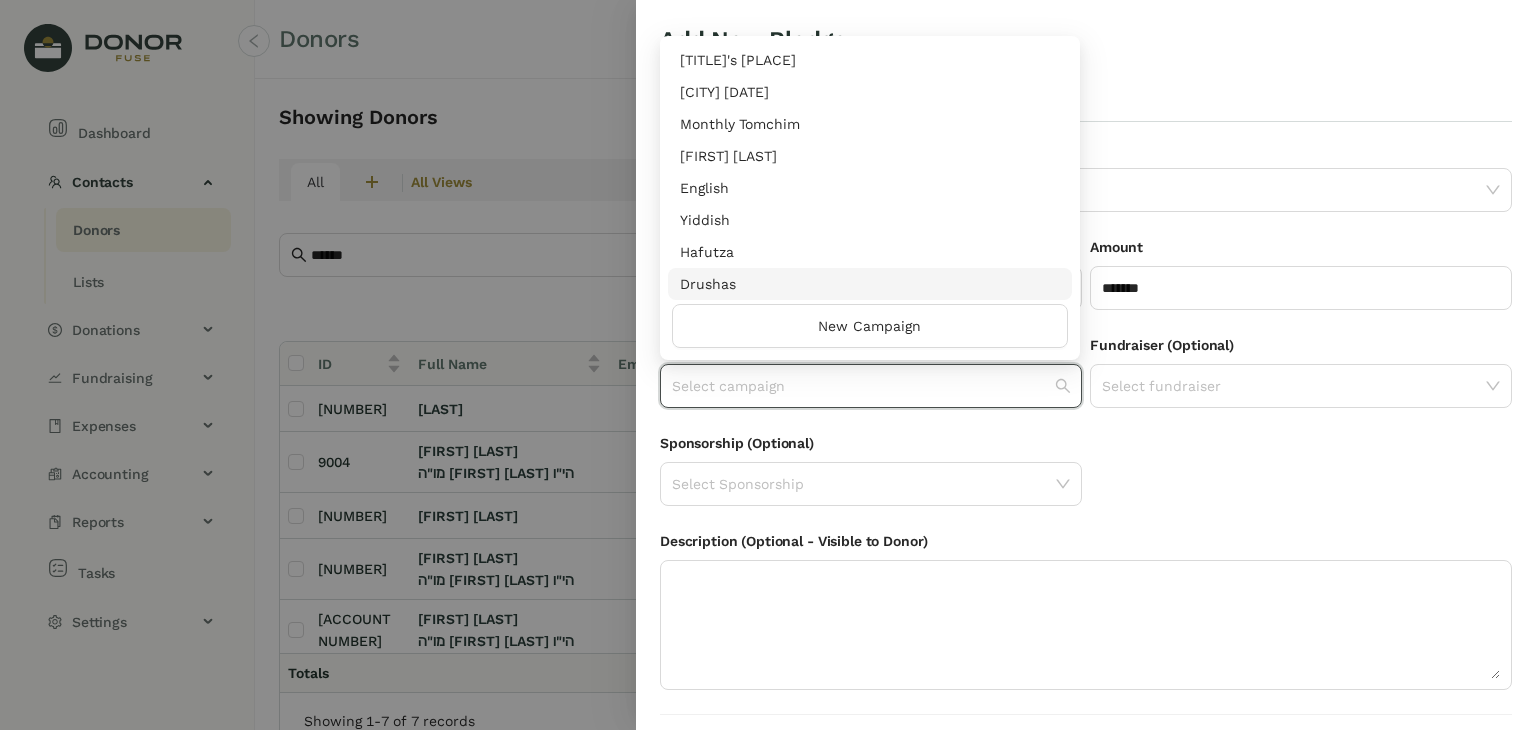 click on "Drushas" at bounding box center [870, 284] 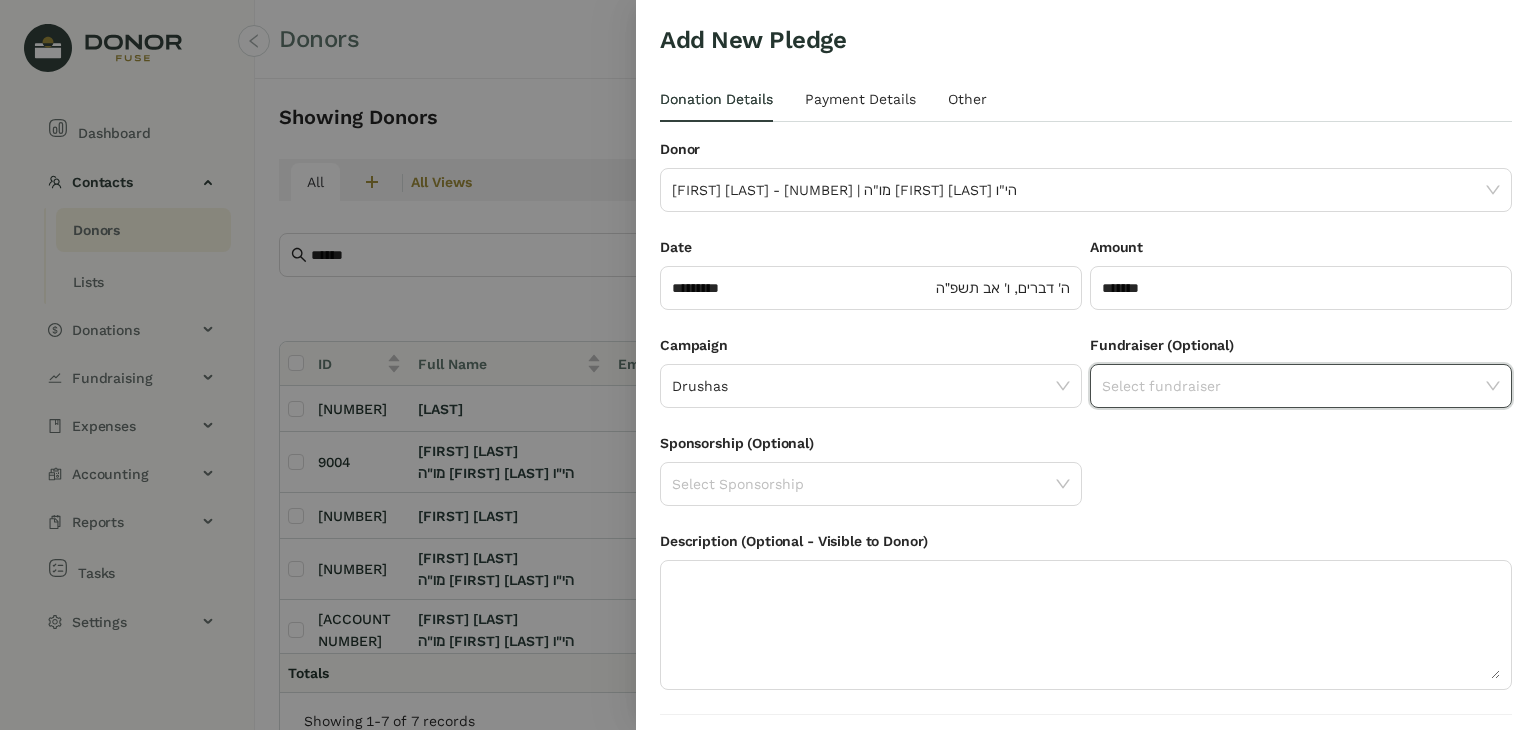 click 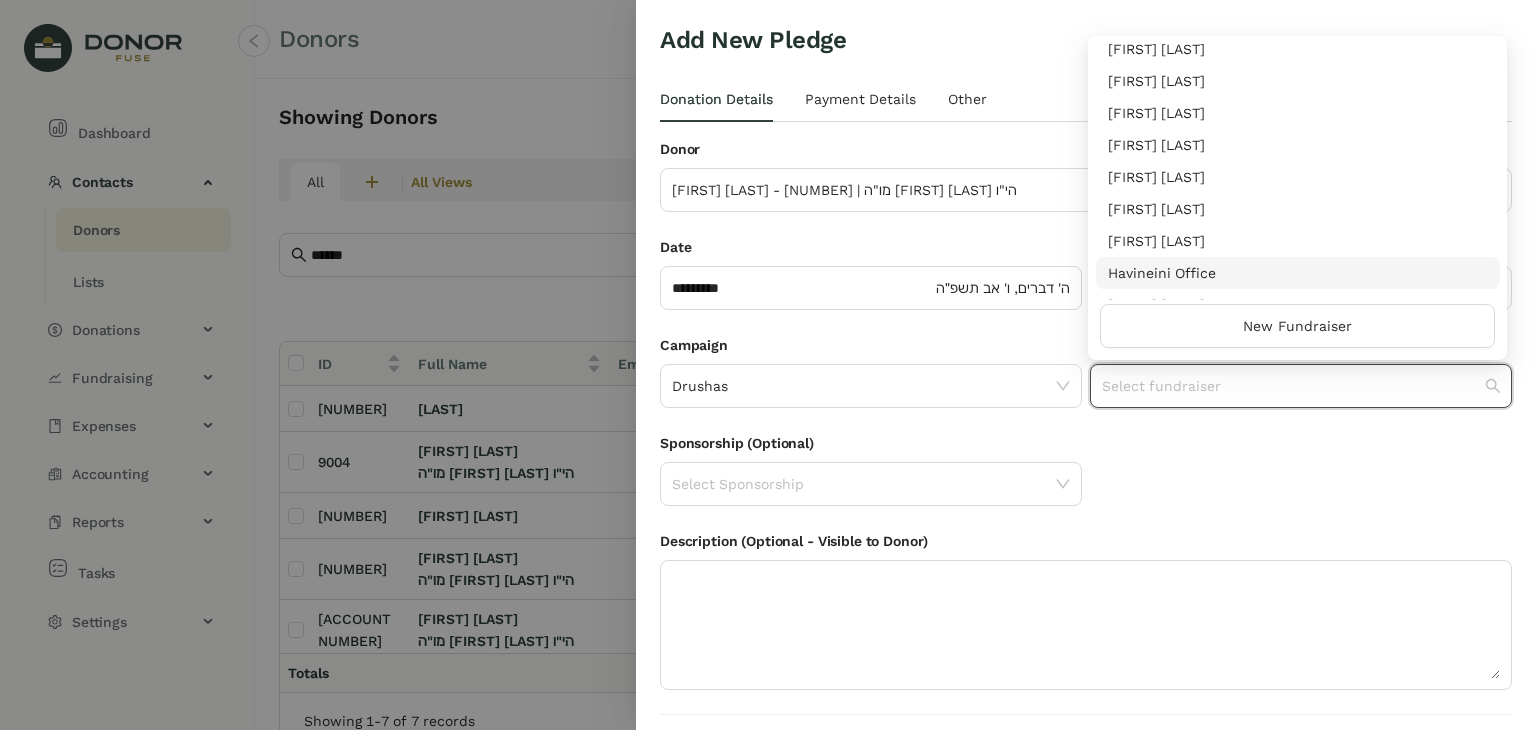 scroll, scrollTop: 64, scrollLeft: 0, axis: vertical 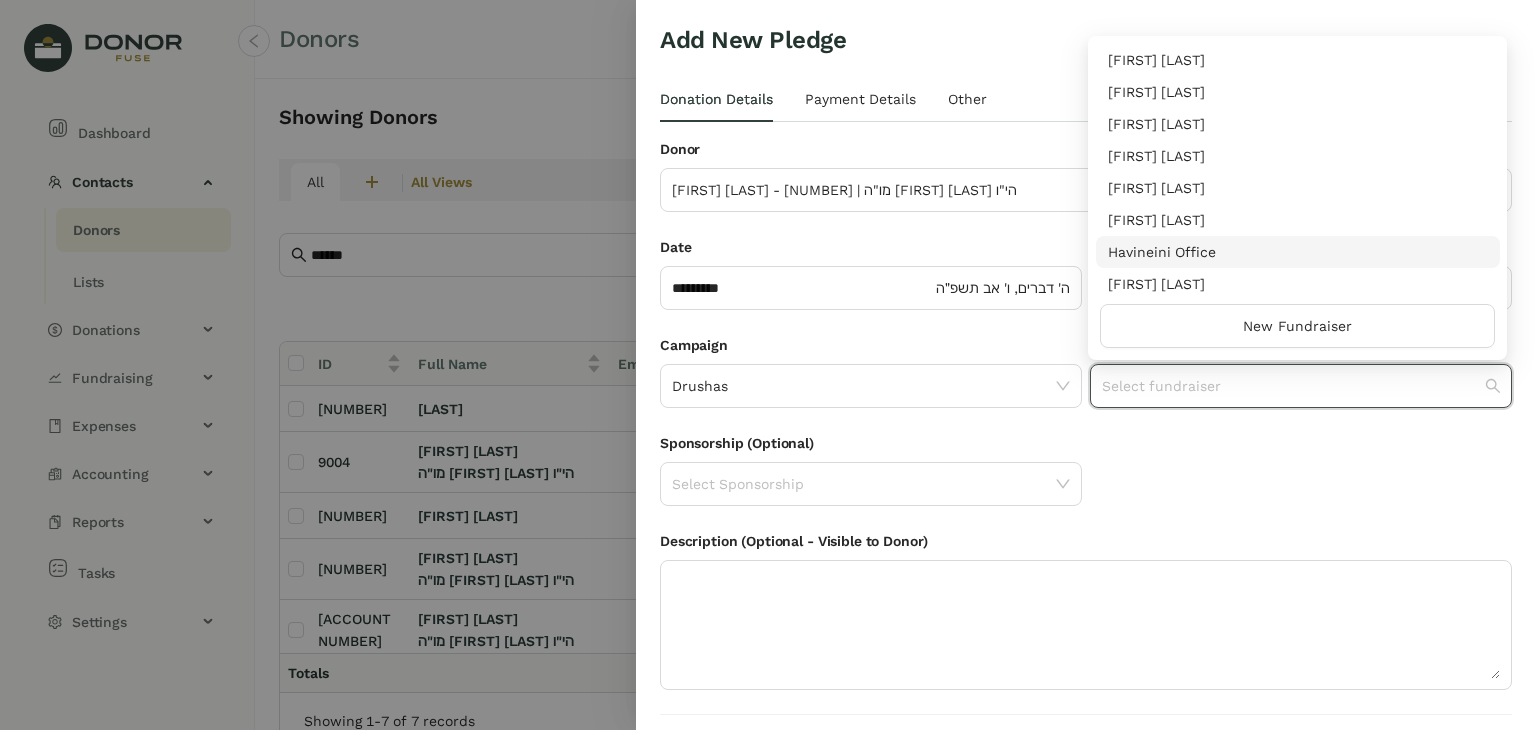 click on "Havineini Office" at bounding box center (1298, 252) 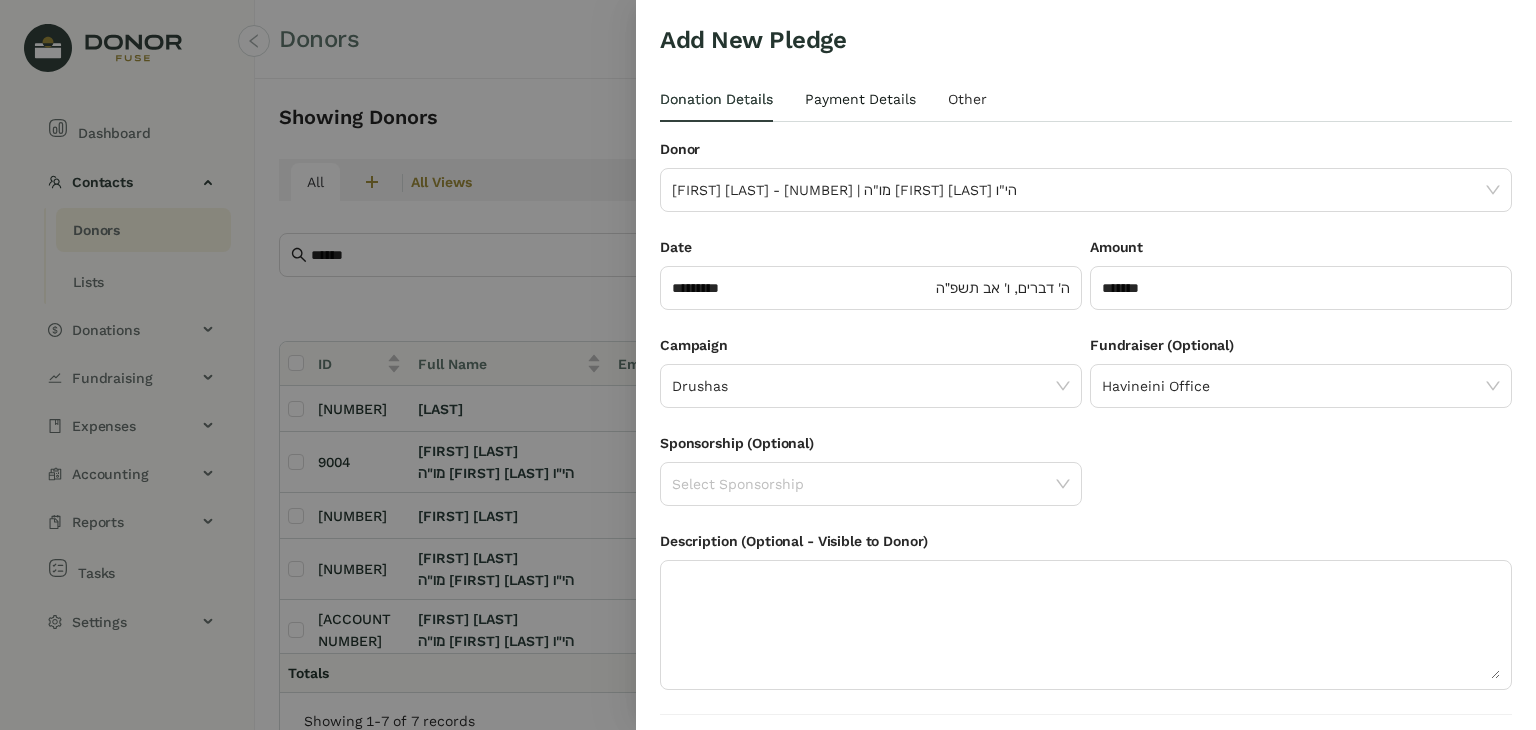 click on "Payment Details" at bounding box center (860, 99) 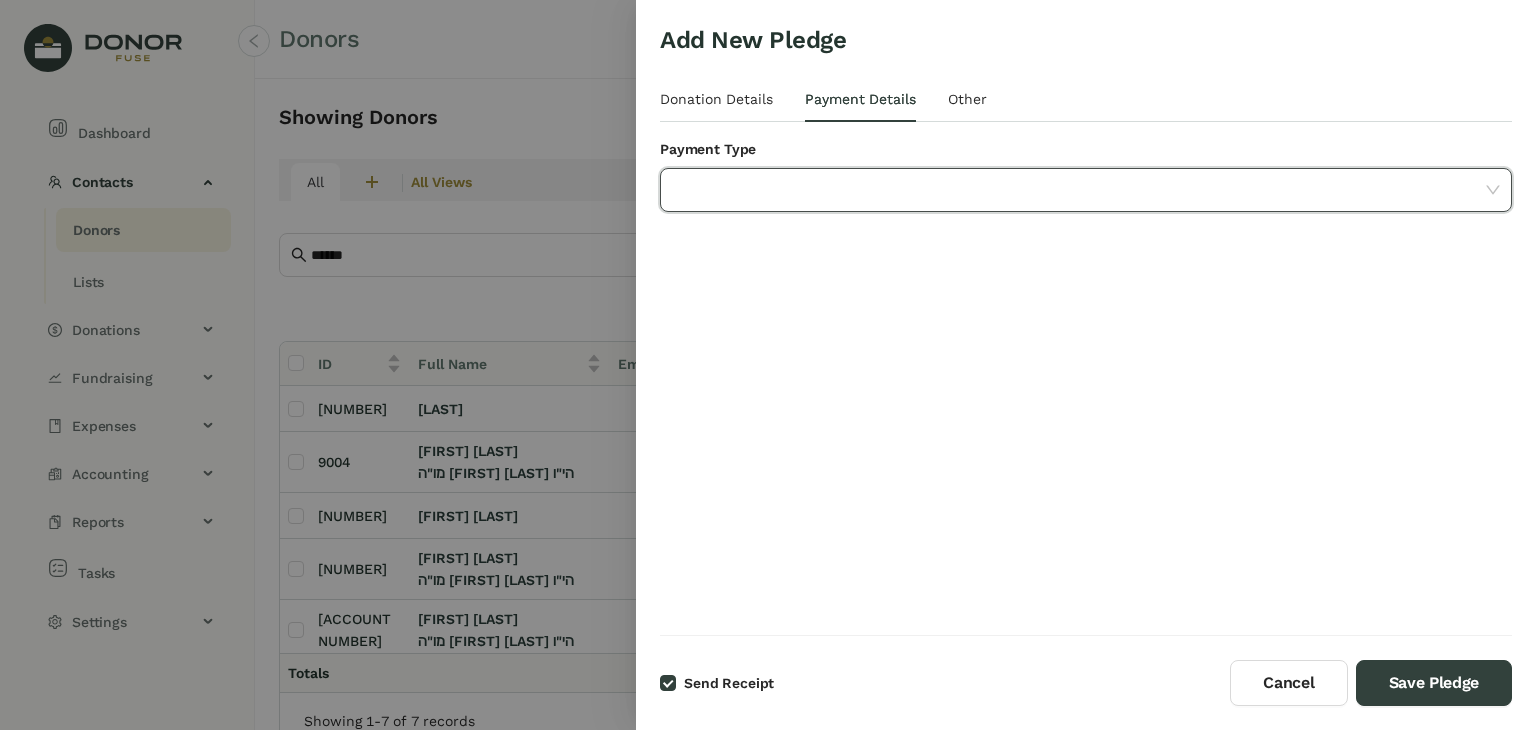 click 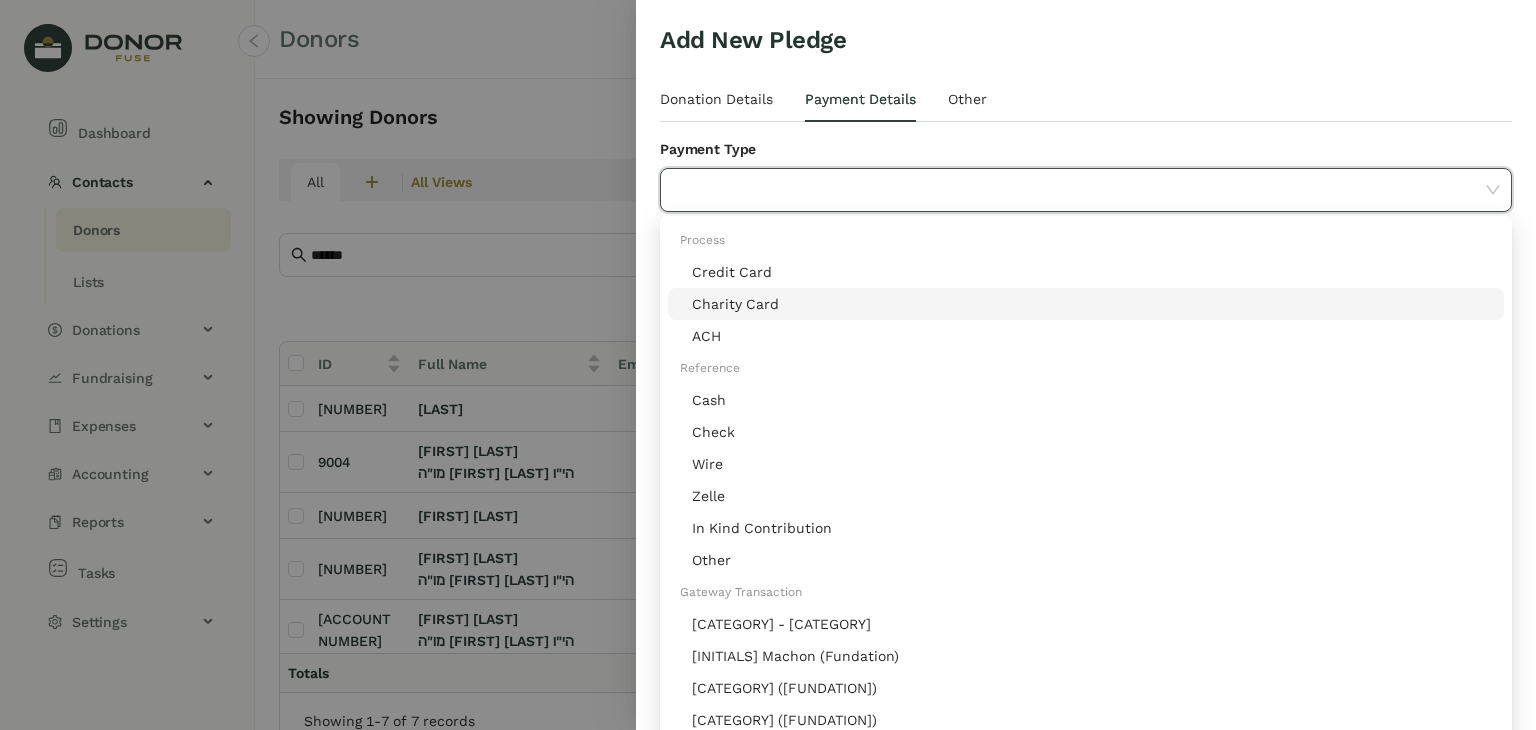 click on "Charity Card" 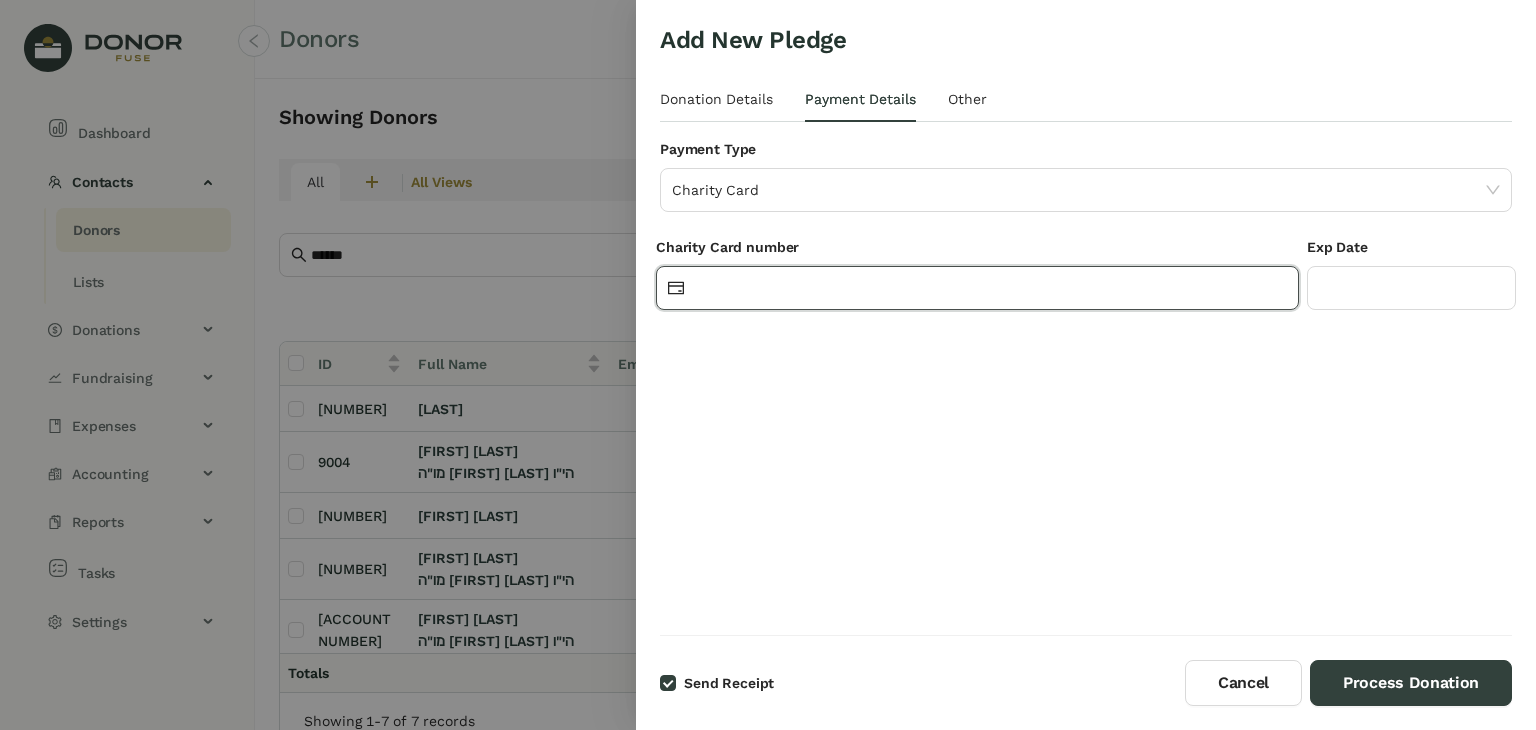 paste on "**********" 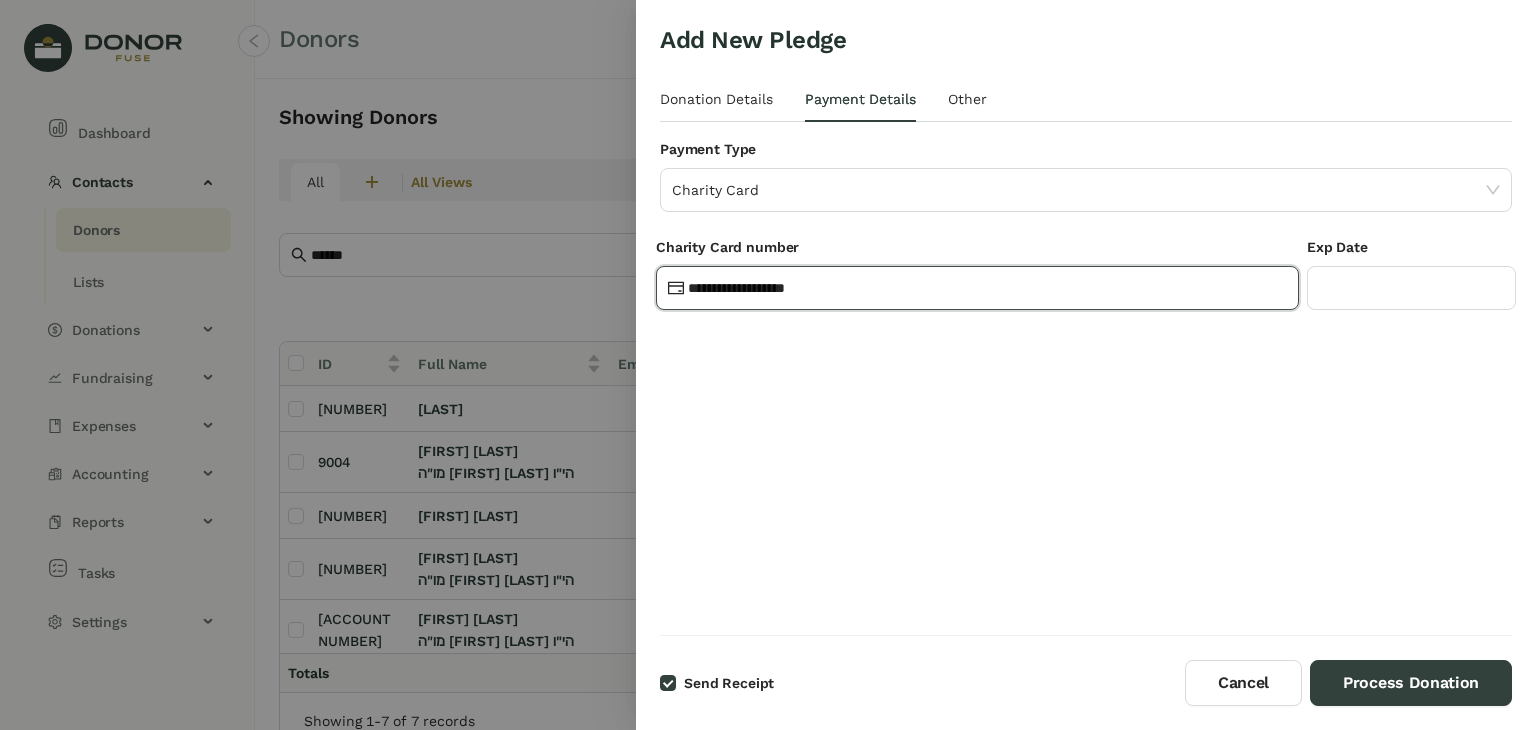 click on "**********" 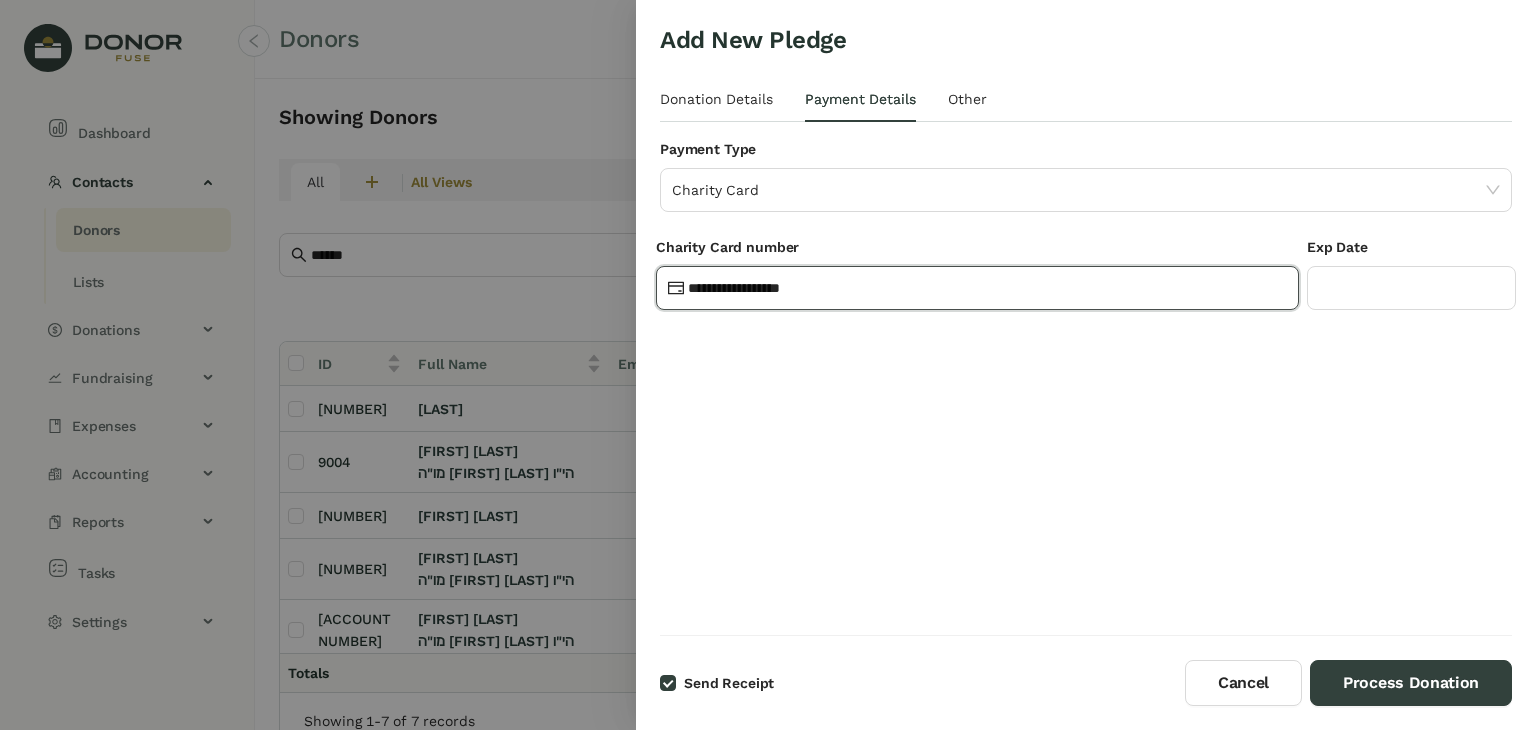 click on "**********" 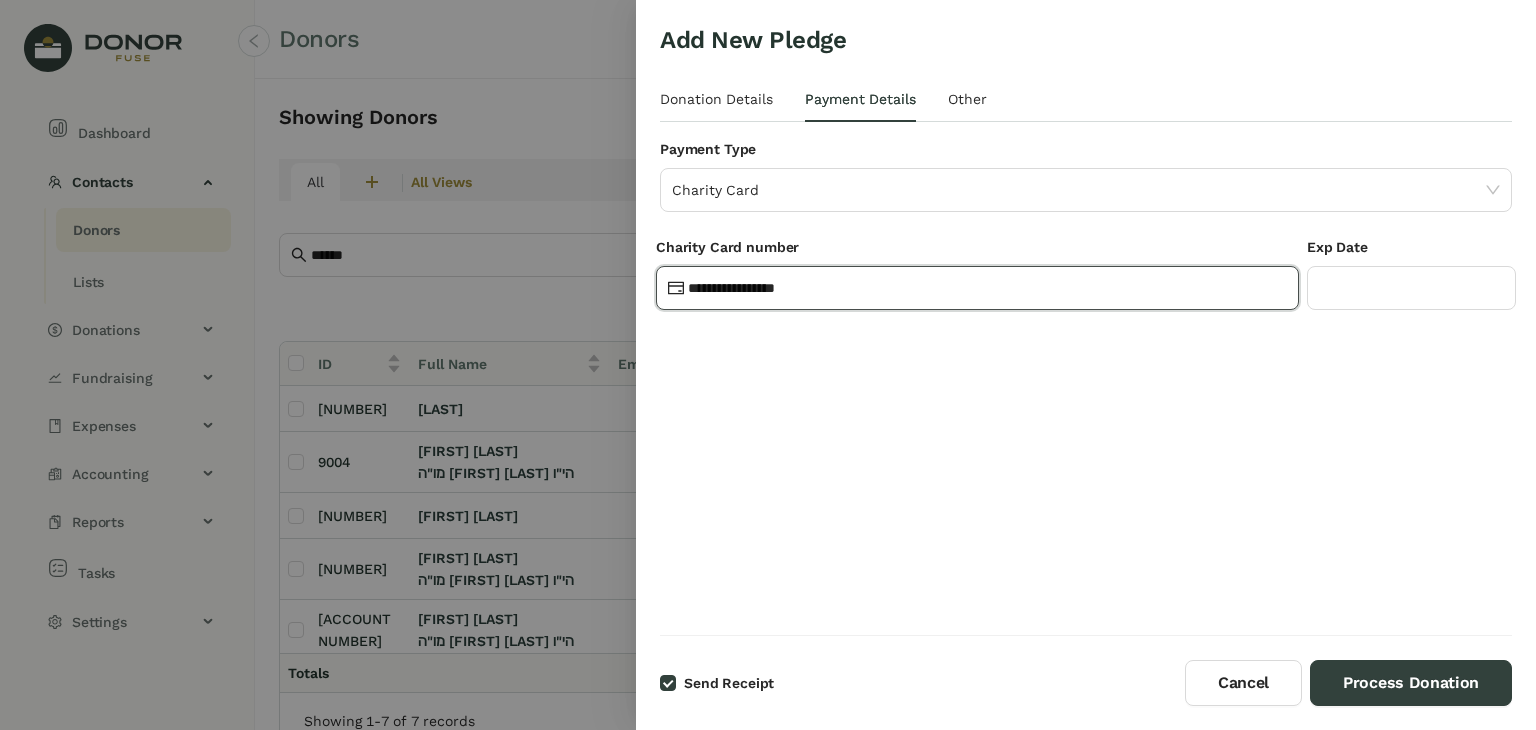 click on "**********" 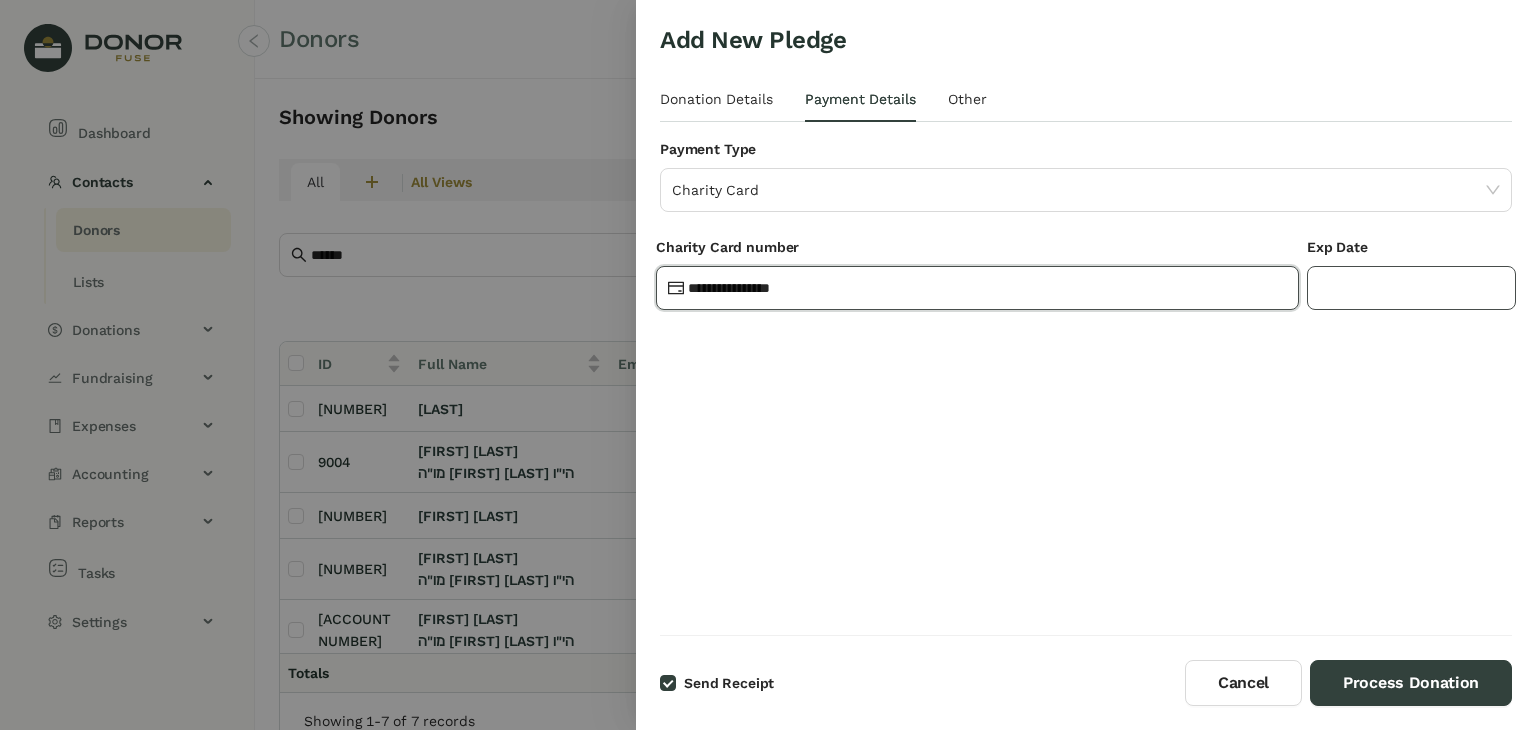 type on "**********" 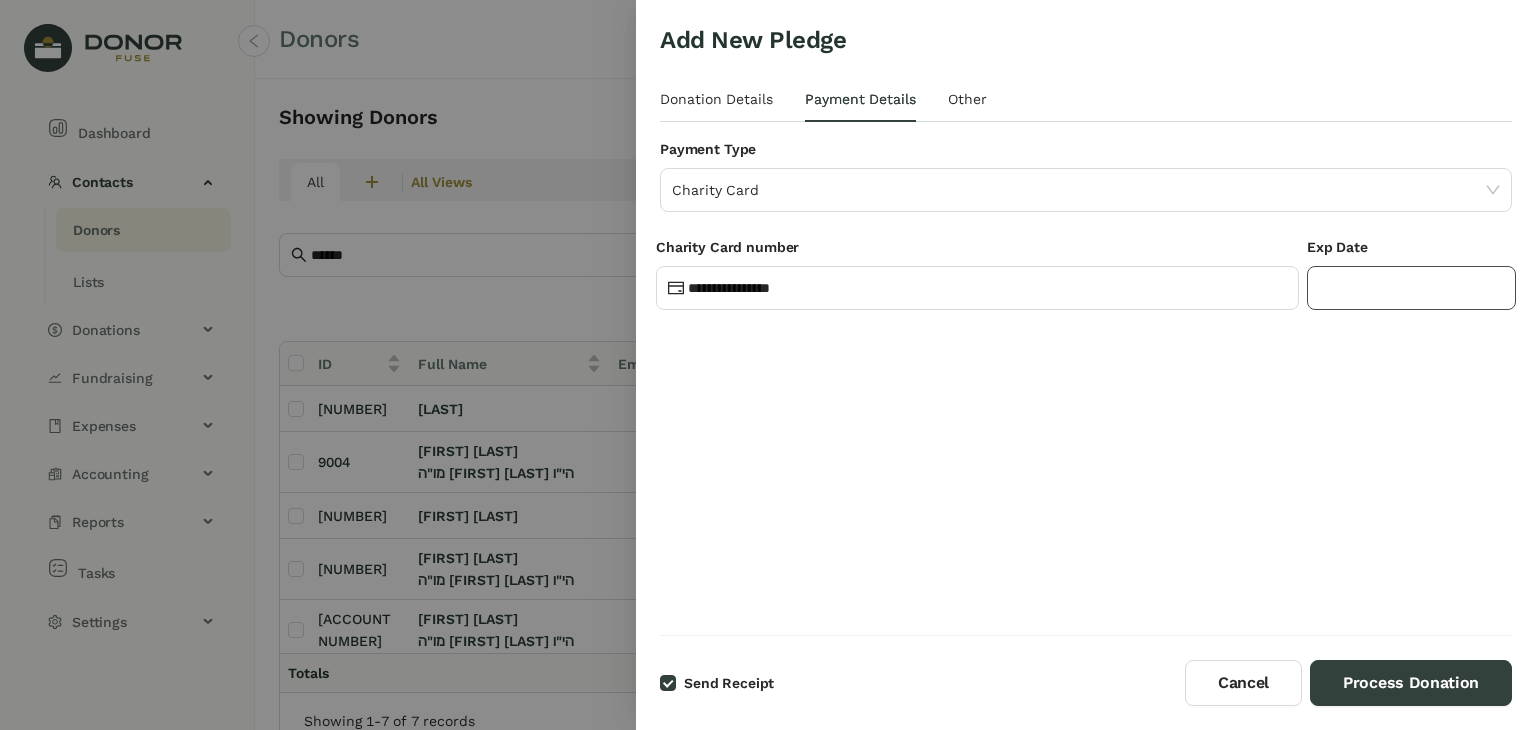 click 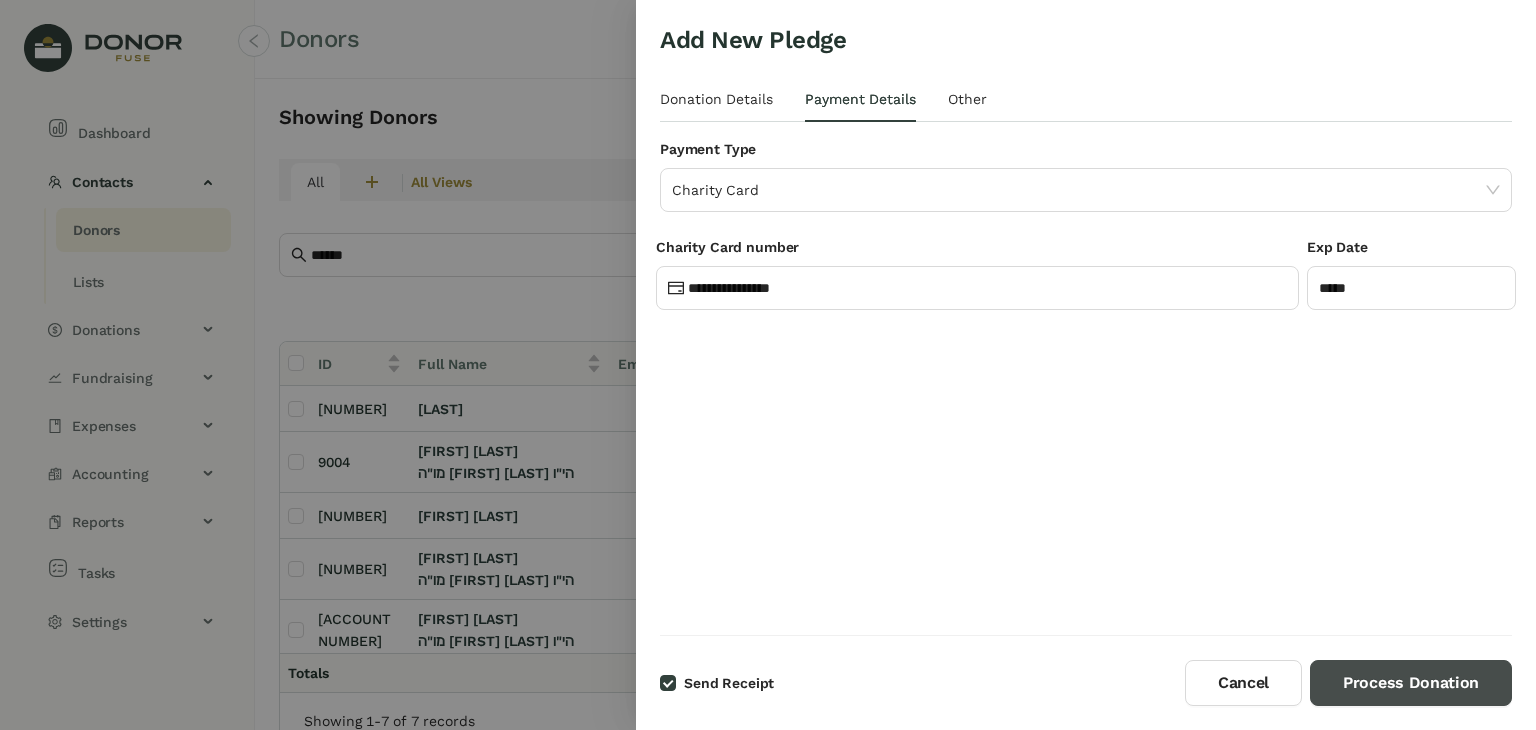 click on "Process Donation" at bounding box center [1411, 683] 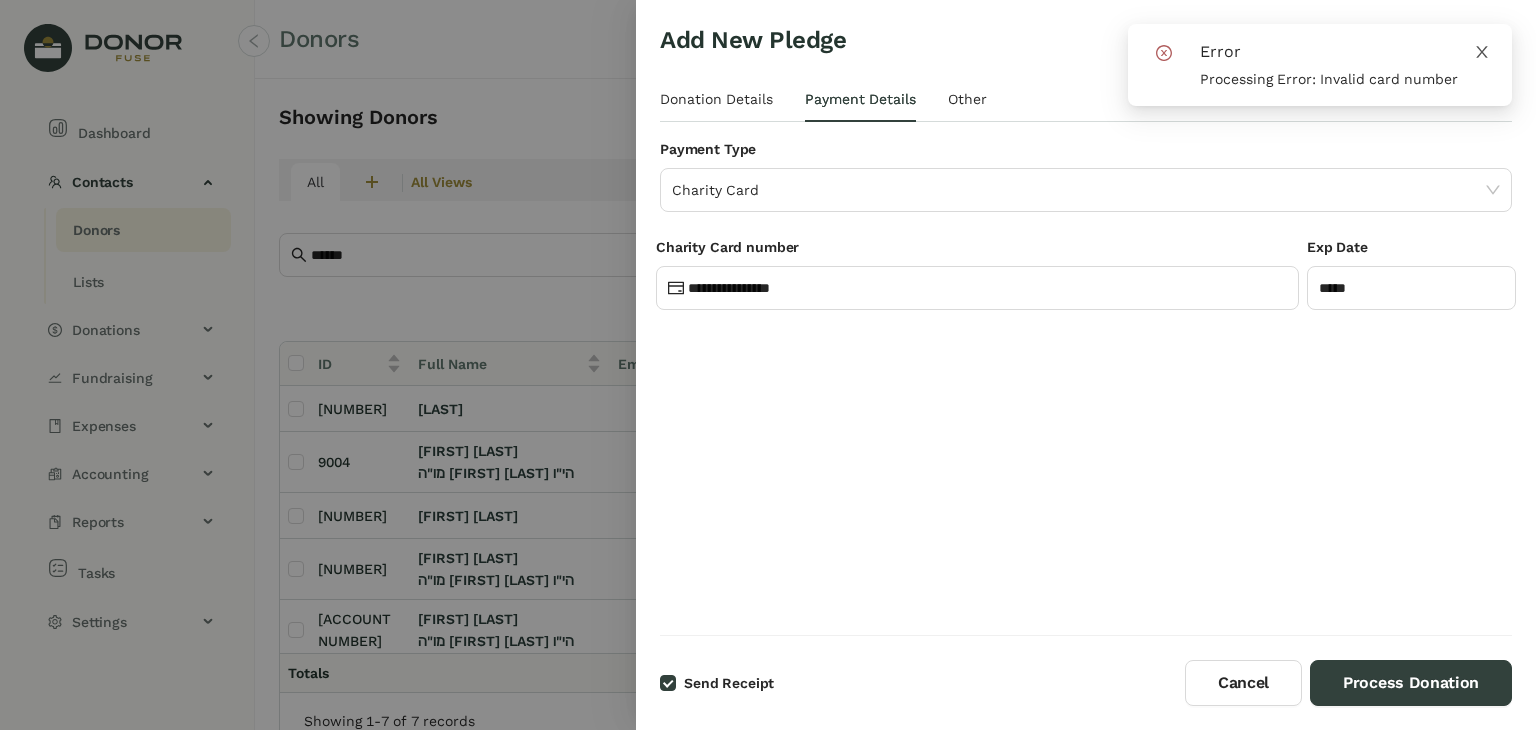 click 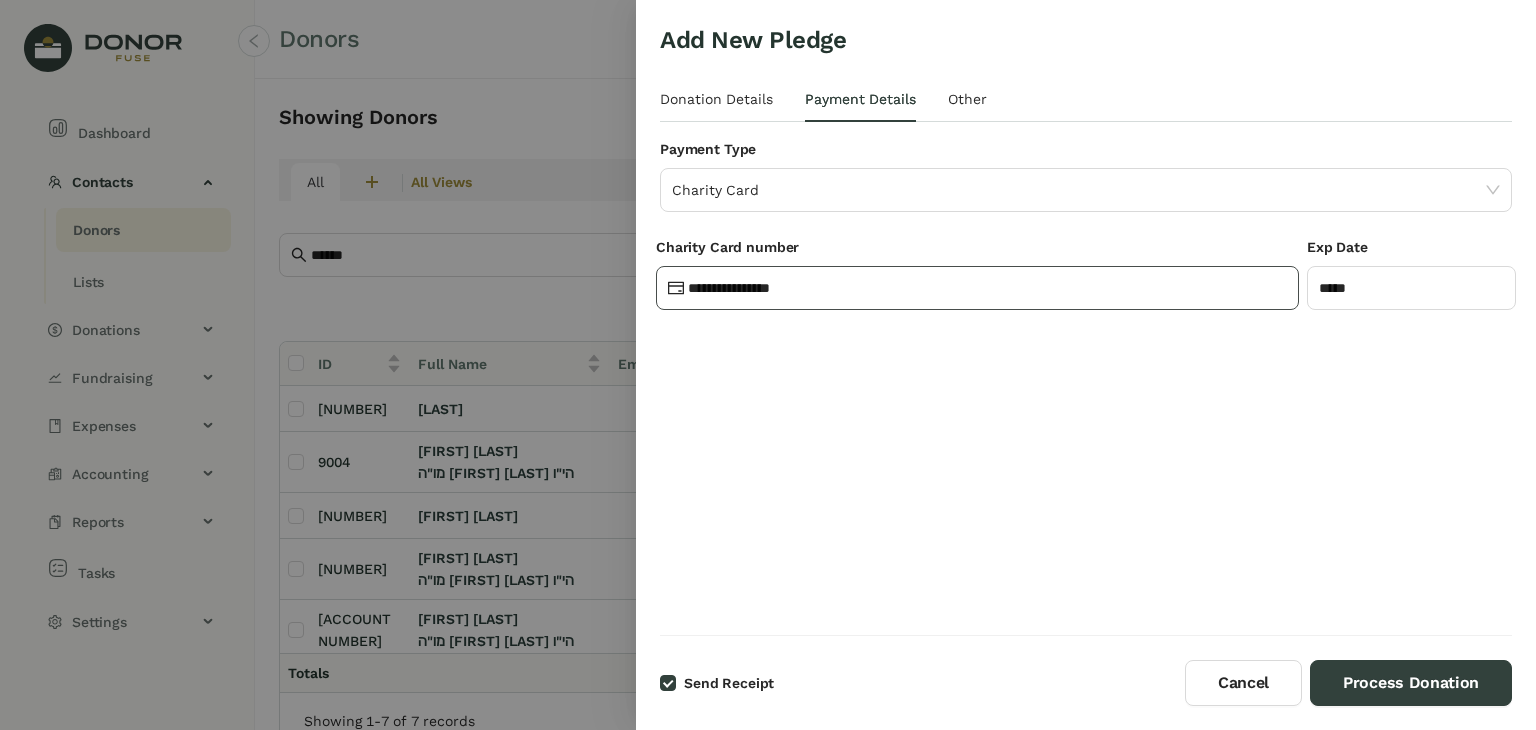 click on "**********" 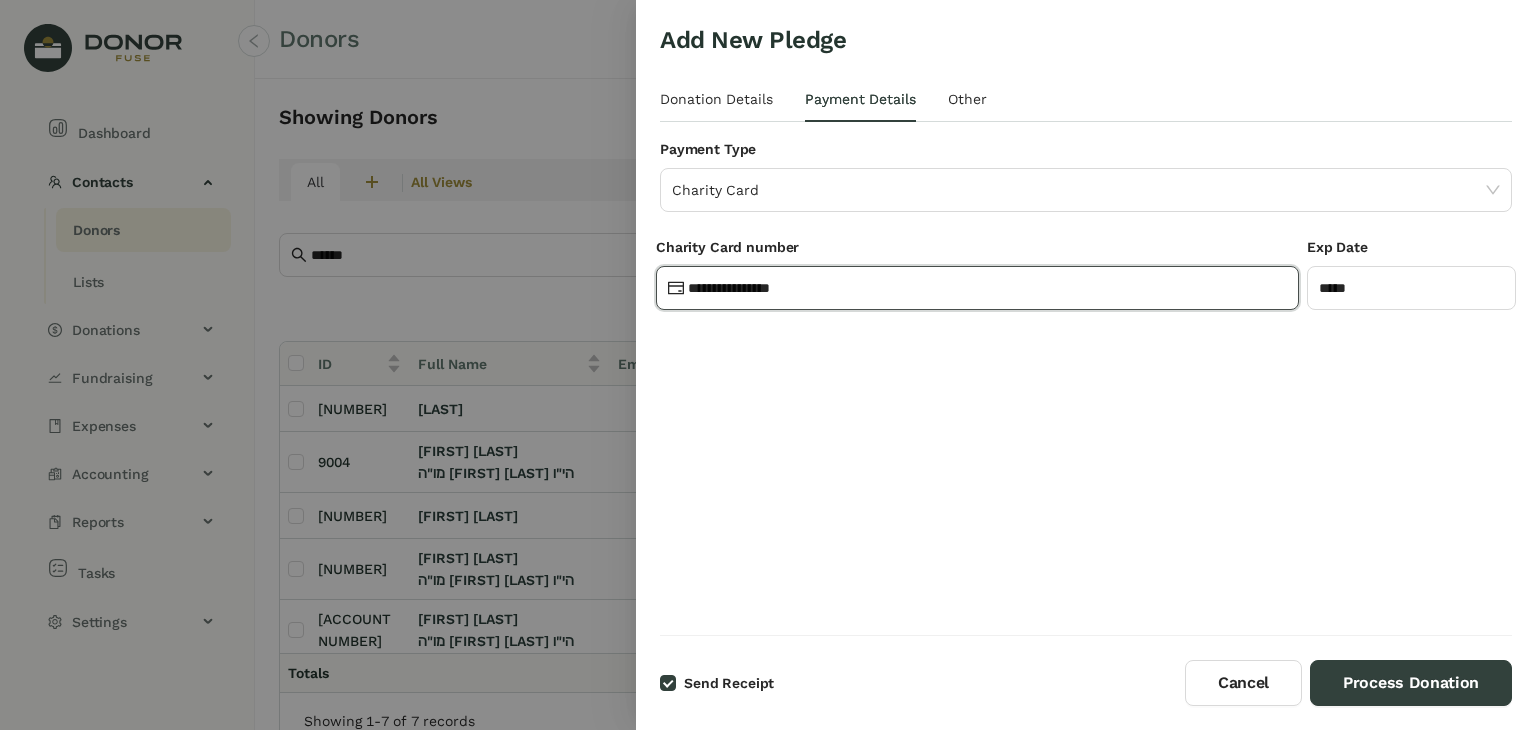 click on "**********" 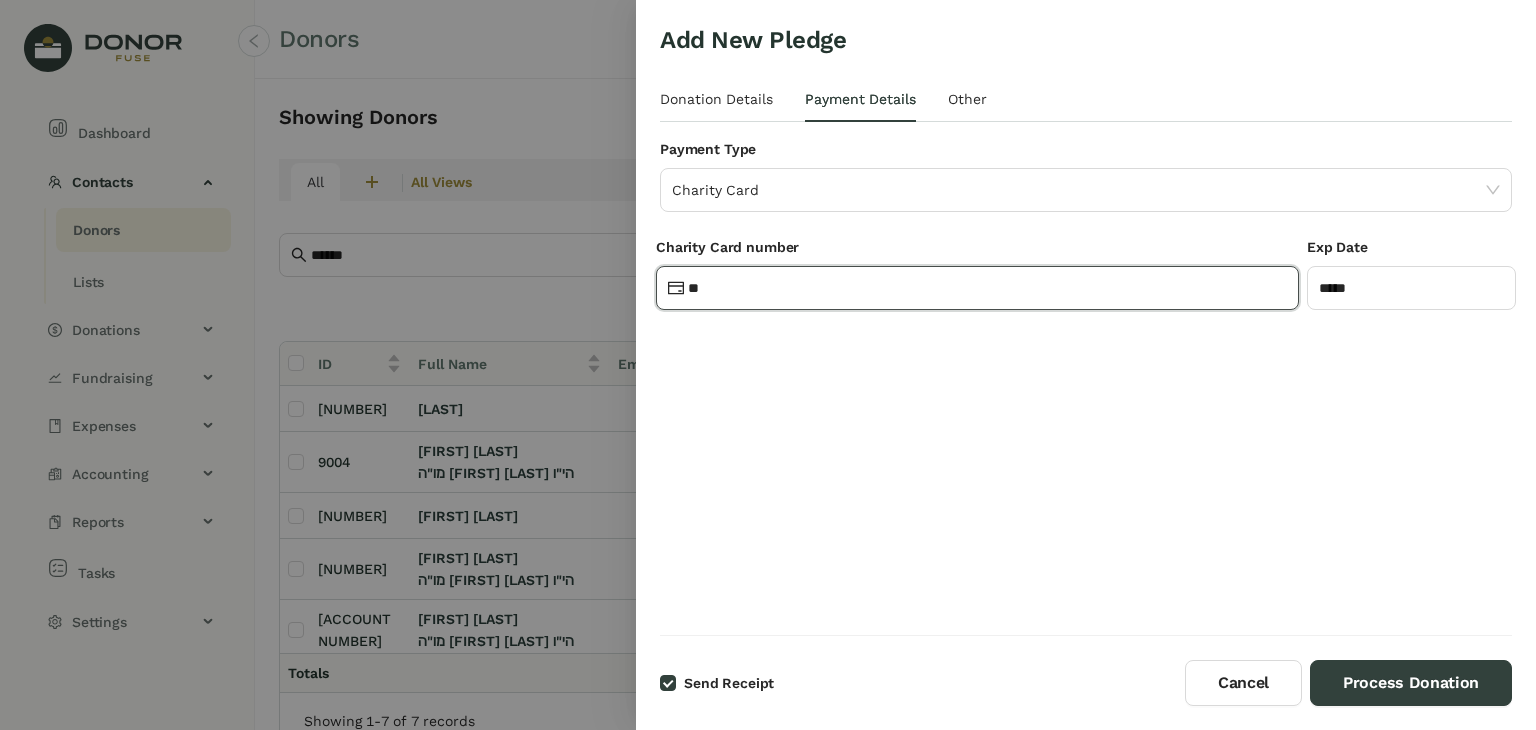 type on "*" 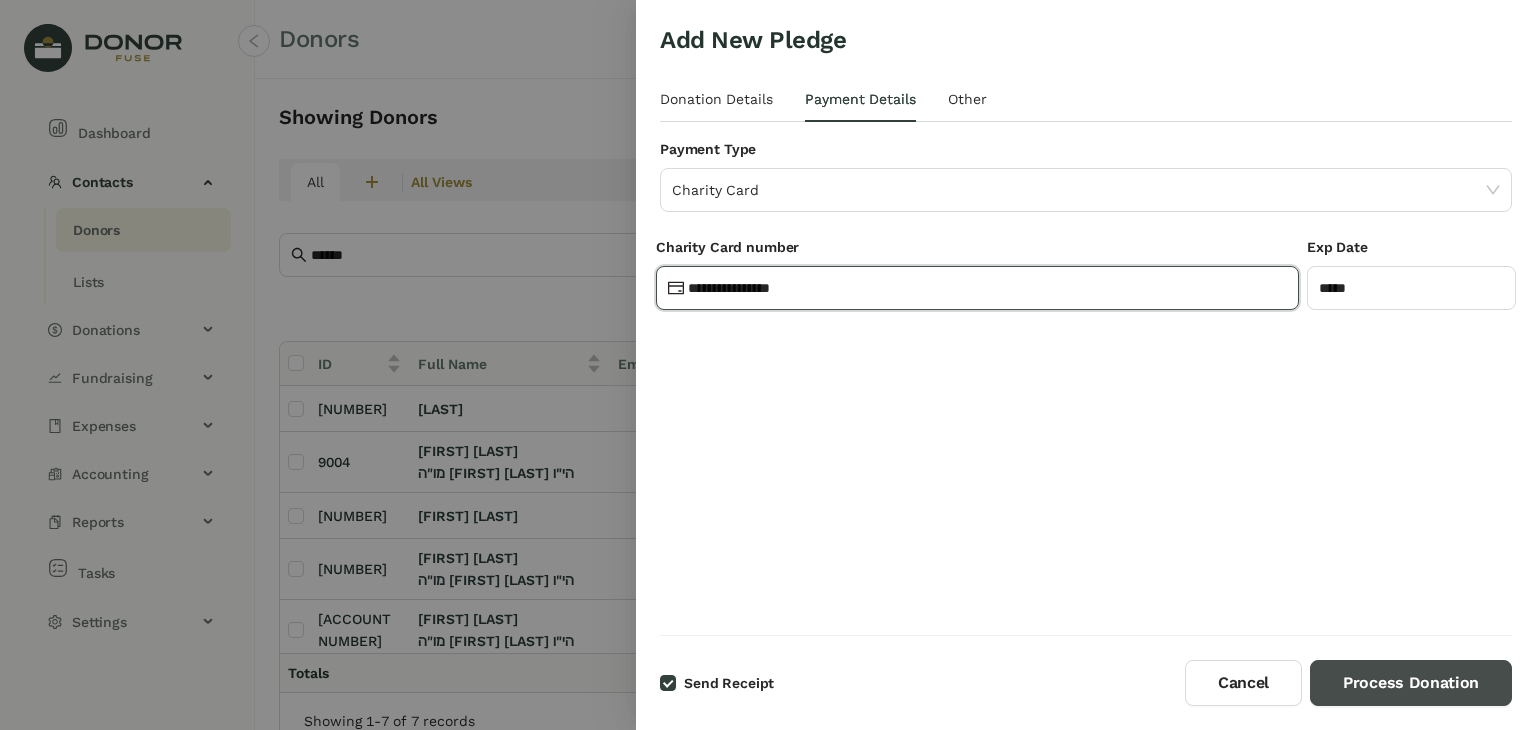 type on "**********" 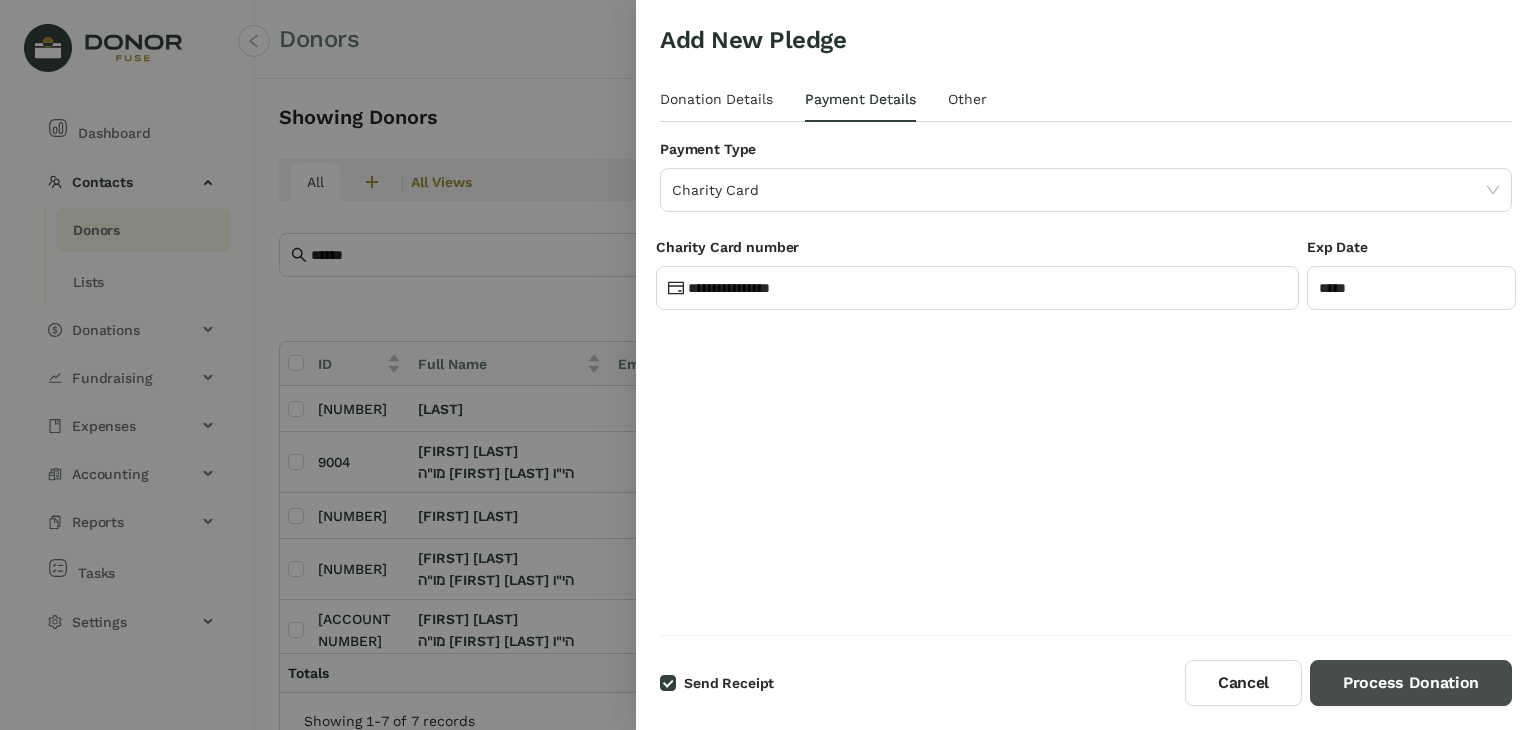 click on "Process Donation" at bounding box center (1411, 683) 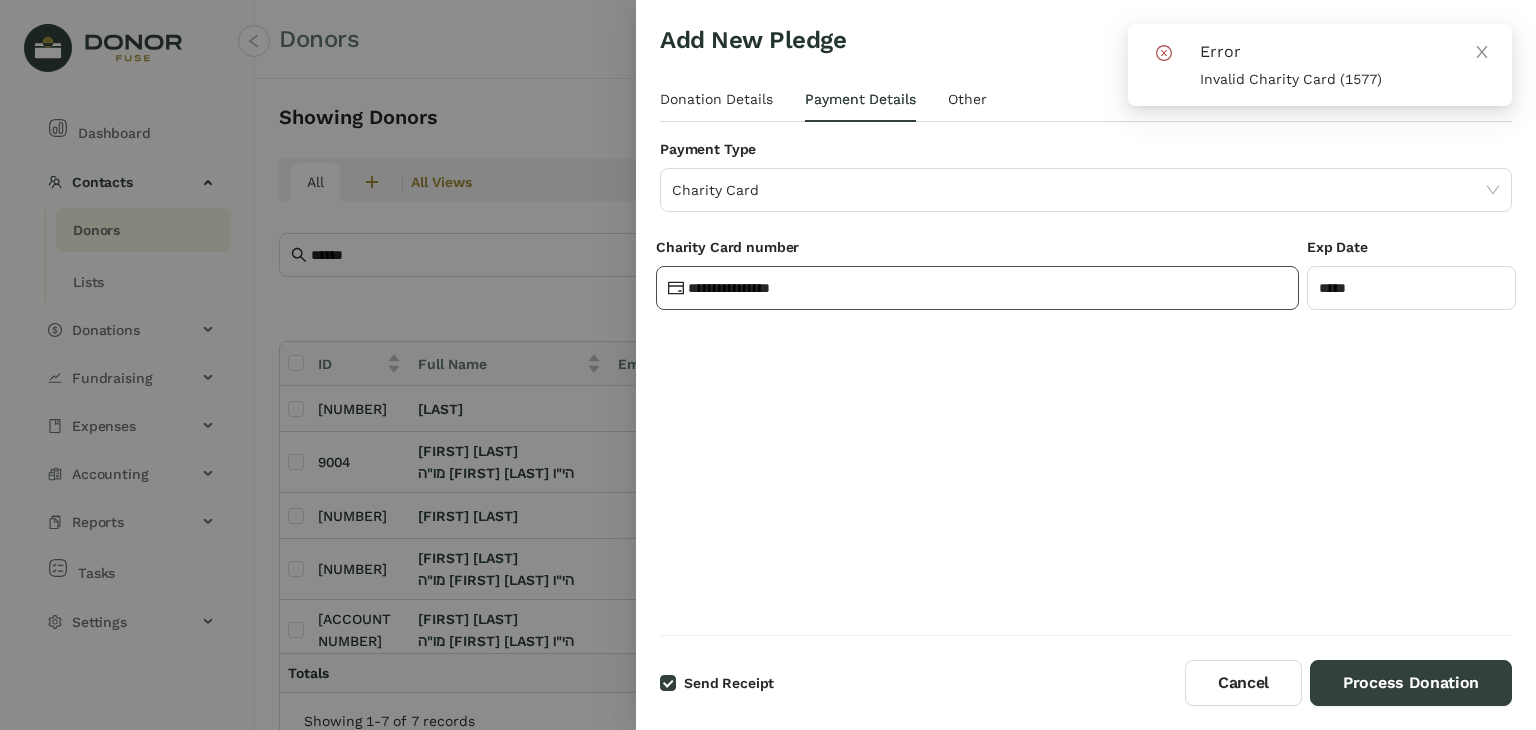 click on "**********" 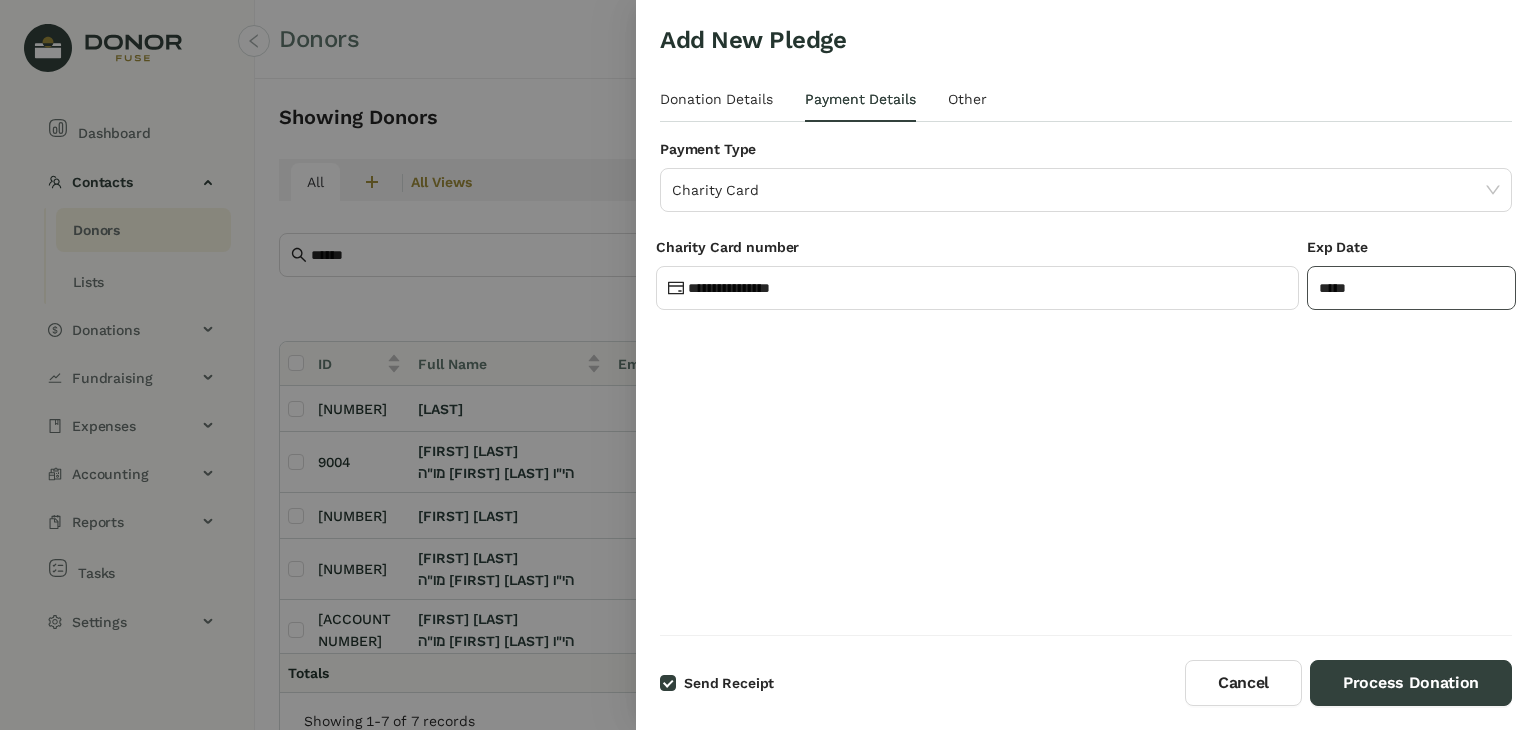 click on "*****" 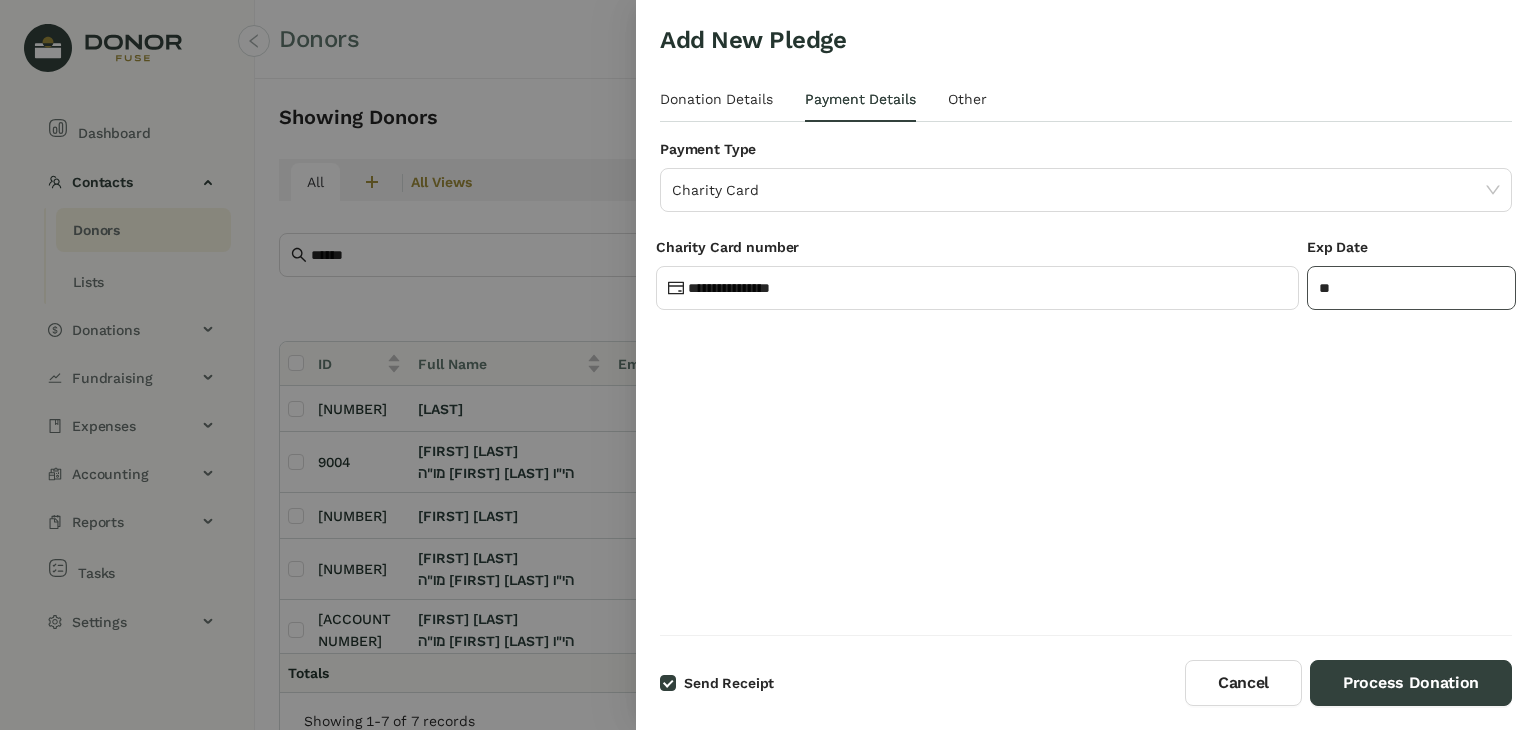 type on "*" 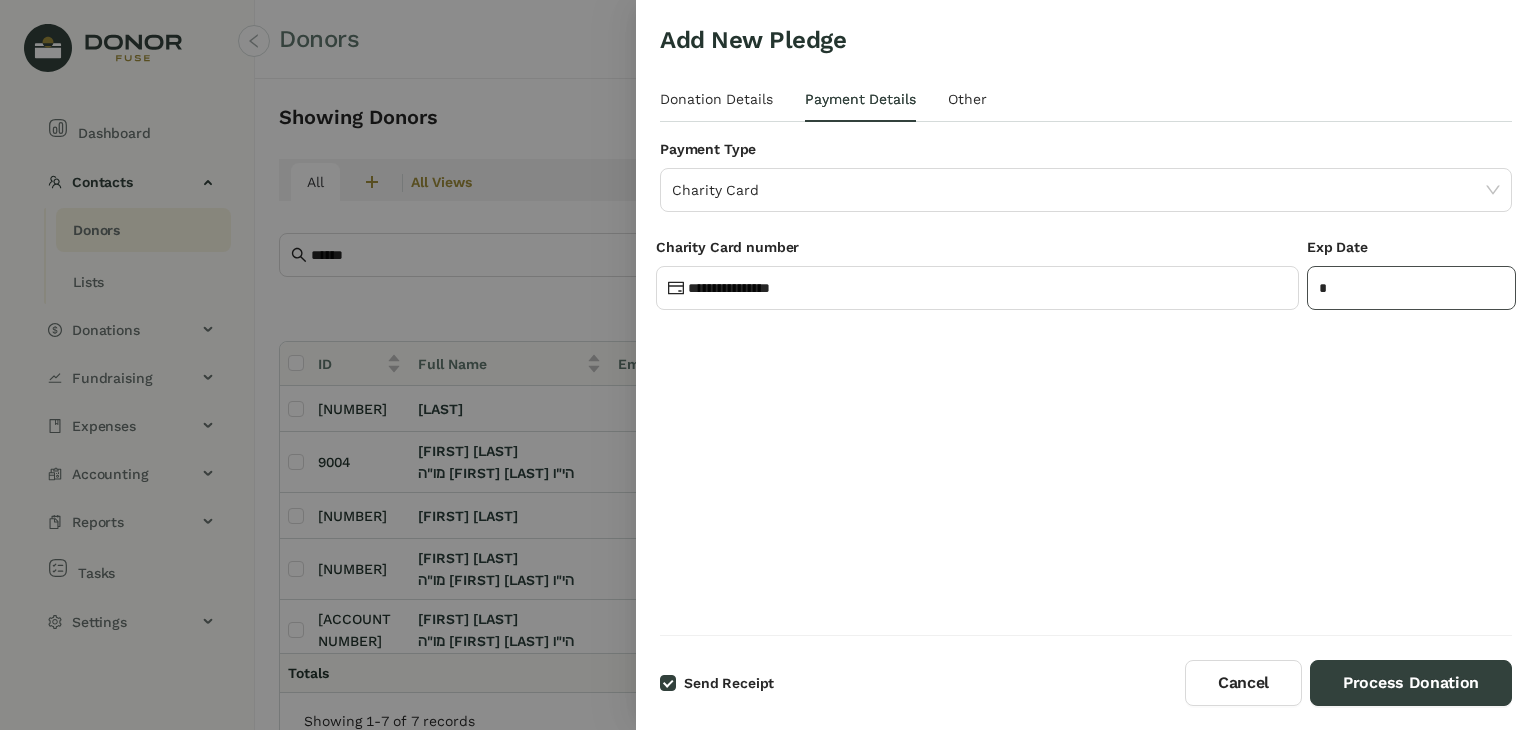 type on "*****" 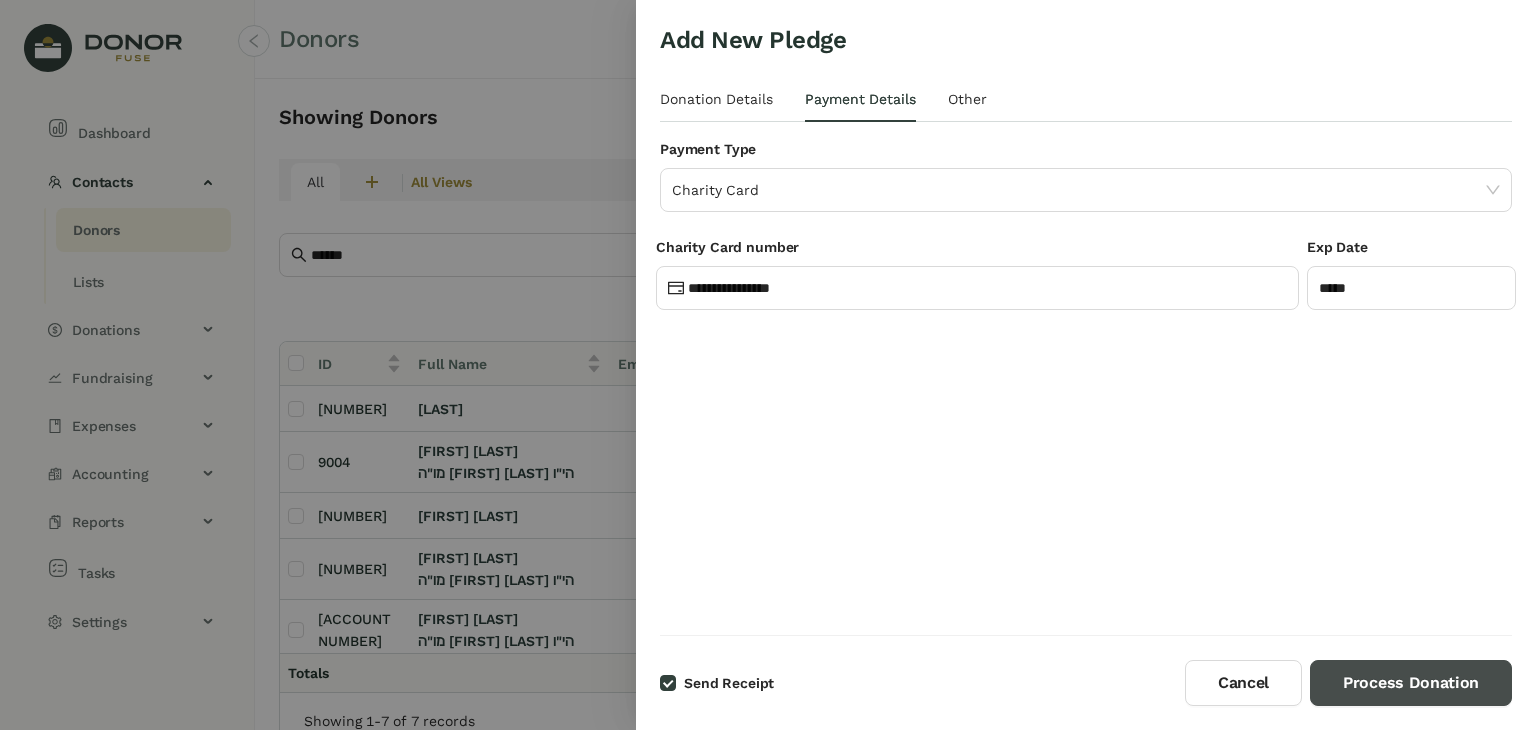 click on "**********" at bounding box center (1086, 365) 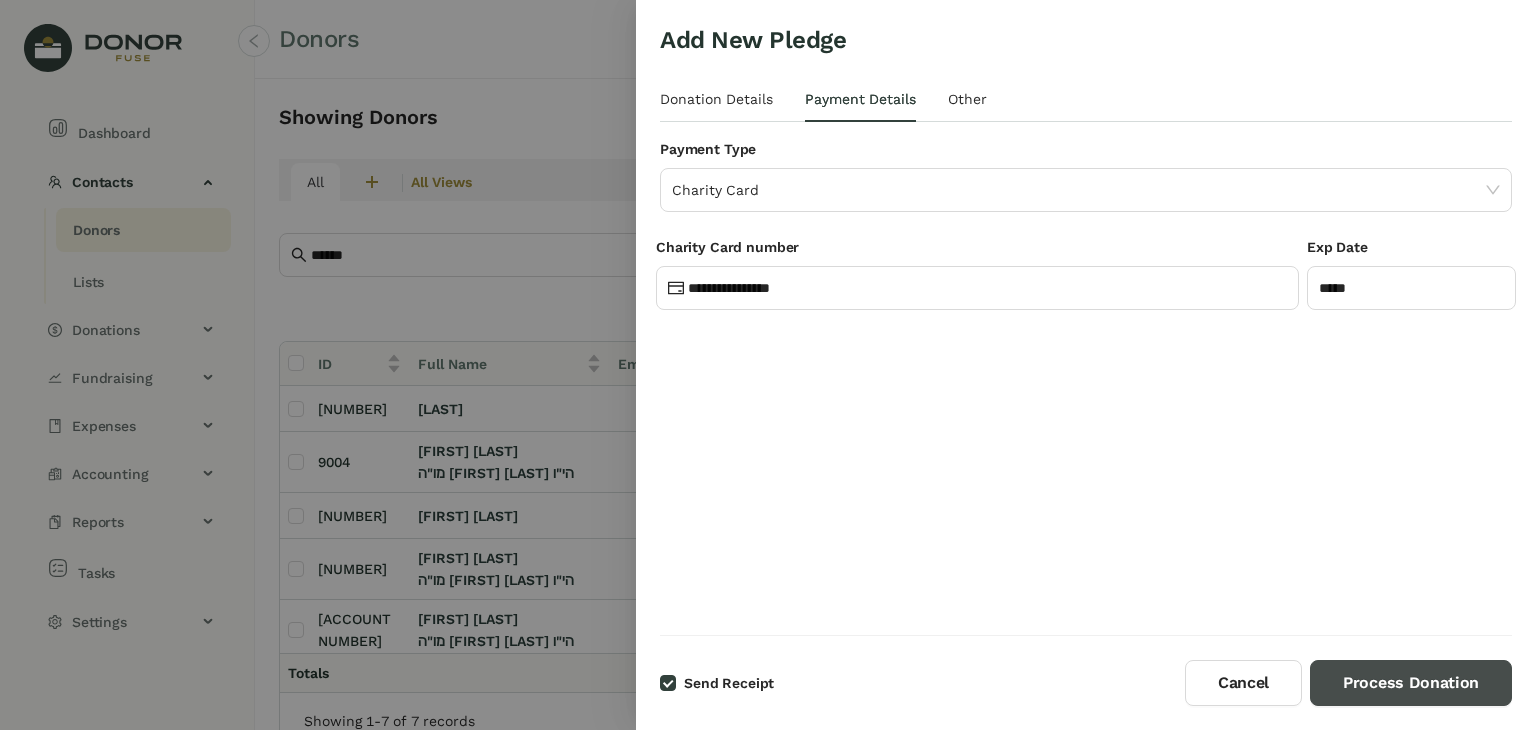 click on "Process Donation" at bounding box center (1411, 683) 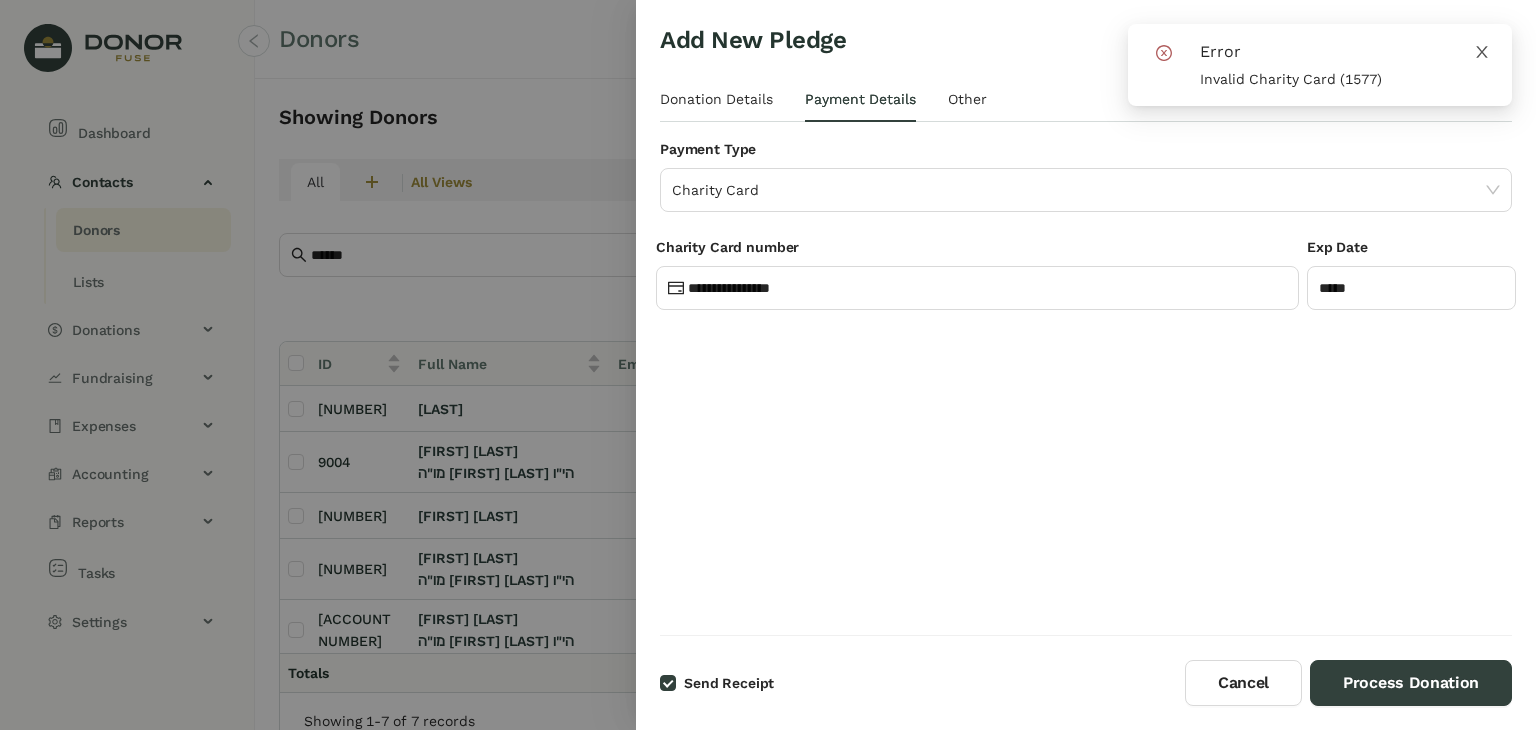 click 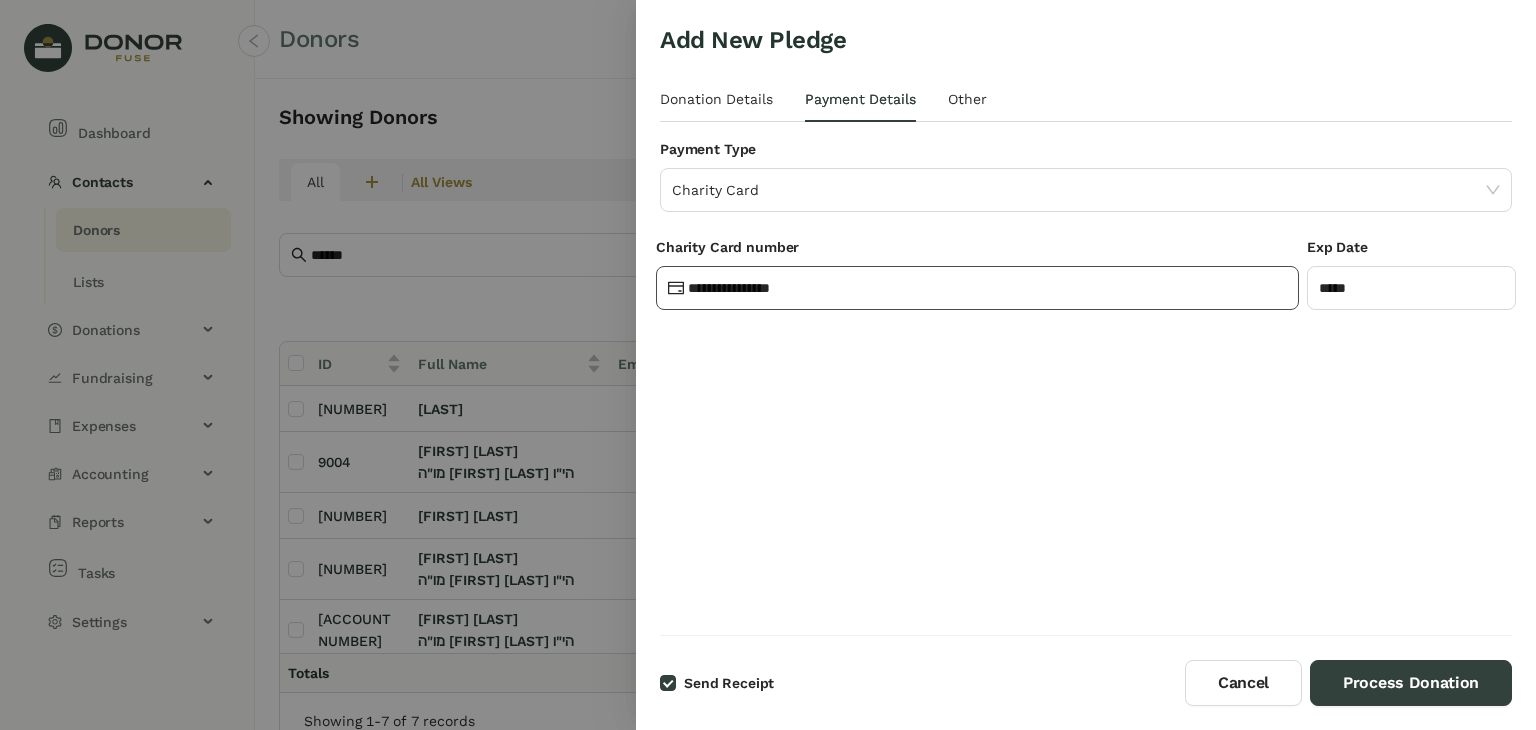 click on "**********" 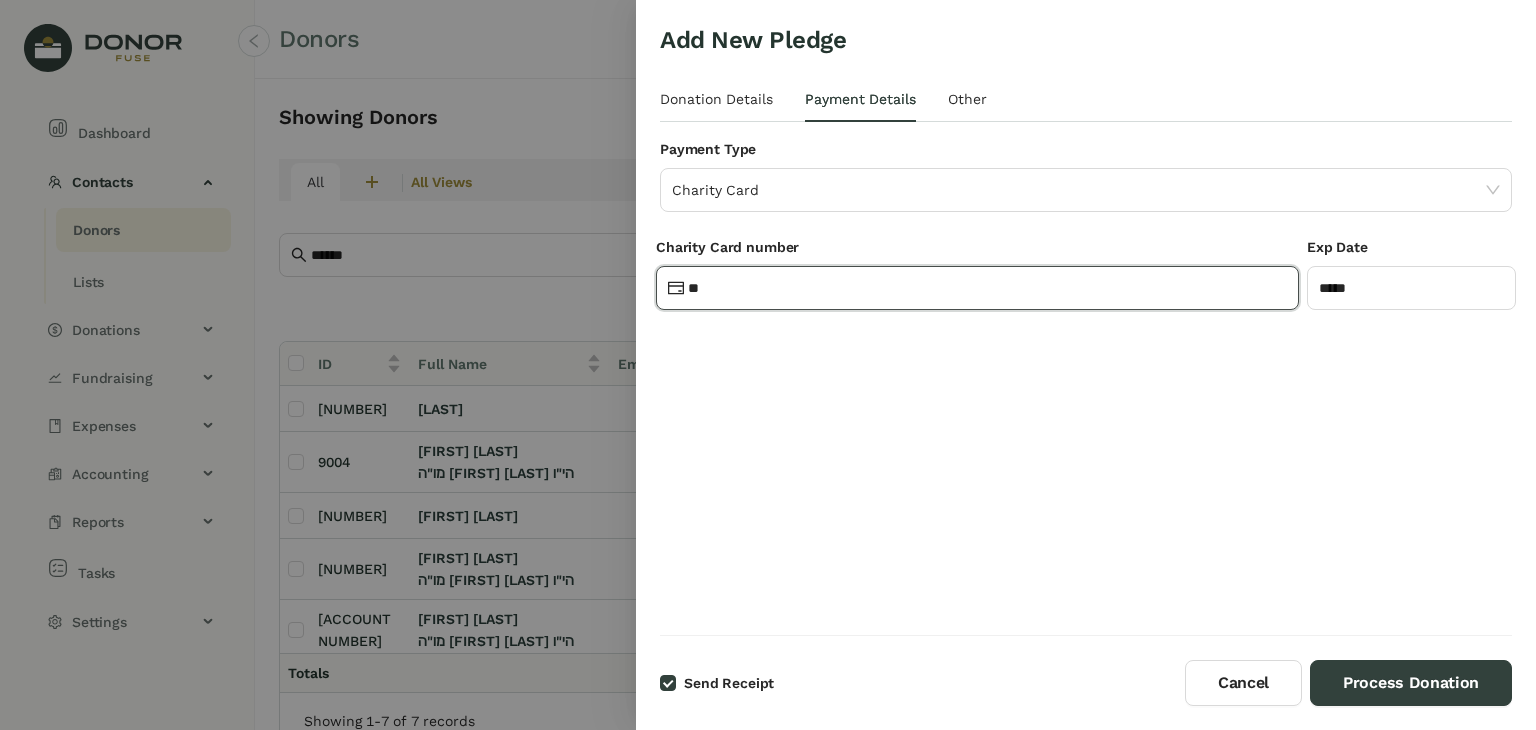 type on "*" 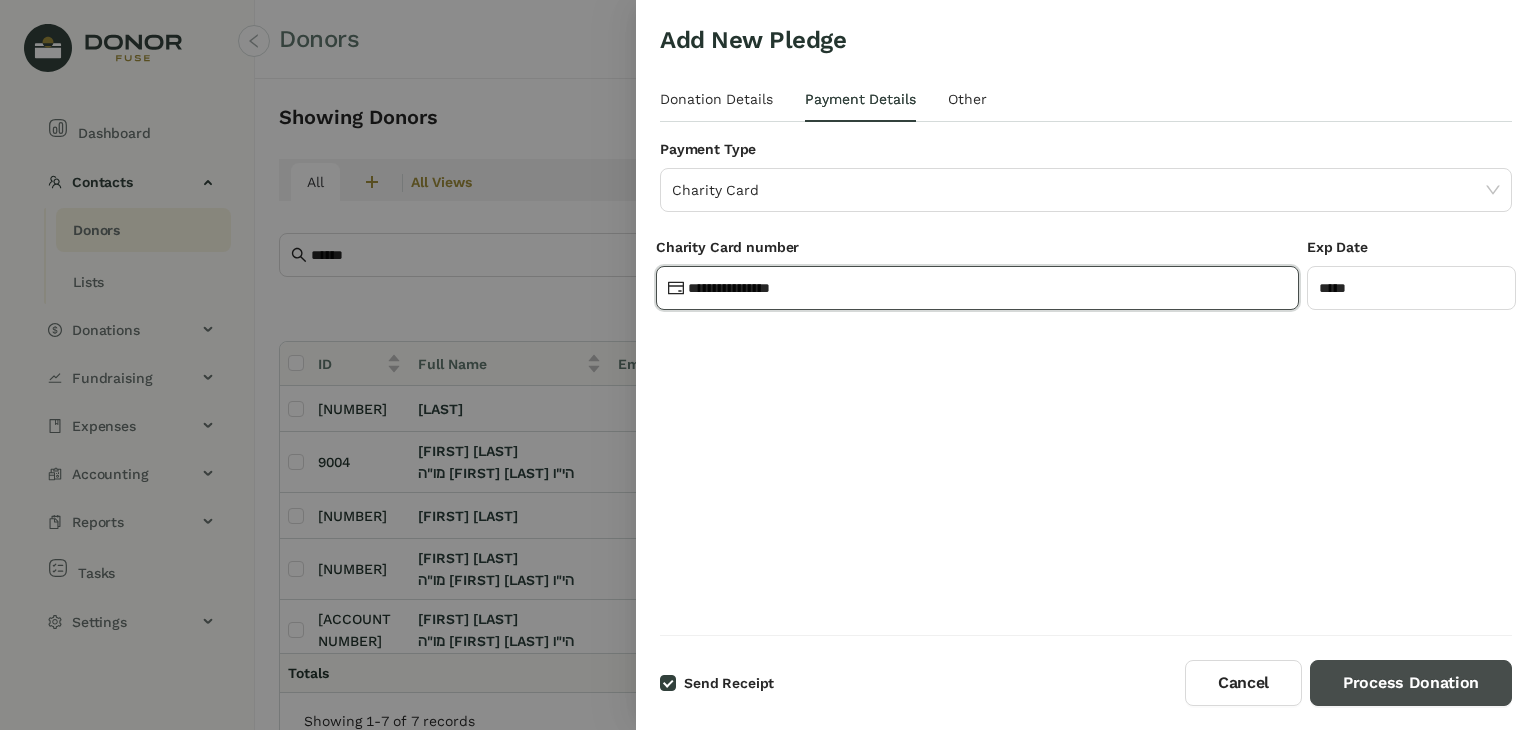 type on "**********" 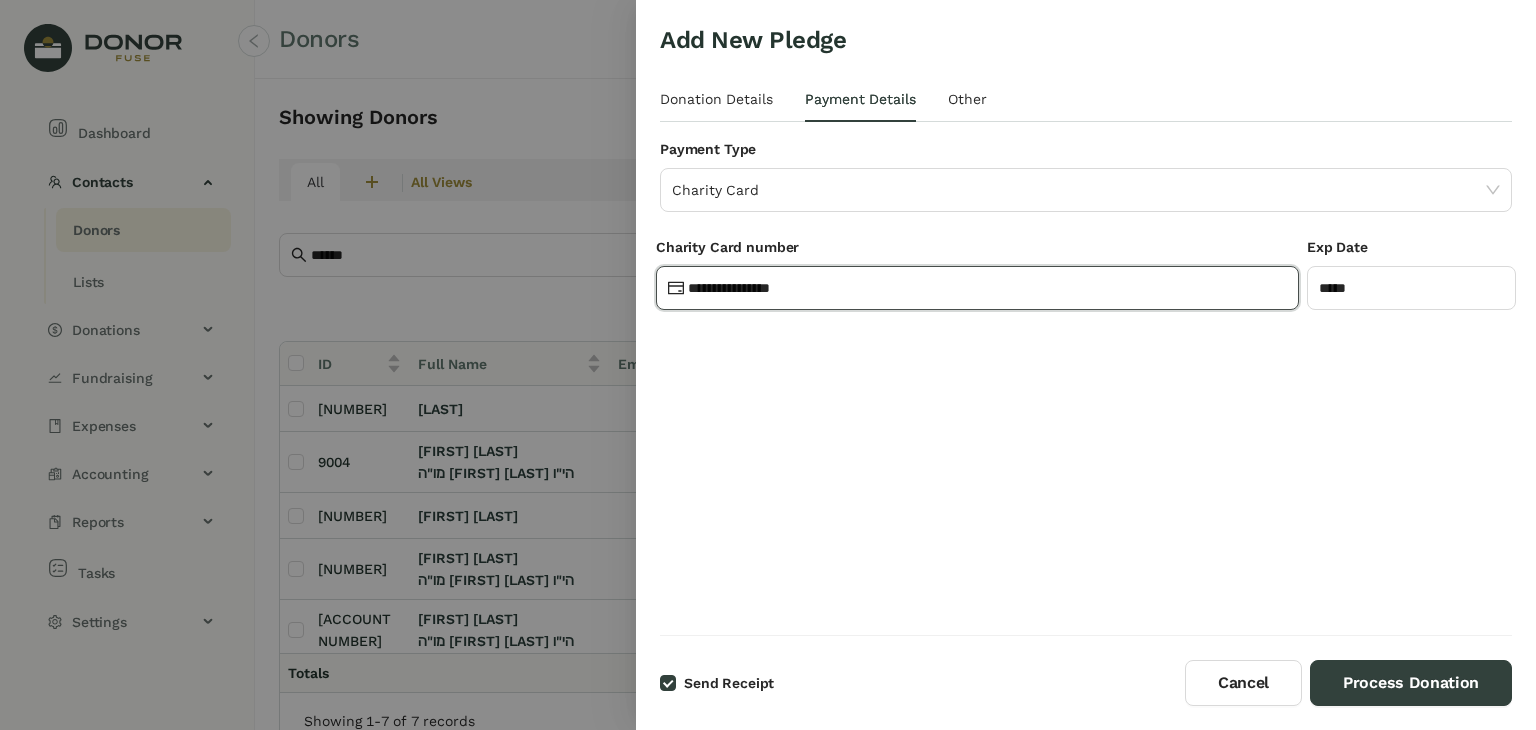 drag, startPoint x: 864, startPoint y: 290, endPoint x: 690, endPoint y: 291, distance: 174.00287 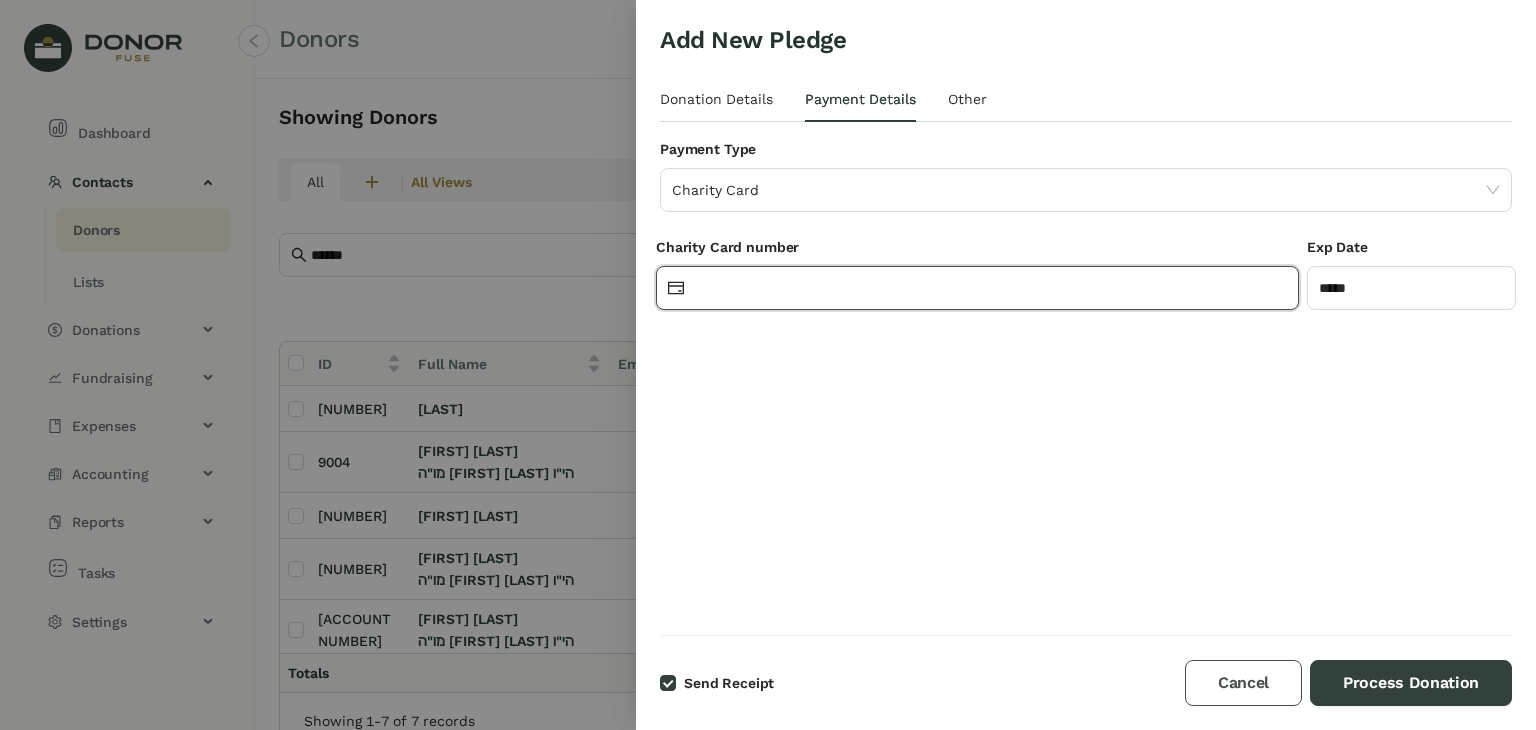 type 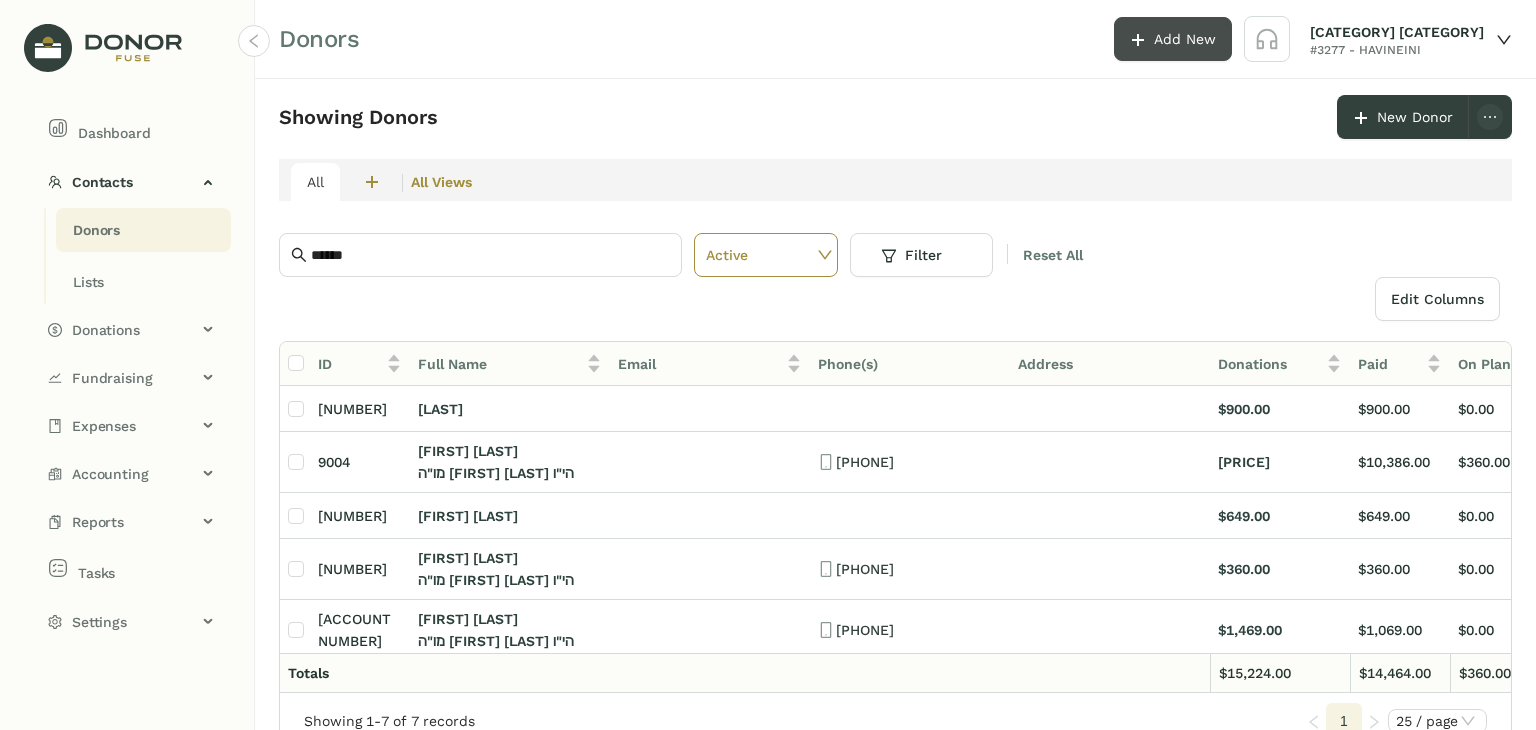 click on "Add New" 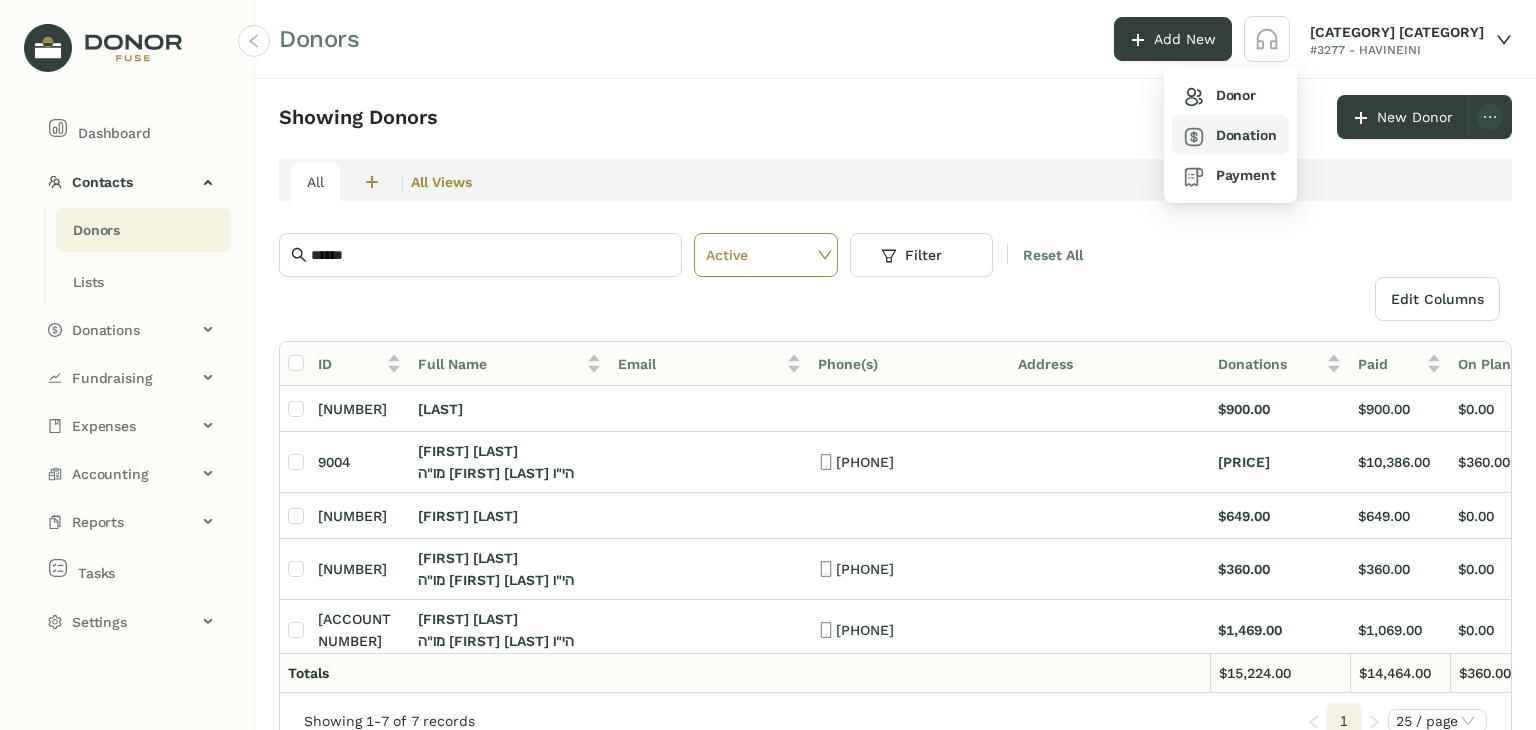 click on "Donation" at bounding box center [1230, 135] 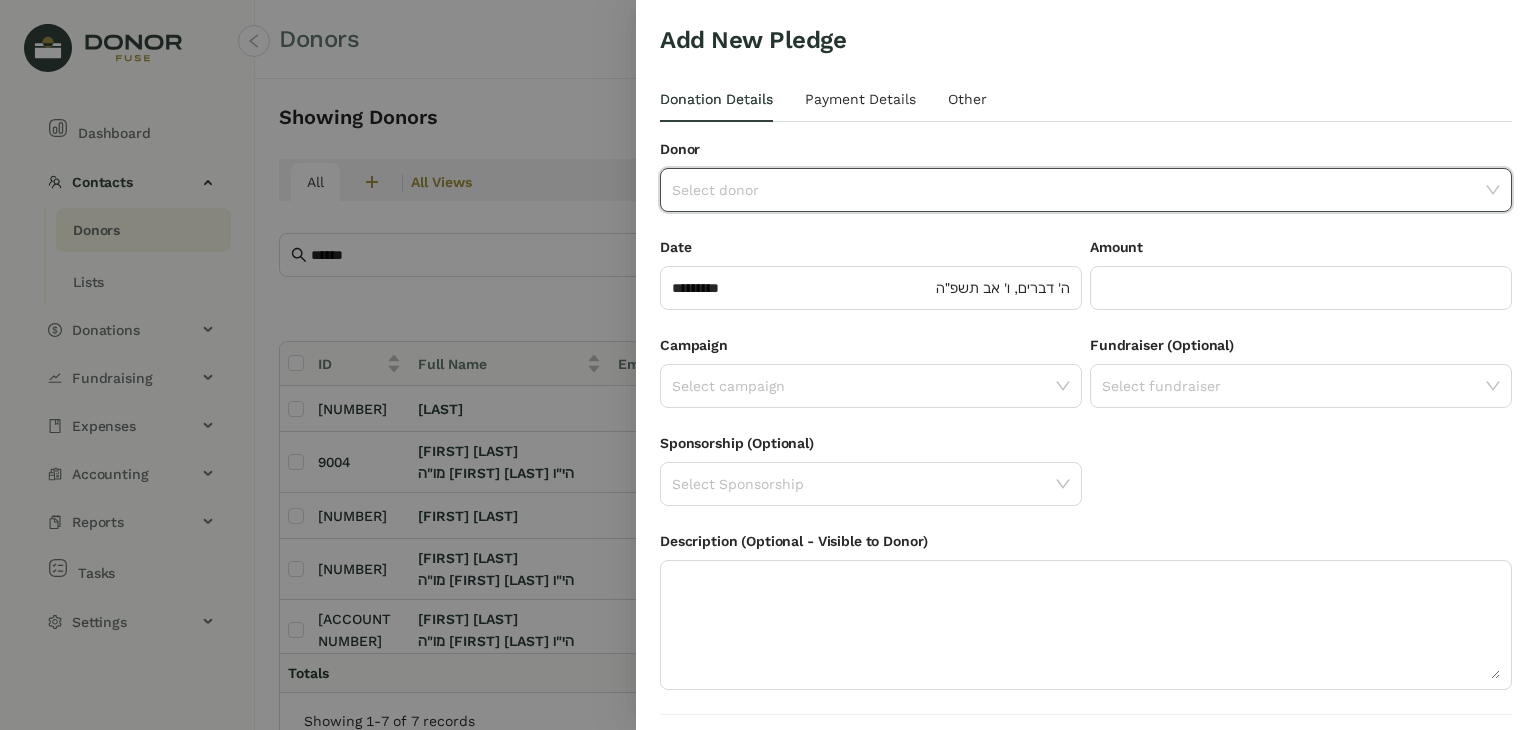 click 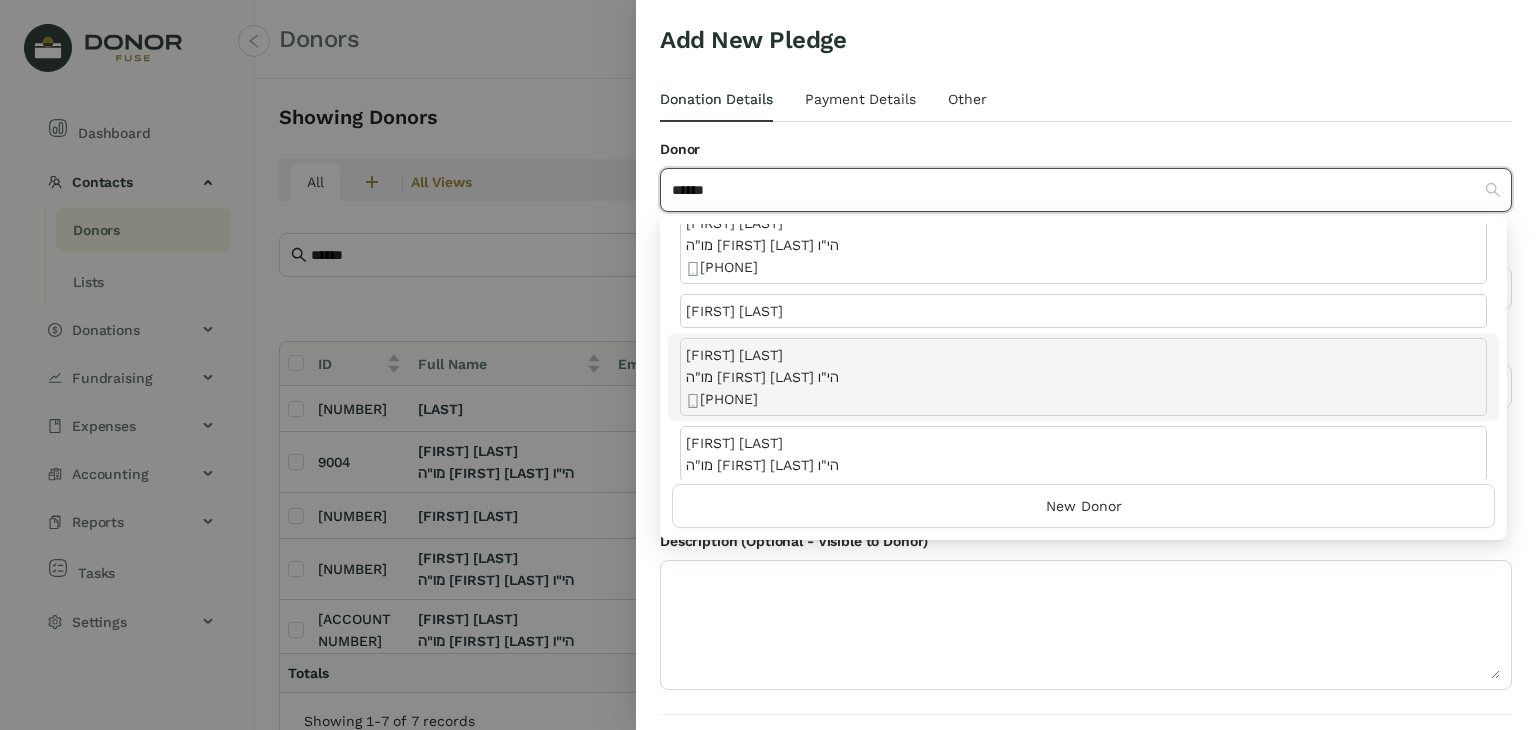 scroll, scrollTop: 100, scrollLeft: 0, axis: vertical 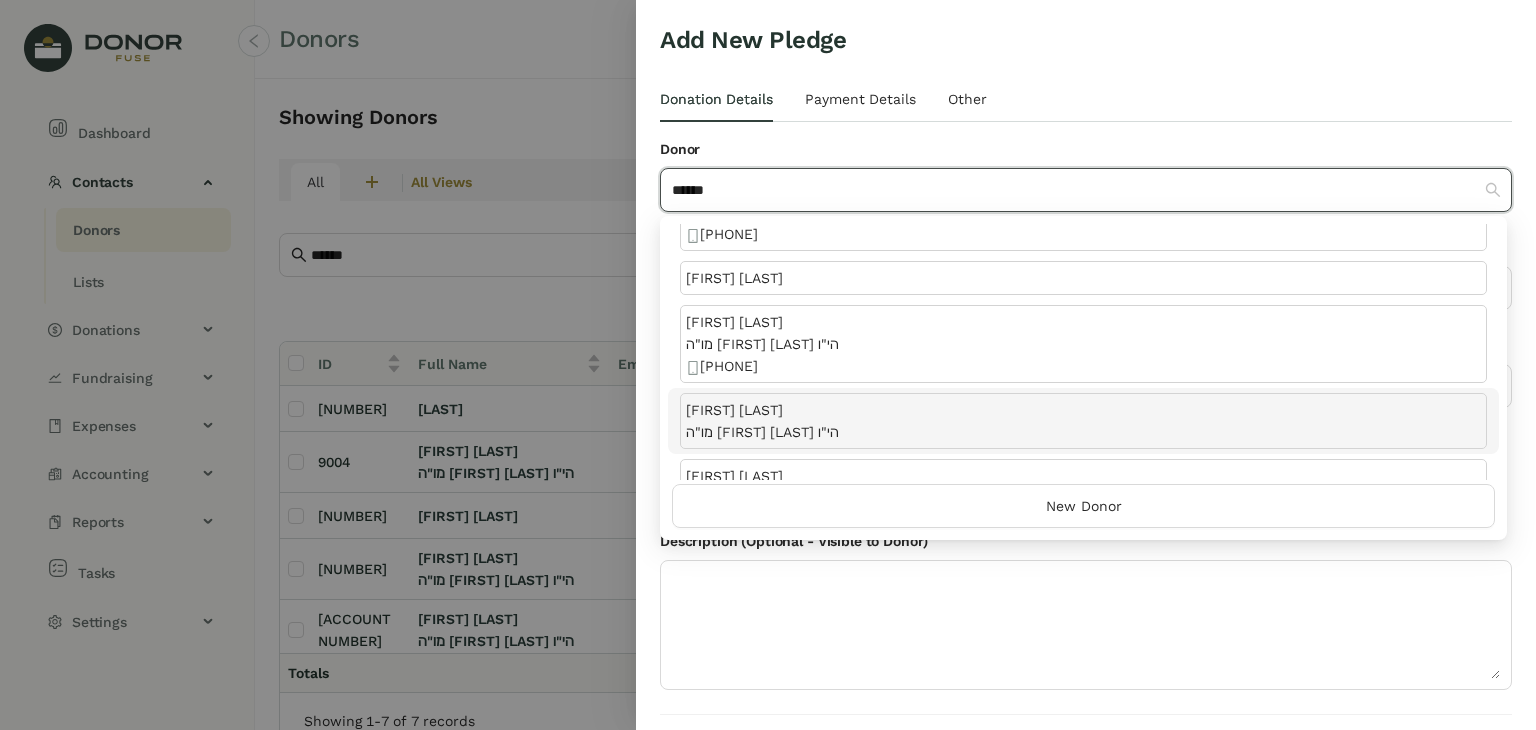 type on "******" 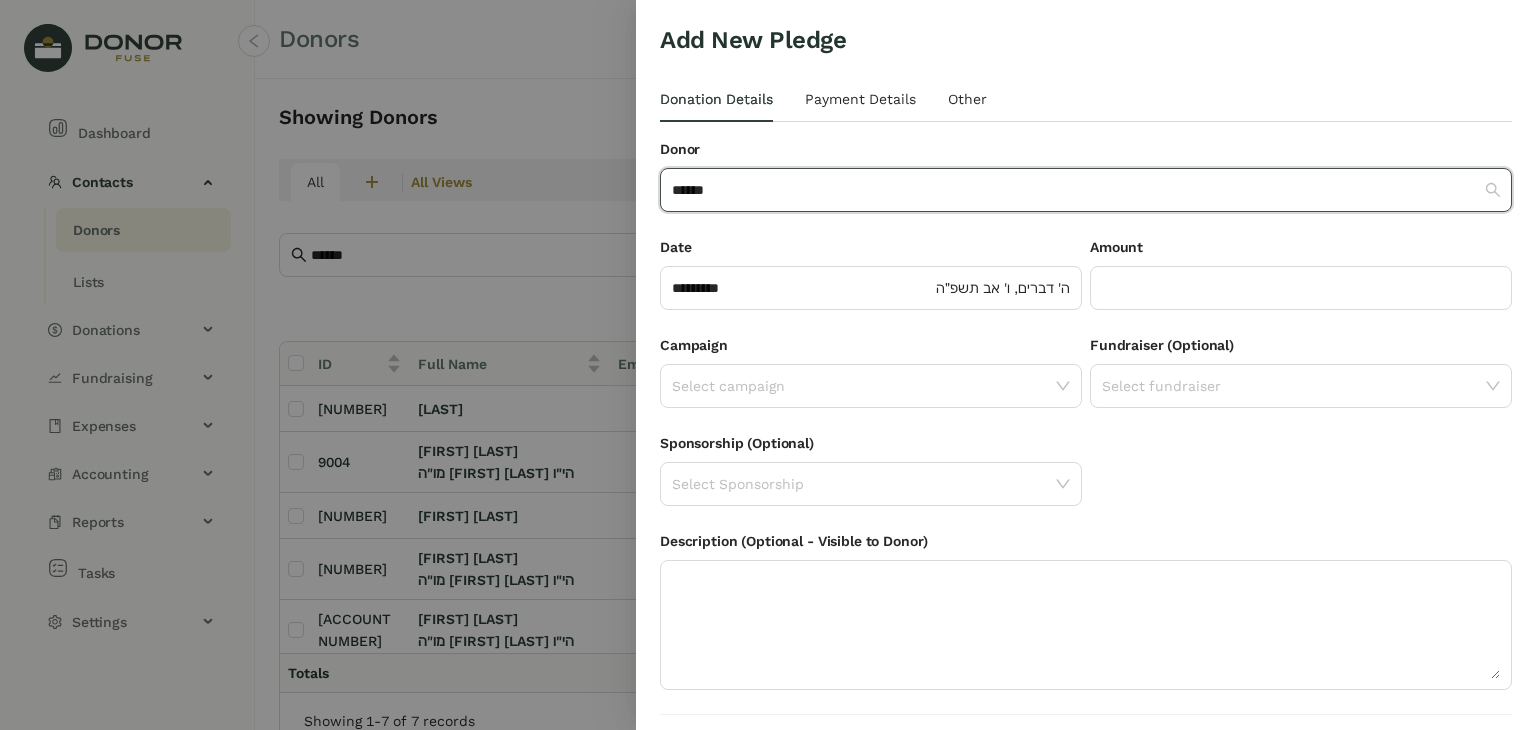 type 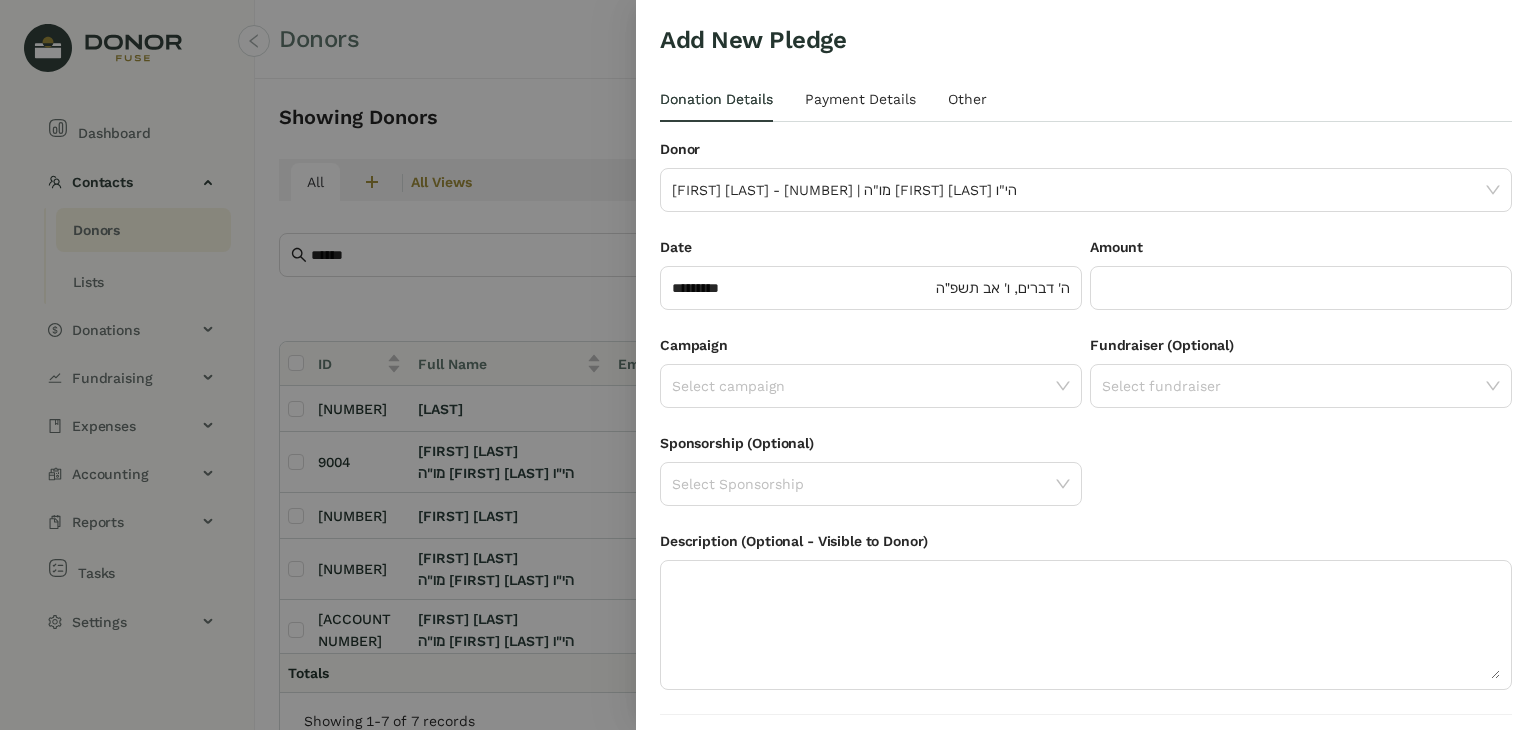 click on "Campaign  Select campaign" at bounding box center (871, 383) 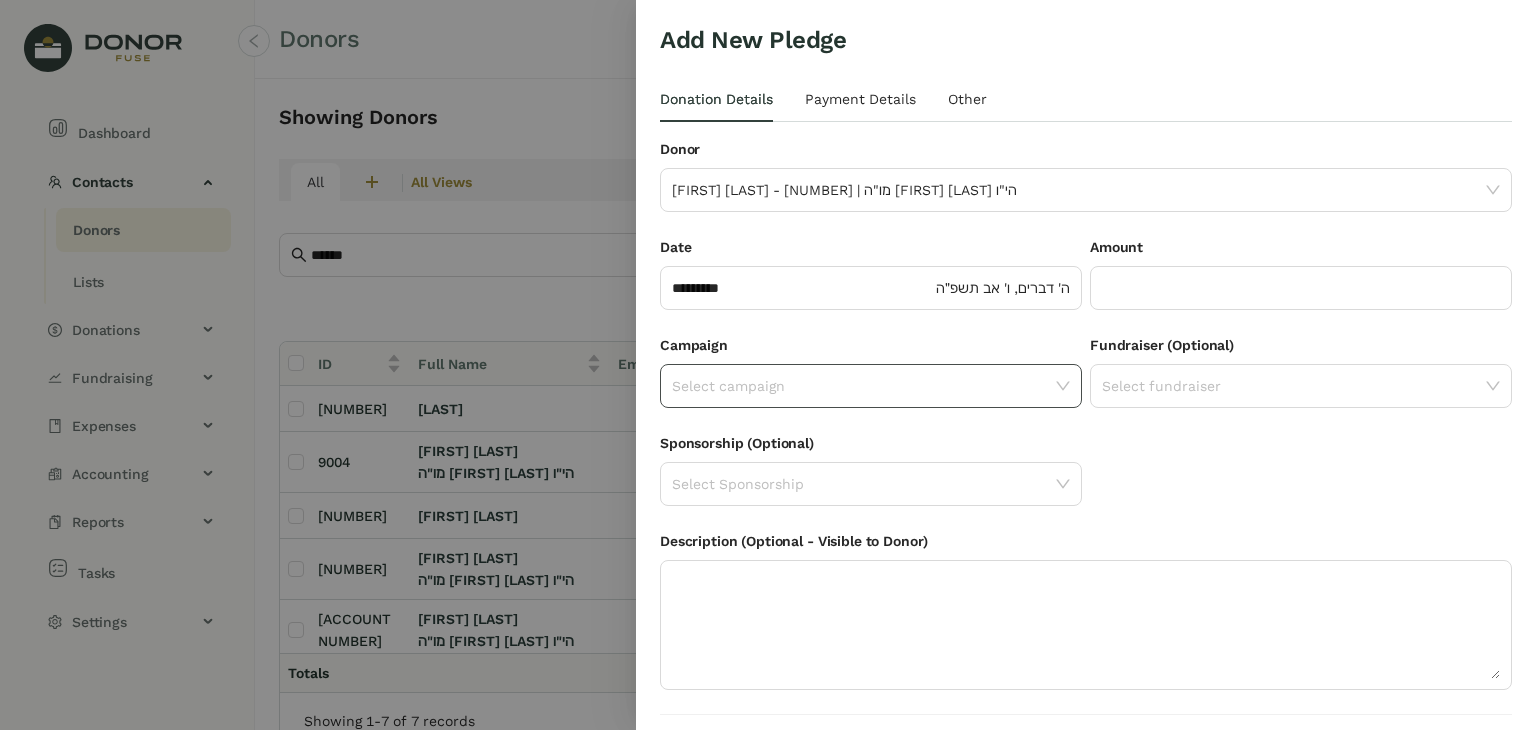 click 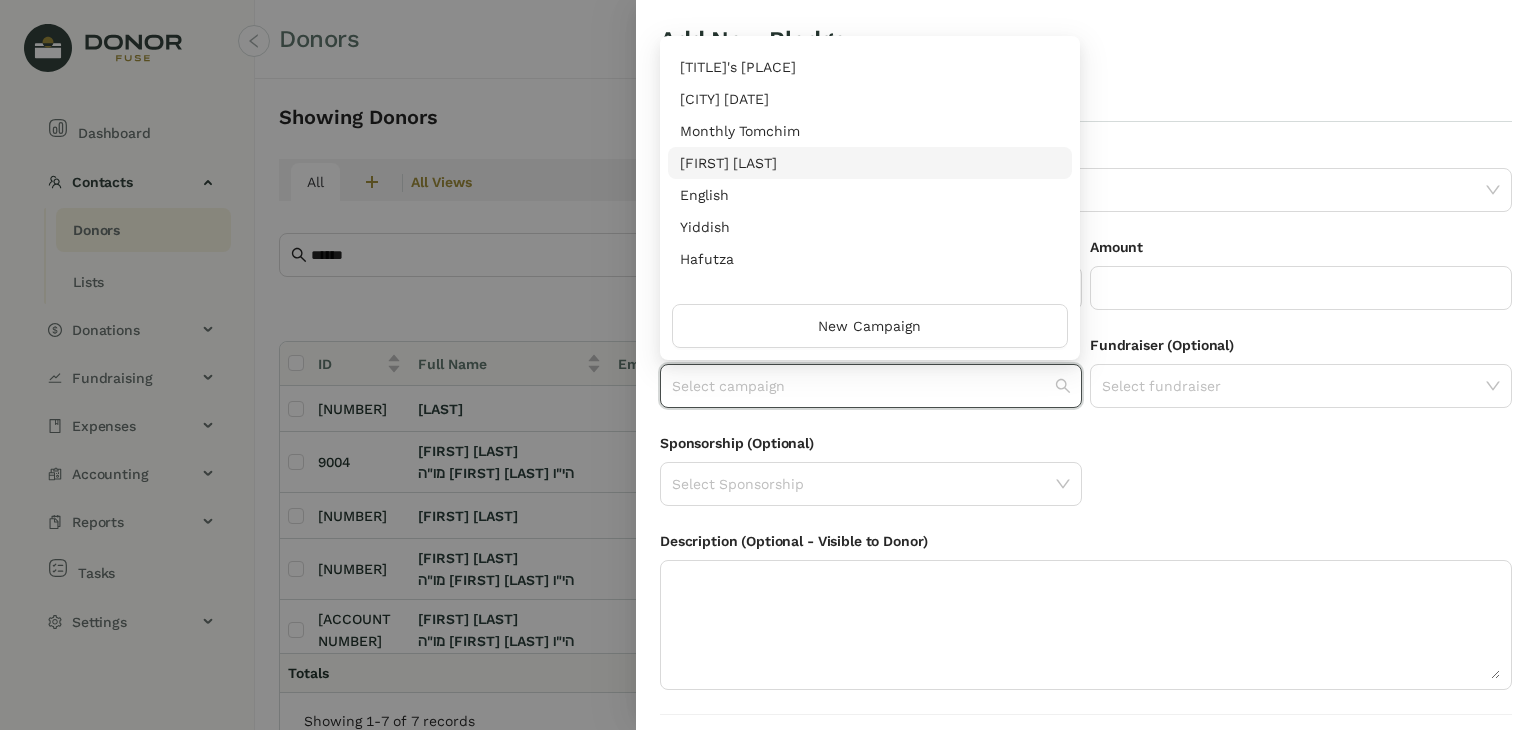 scroll, scrollTop: 416, scrollLeft: 0, axis: vertical 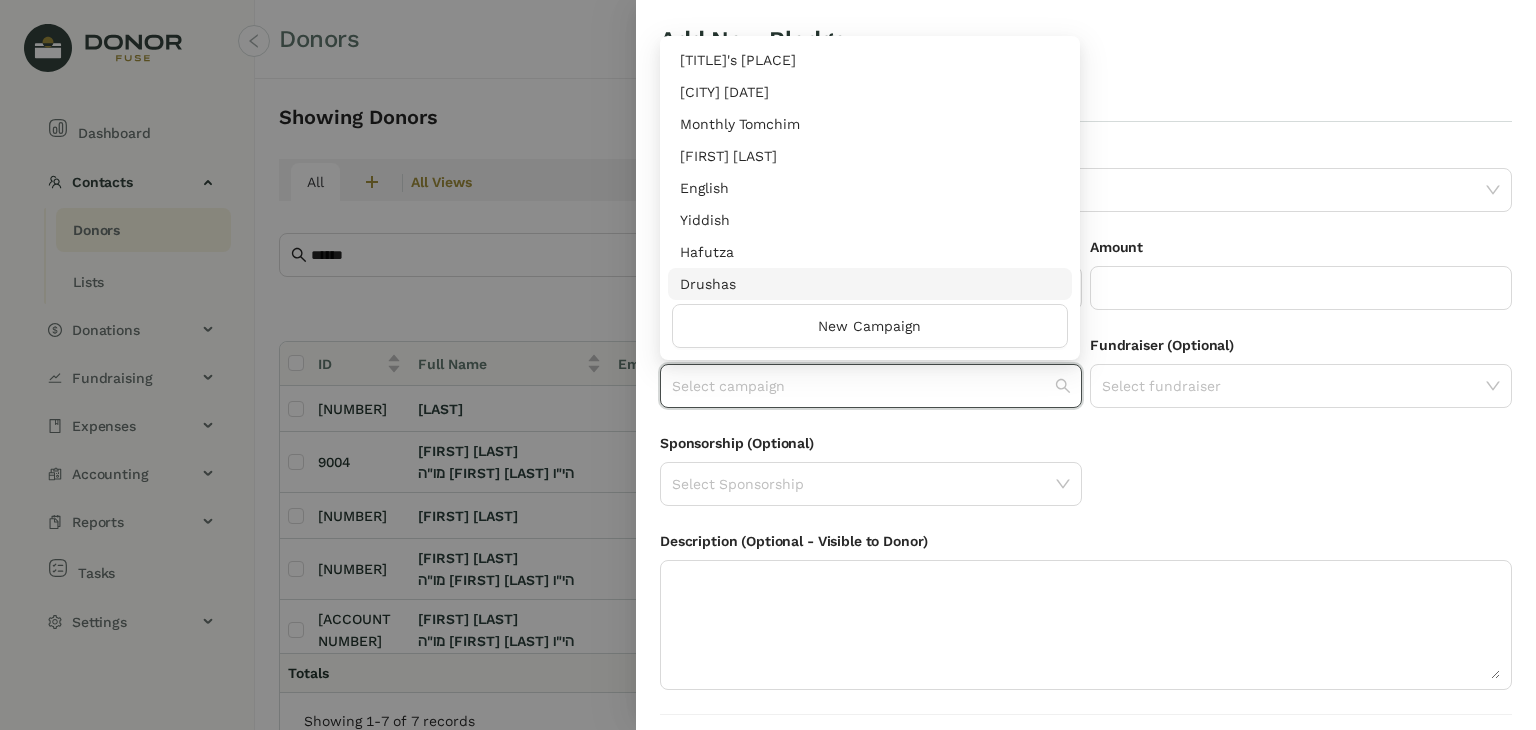 click on "Drushas" at bounding box center [870, 284] 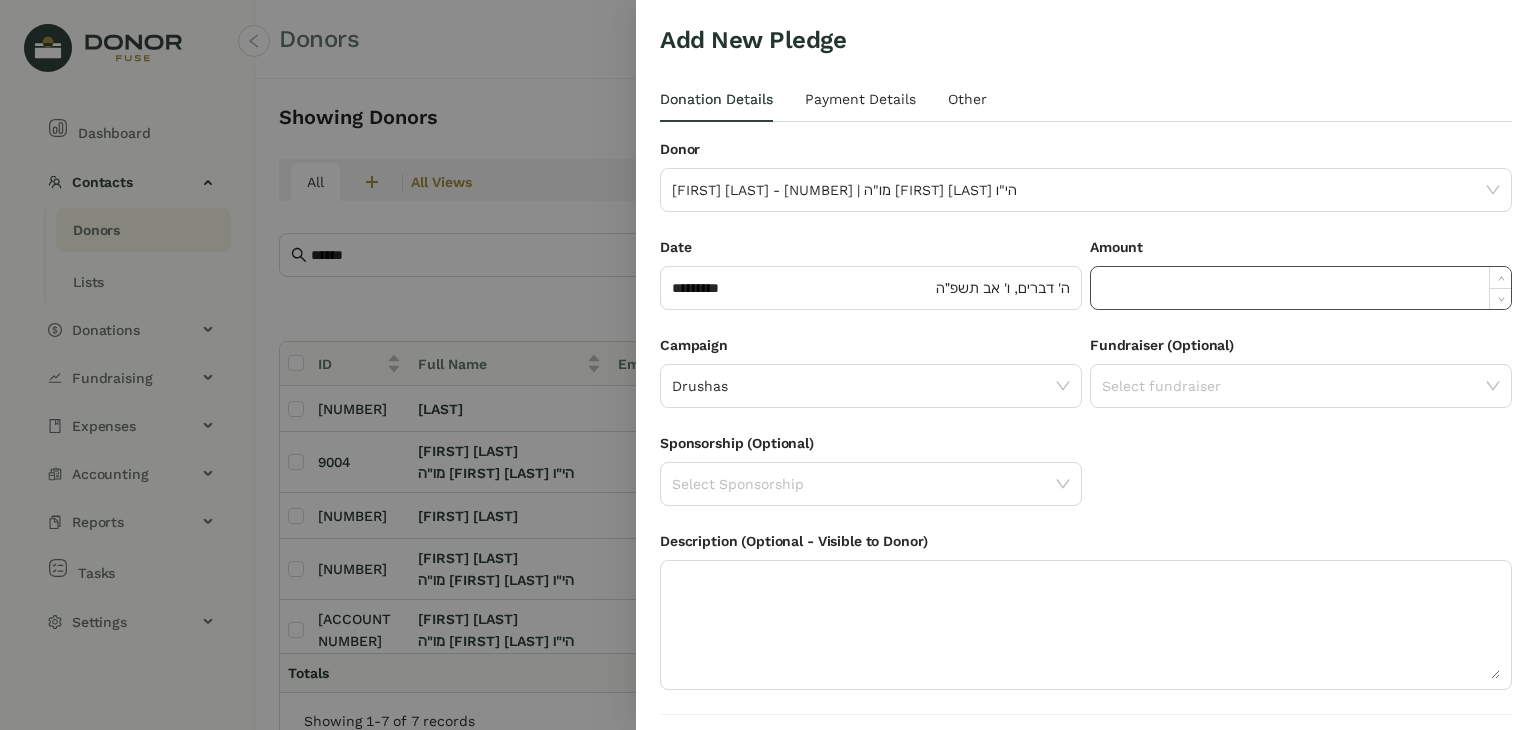 click 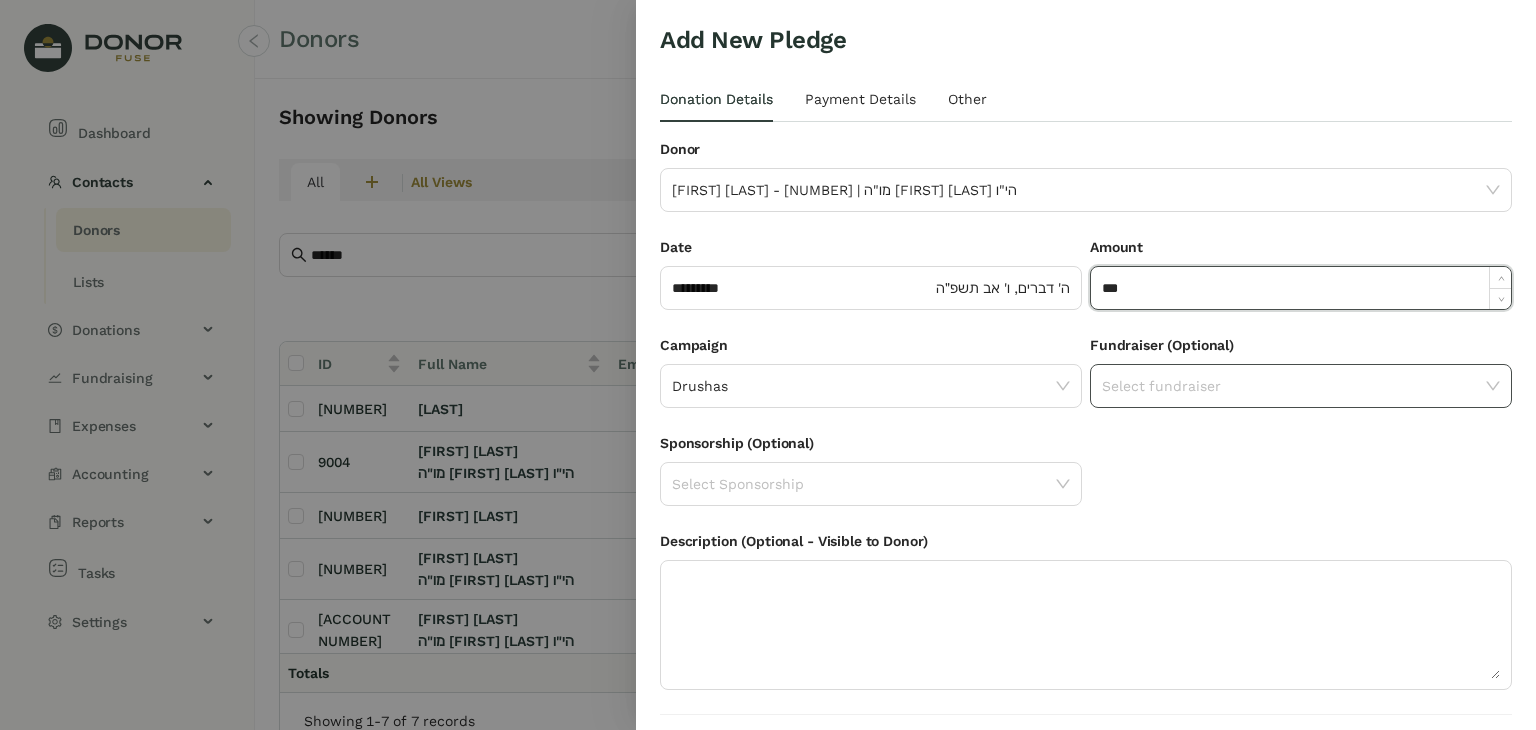 type on "*******" 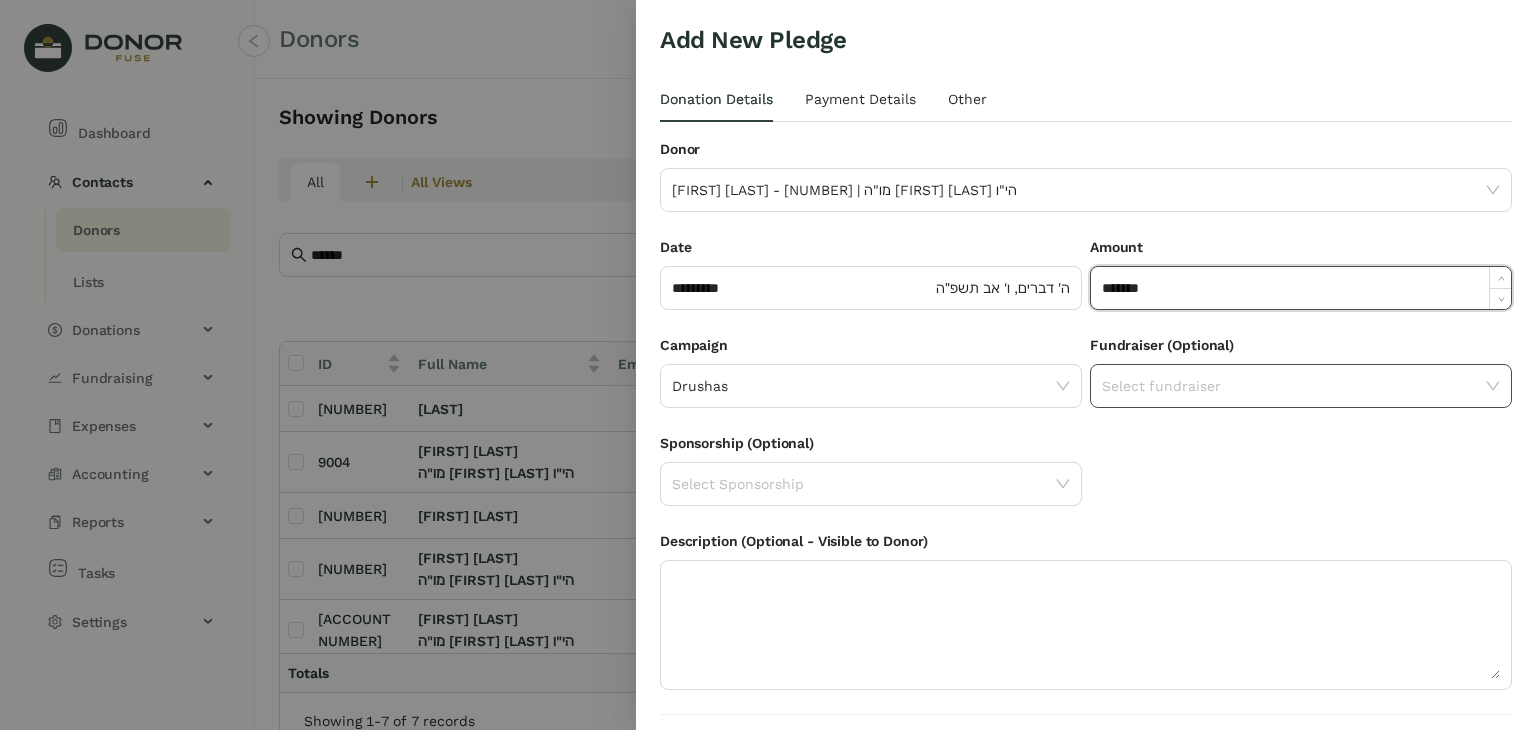 click 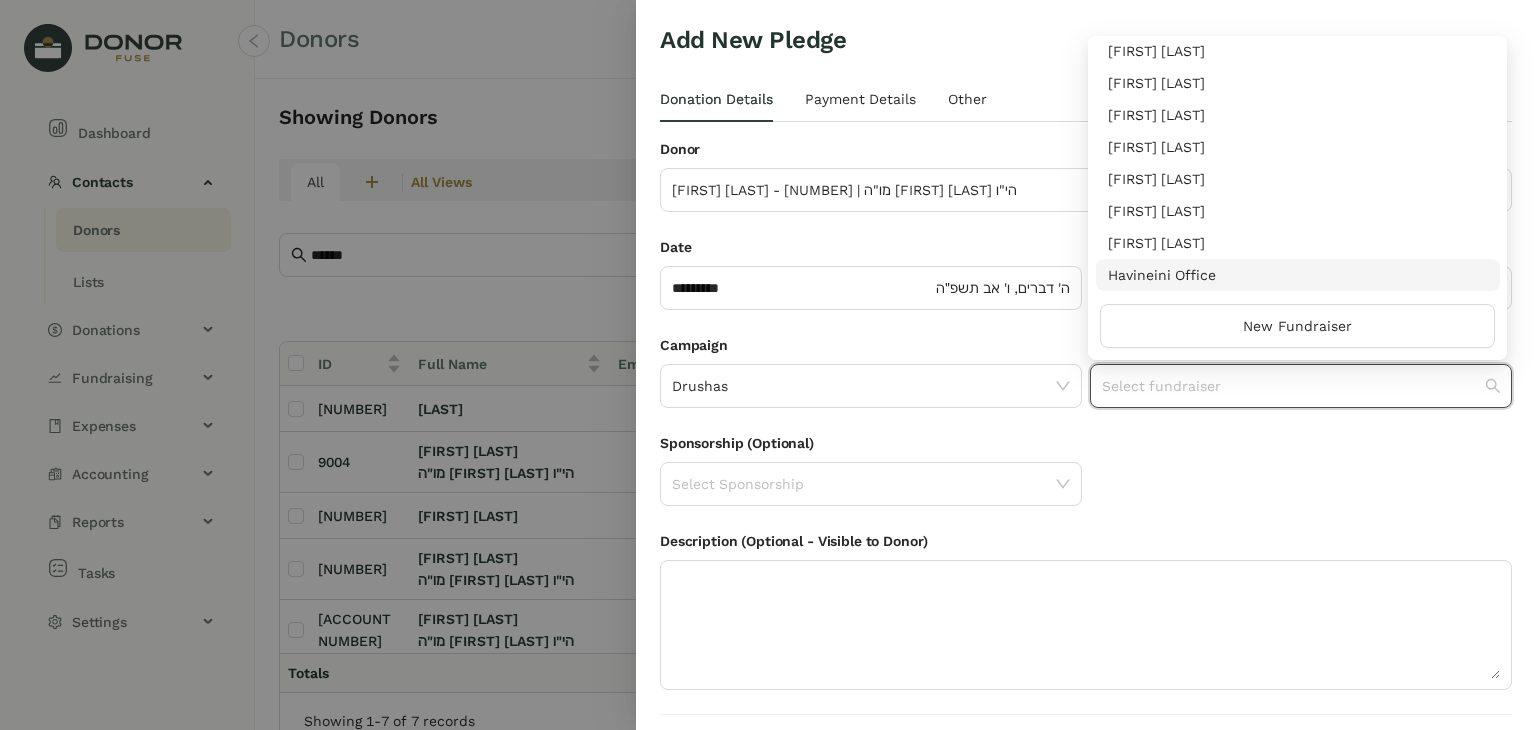 scroll, scrollTop: 64, scrollLeft: 0, axis: vertical 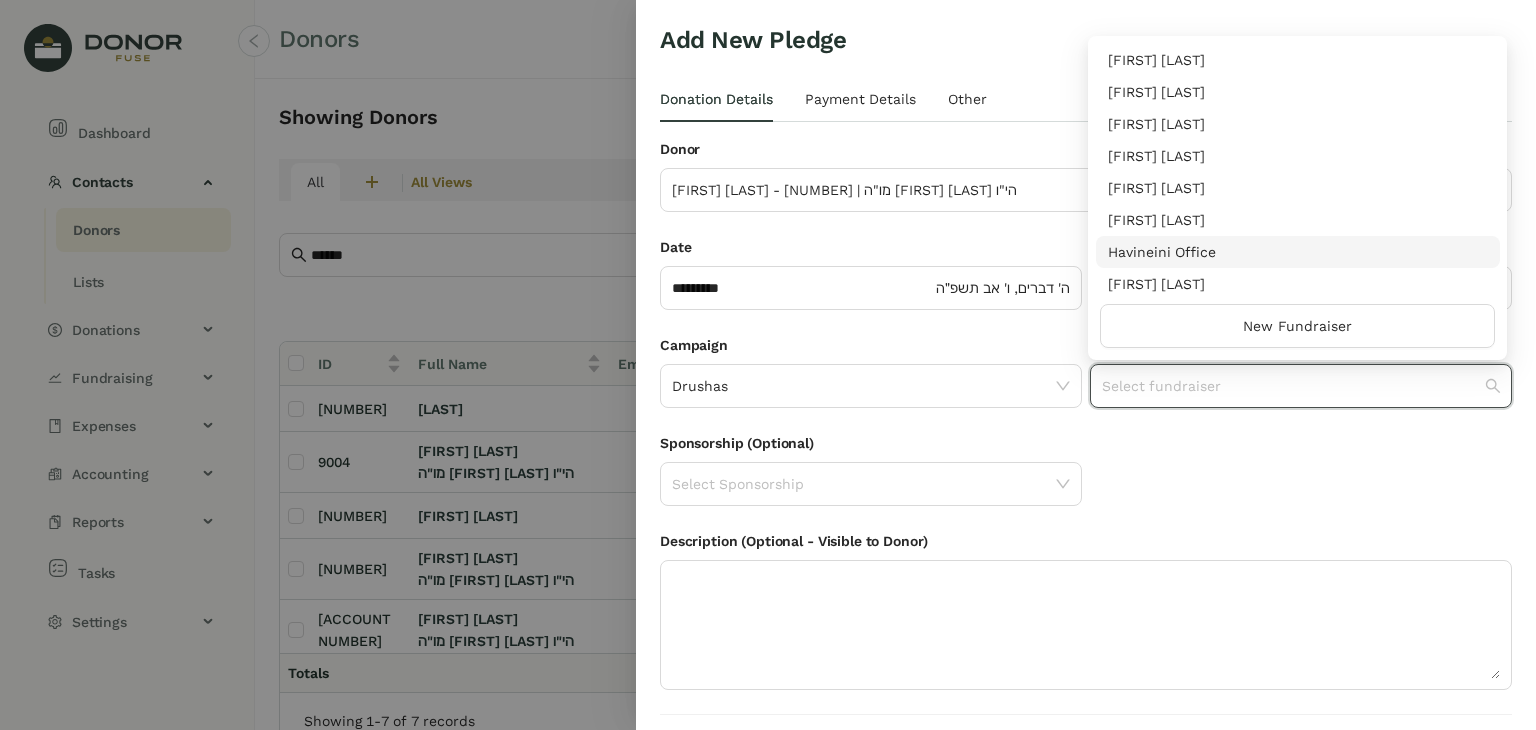 click on "Havineini Office" at bounding box center (1298, 252) 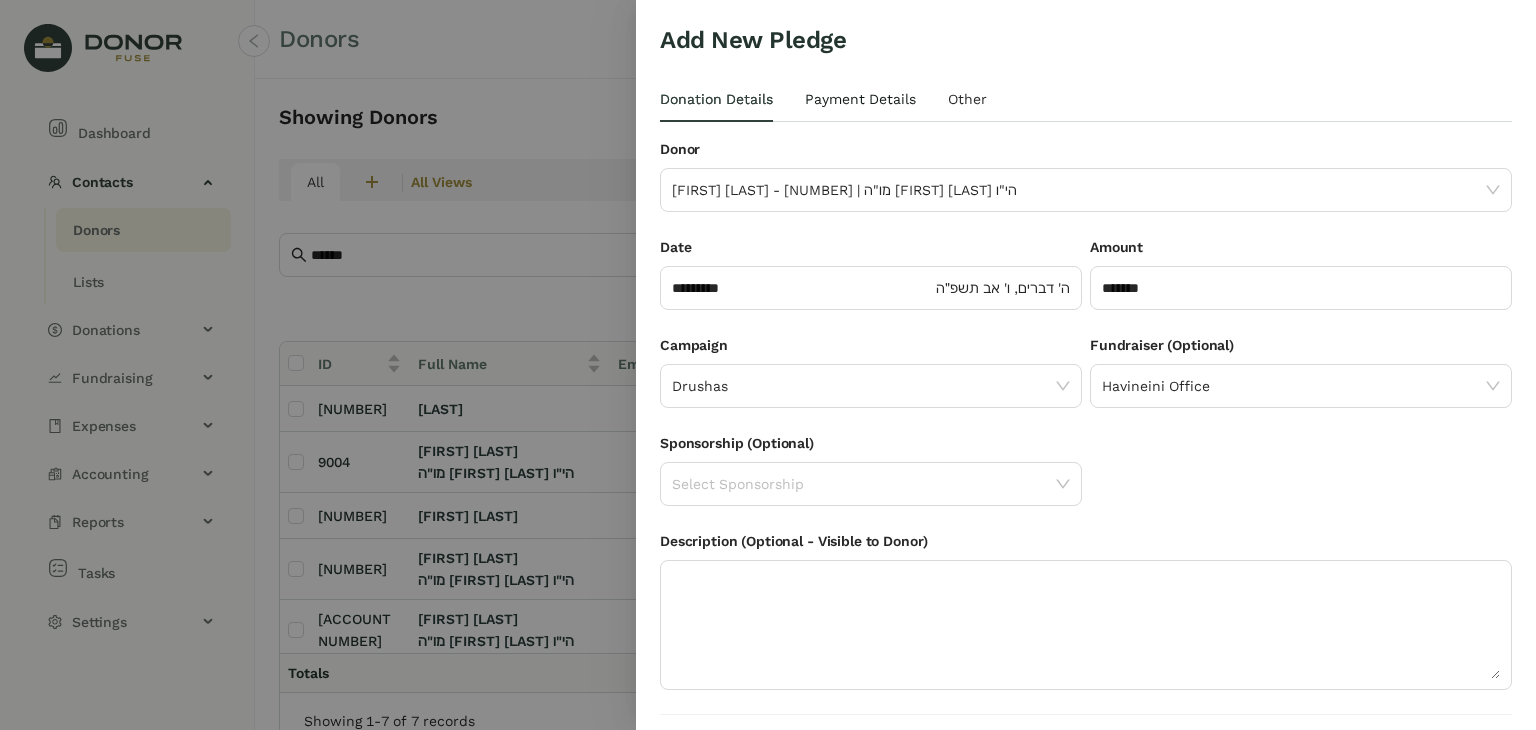 click on "Payment Details" at bounding box center [860, 99] 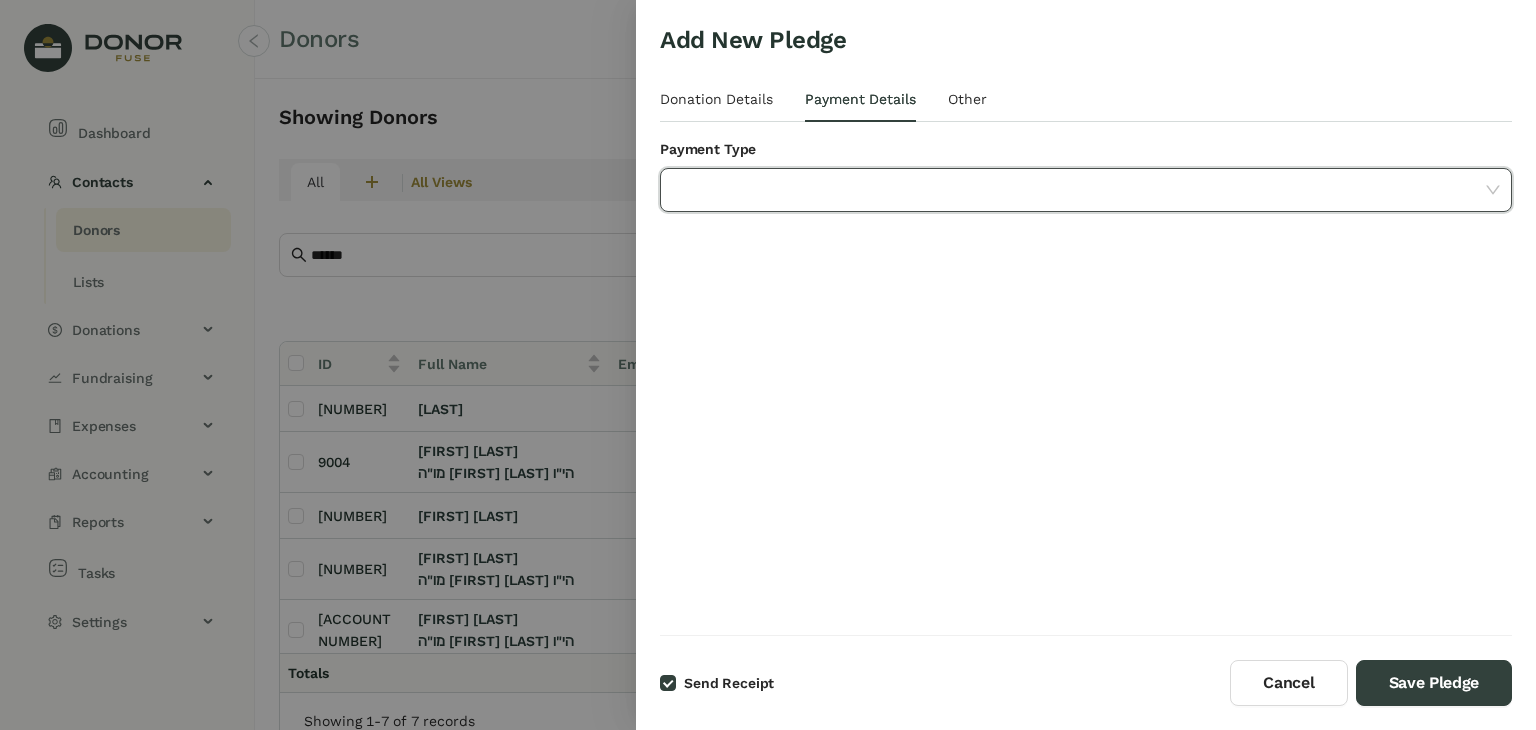 click 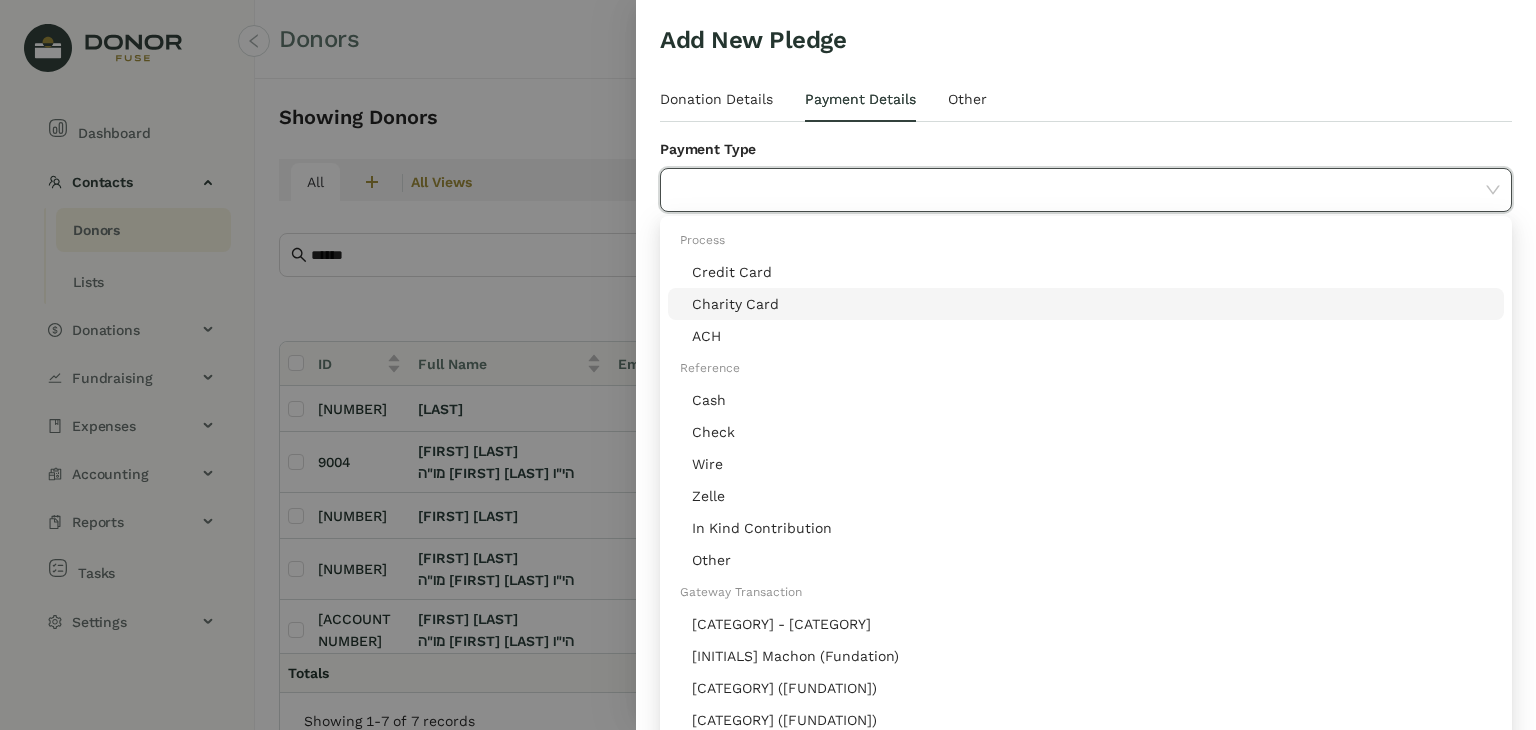 click on "Charity Card" 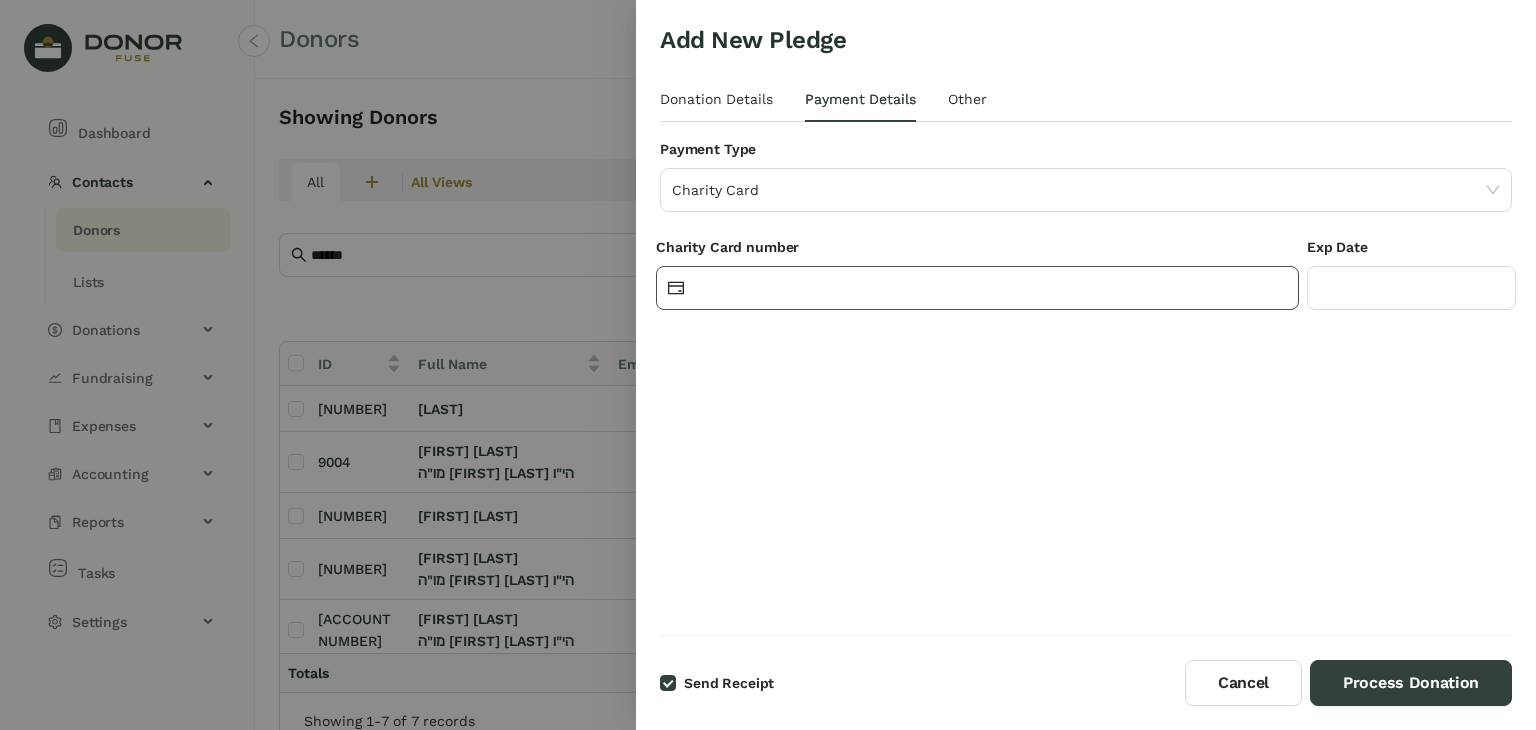 click 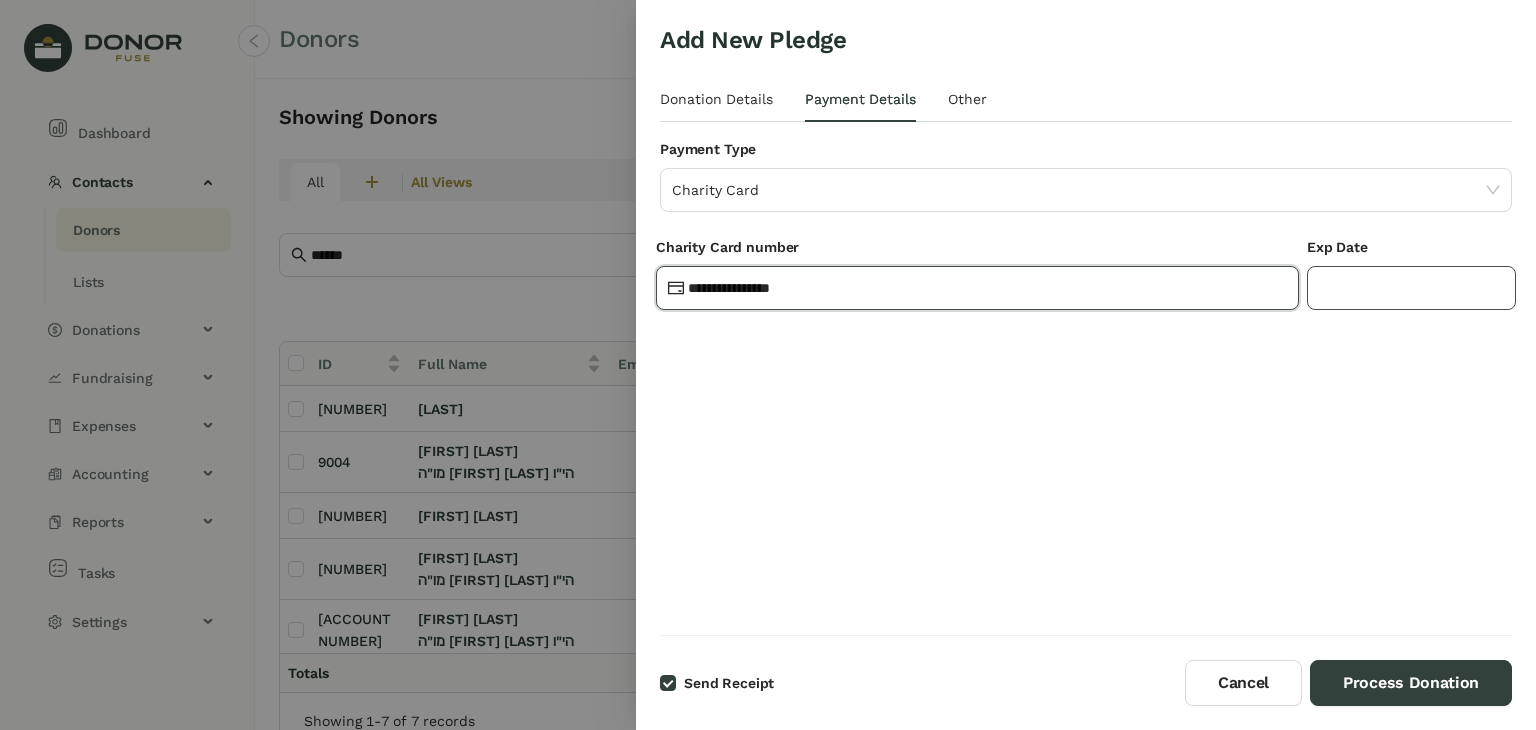 type on "**********" 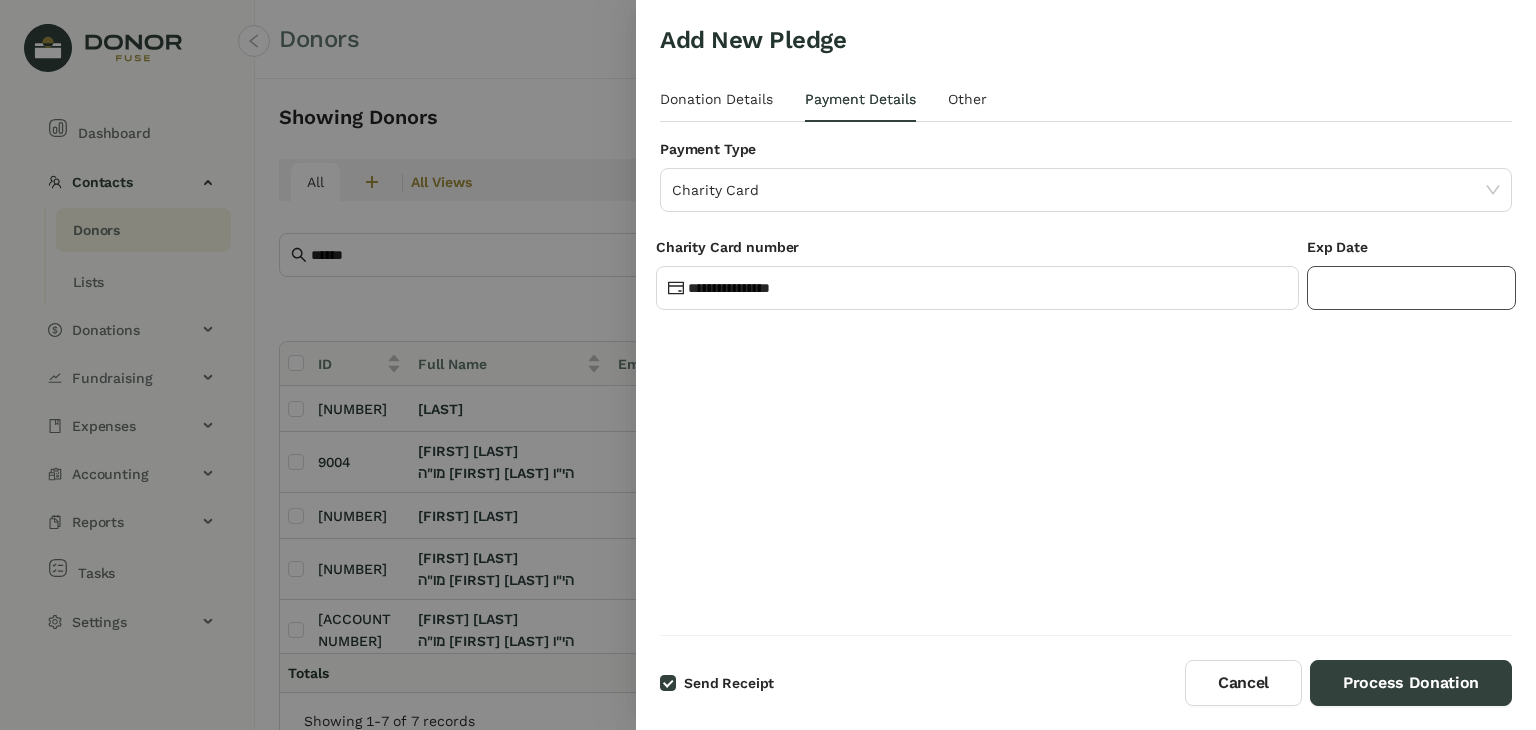 type on "*****" 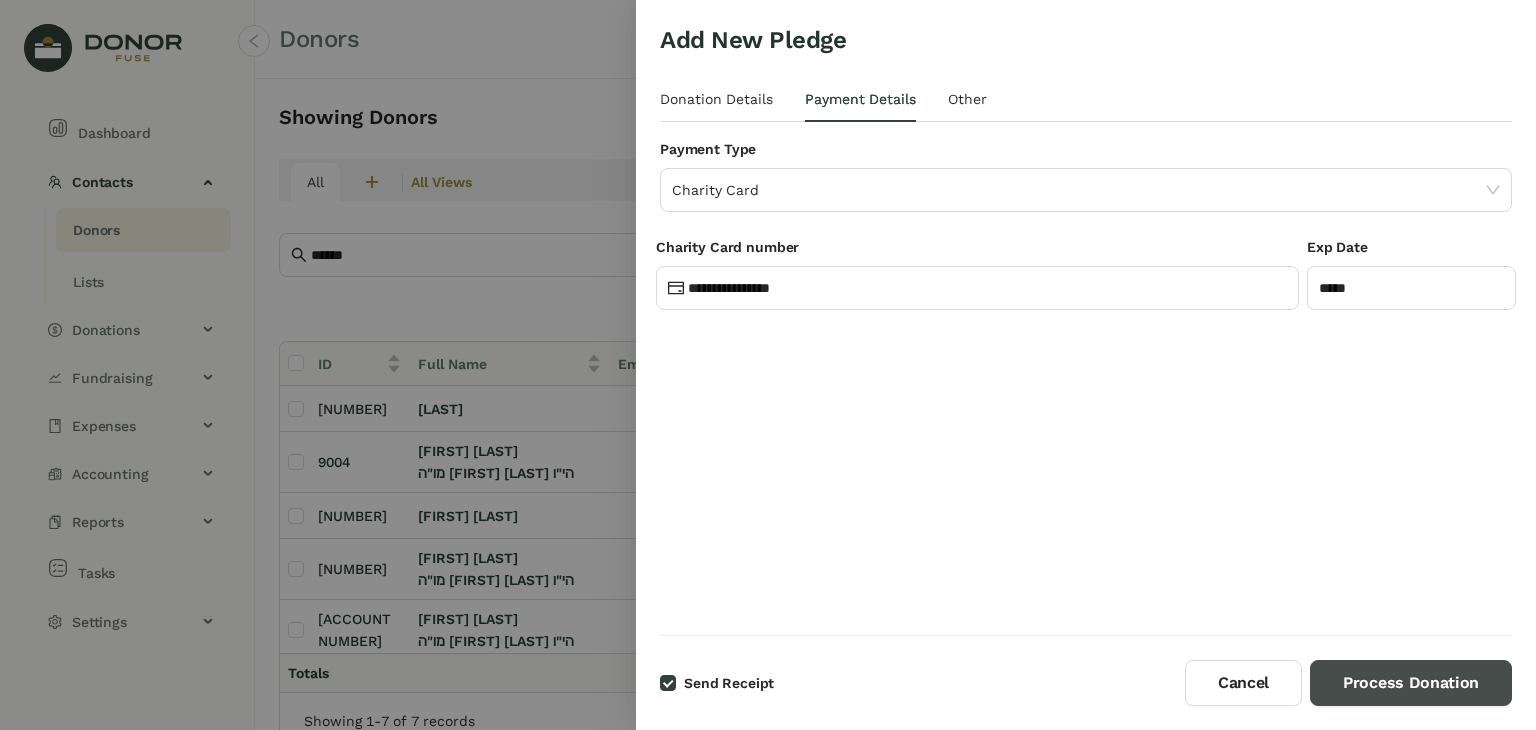 click on "Process Donation" at bounding box center (1411, 683) 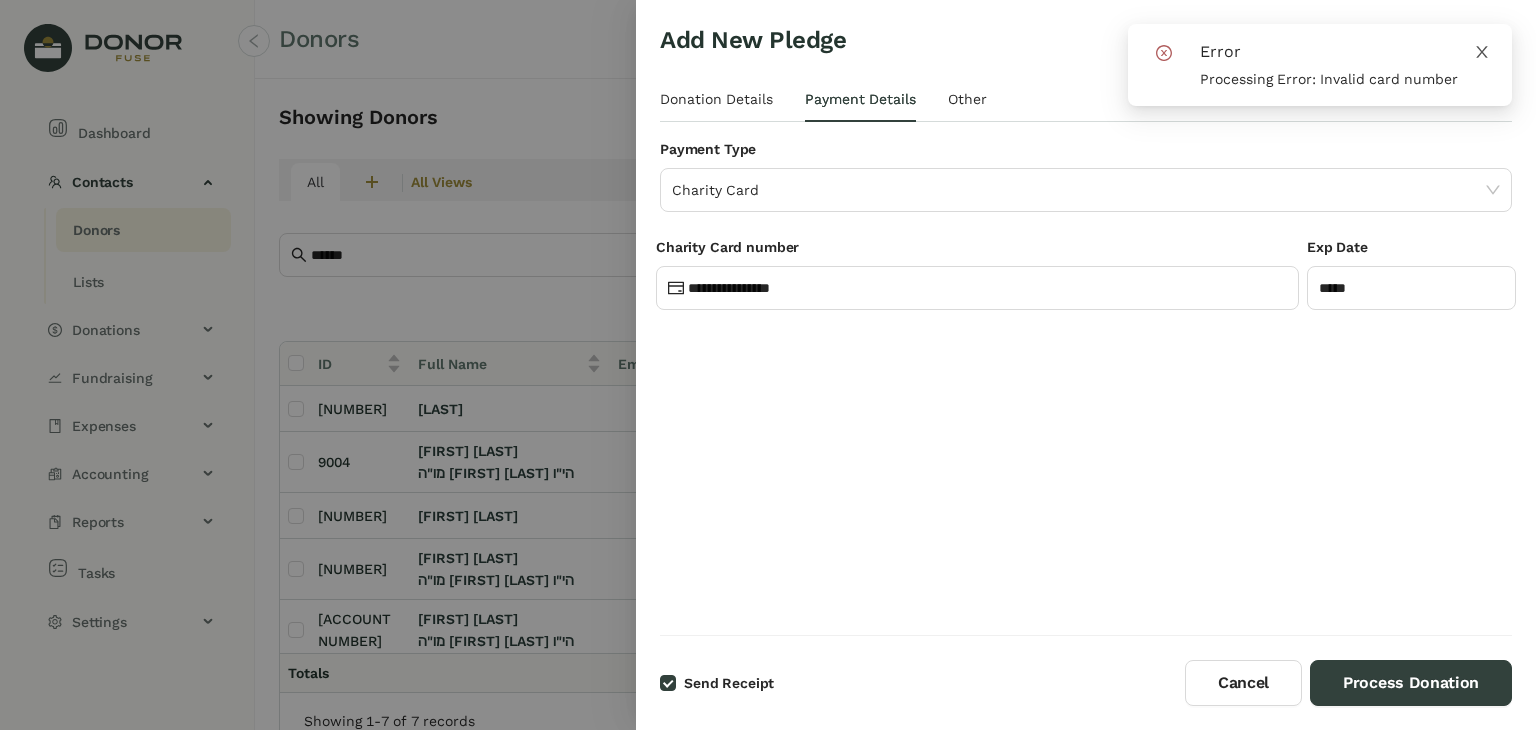 click at bounding box center [1482, 51] 